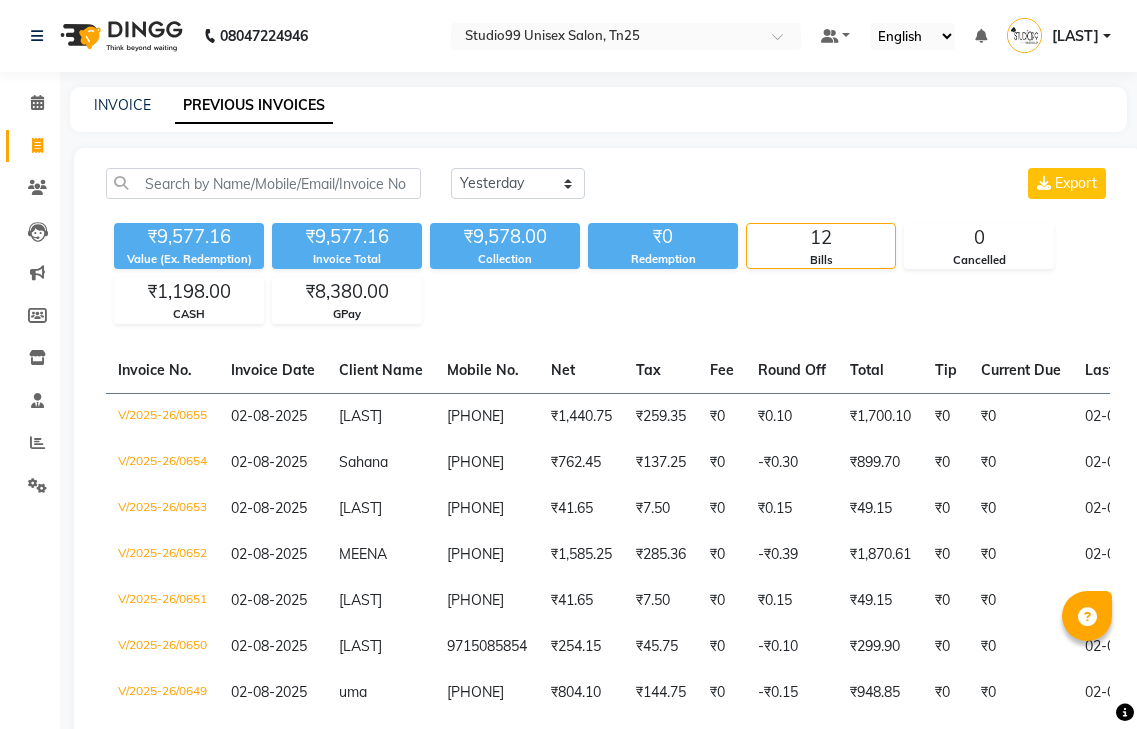 select on "yesterday" 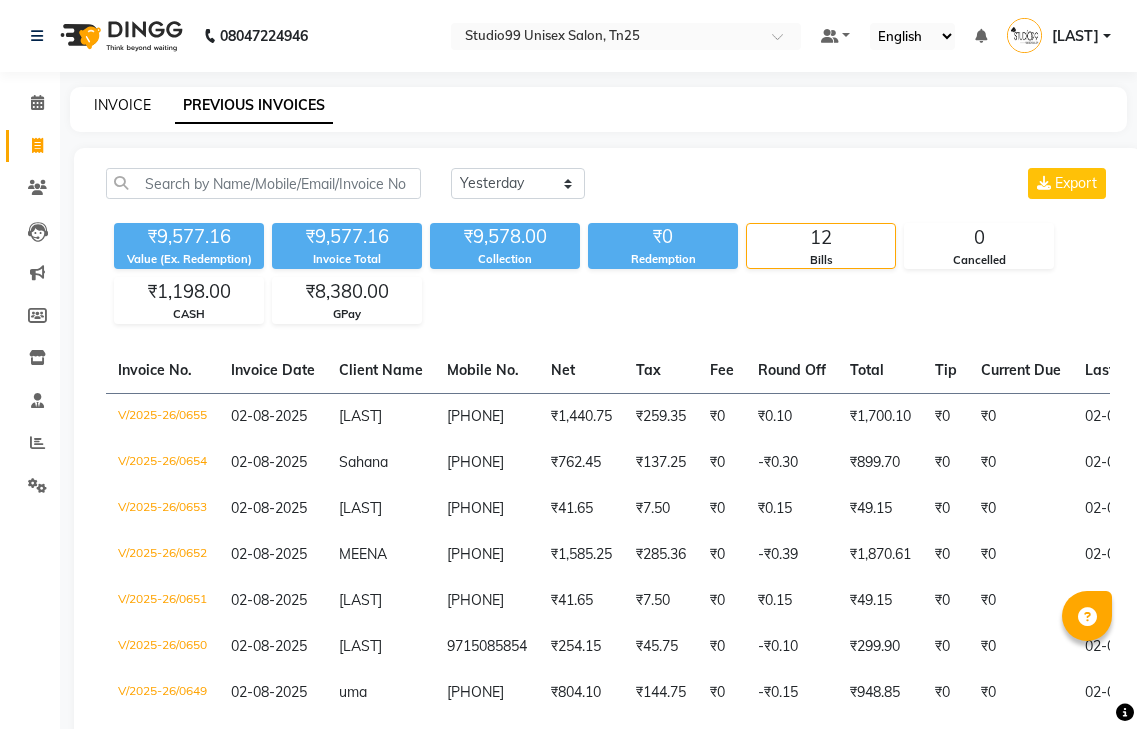 scroll, scrollTop: 0, scrollLeft: 0, axis: both 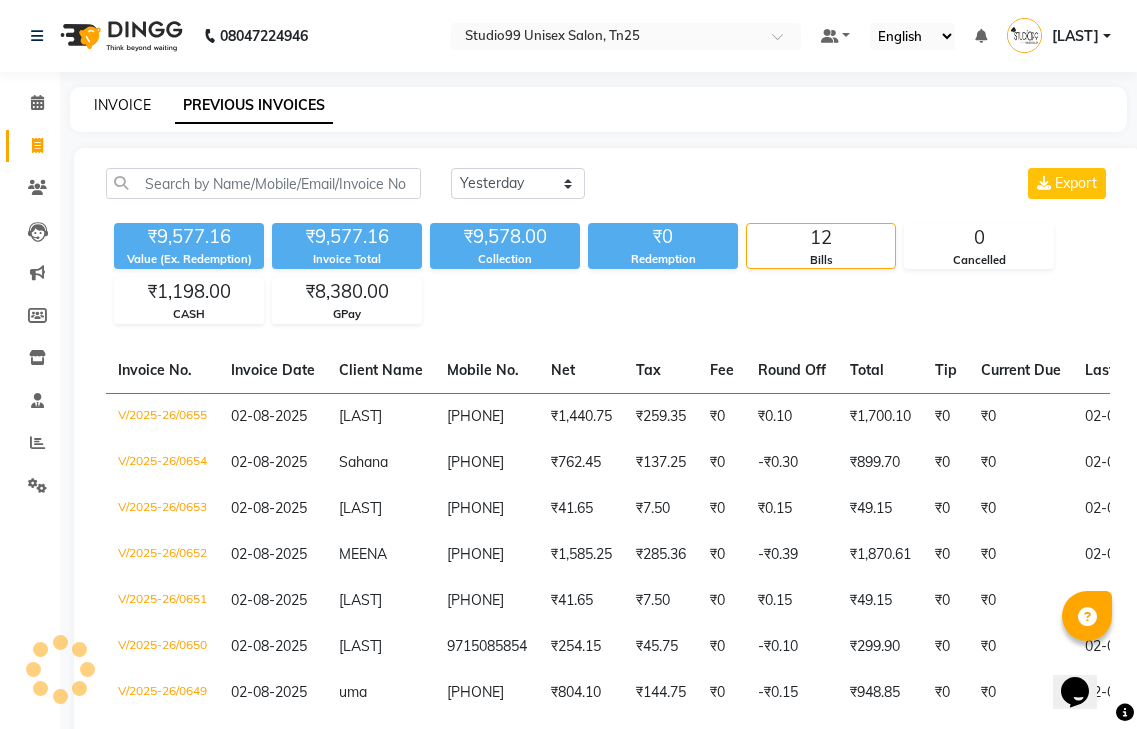 click on "INVOICE" 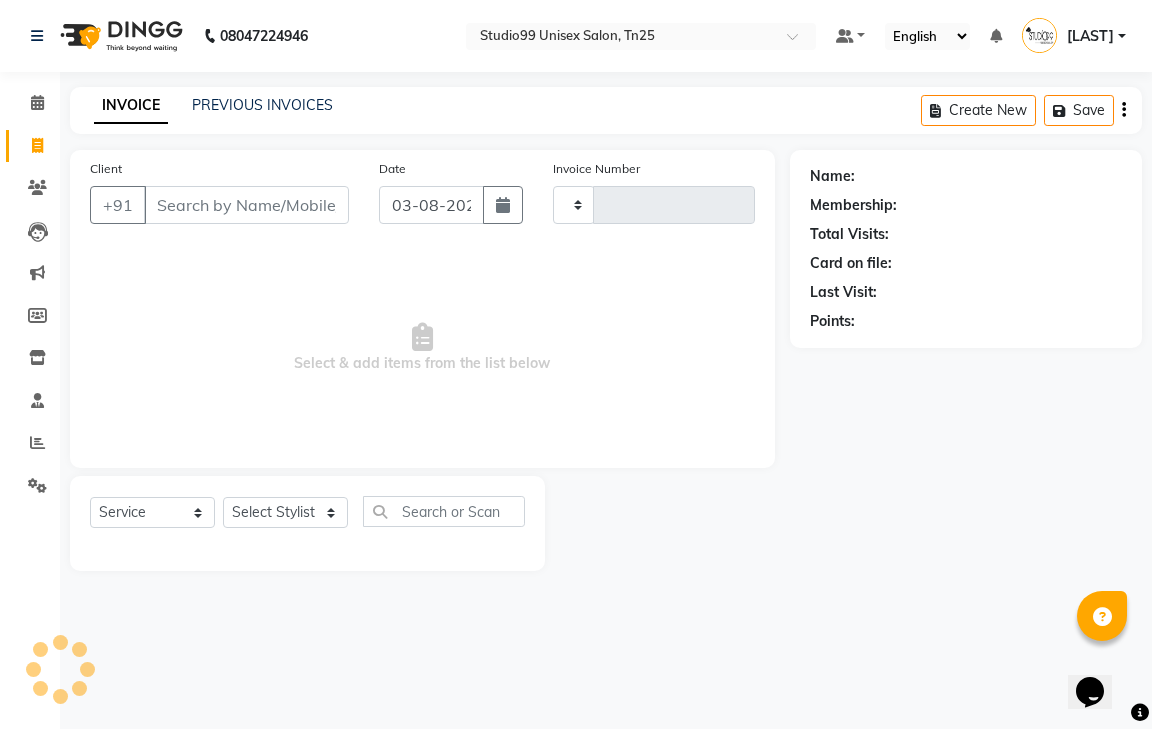 type on "0656" 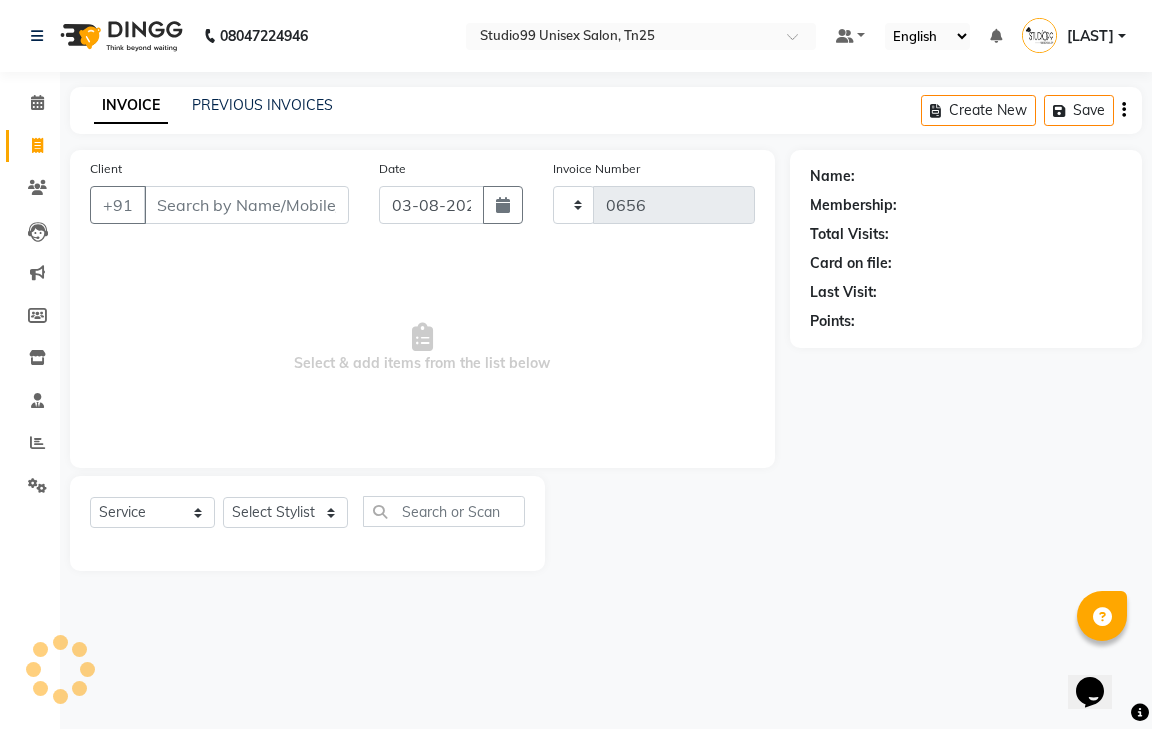 select on "8331" 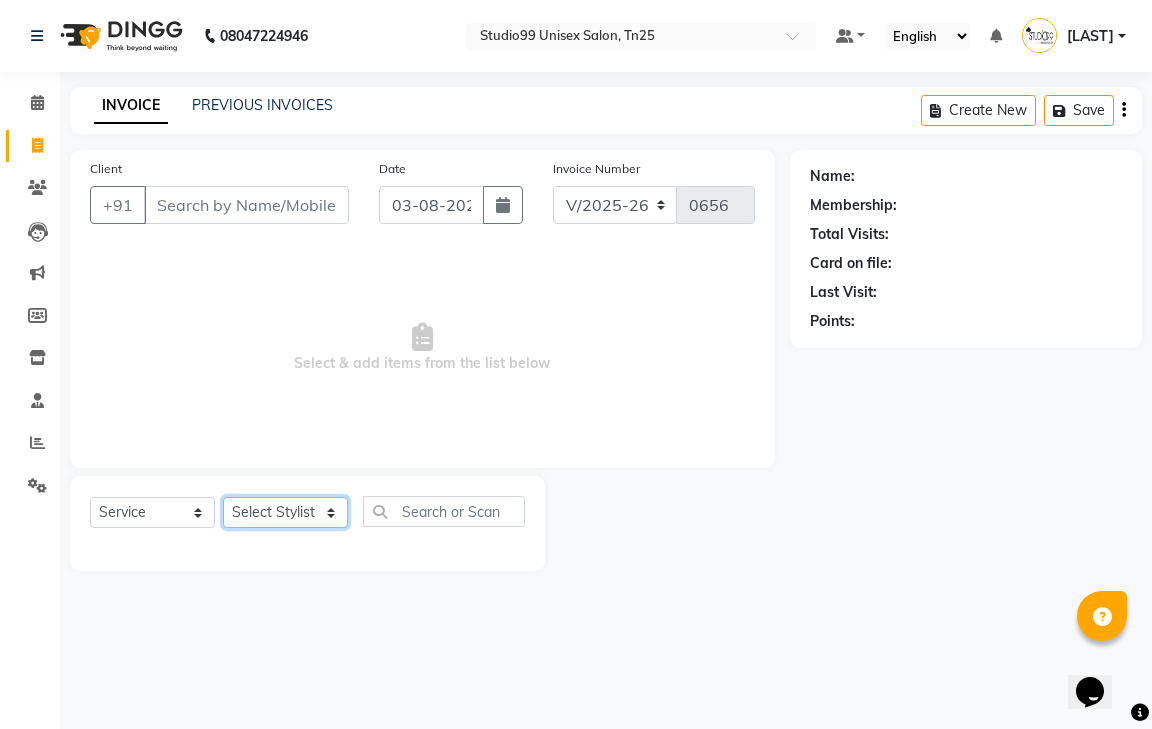 click on "Select Stylist [LAST] [LAST] [LAST] [LAST] [LAST] [LAST] [LAST] Classic Hair cut female Hair cut-249 male boy Kids (Upto 10 Years) creative Hair cut male beard trim Kids (Upto 10 Years)-Female- creative Hair cut-Female classic shave beard spa creative layers kids creative cut -female Hair bangs Moustache colour Root Touch-up male Root Touch-up without Ammonia male Beard Color Fashion Color male Root Touch-up-Female-1199 Root Touch-up without Ammonia-Female-1299 Global-Female-2999 Global color without Ammonia-Female Fashion Color-Female-3999 Streaks (Per Streak)-Female Root Touch-up-Male Root Touch-up without Ammonia-Male Beard Color-Male Fashion Color-Male Streaks (Per Streak)-Male Root Touch-up-Female Root Touch-up without Ammonia-Female Global-Female Global Color without Ammonia-Female Fashion Color-Female Coconut-499 male Almond /Olive Oil / Mythic Oil male Coconut female Oil" 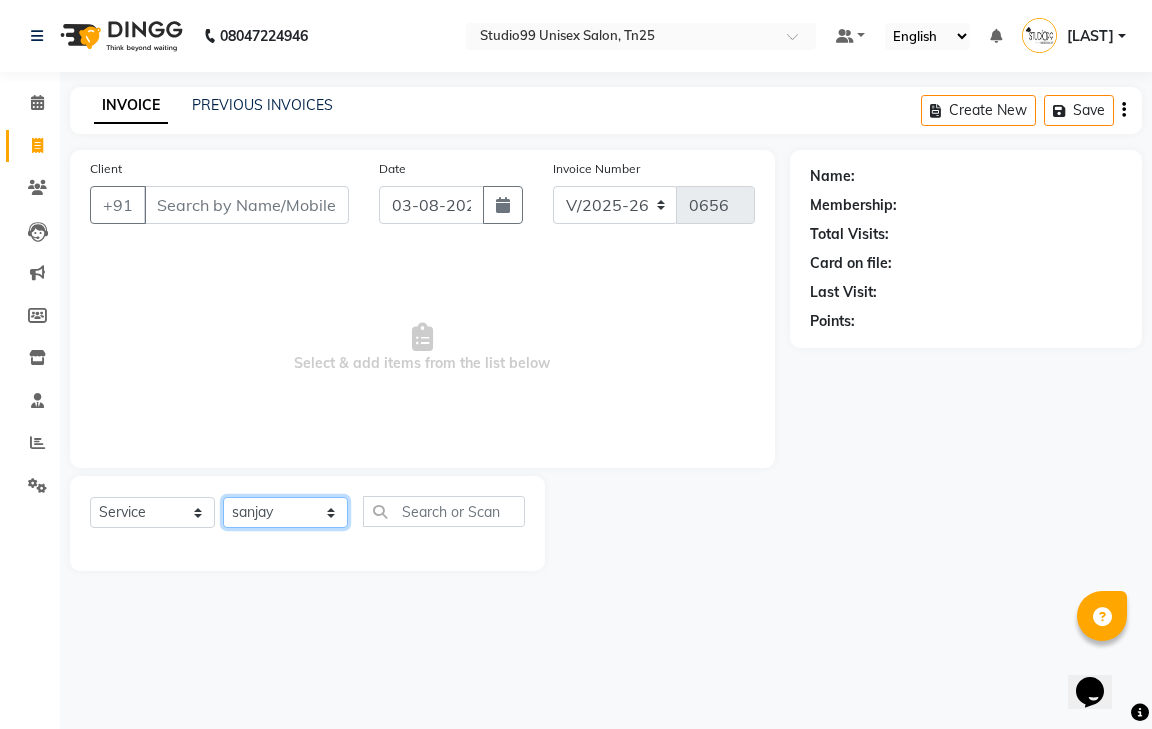 click on "Select Stylist [LAST] [LAST] [LAST] [LAST] [LAST] [LAST] [LAST] Classic Hair cut female Hair cut-249 male boy Kids (Upto 10 Years) creative Hair cut male beard trim Kids (Upto 10 Years)-Female- creative Hair cut-Female classic shave beard spa creative layers kids creative cut -female Hair bangs Moustache colour Root Touch-up male Root Touch-up without Ammonia male Beard Color Fashion Color male Root Touch-up-Female-1199 Root Touch-up without Ammonia-Female-1299 Global-Female-2999 Global color without Ammonia-Female Fashion Color-Female-3999 Streaks (Per Streak)-Female Root Touch-up-Male Root Touch-up without Ammonia-Male Beard Color-Male Fashion Color-Male Streaks (Per Streak)-Male Root Touch-up-Female Root Touch-up without Ammonia-Female Global-Female Global Color without Ammonia-Female Fashion Color-Female Coconut-499 male Almond /Olive Oil / Mythic Oil male Coconut female Oil" 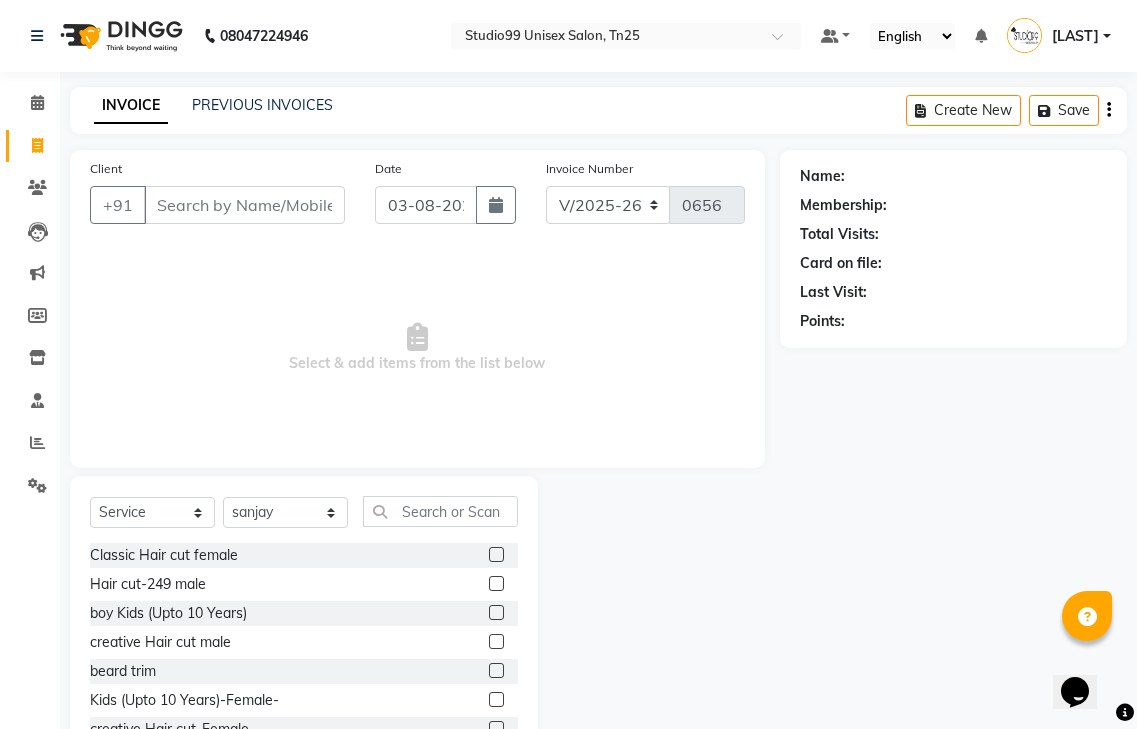 click 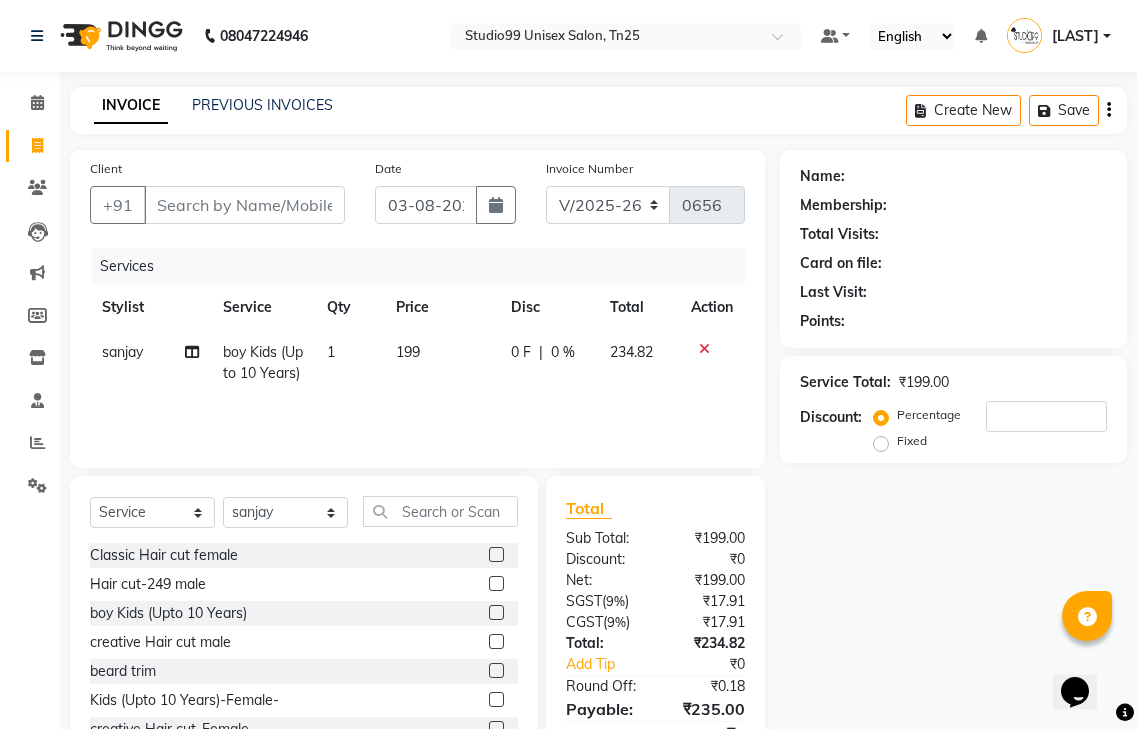click 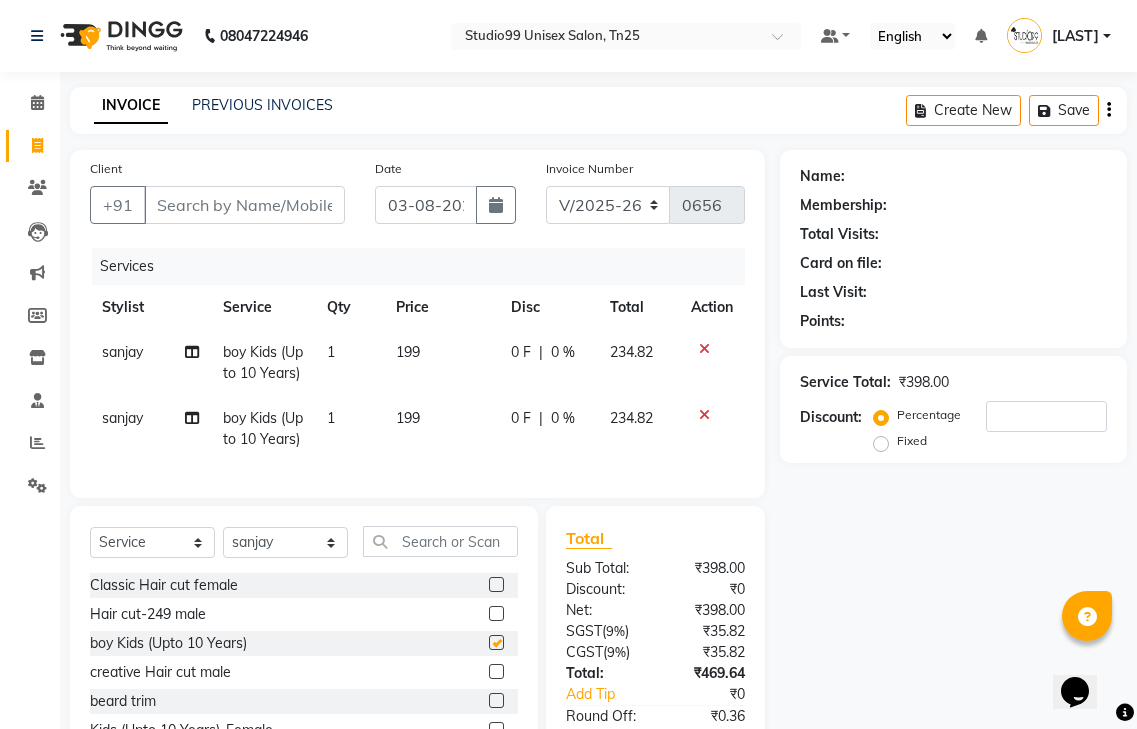 checkbox on "false" 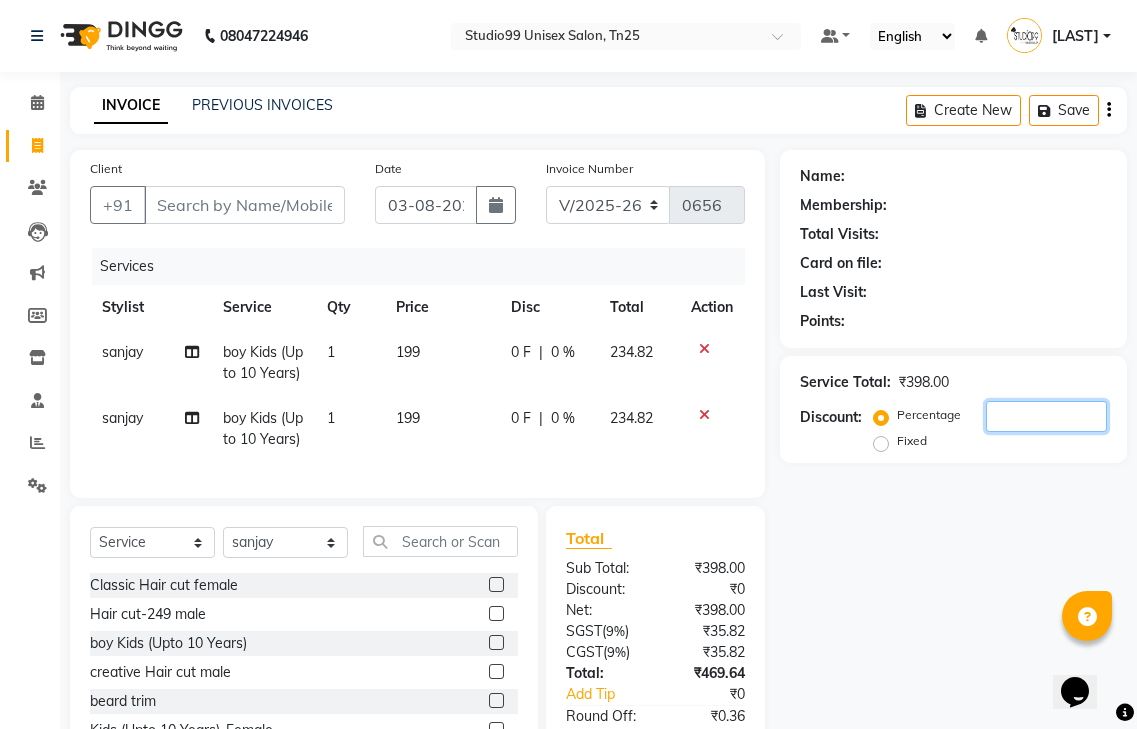 click 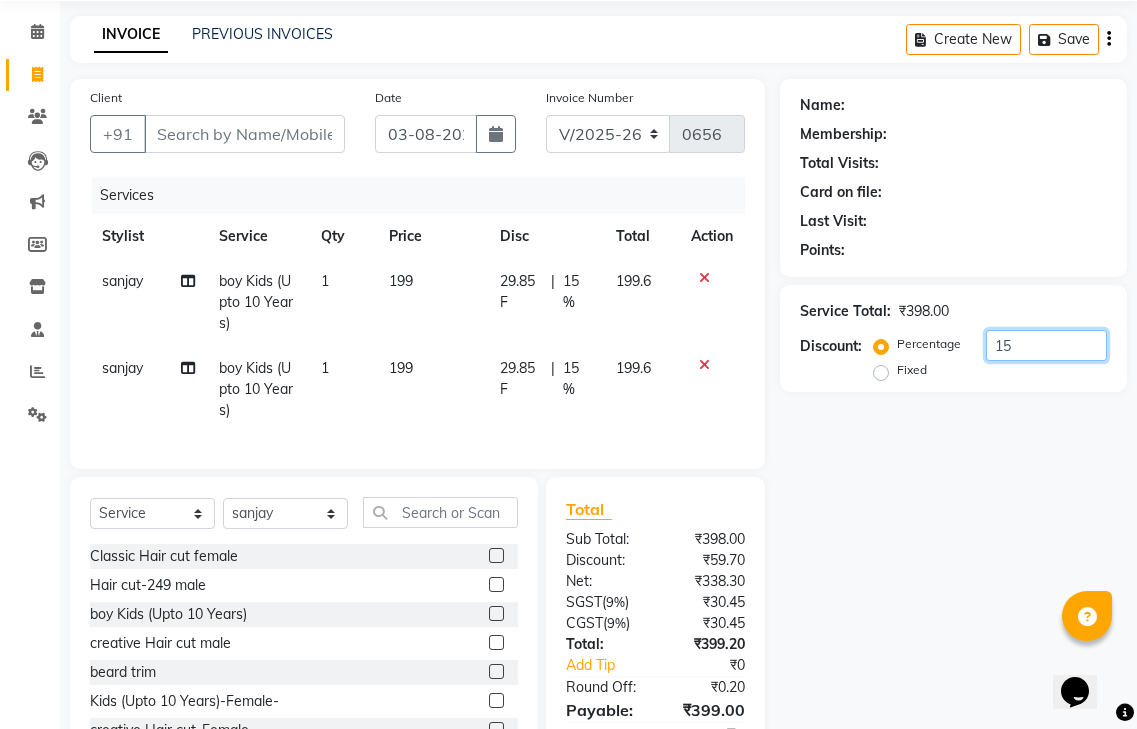 scroll, scrollTop: 179, scrollLeft: 0, axis: vertical 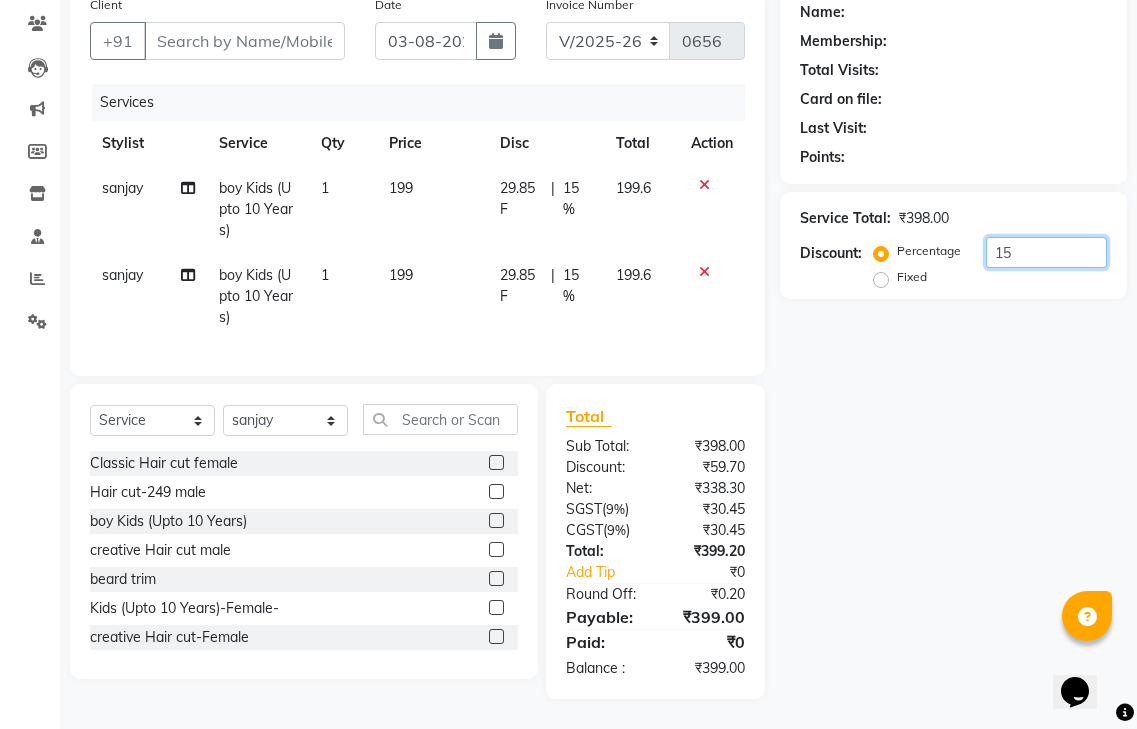 type on "15" 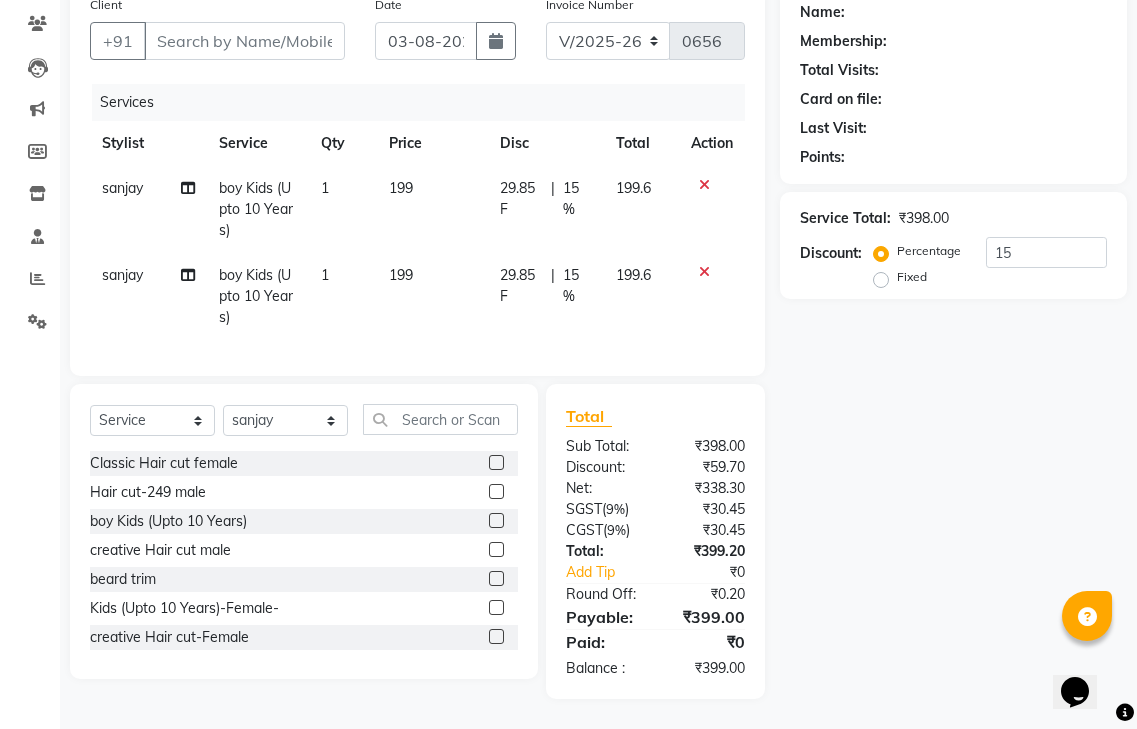 click 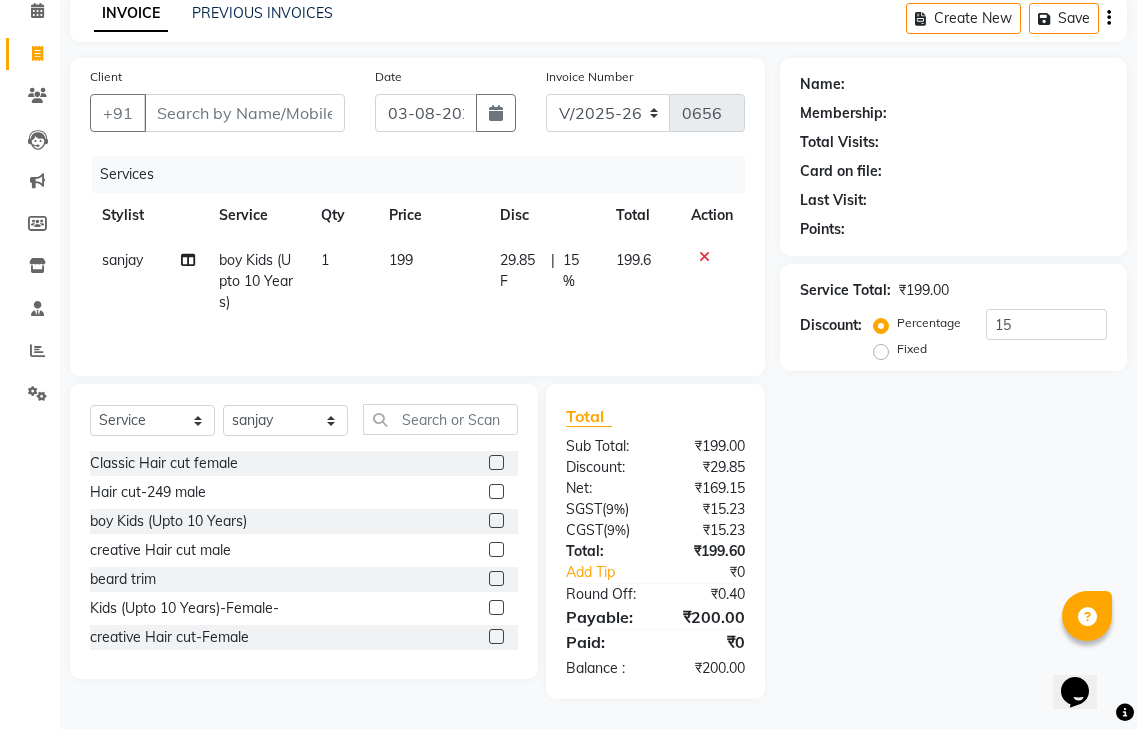 click 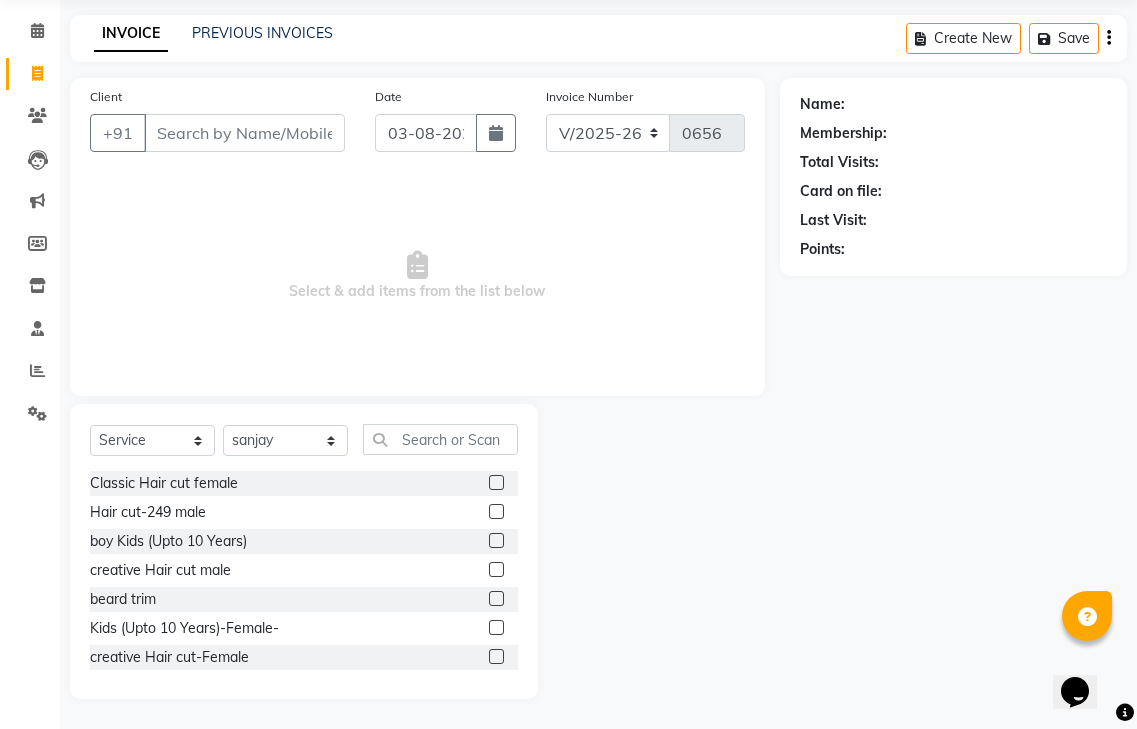 scroll, scrollTop: 72, scrollLeft: 0, axis: vertical 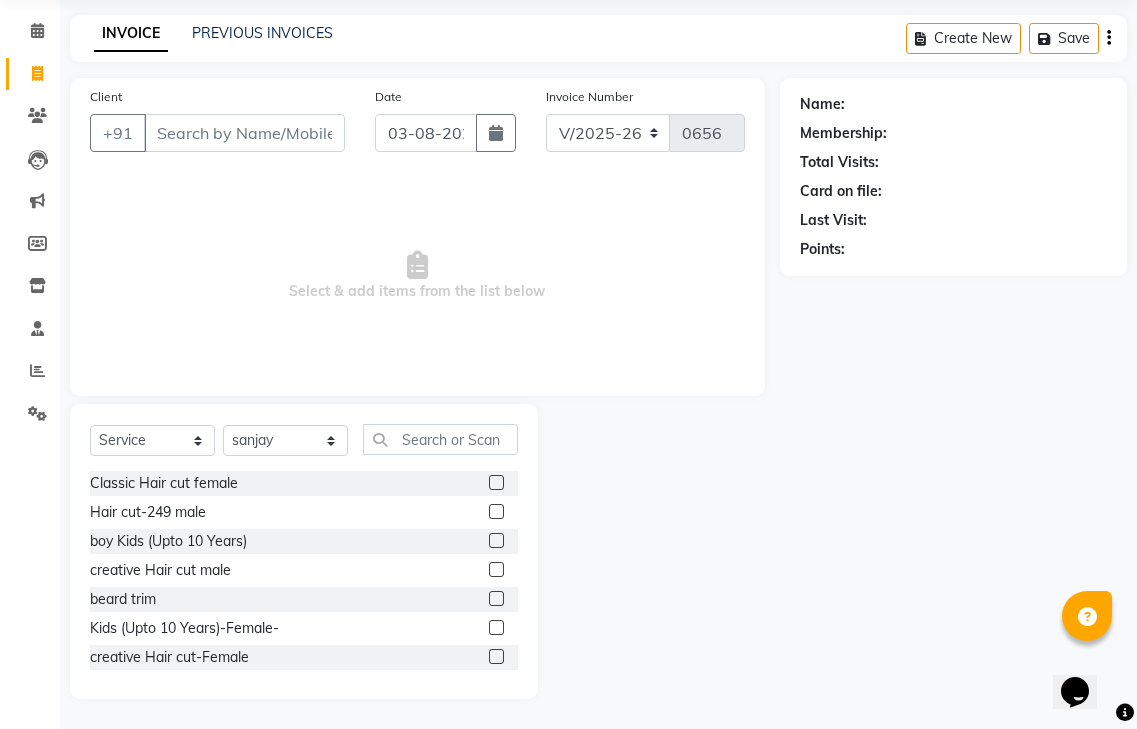 click 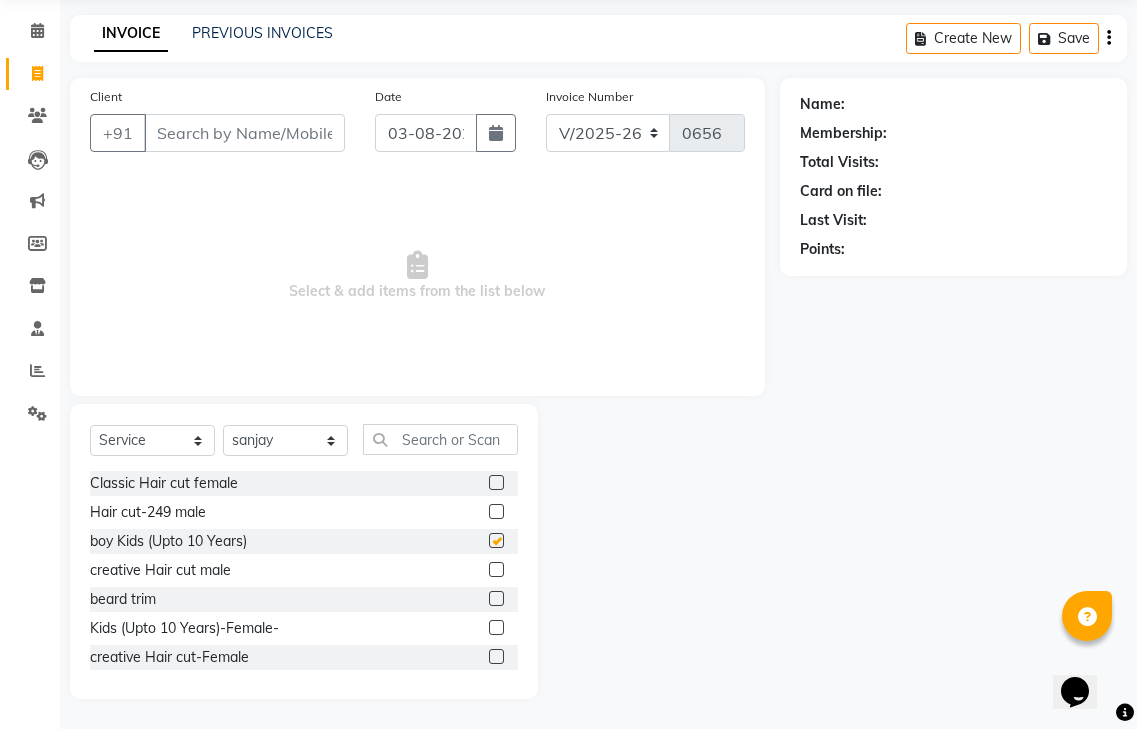 scroll, scrollTop: 92, scrollLeft: 0, axis: vertical 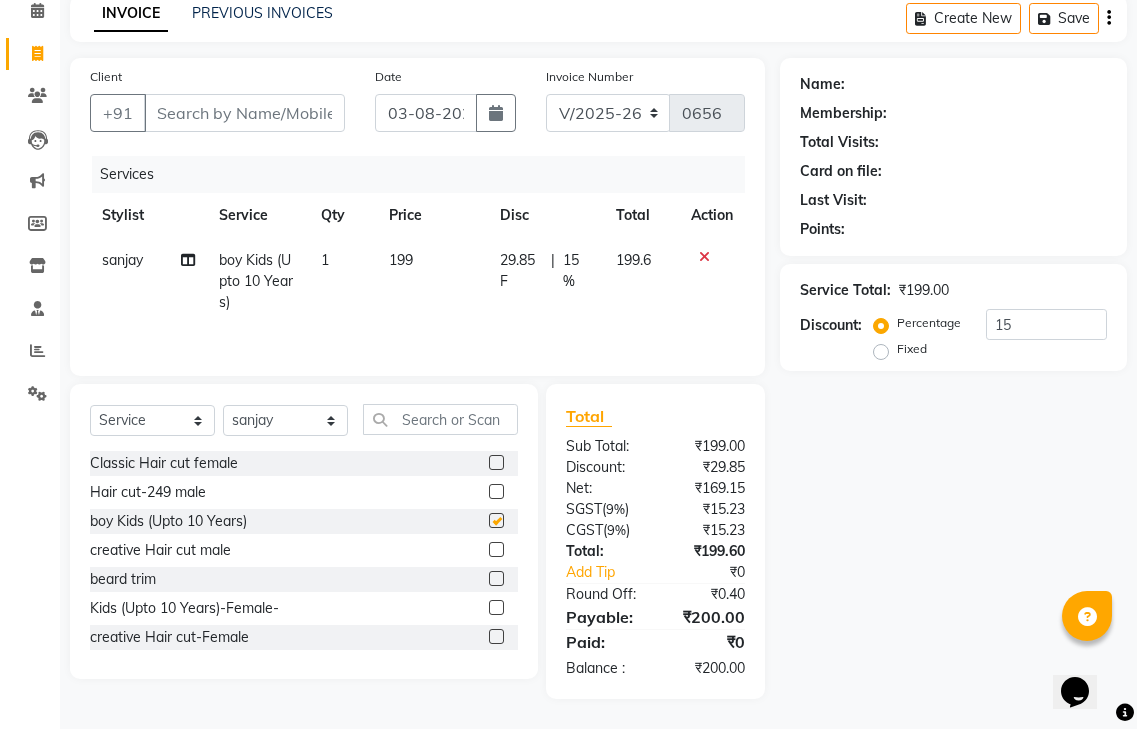 checkbox on "false" 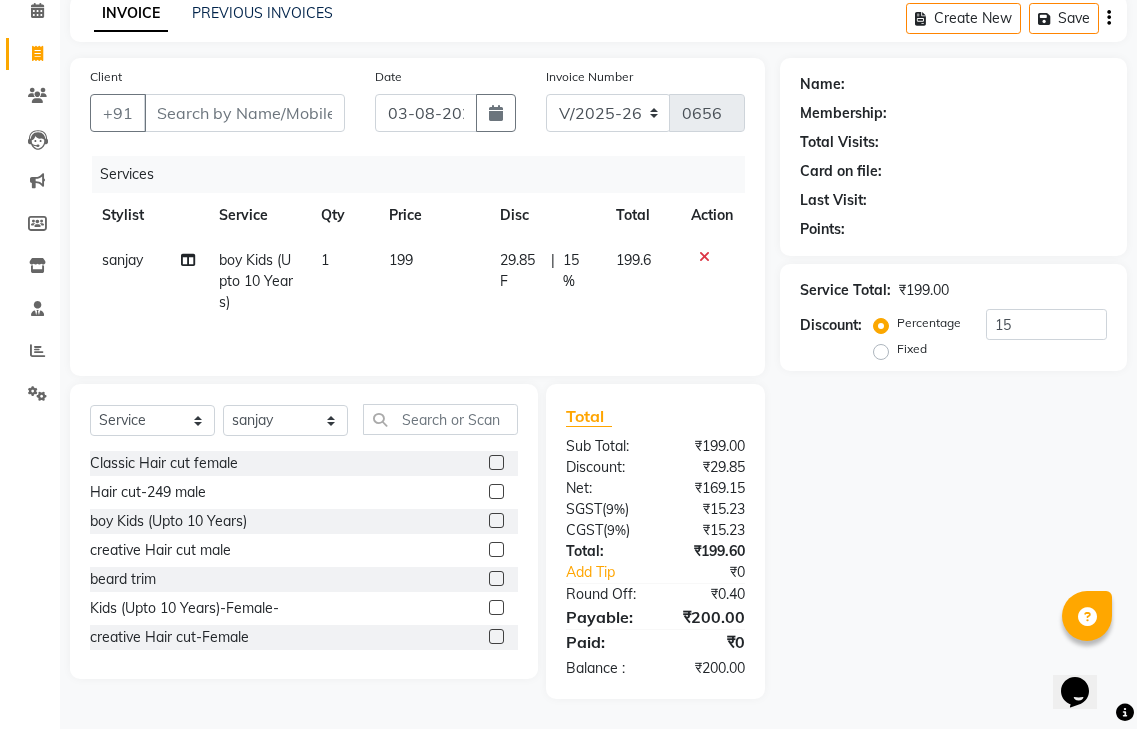 drag, startPoint x: 484, startPoint y: 578, endPoint x: 511, endPoint y: 570, distance: 28.160255 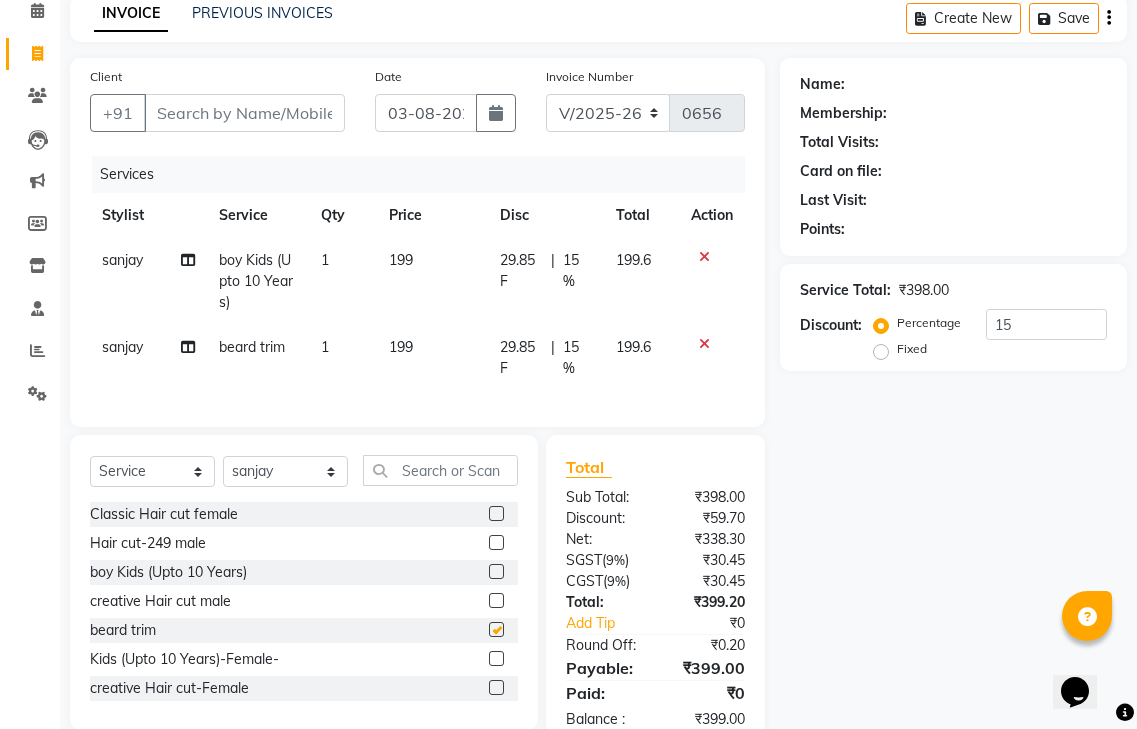 scroll, scrollTop: 158, scrollLeft: 0, axis: vertical 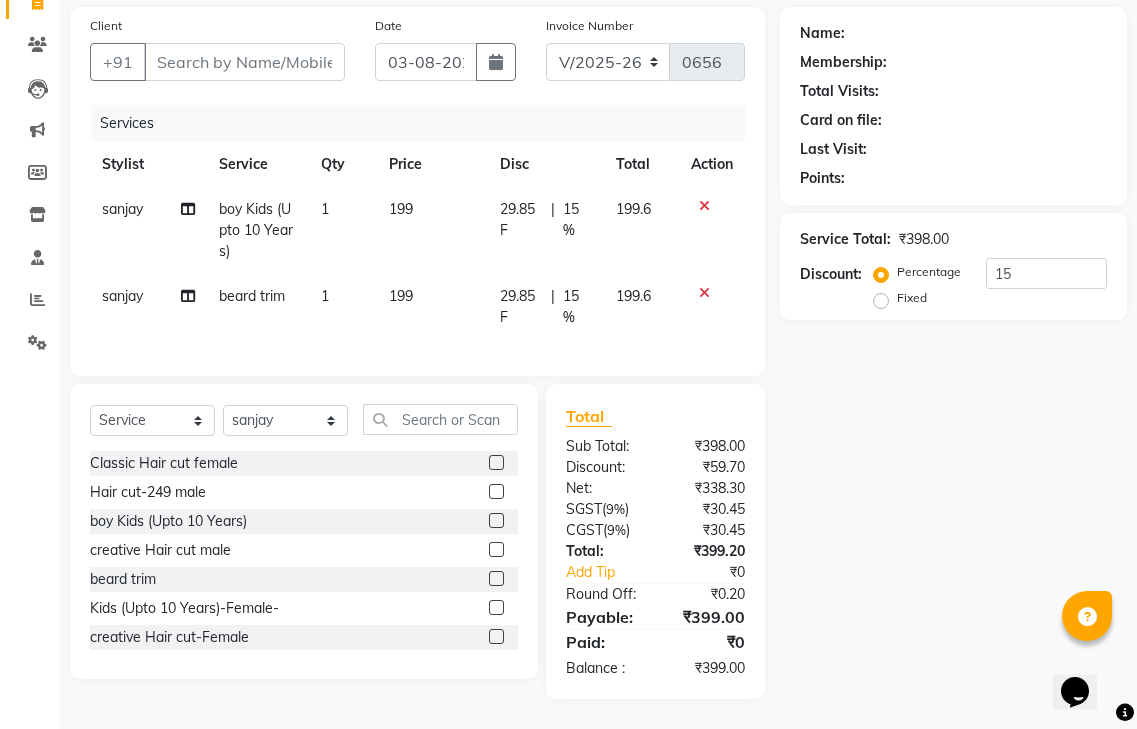 checkbox on "false" 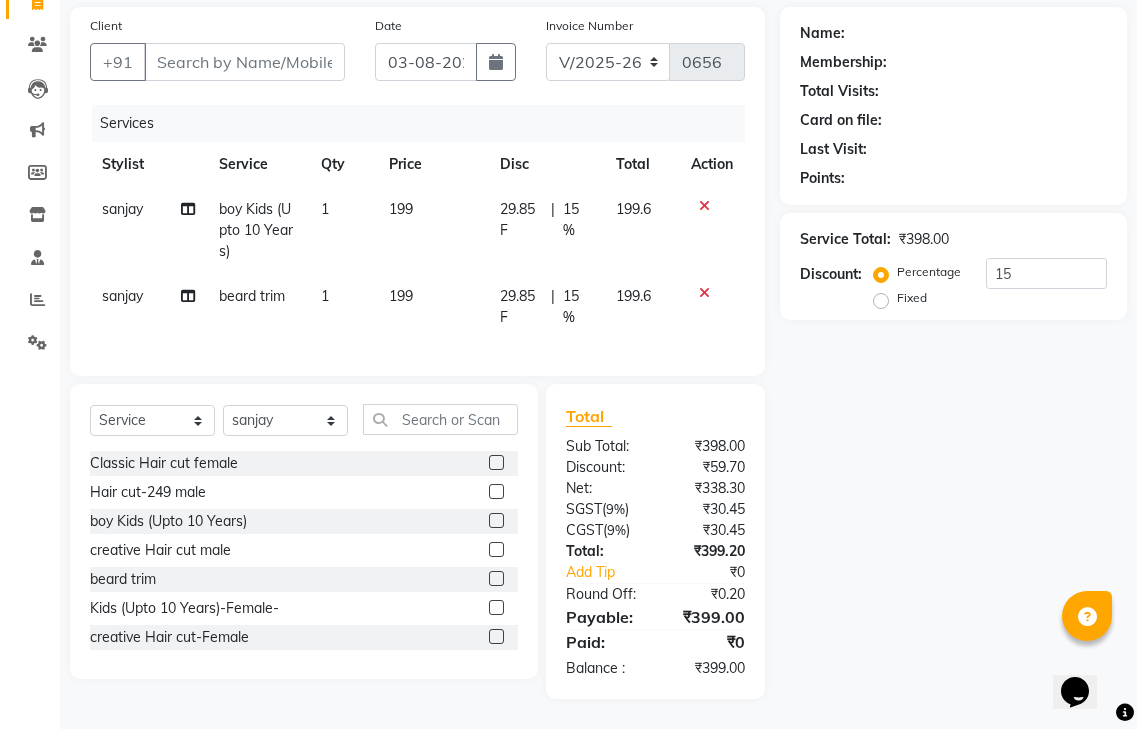click on "199" 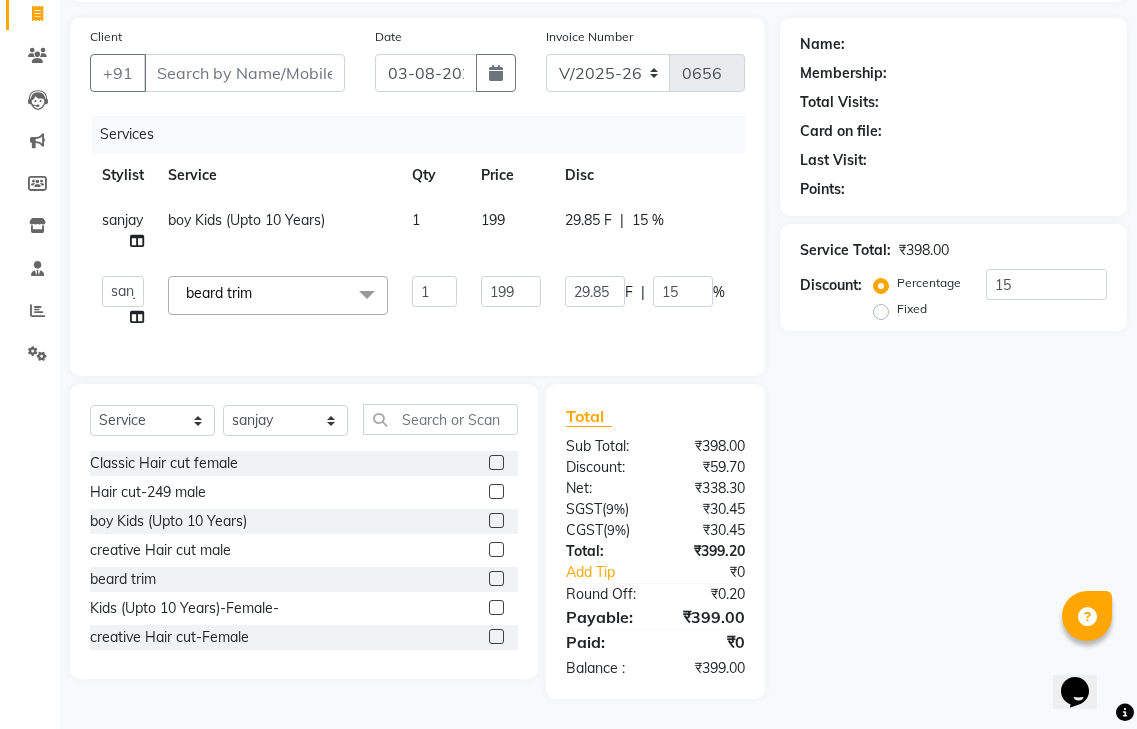 scroll, scrollTop: 147, scrollLeft: 0, axis: vertical 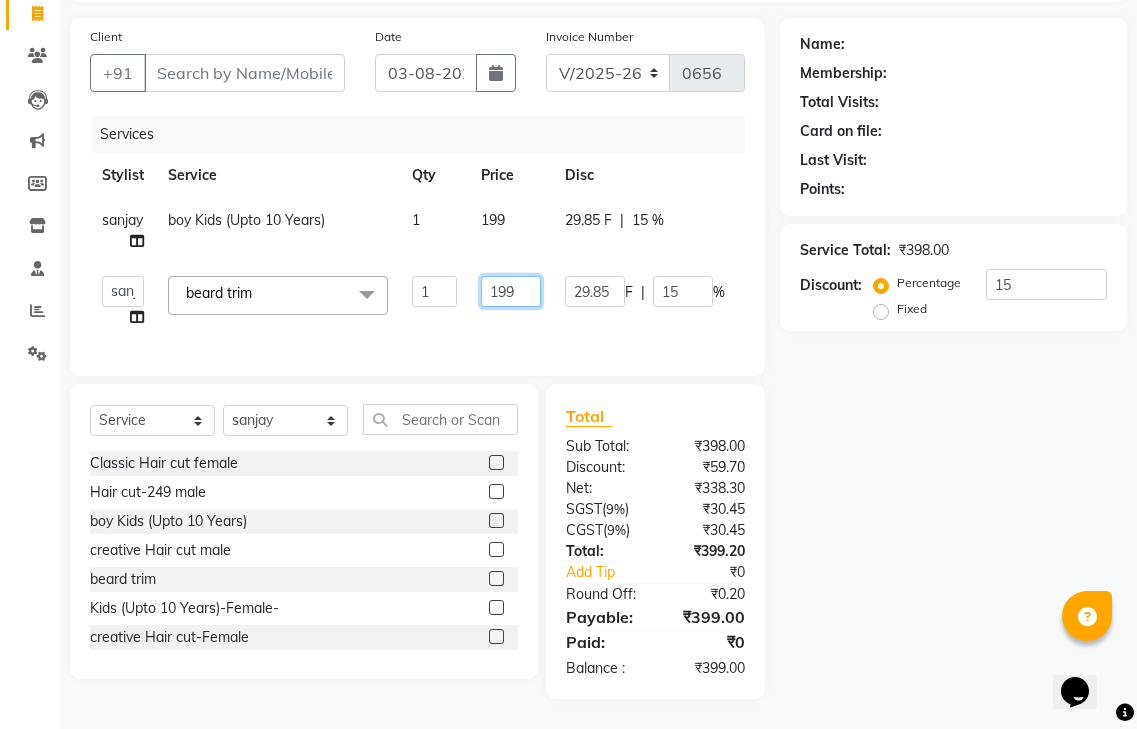 click on "199" 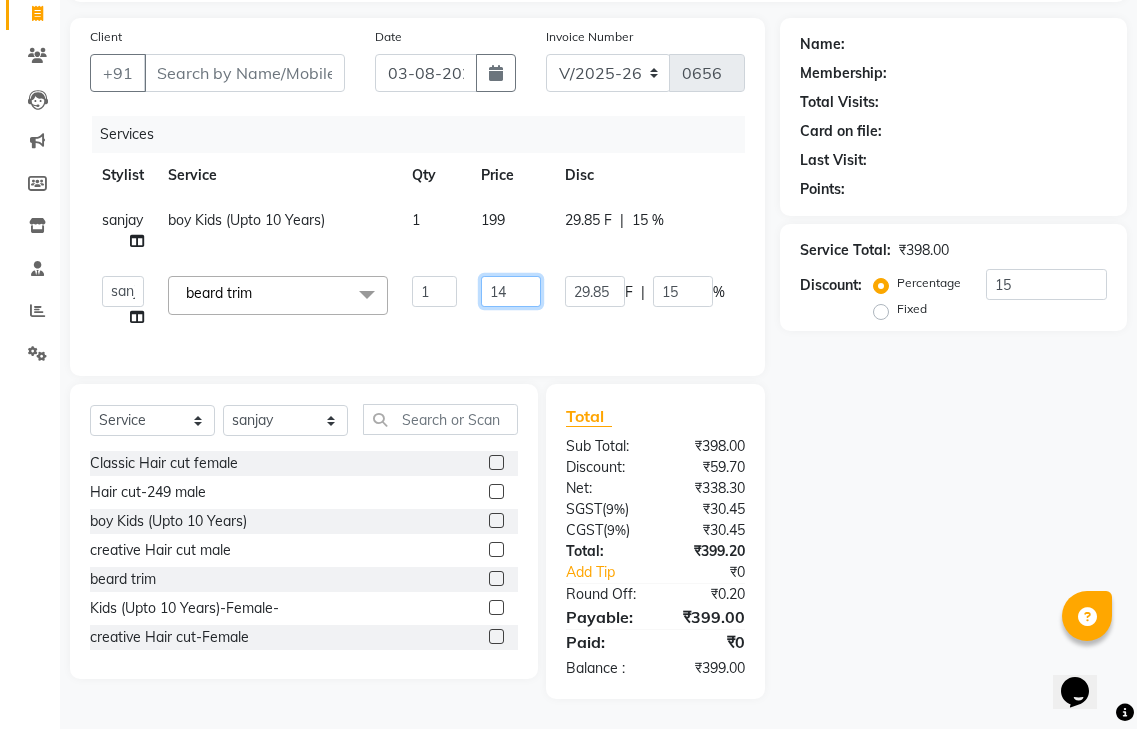 type on "149" 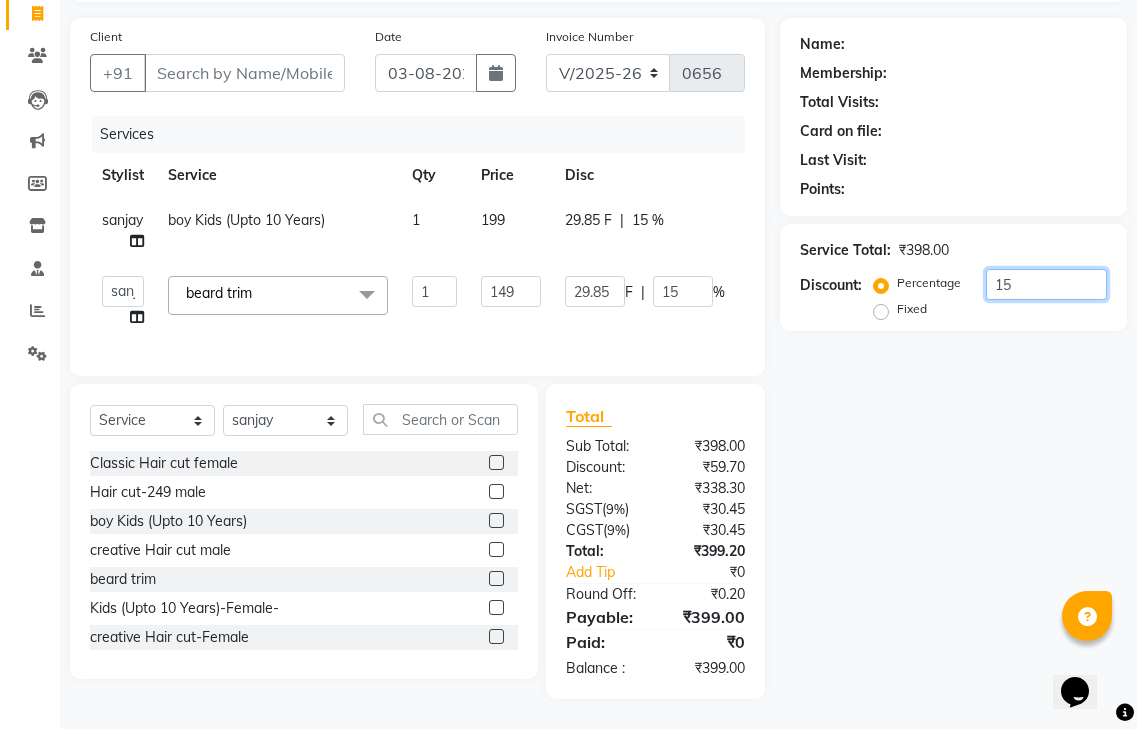 click on "15" 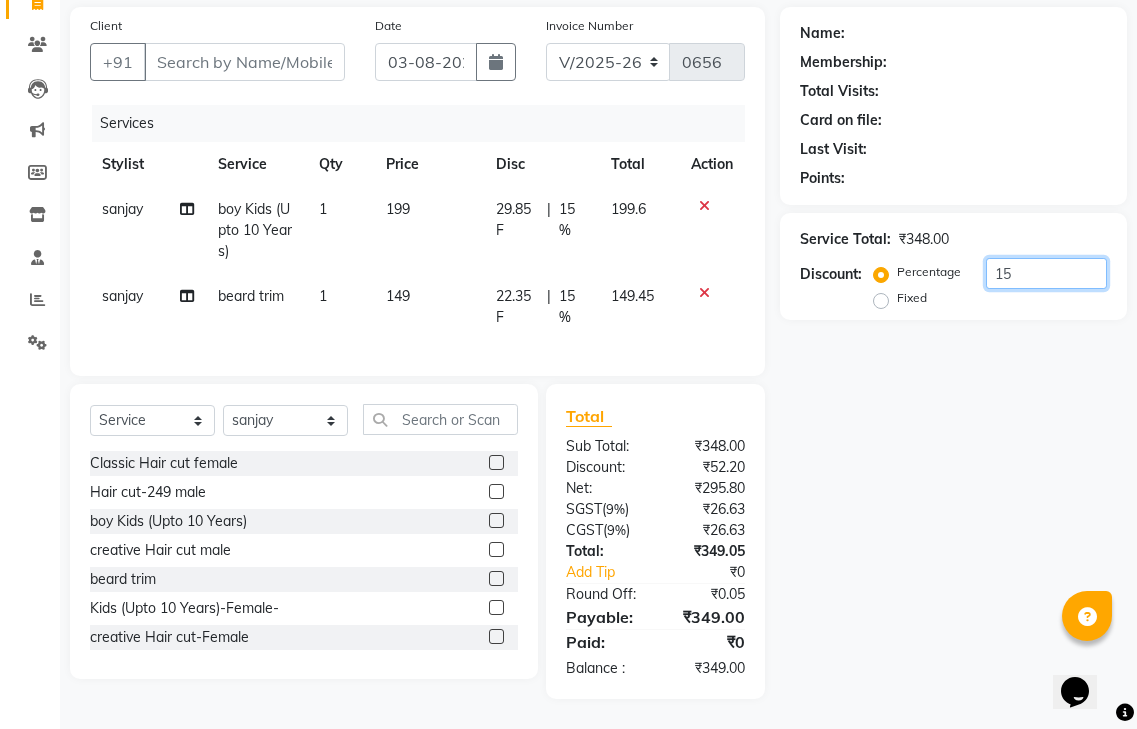type on "1" 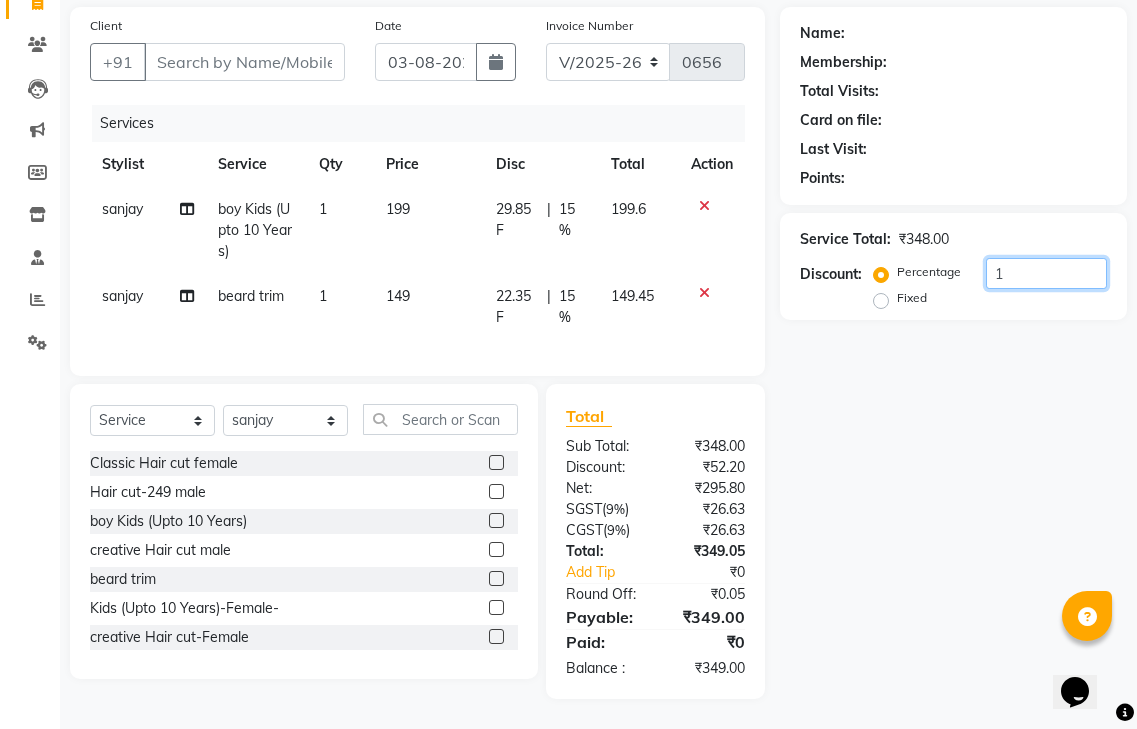 scroll, scrollTop: 137, scrollLeft: 0, axis: vertical 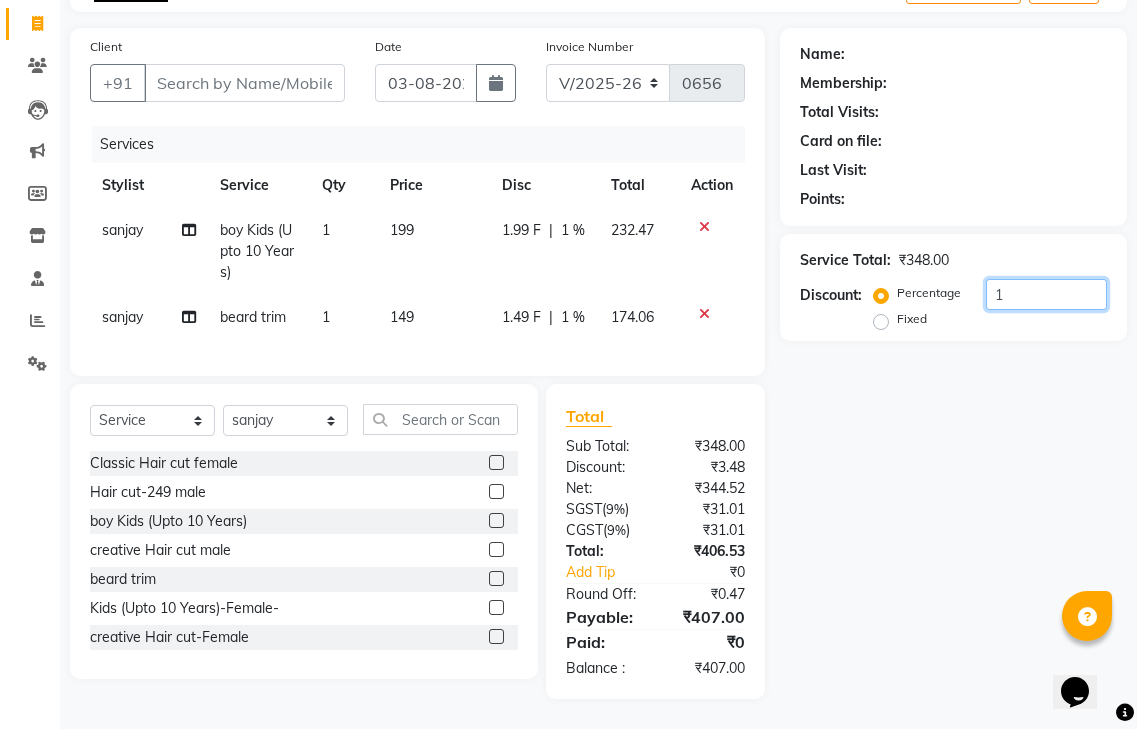 type on "15" 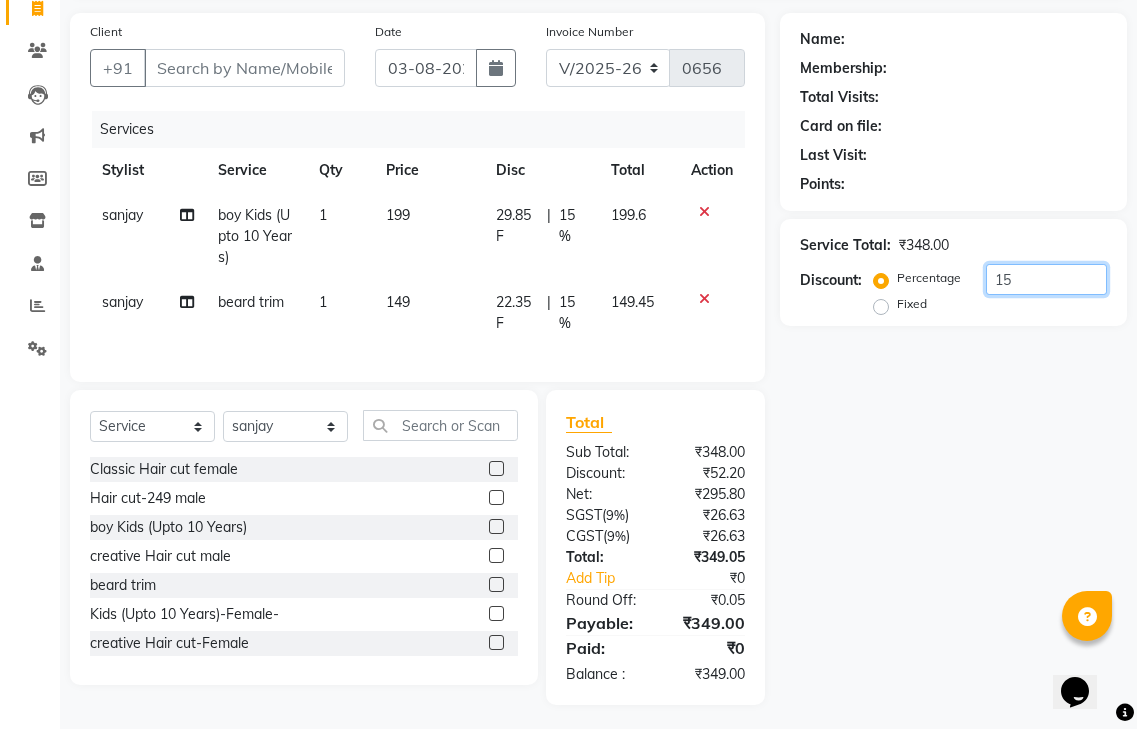 scroll, scrollTop: 147, scrollLeft: 0, axis: vertical 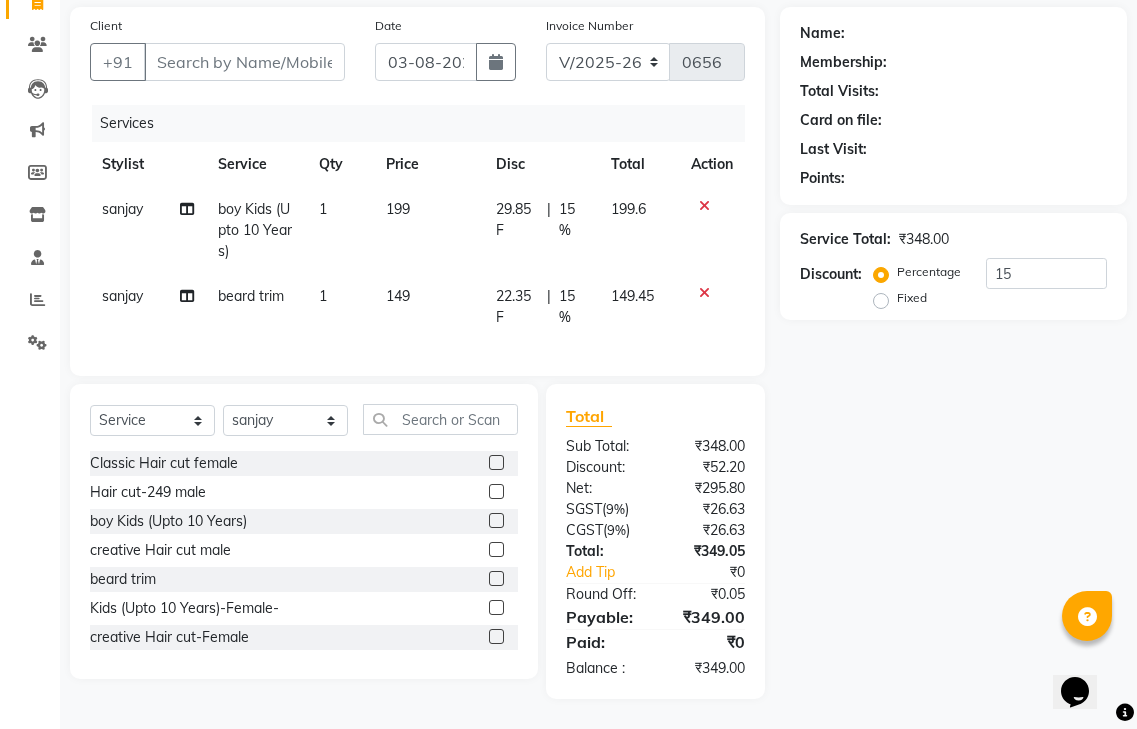 click on "149" 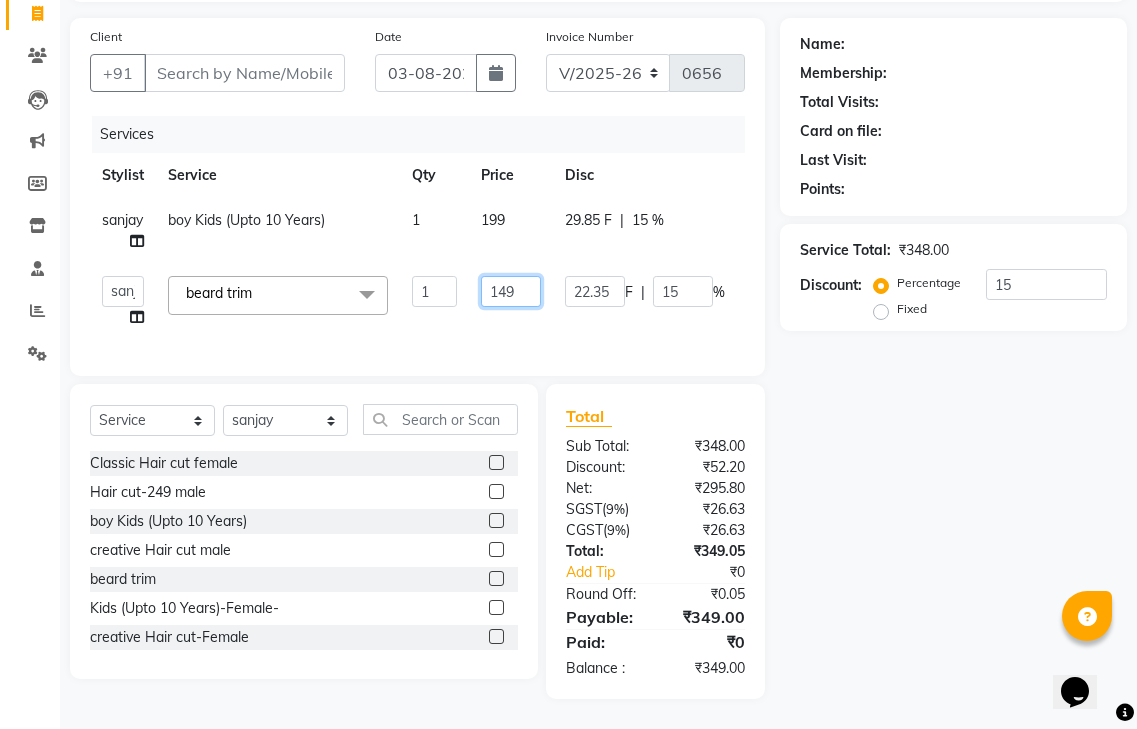 click on "149" 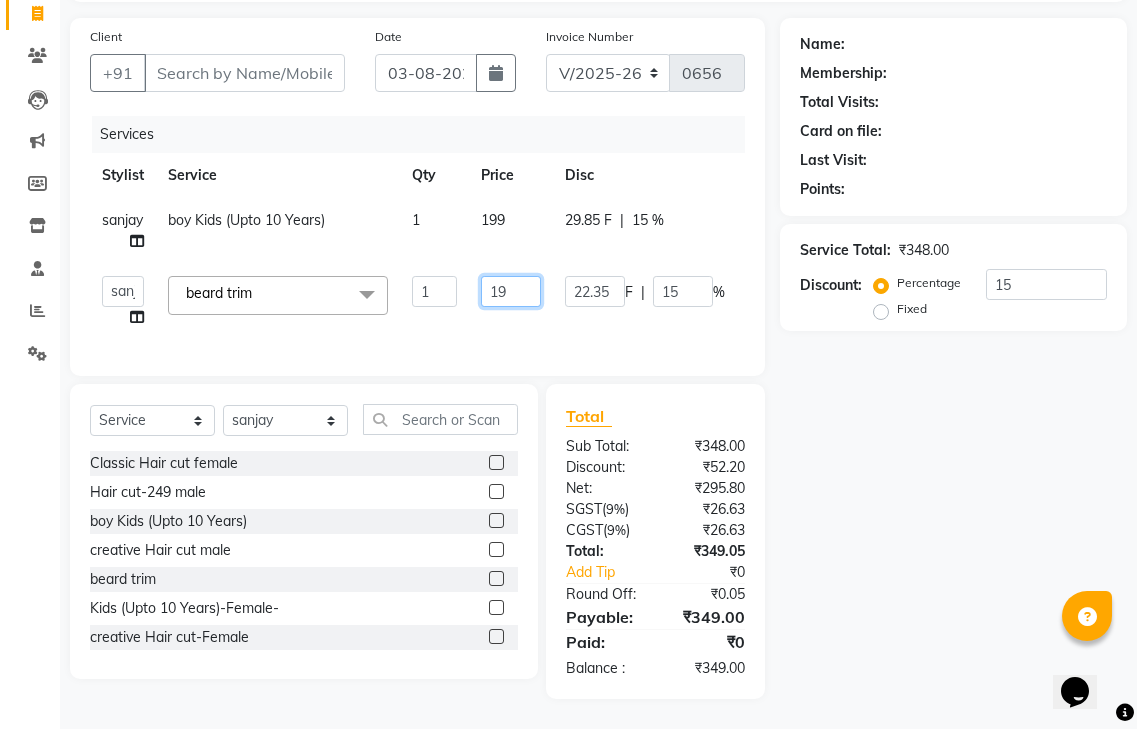 type on "199" 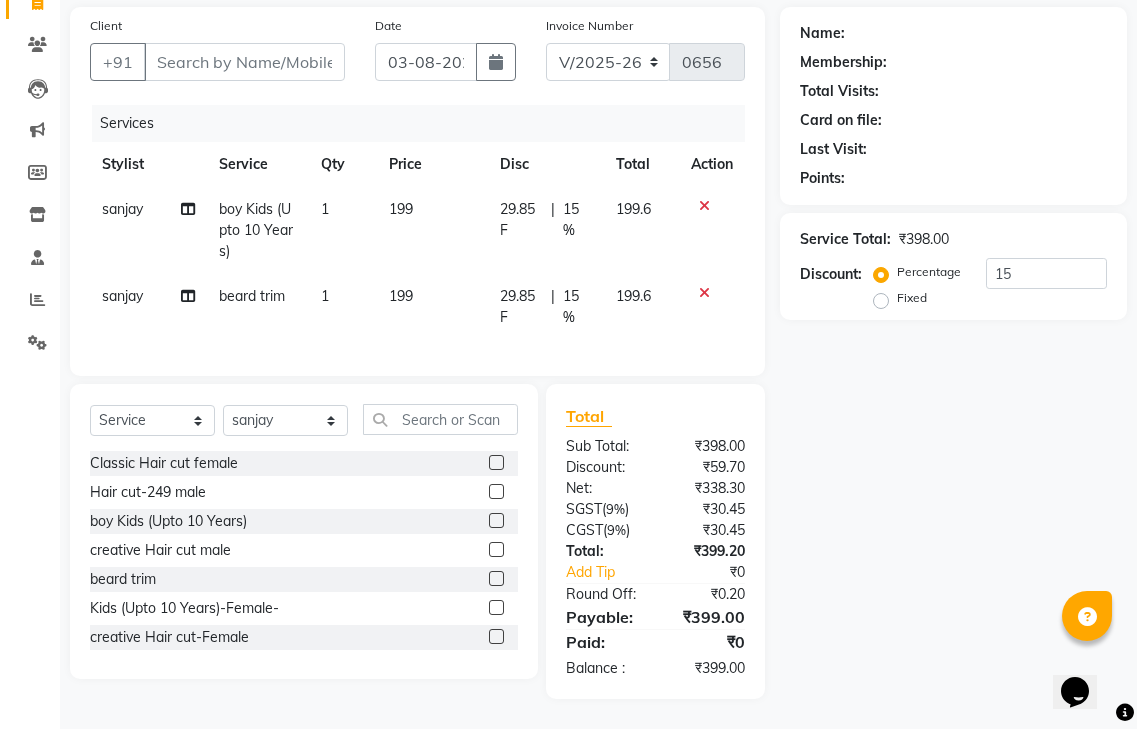 click on "Name: Membership: Total Visits: Card on file: Last Visit: Points: Service Total: ₹398.00 Discount: Percentage Fixed 15" 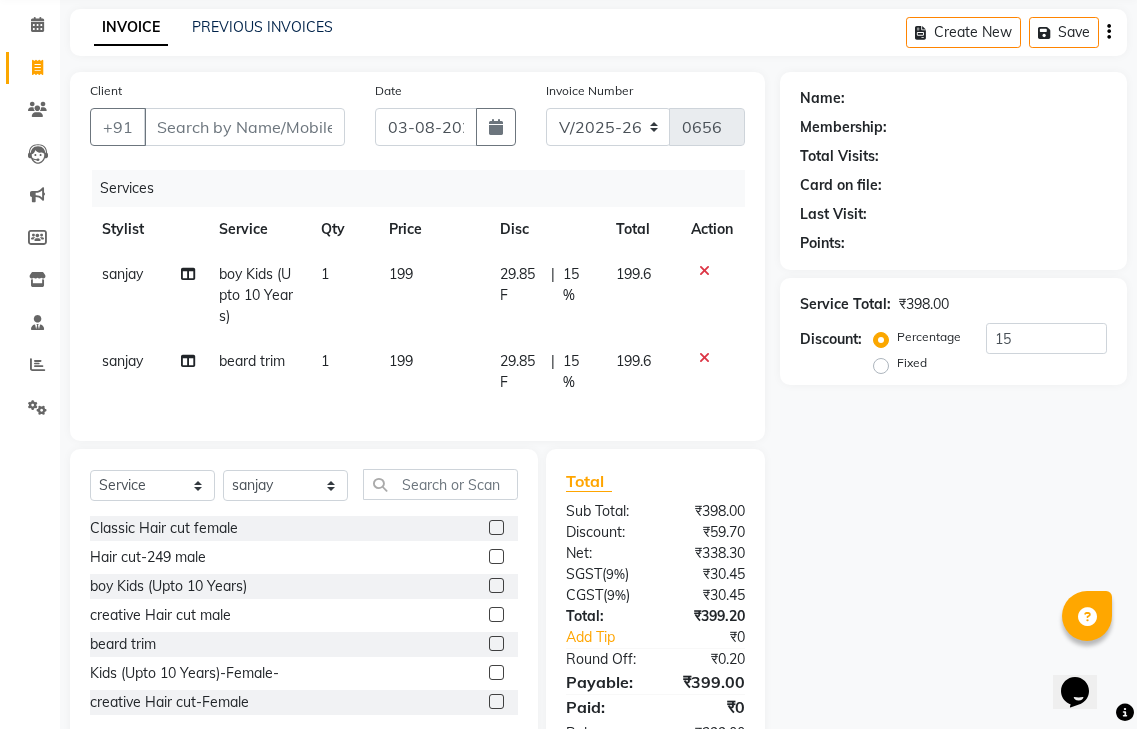 scroll, scrollTop: 158, scrollLeft: 0, axis: vertical 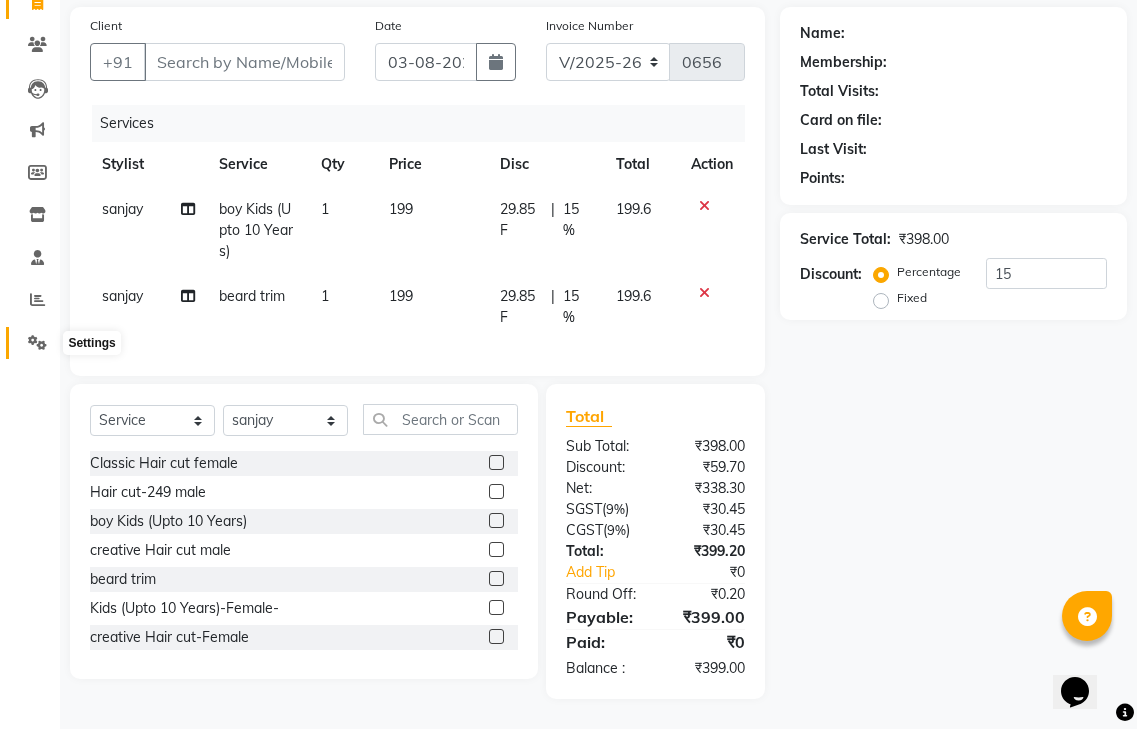 click 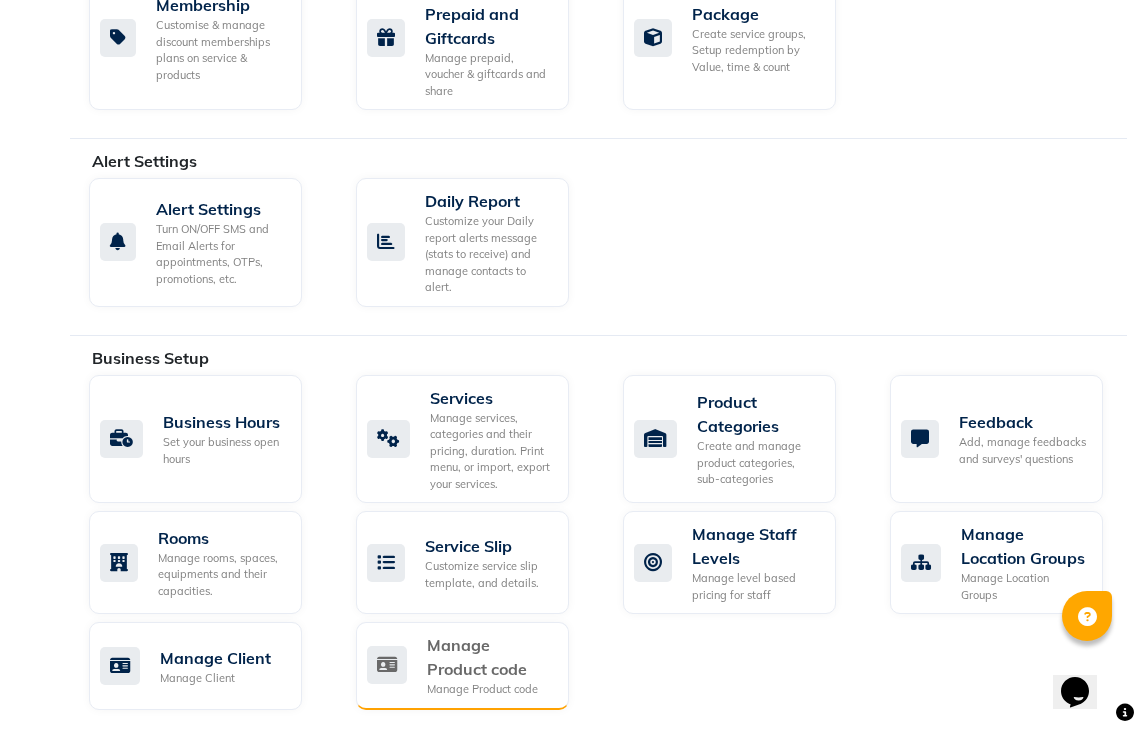 scroll, scrollTop: 858, scrollLeft: 0, axis: vertical 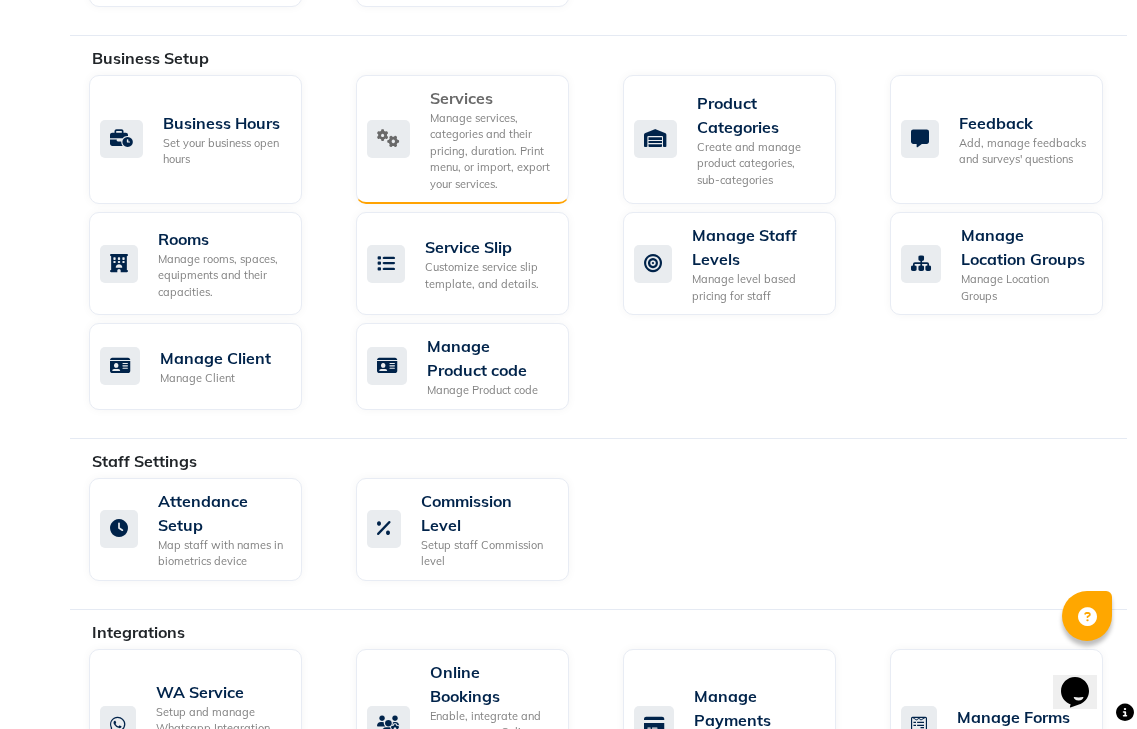 click on "Manage services, categories and their pricing, duration. Print menu, or import, export your services." 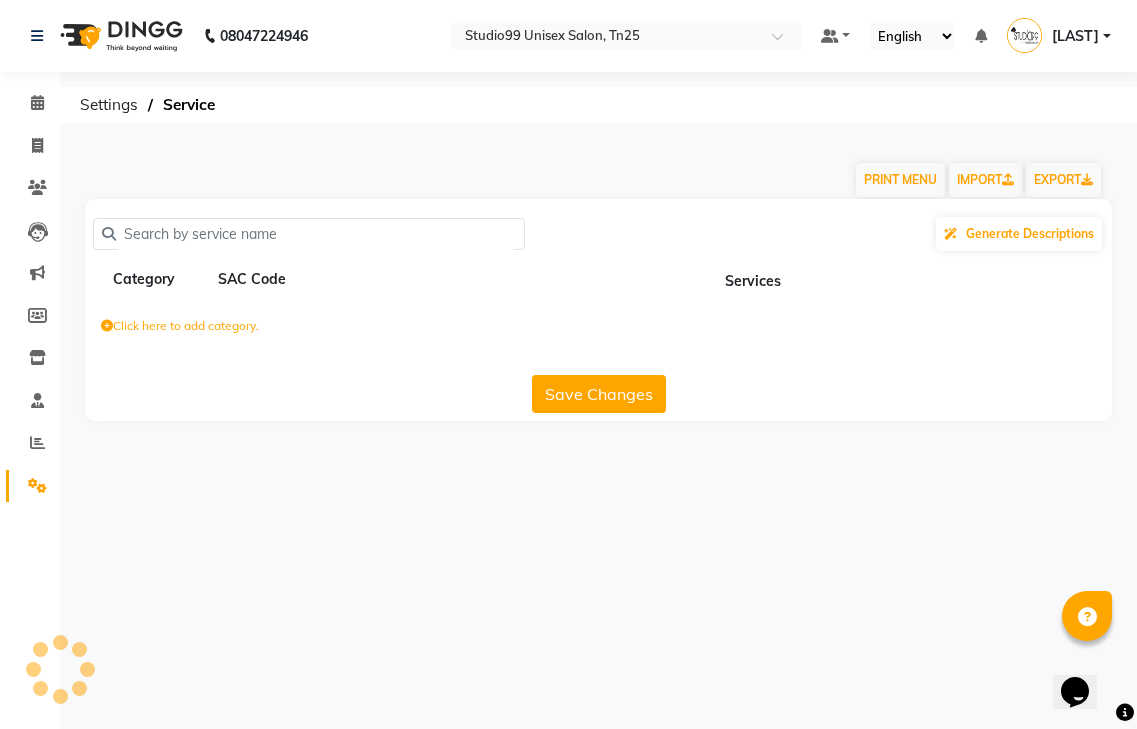 scroll, scrollTop: 0, scrollLeft: 0, axis: both 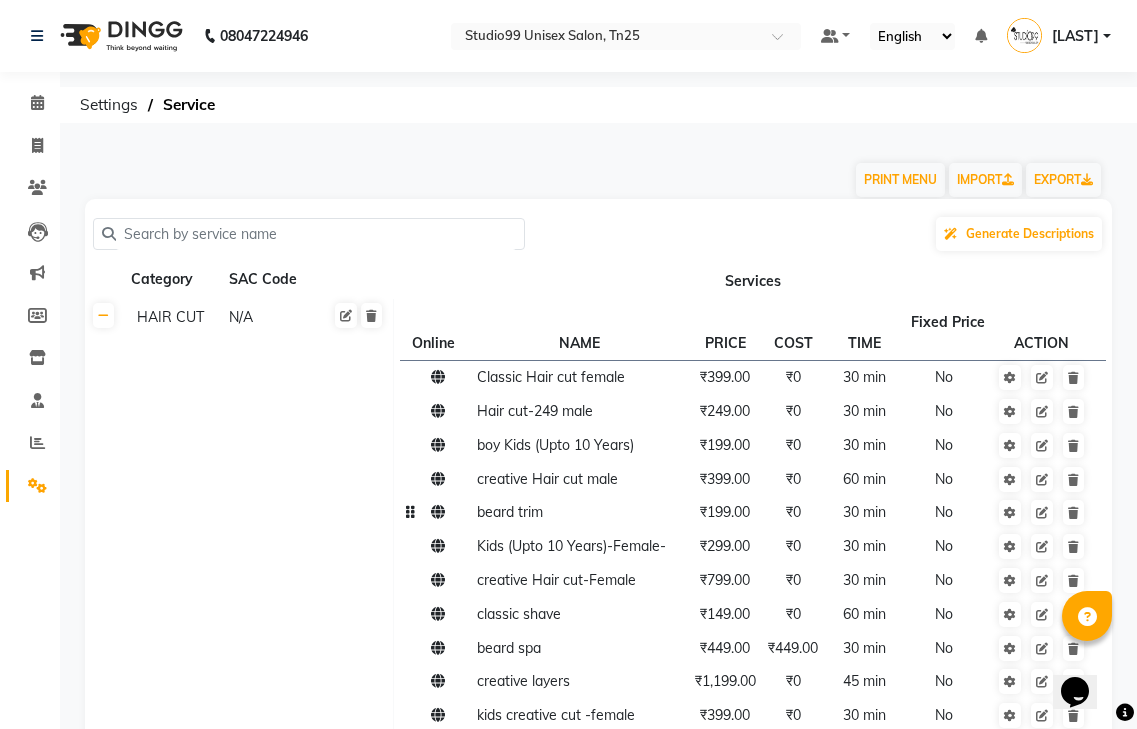 click on "₹199.00" 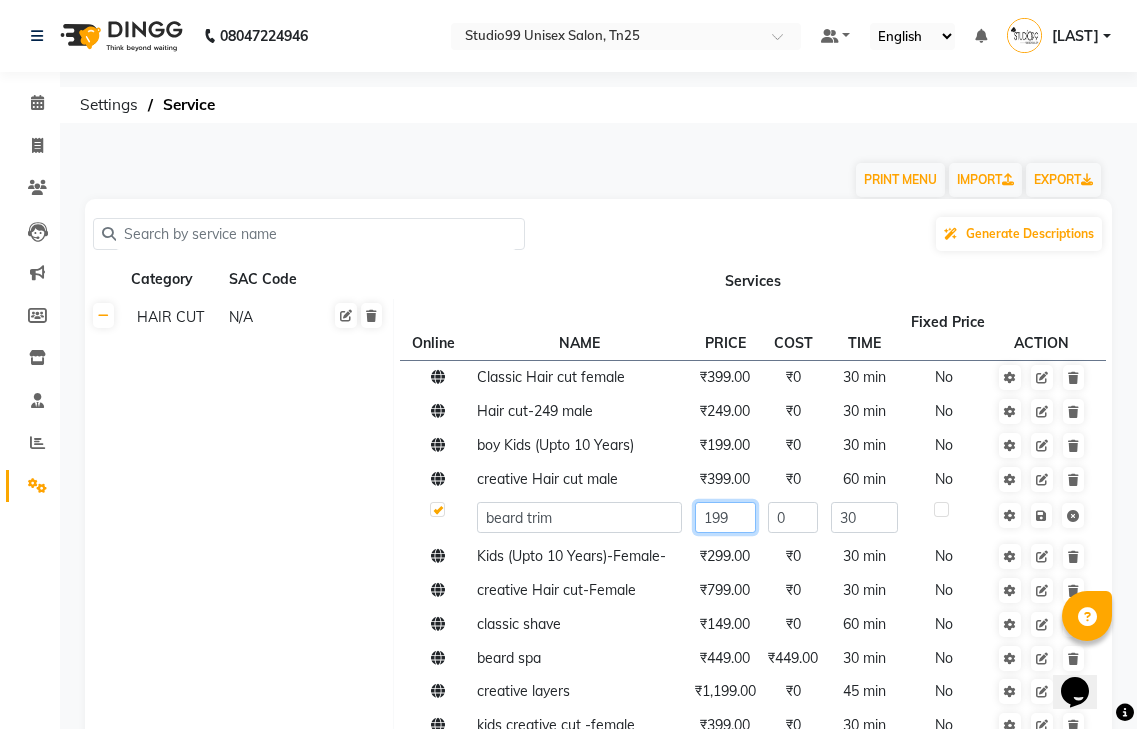 click on "199" 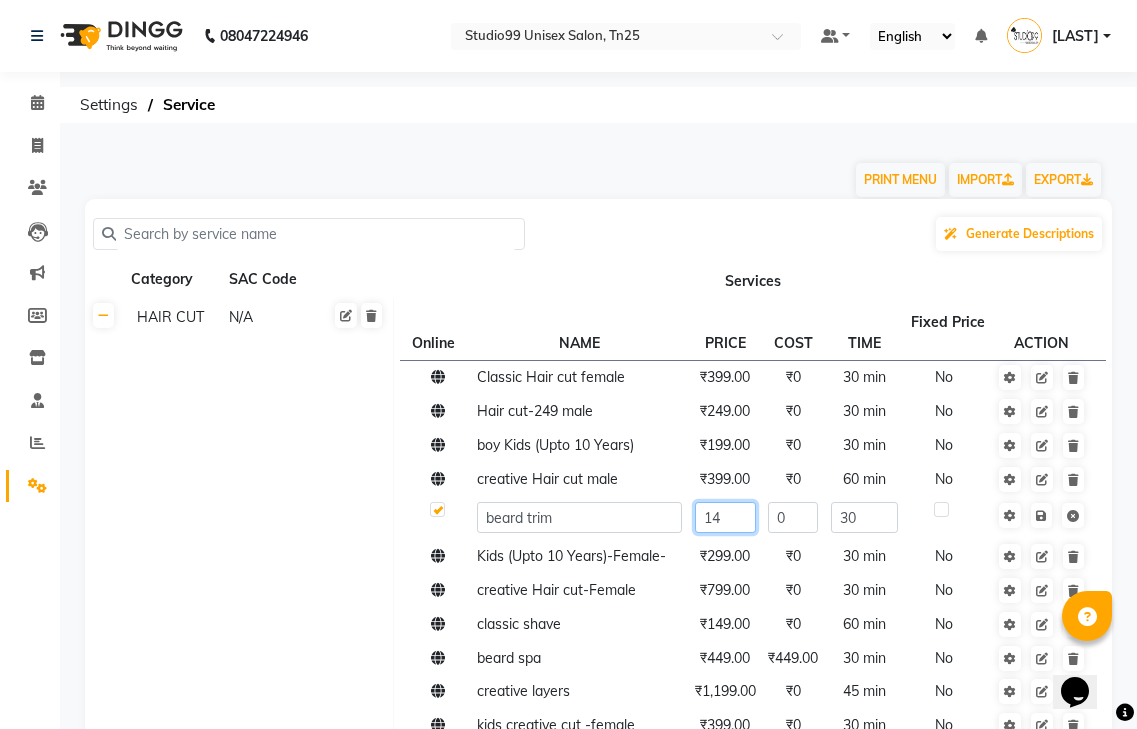 type on "149" 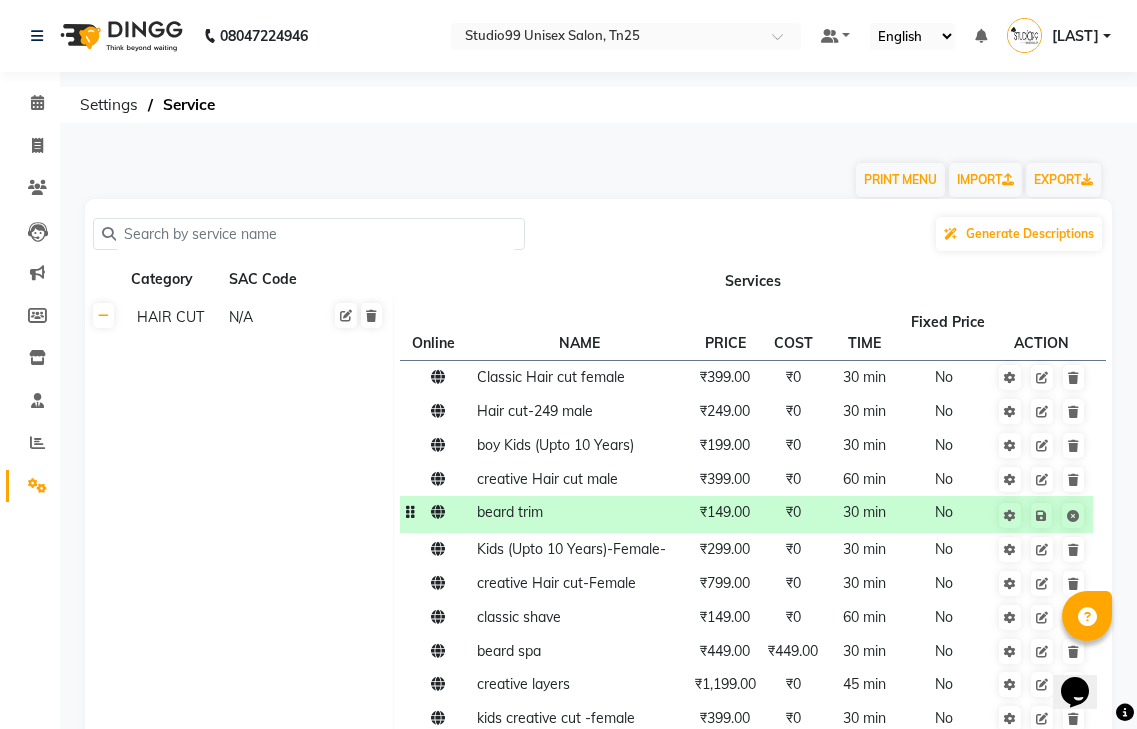 click 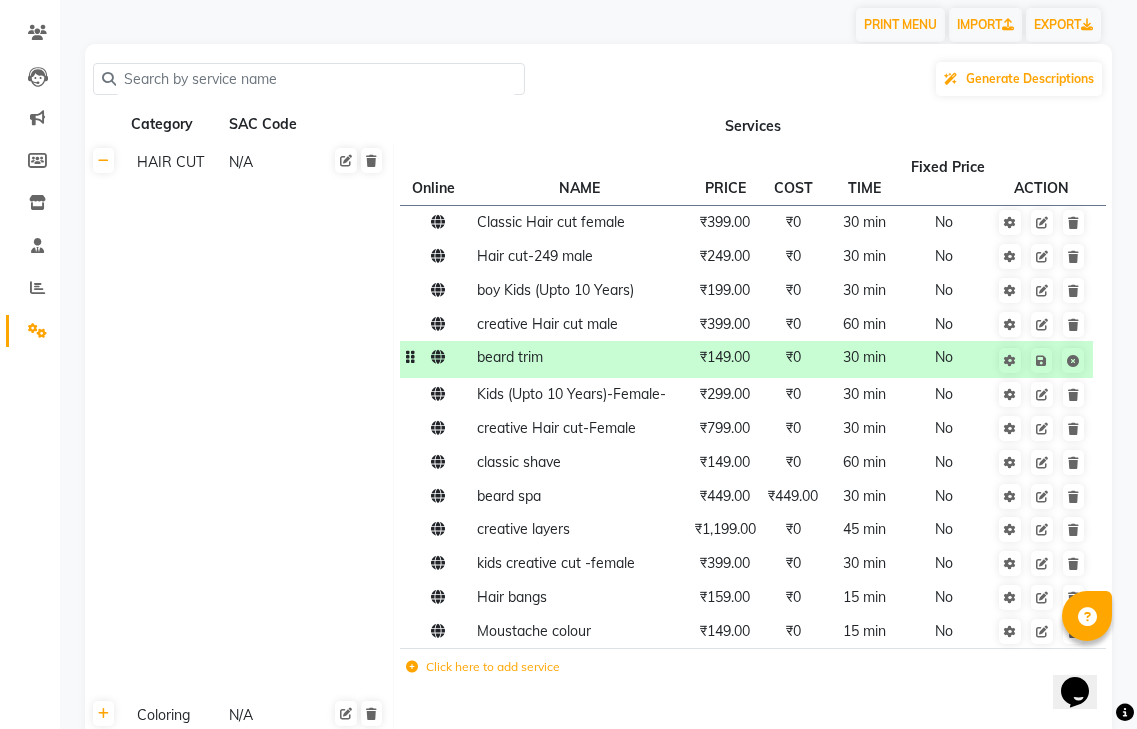 scroll, scrollTop: 200, scrollLeft: 0, axis: vertical 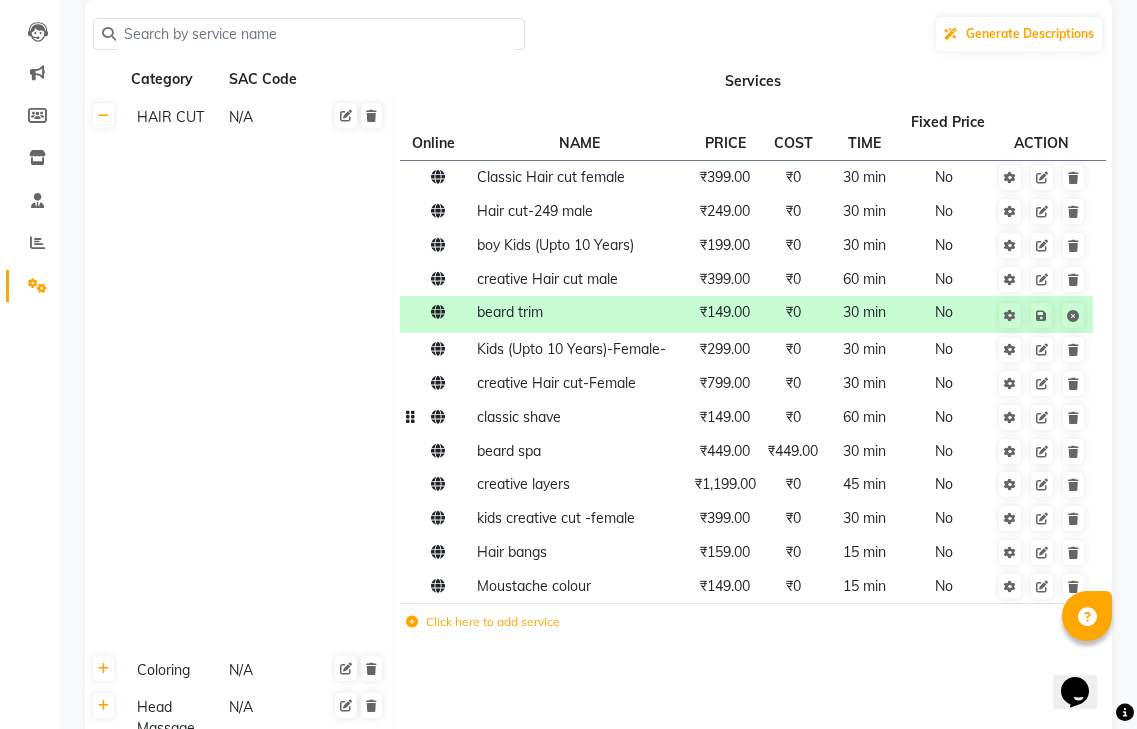 click on "₹149.00" 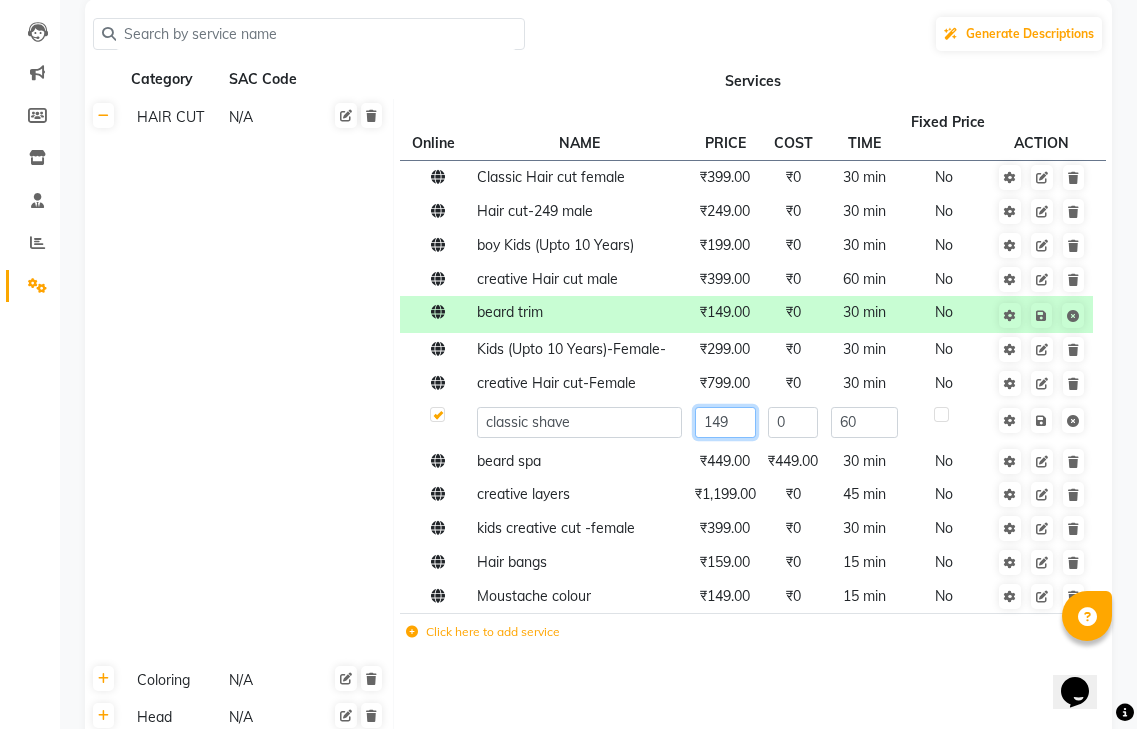click on "149" 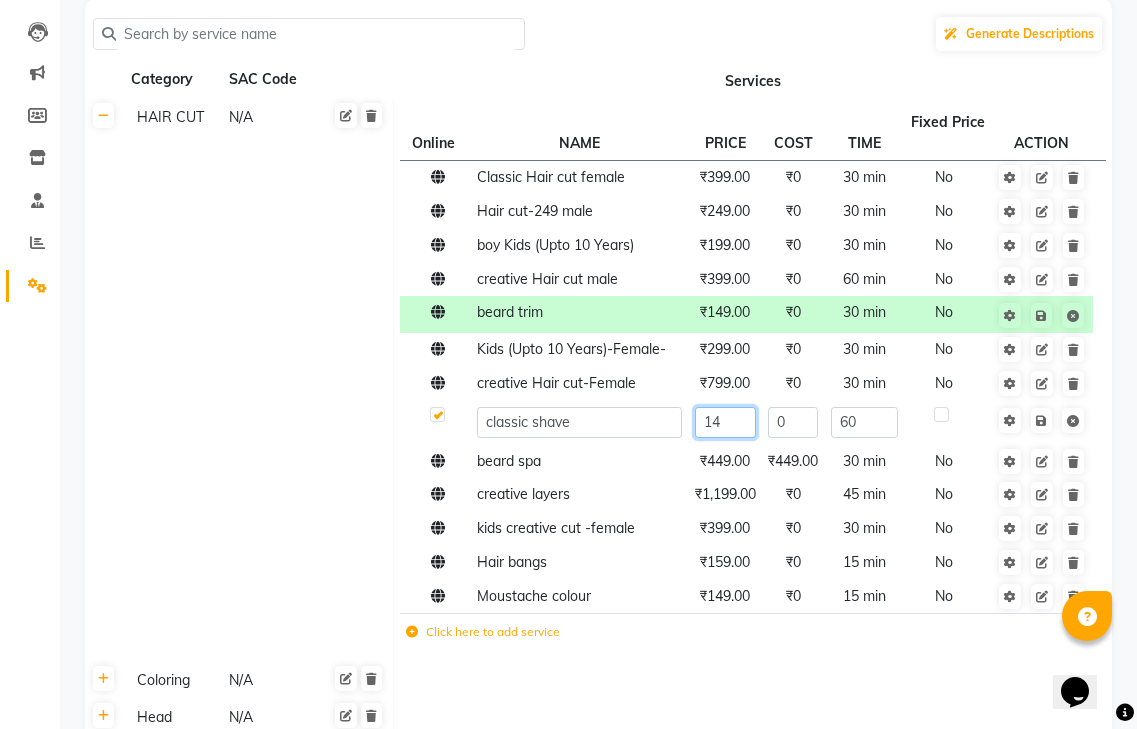 type on "1" 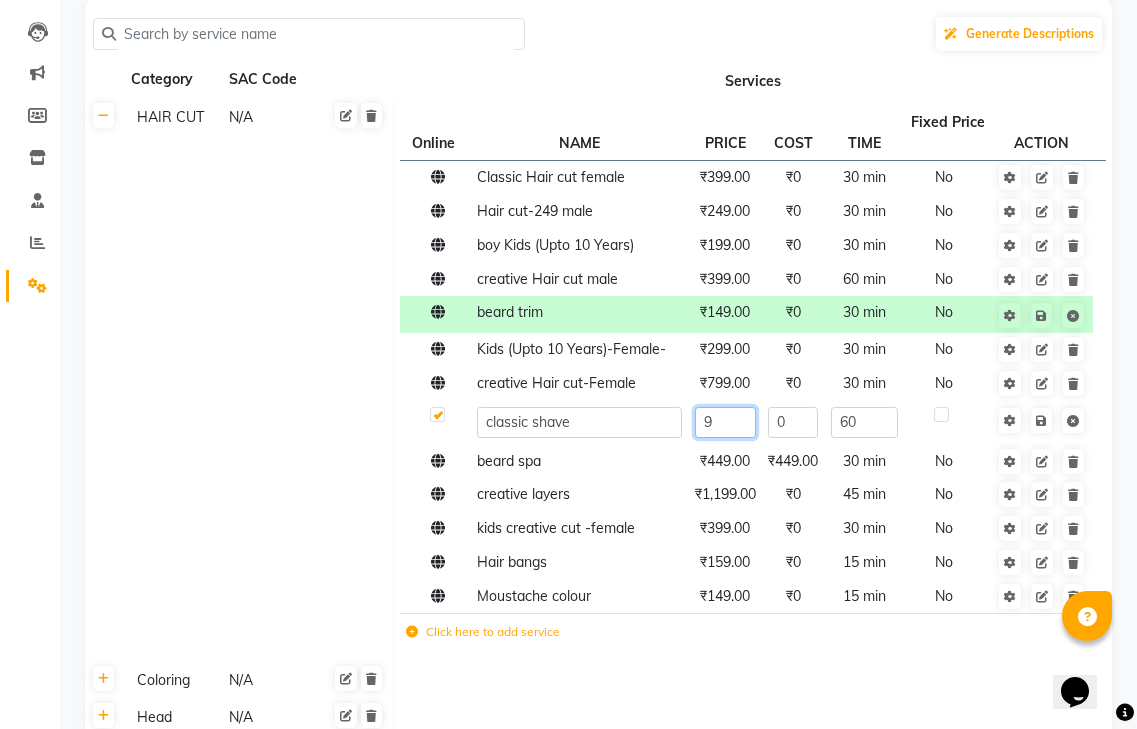 type on "99" 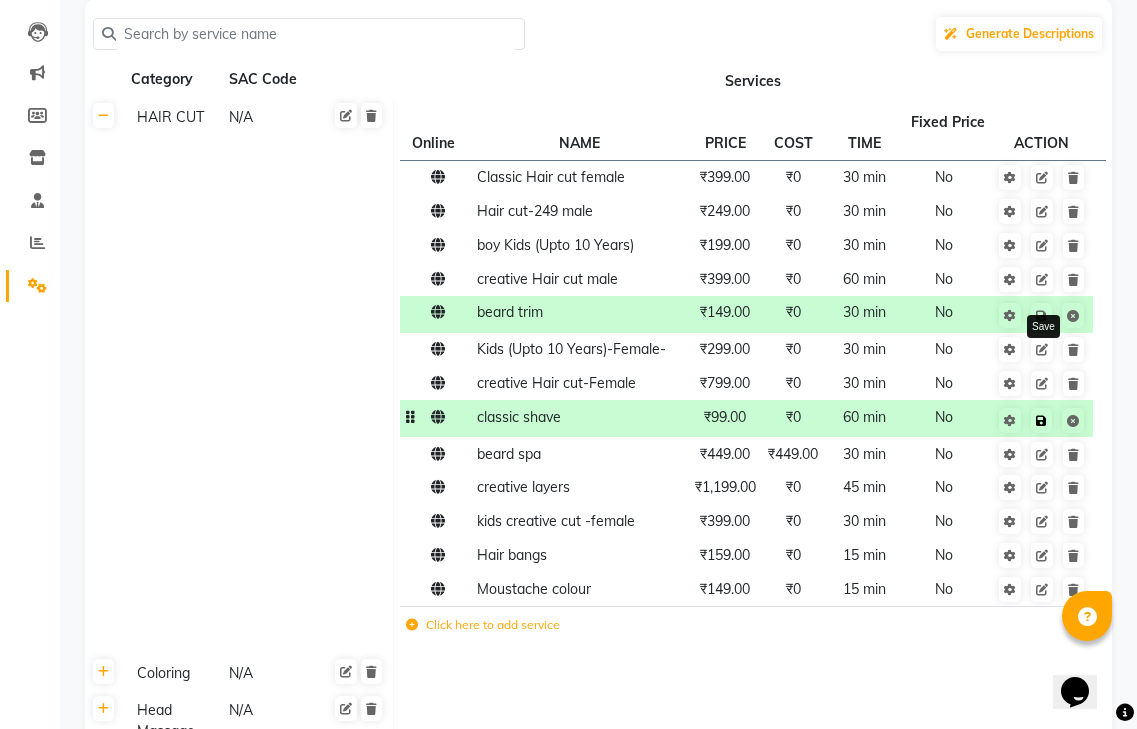 click 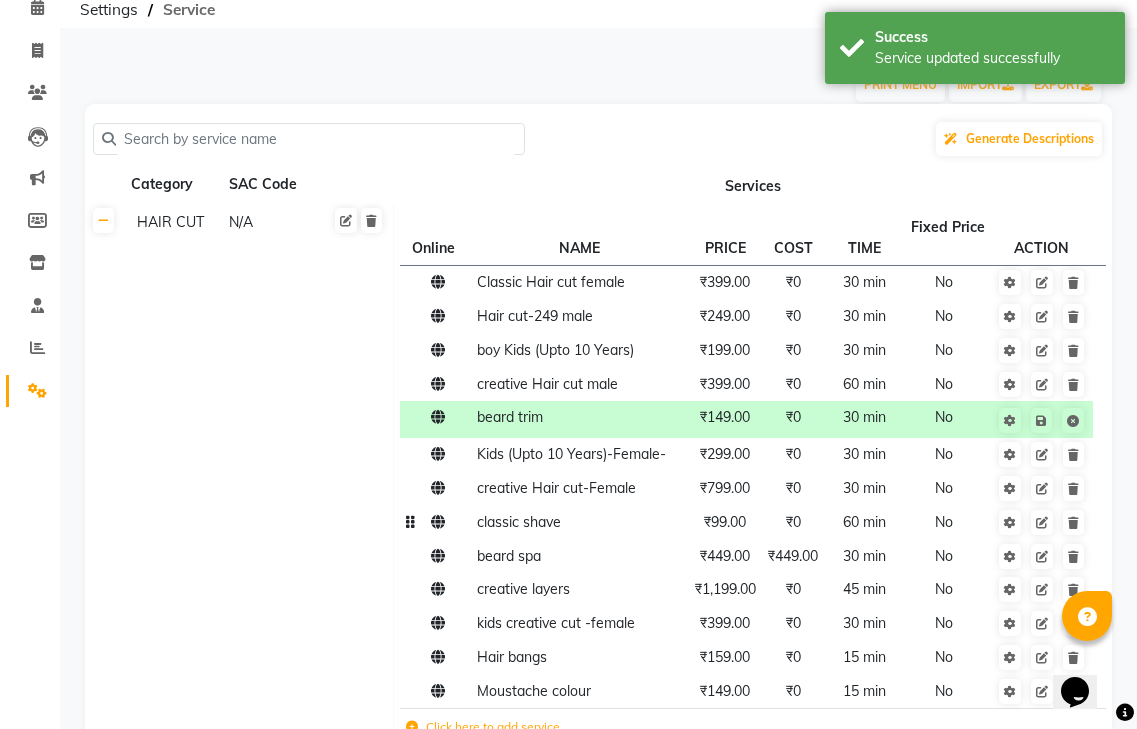 scroll, scrollTop: 0, scrollLeft: 0, axis: both 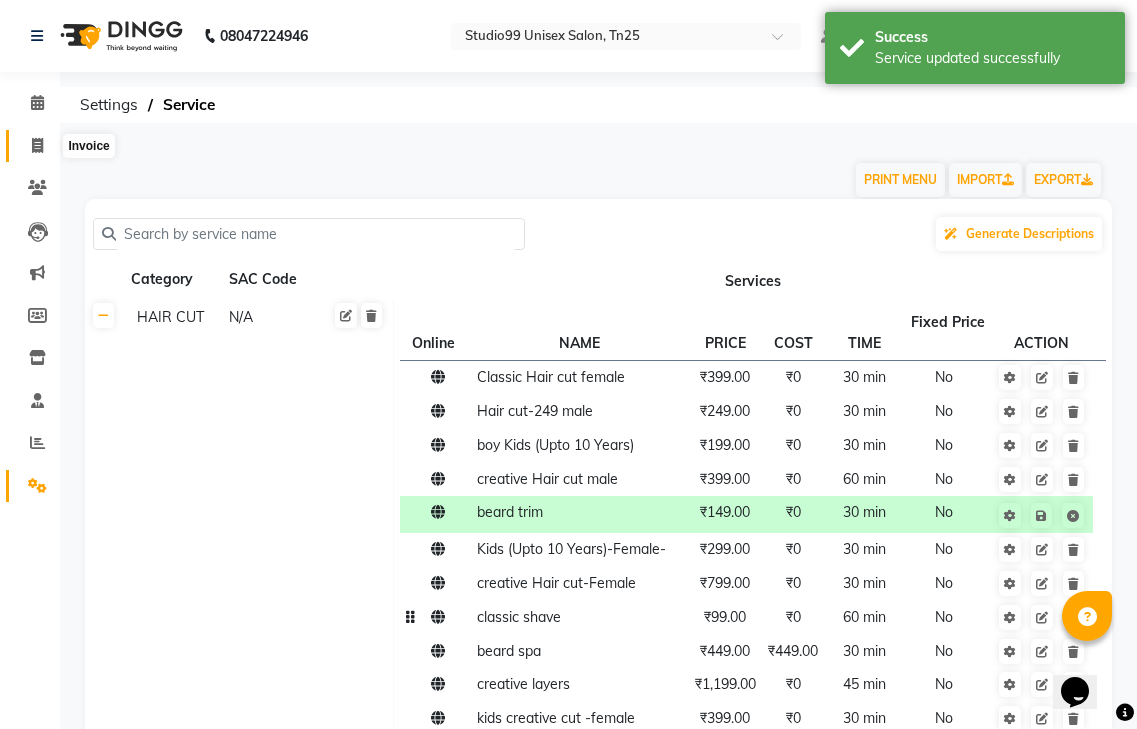 click 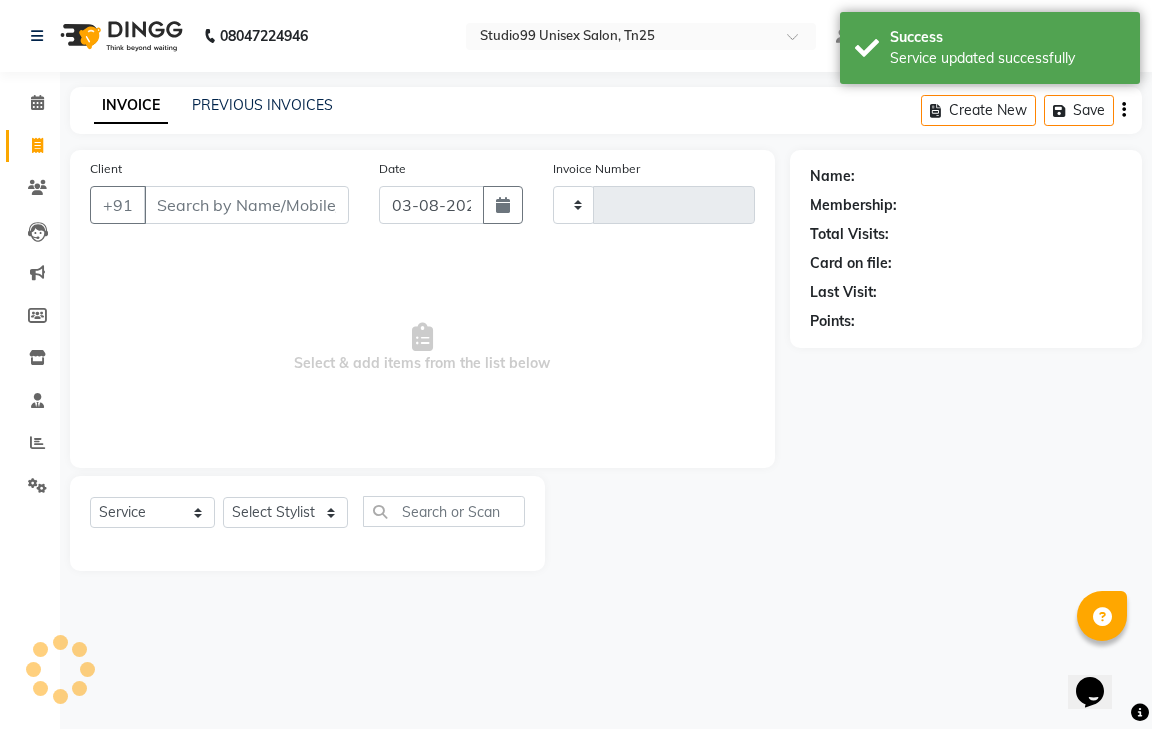 type on "0656" 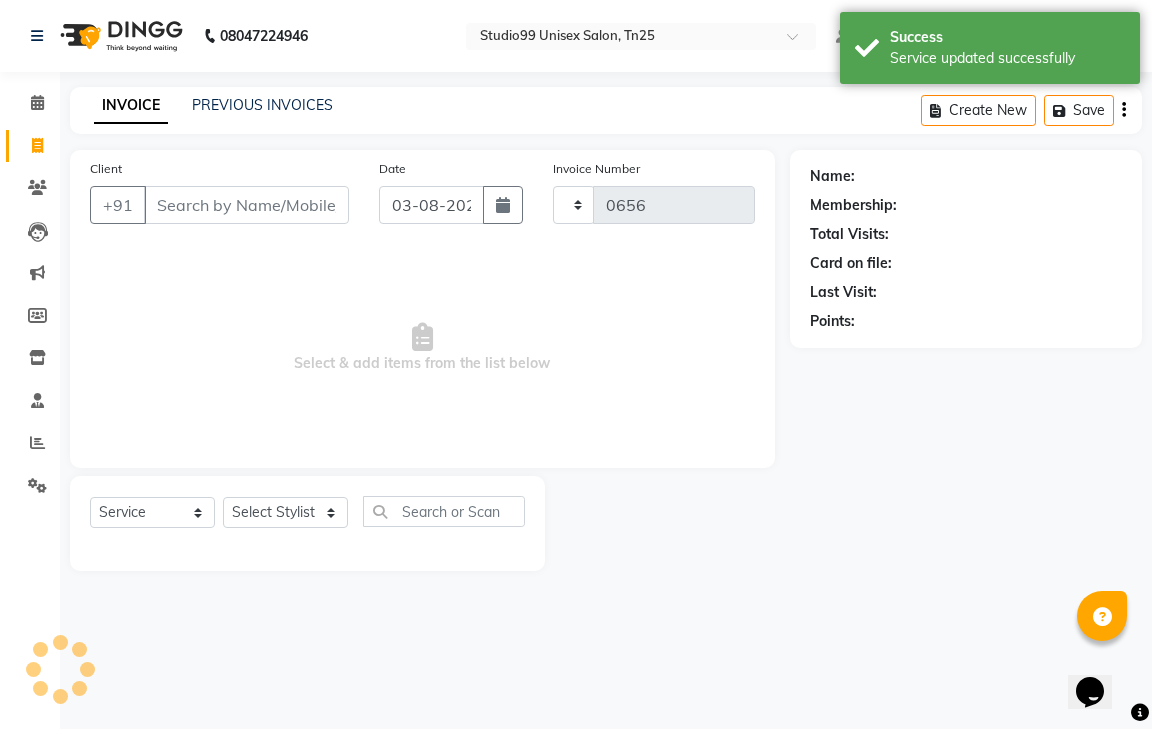 select on "8331" 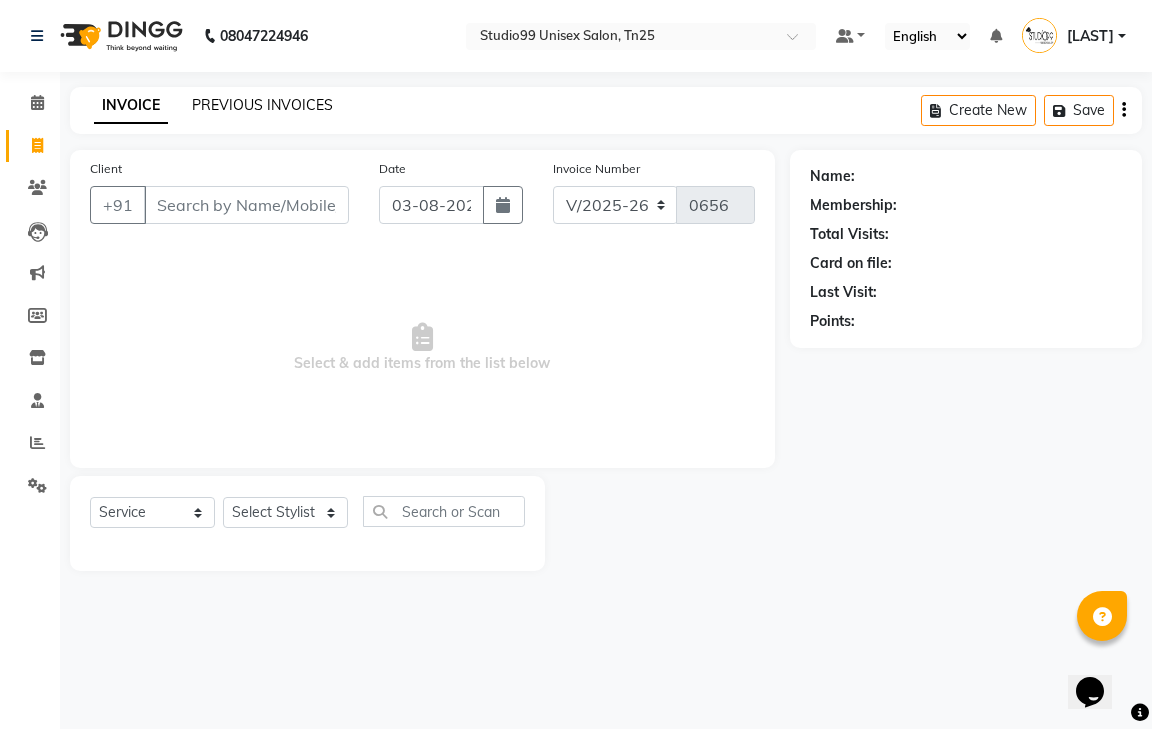 click on "PREVIOUS INVOICES" 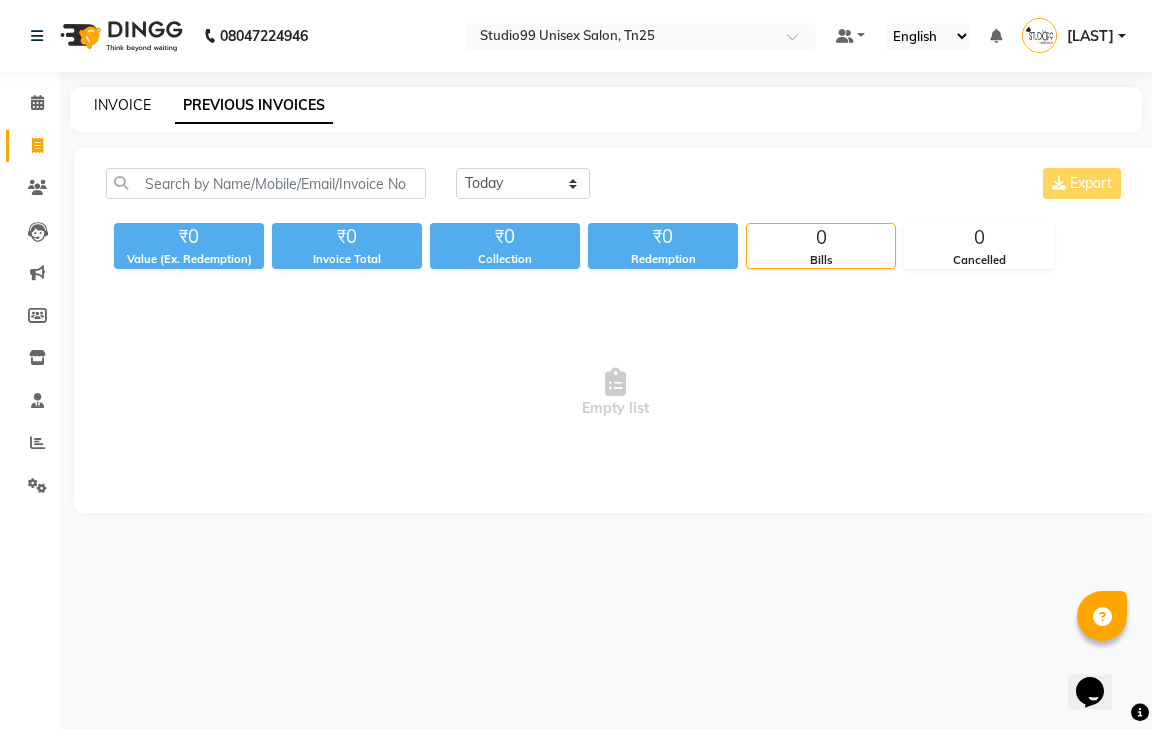 click on "INVOICE" 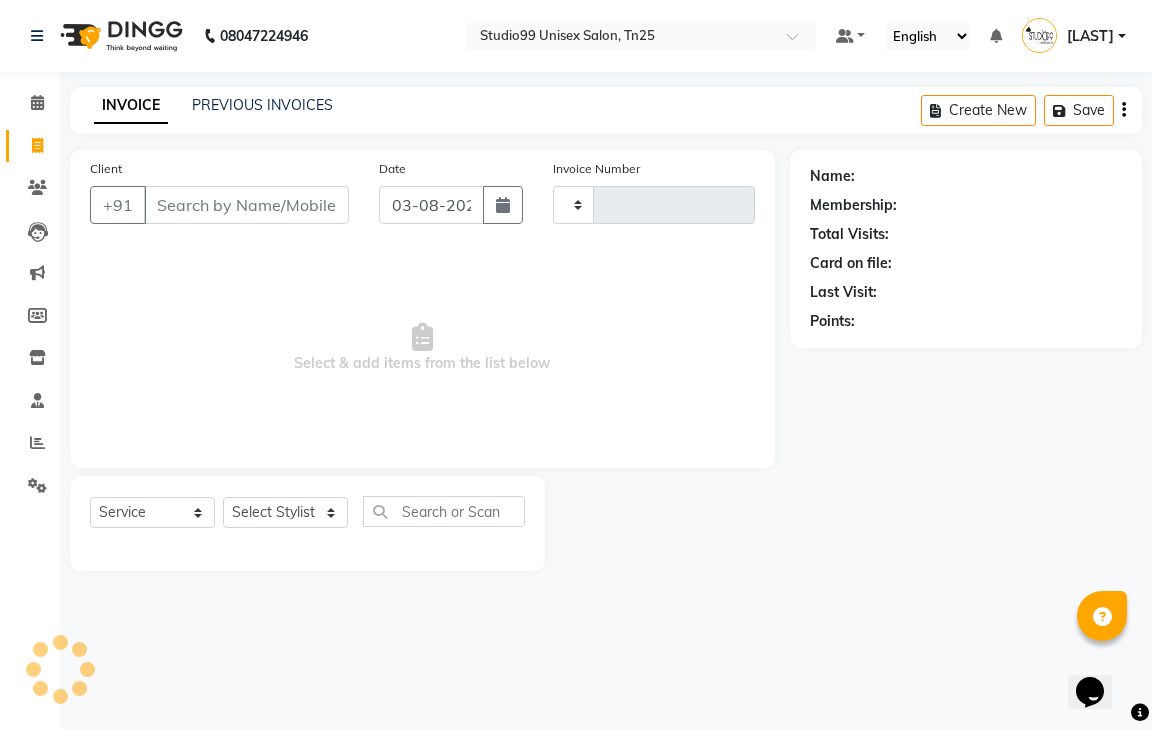 click on "Client" at bounding box center (246, 205) 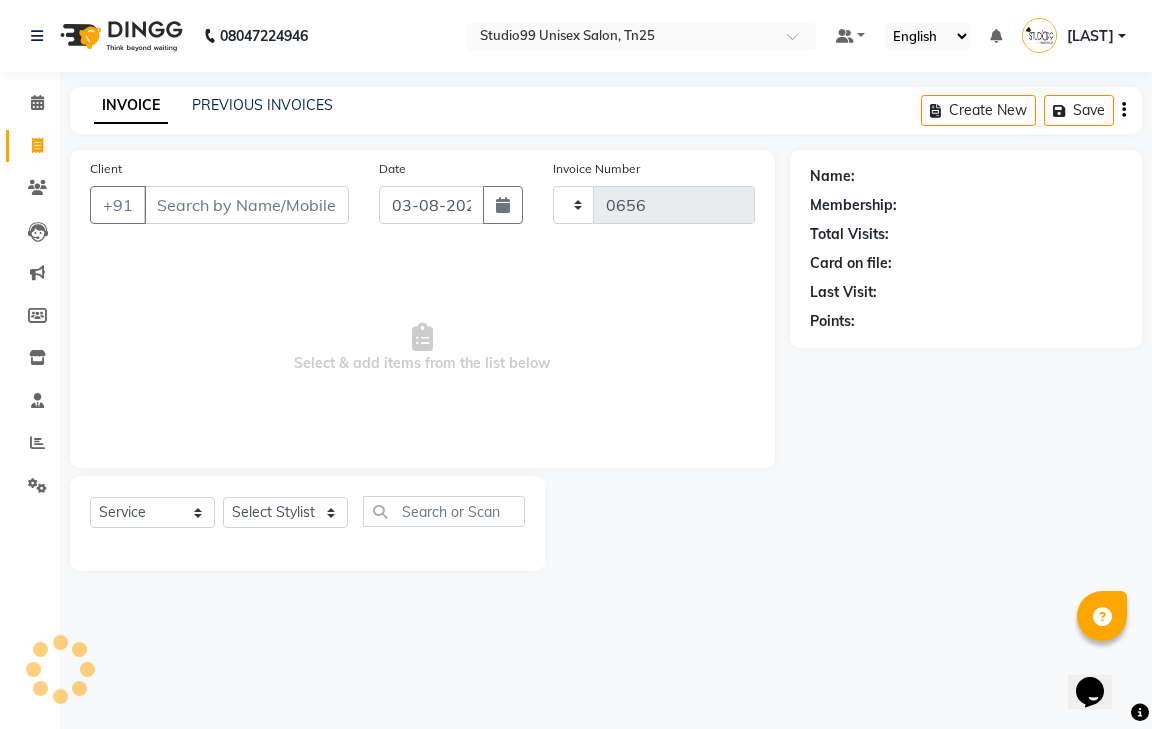 select on "8331" 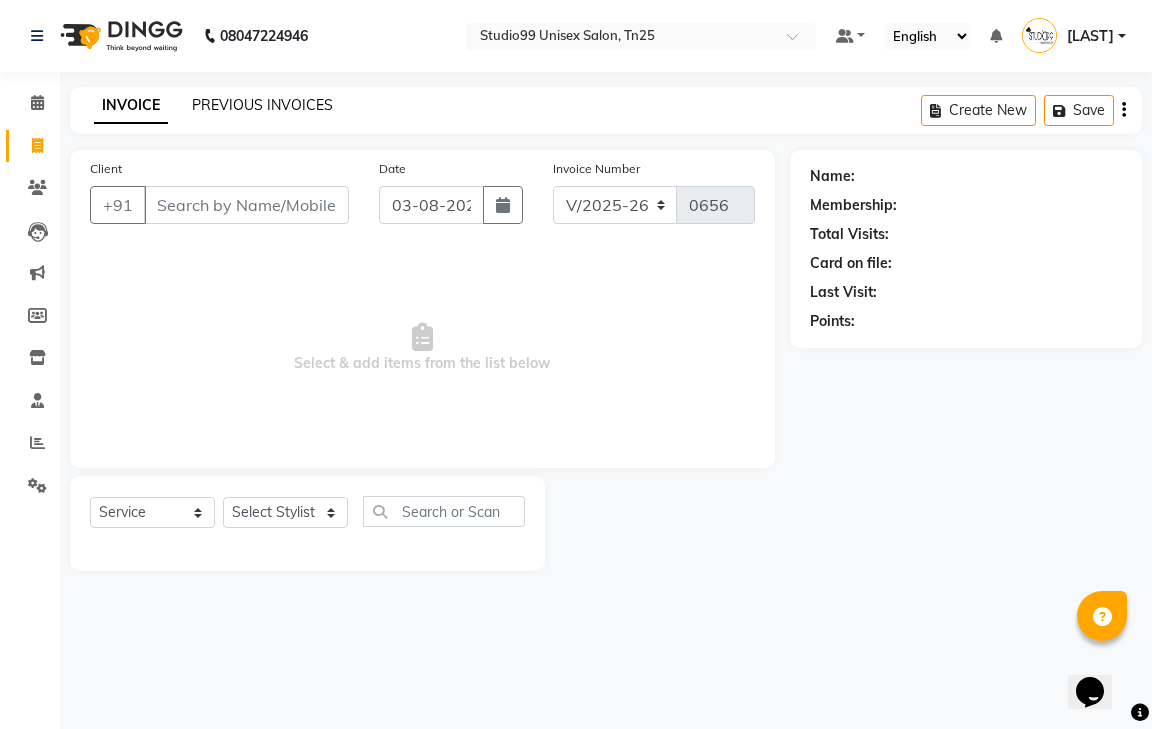 click on "PREVIOUS INVOICES" 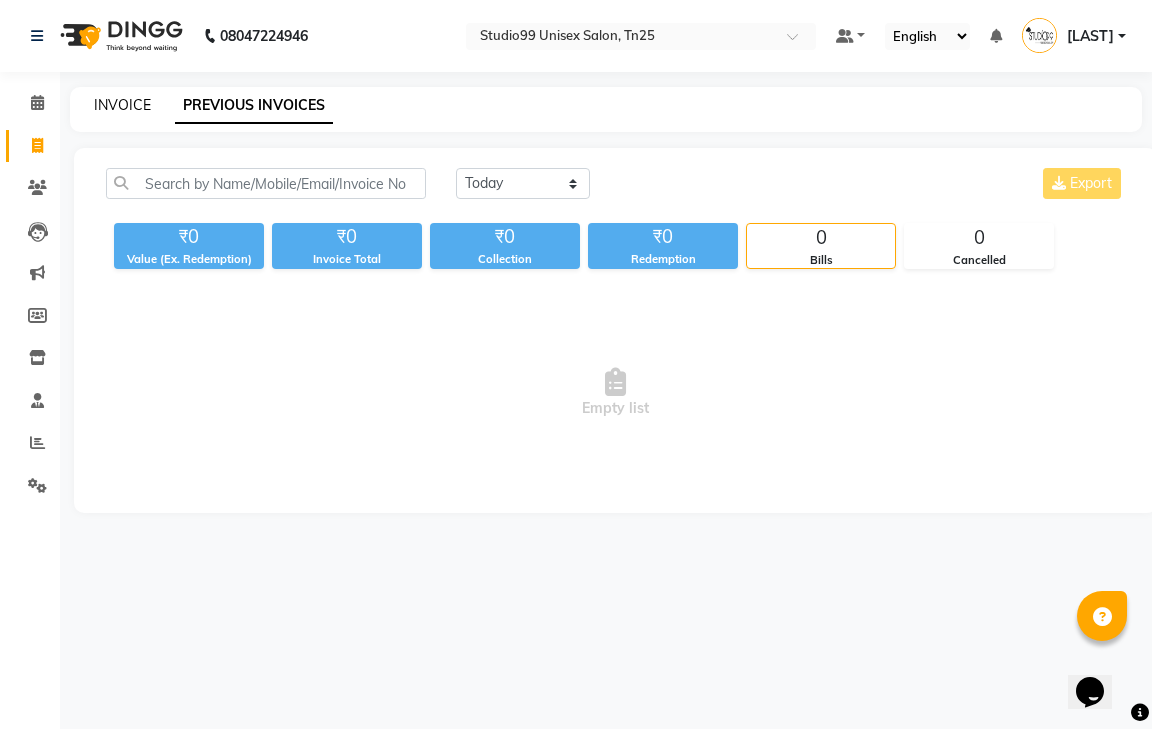 click on "INVOICE" 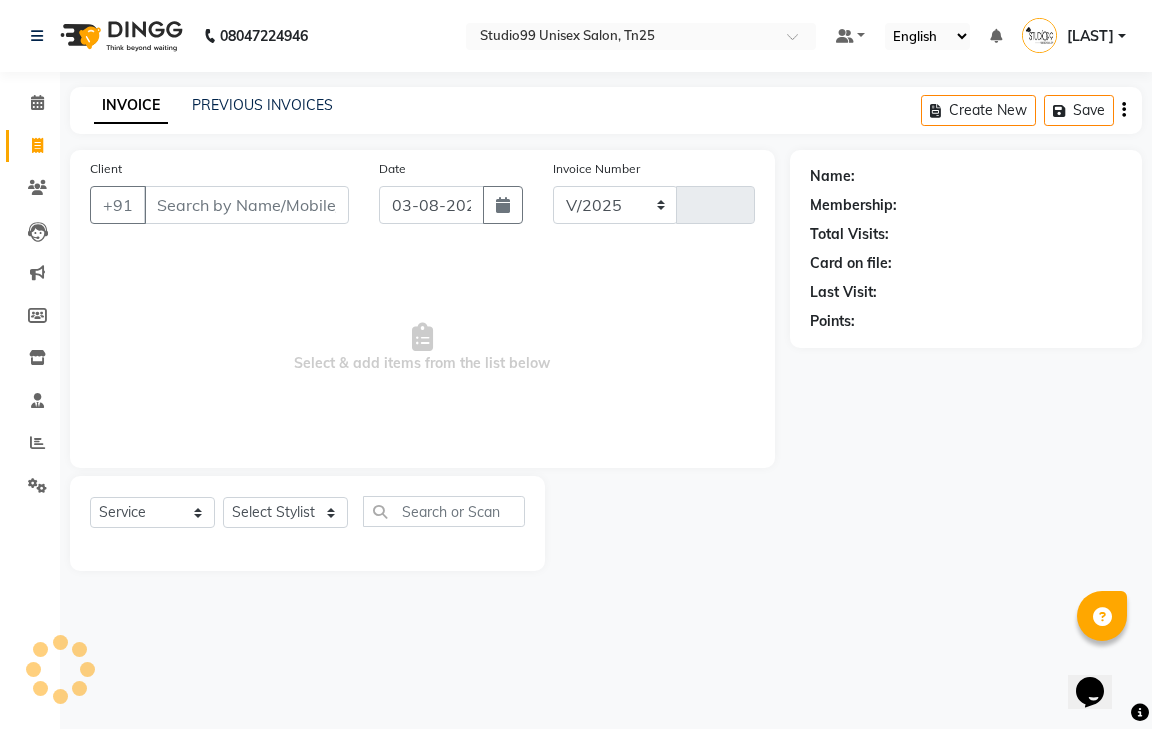 select on "8331" 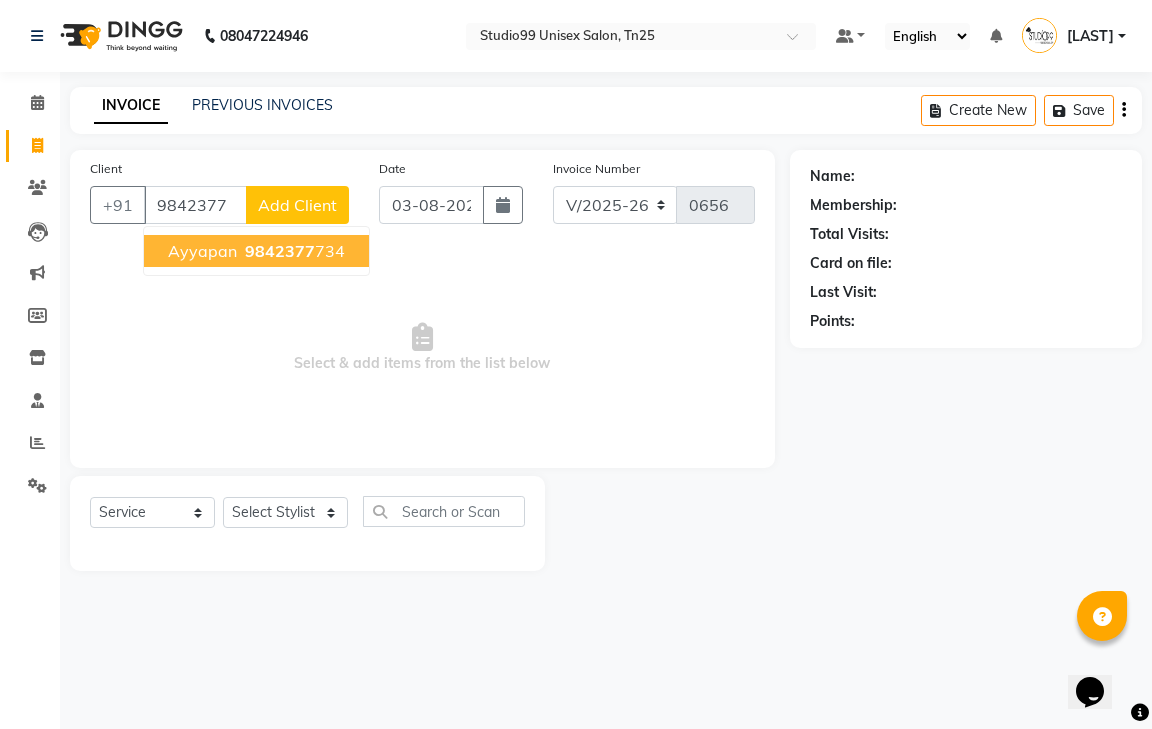 click on "[FIRST] [PHONE]" at bounding box center (256, 251) 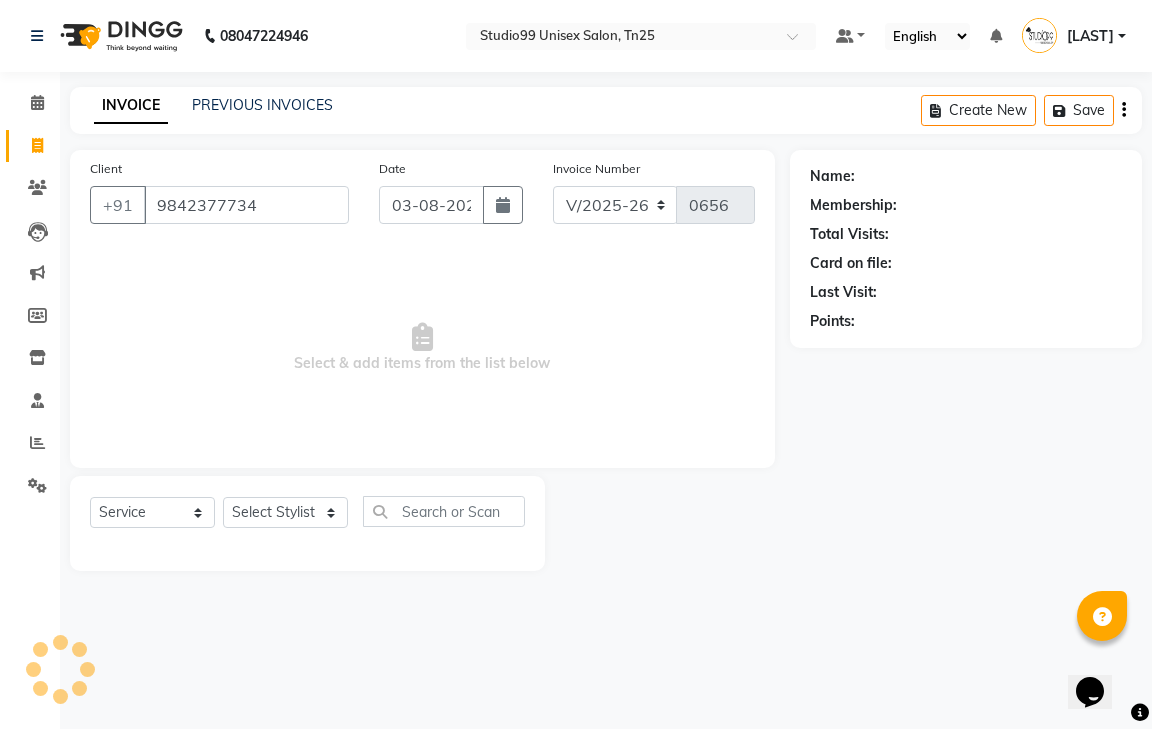 type on "9842377734" 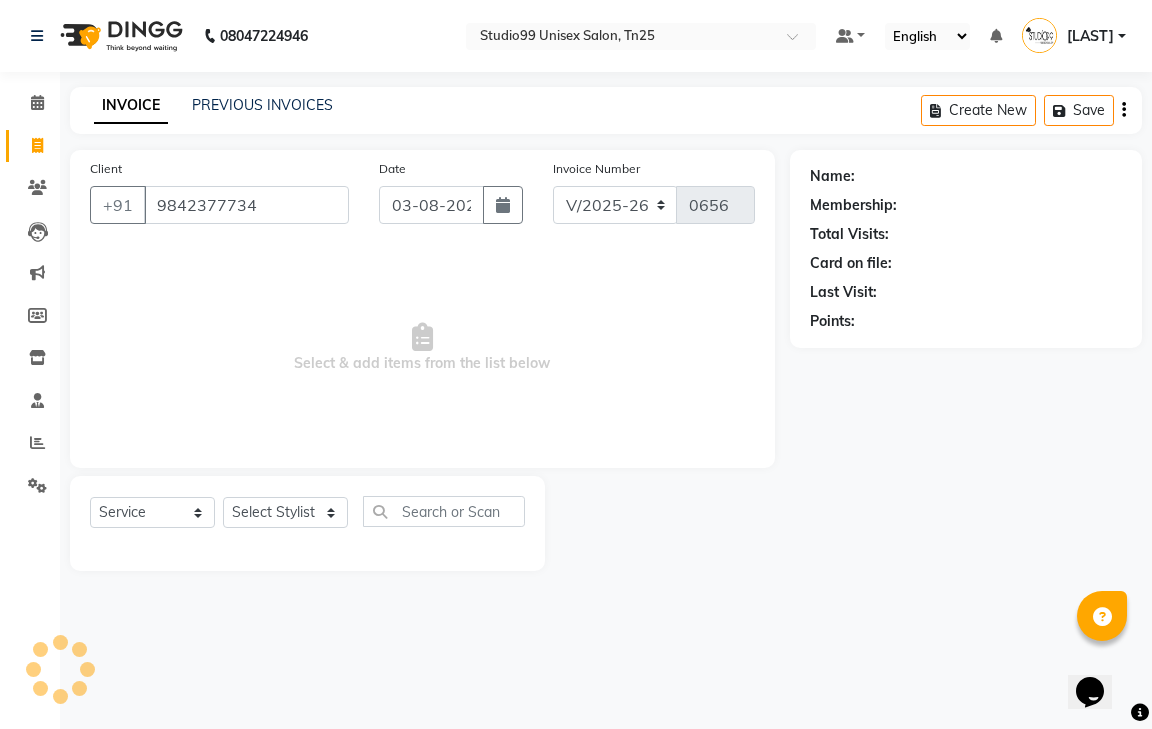 select on "1: Object" 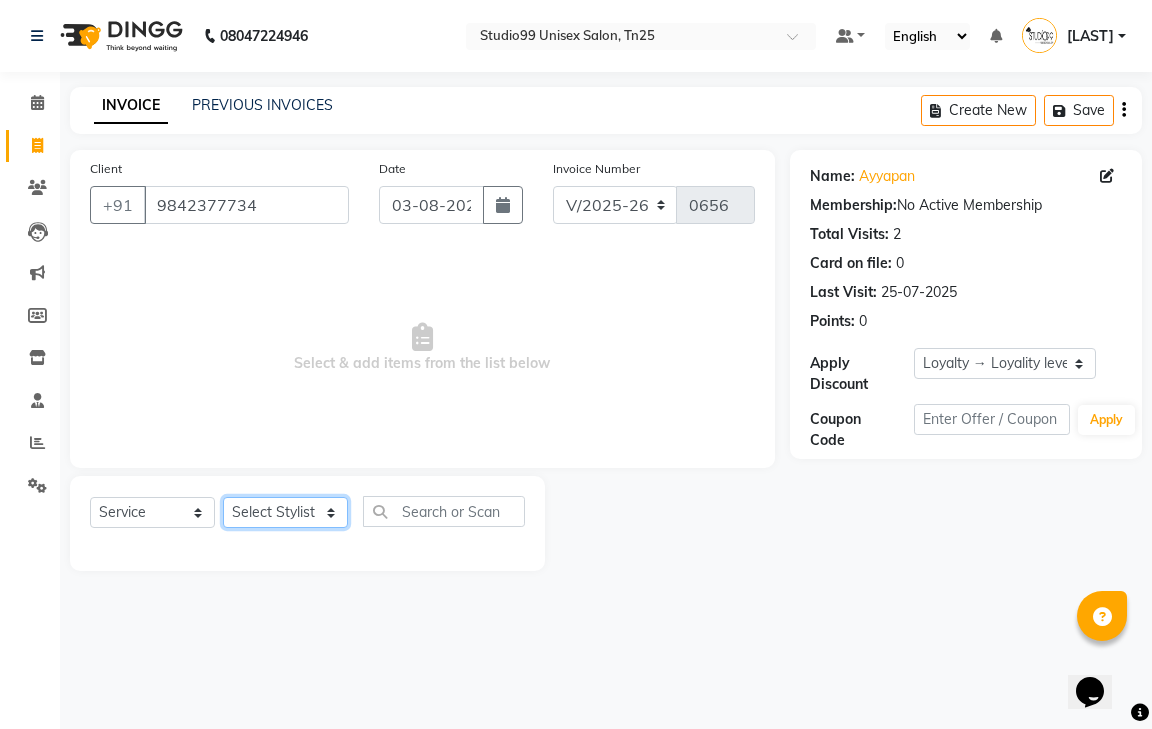 click on "Select Stylist [LAST] [LAST] [LAST] [LAST] [LAST] [LAST] [LAST] Classic Hair cut female Hair cut-249 male boy Kids (Upto 10 Years) creative Hair cut male beard trim Kids (Upto 10 Years)-Female- creative Hair cut-Female classic shave beard spa creative layers kids creative cut -female Hair bangs Moustache colour Root Touch-up male Root Touch-up without Ammonia male Beard Color Fashion Color male Root Touch-up-Female-1199 Root Touch-up without Ammonia-Female-1299 Global-Female-2999 Global color without Ammonia-Female Fashion Color-Female-3999 Streaks (Per Streak)-Female Root Touch-up-Male Root Touch-up without Ammonia-Male Beard Color-Male Fashion Color-Male Streaks (Per Streak)-Male Root Touch-up-Female Root Touch-up without Ammonia-Female Global-Female Global Color without Ammonia-Female Fashion Color-Female Coconut-499 male Almond /Olive Oil / Mythic Oil male Coconut female Oil" 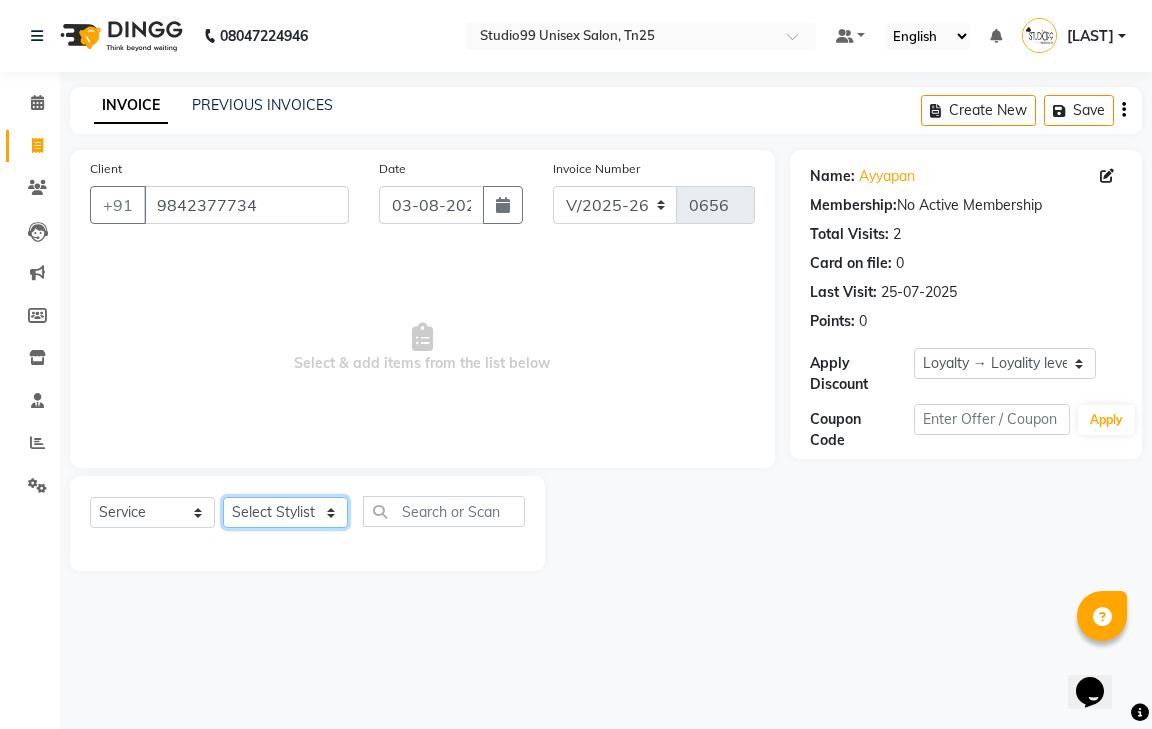 select on "[PHONE]" 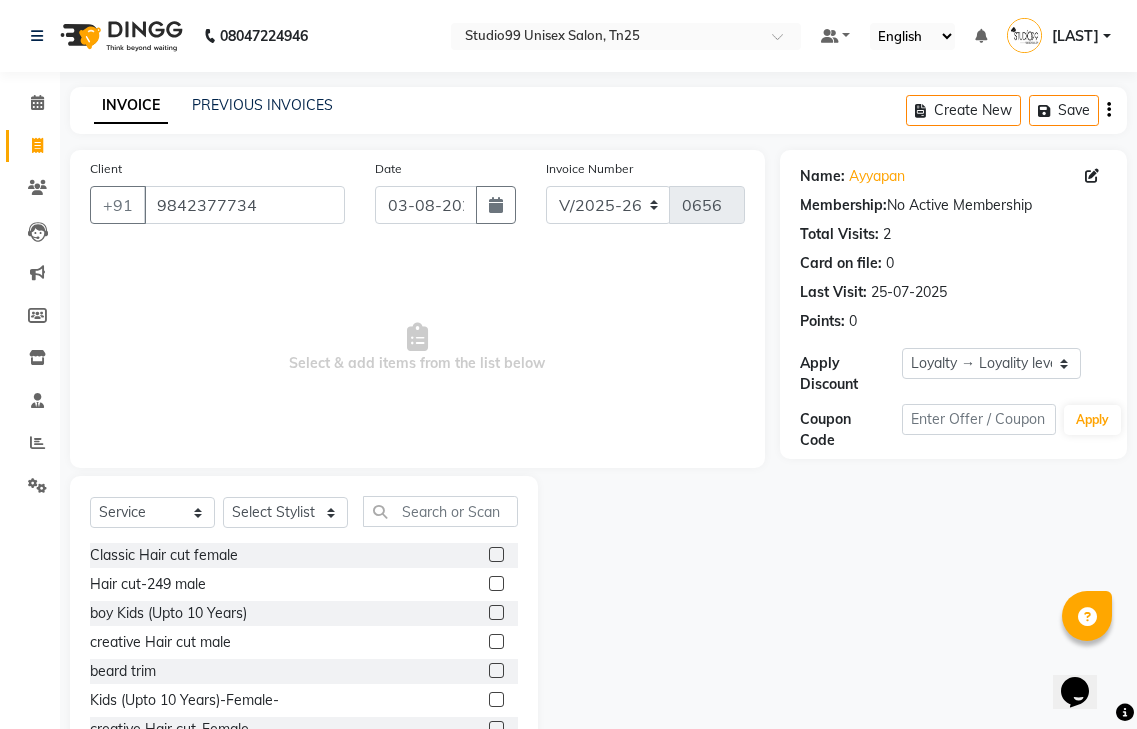 click 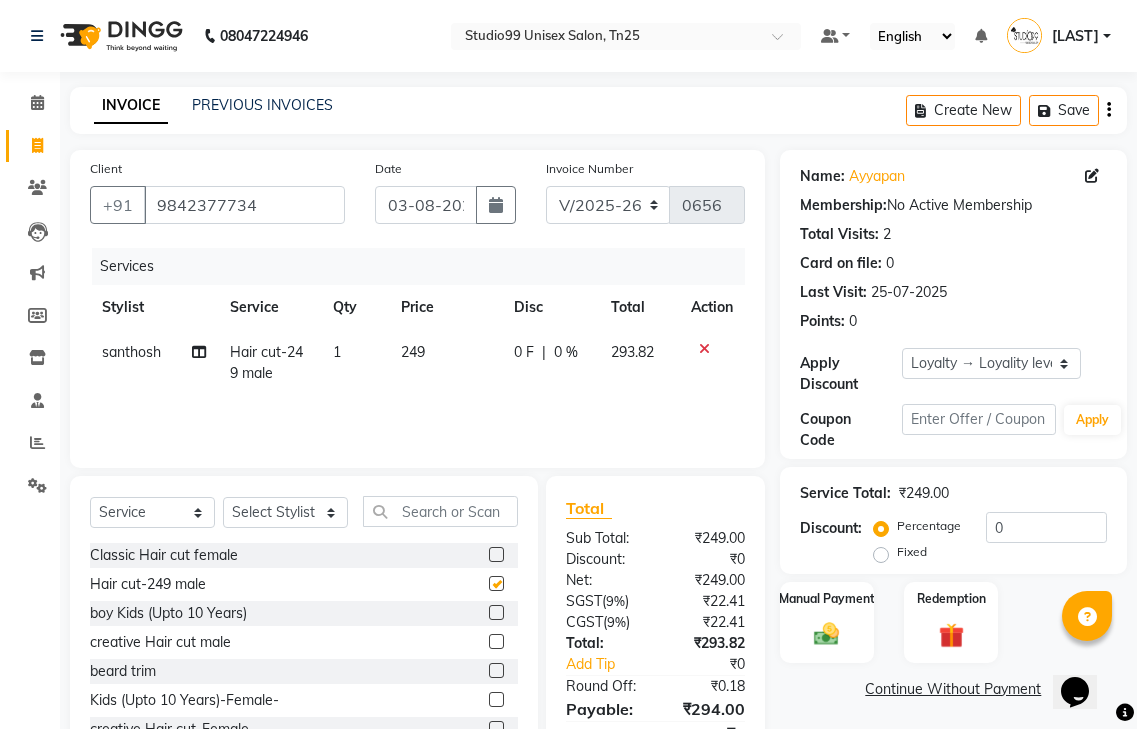checkbox on "false" 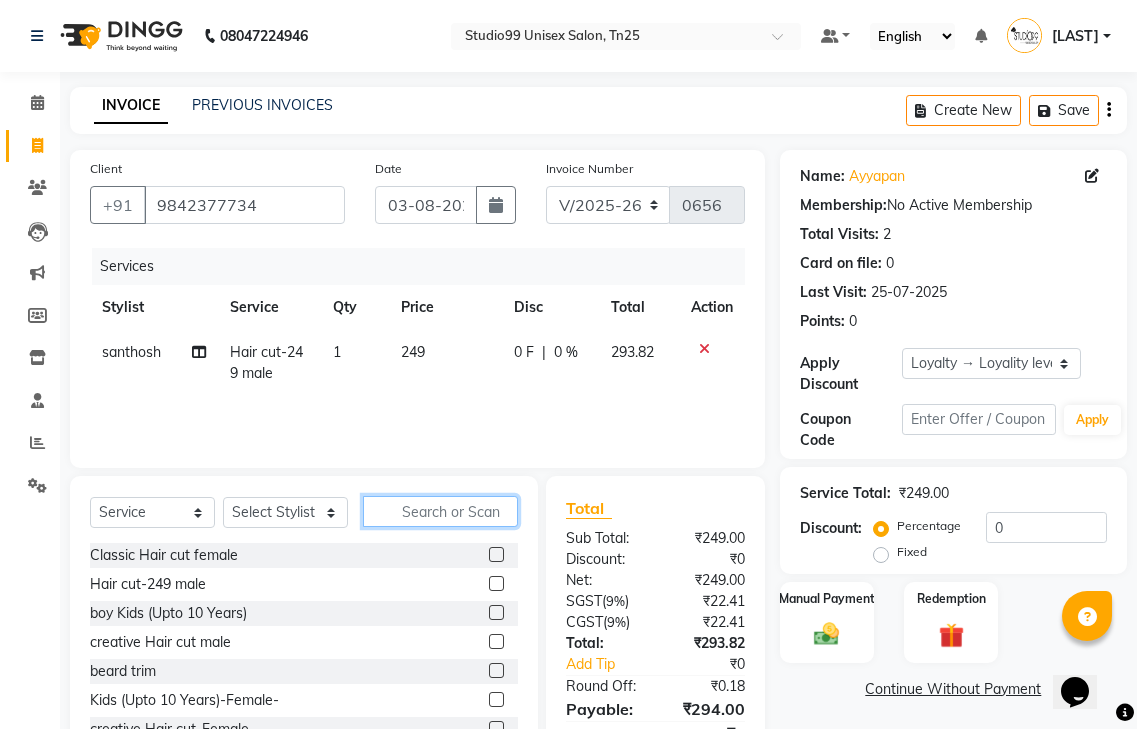 click 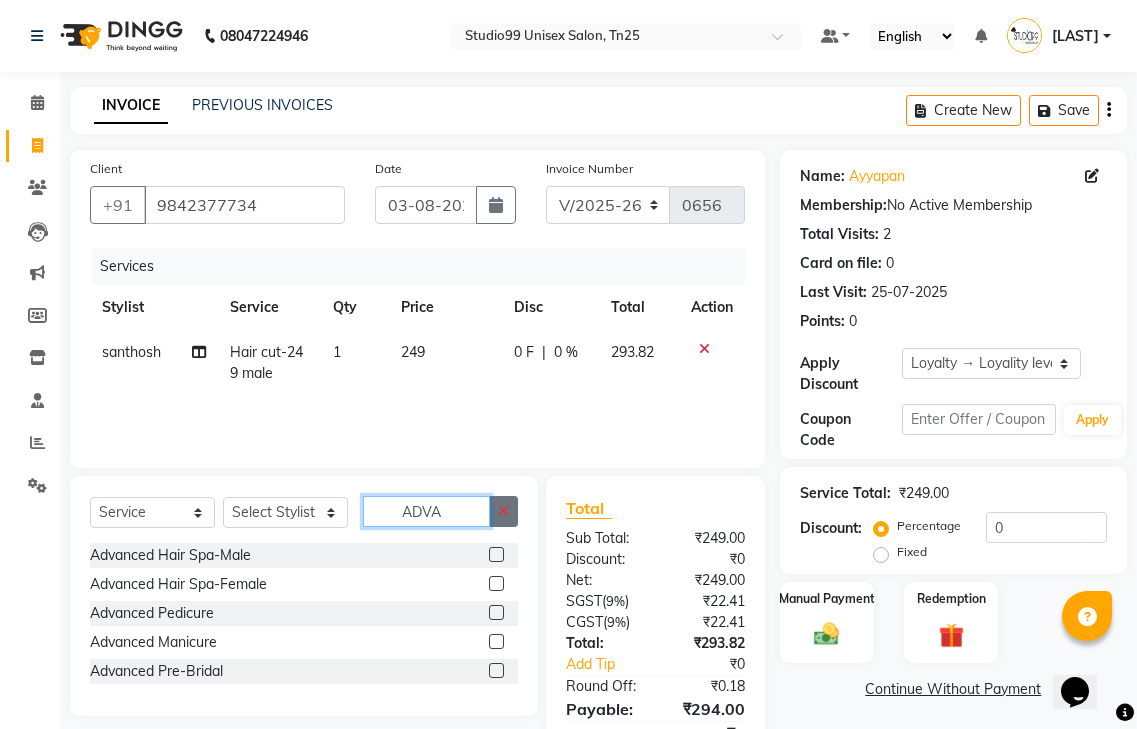 type on "ADVA" 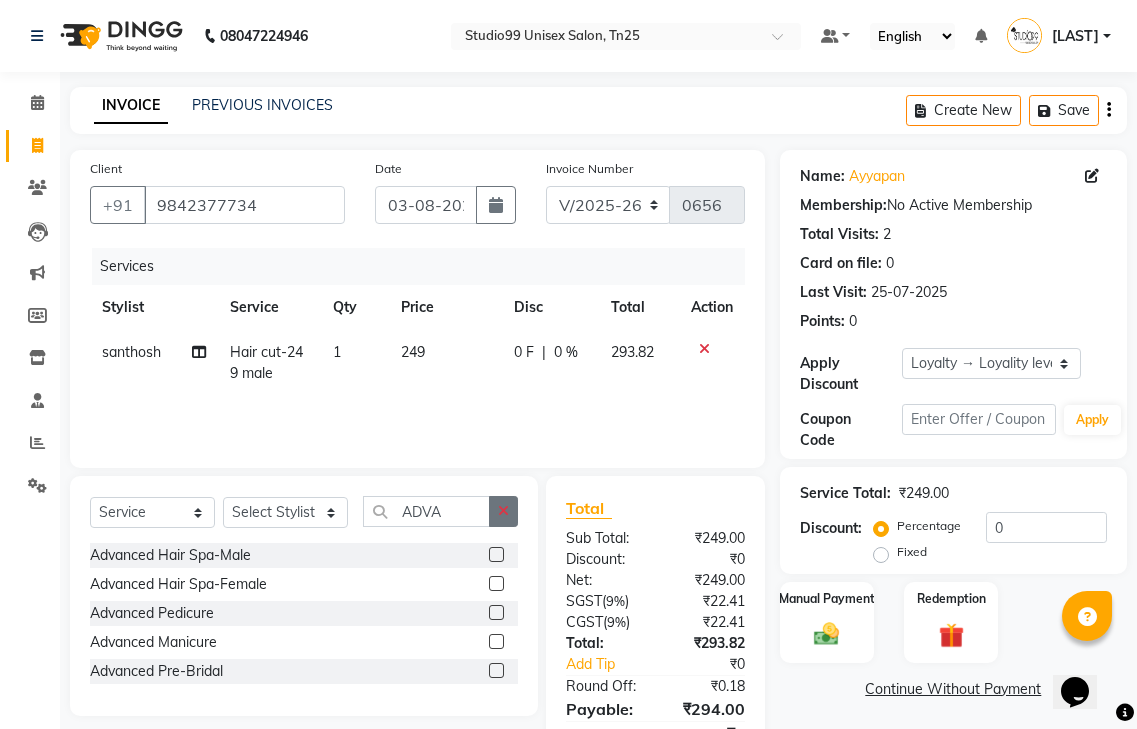 click 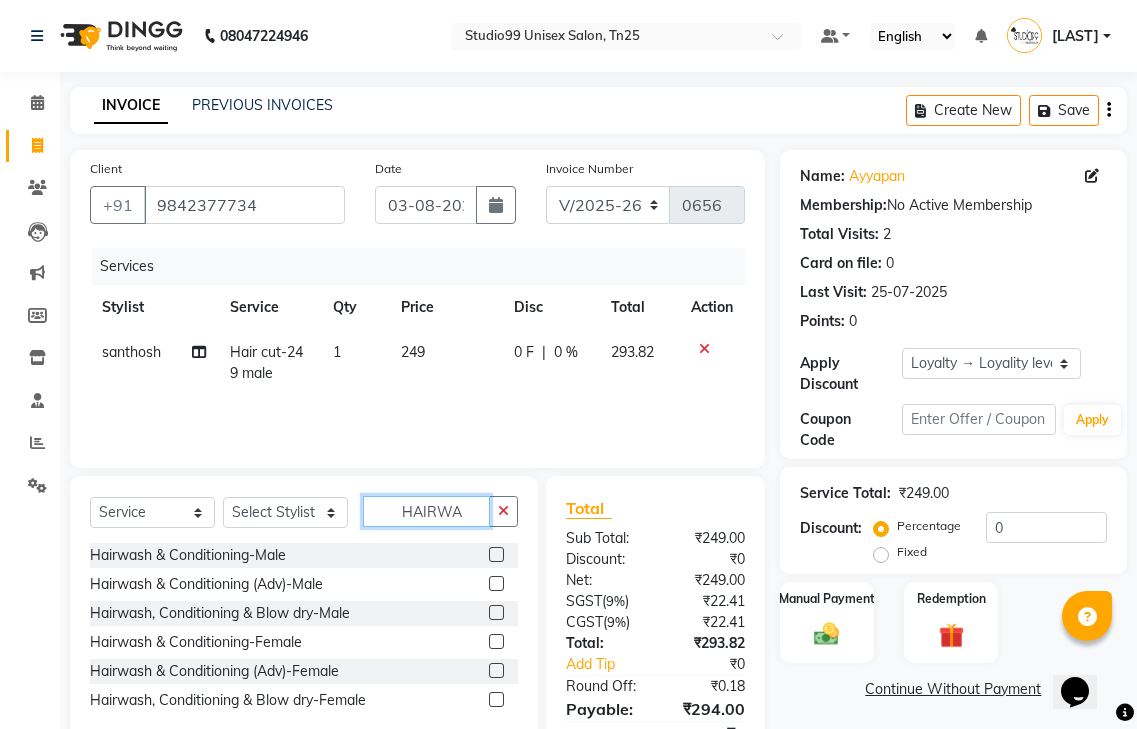 type on "HAIRWA" 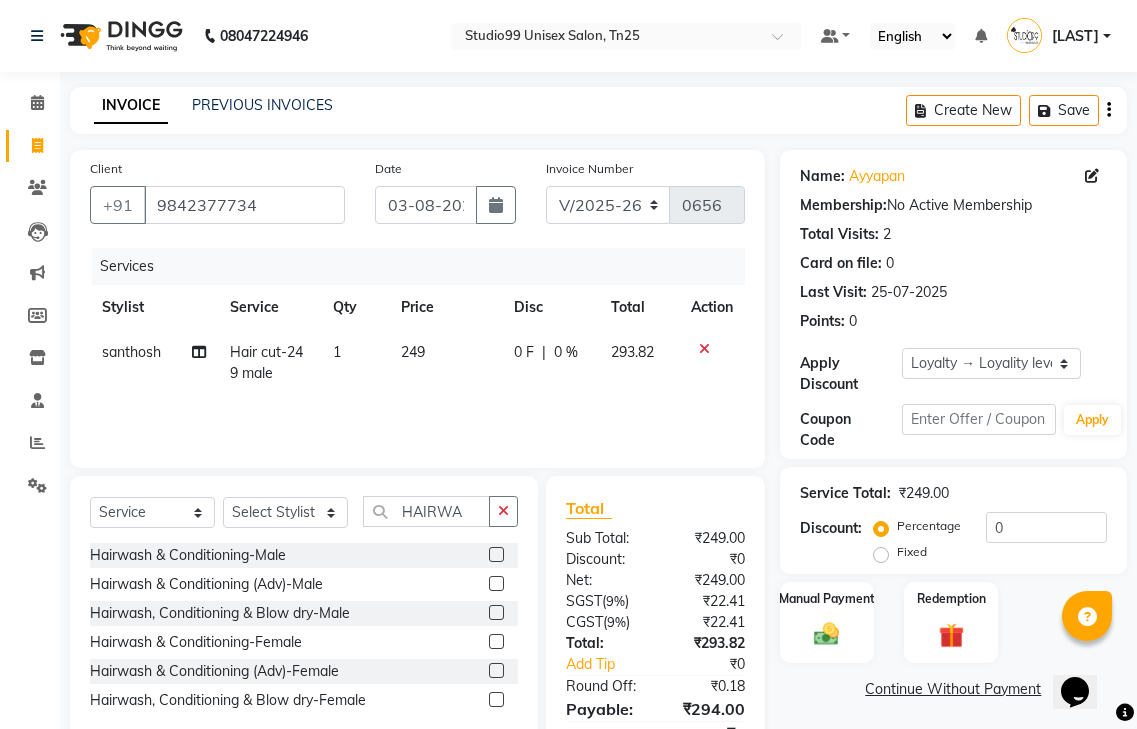 click 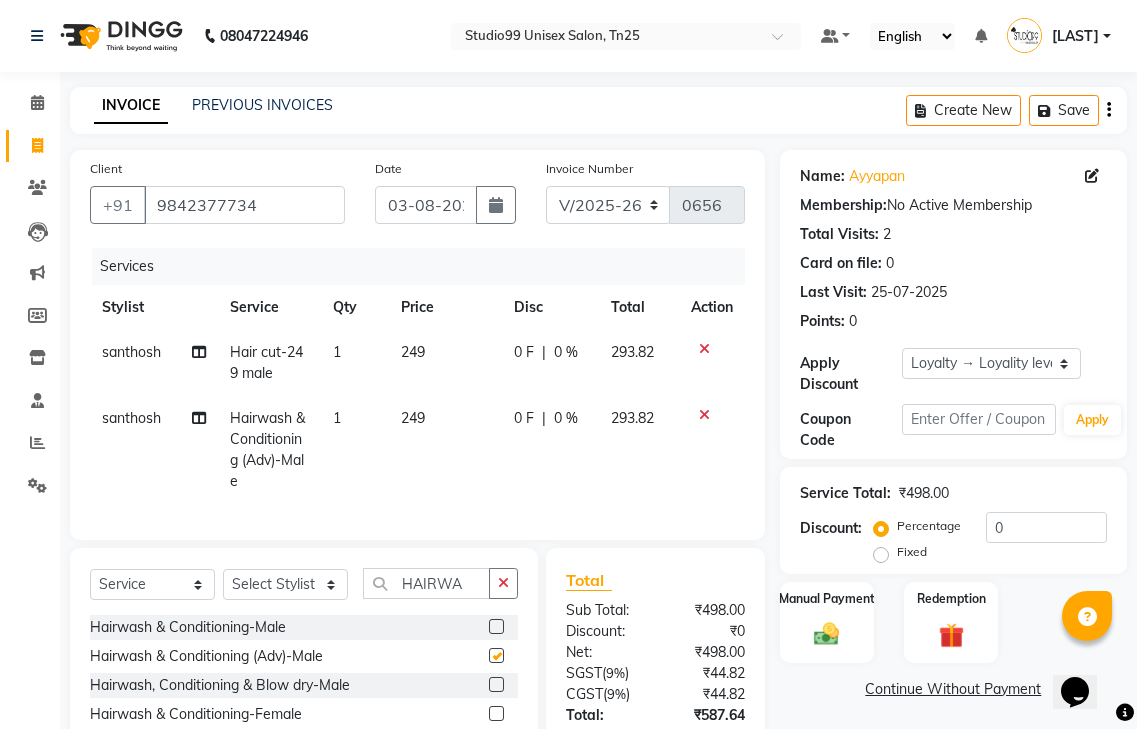 checkbox on "false" 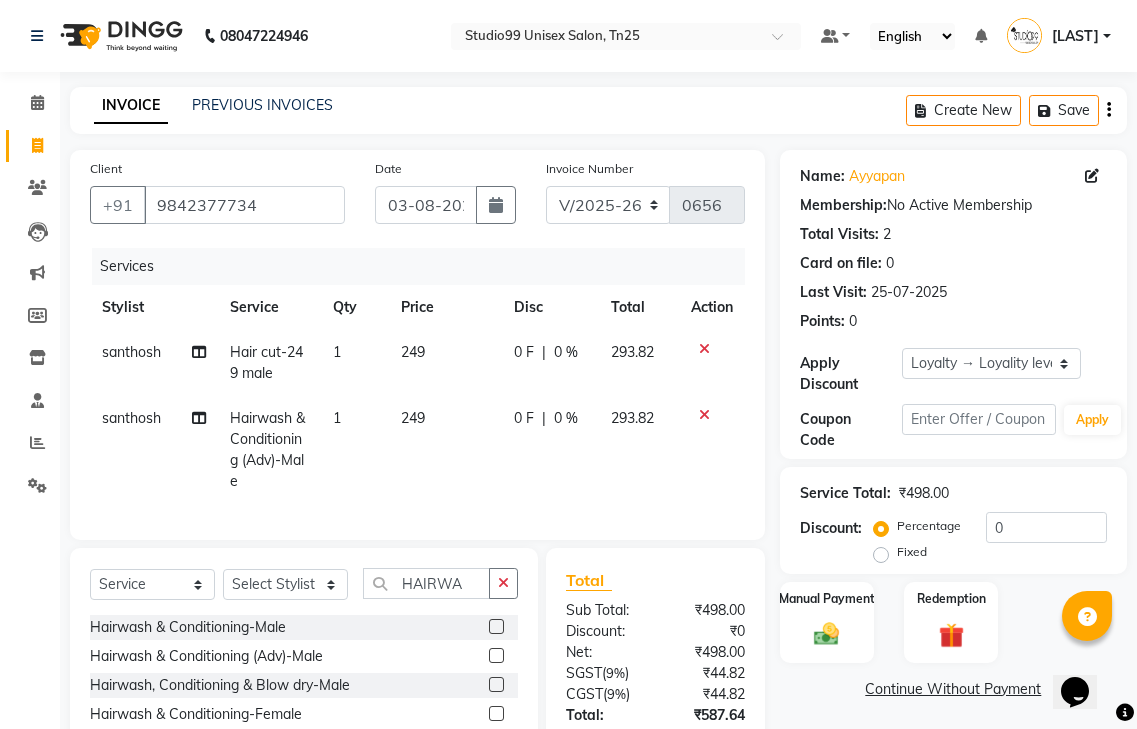 click on "249" 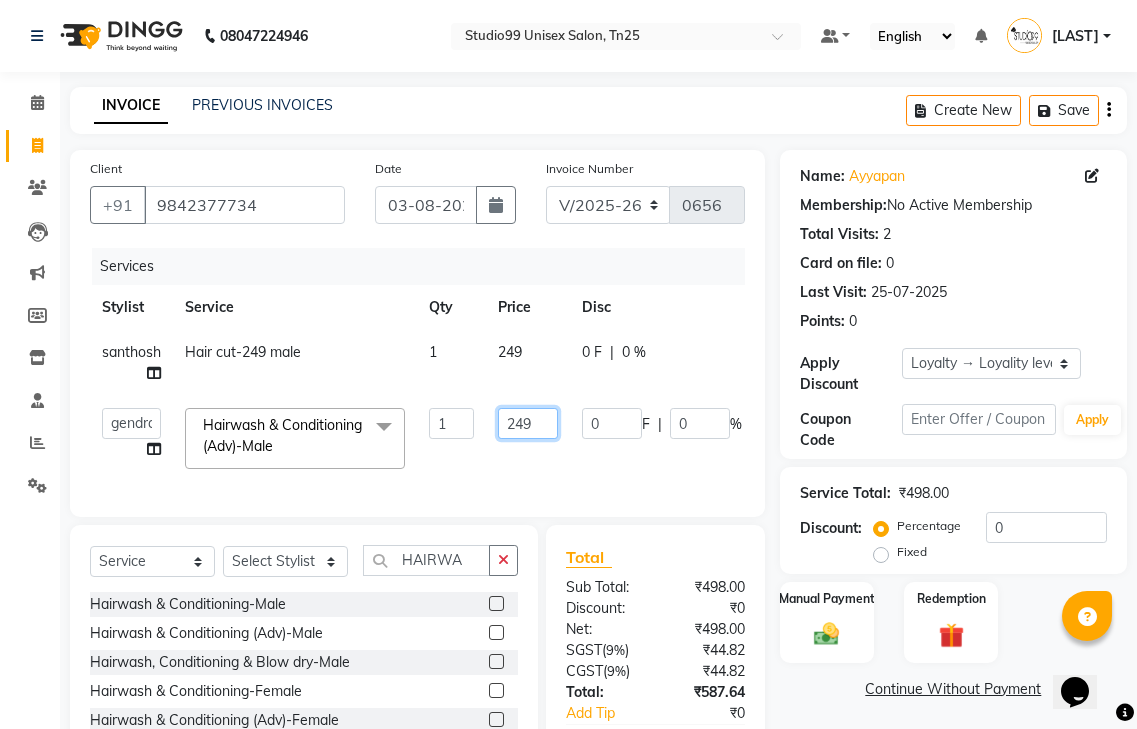 click on "249" 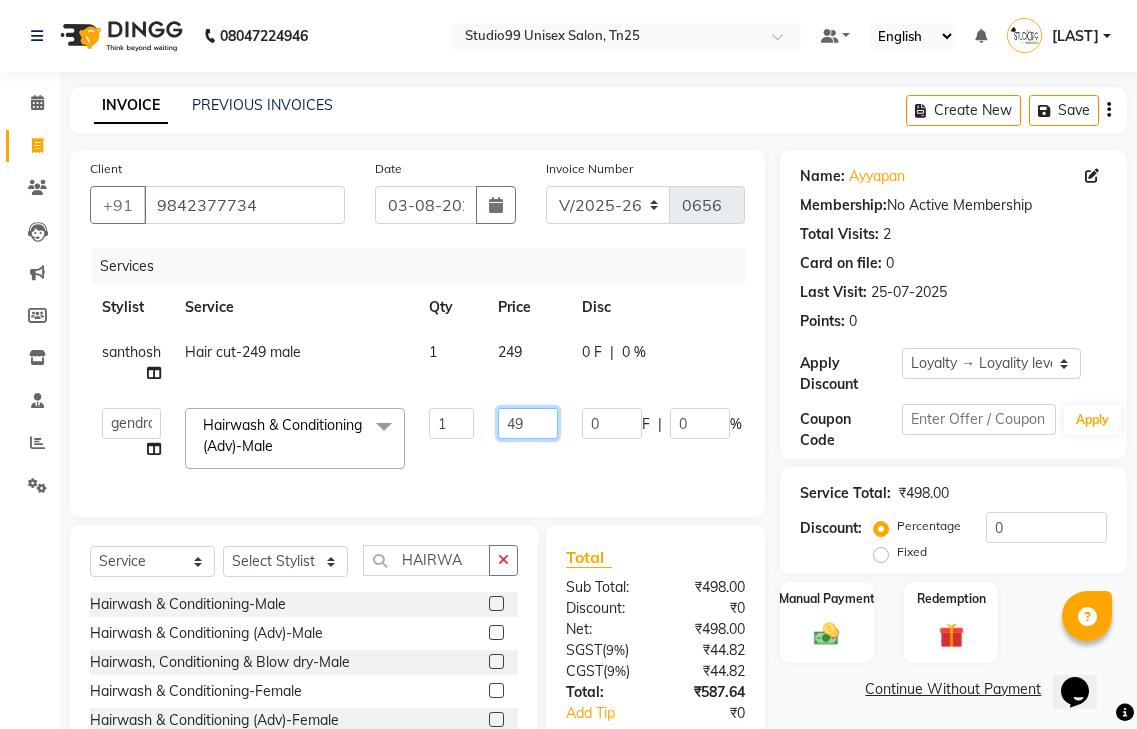 type on "149" 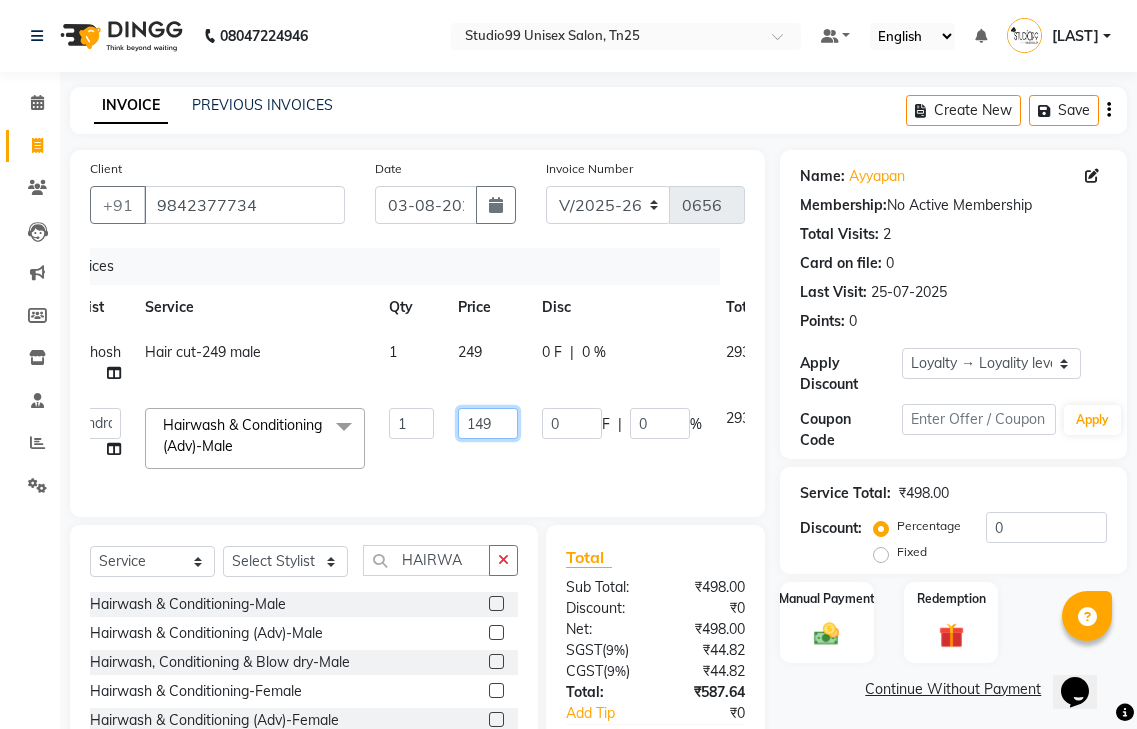 scroll, scrollTop: 0, scrollLeft: 146, axis: horizontal 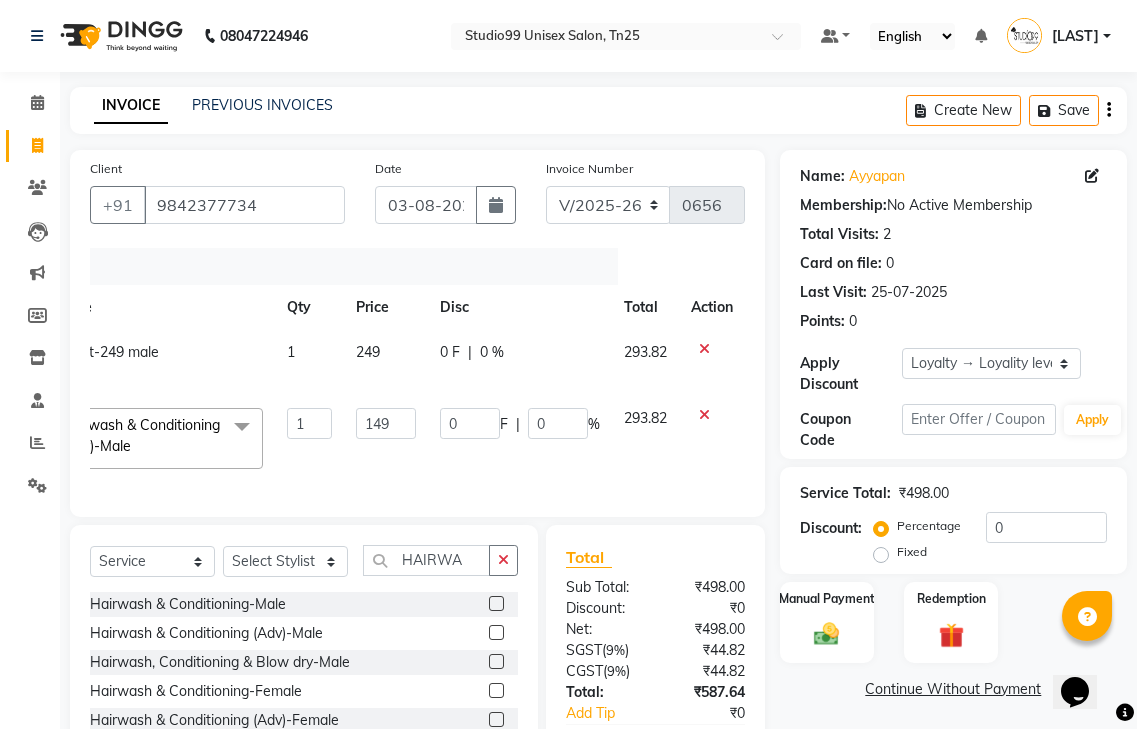 click 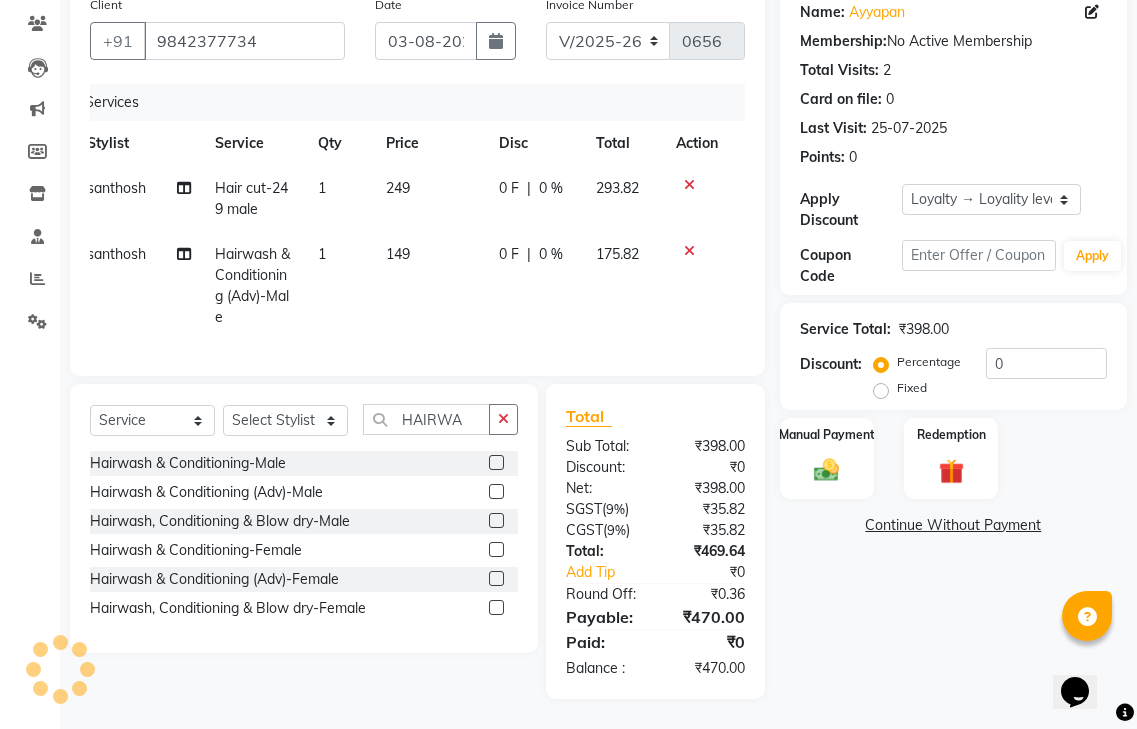 click 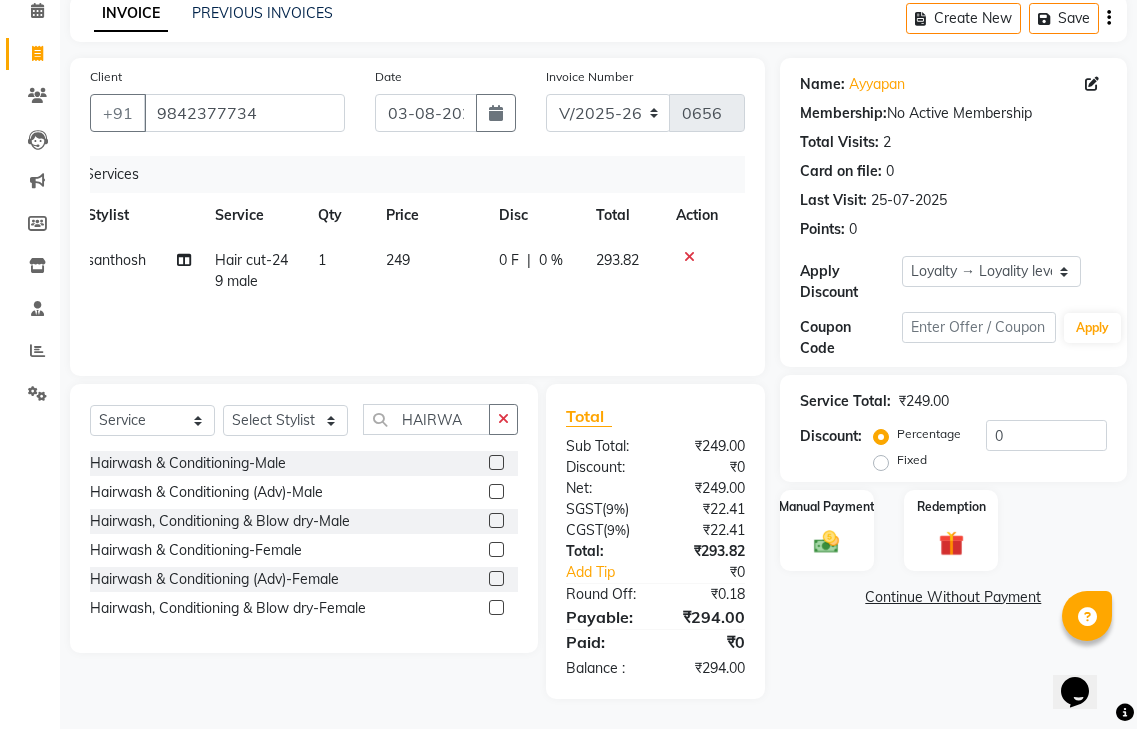 scroll, scrollTop: 92, scrollLeft: 0, axis: vertical 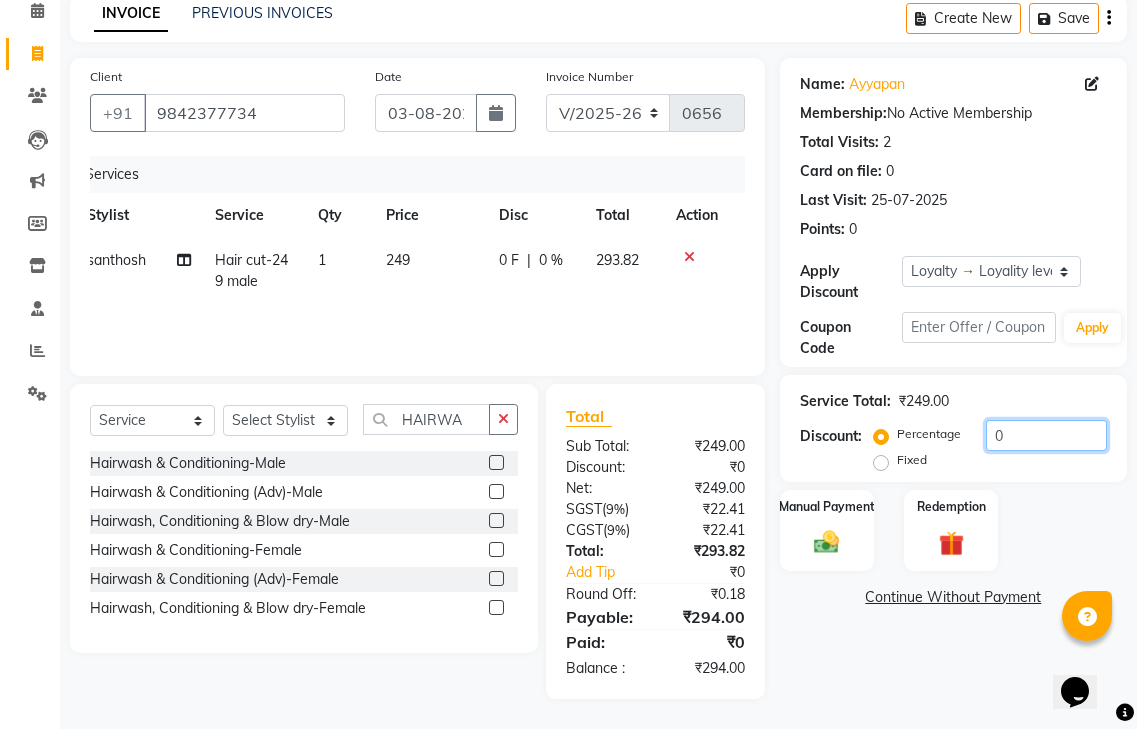 click on "0" 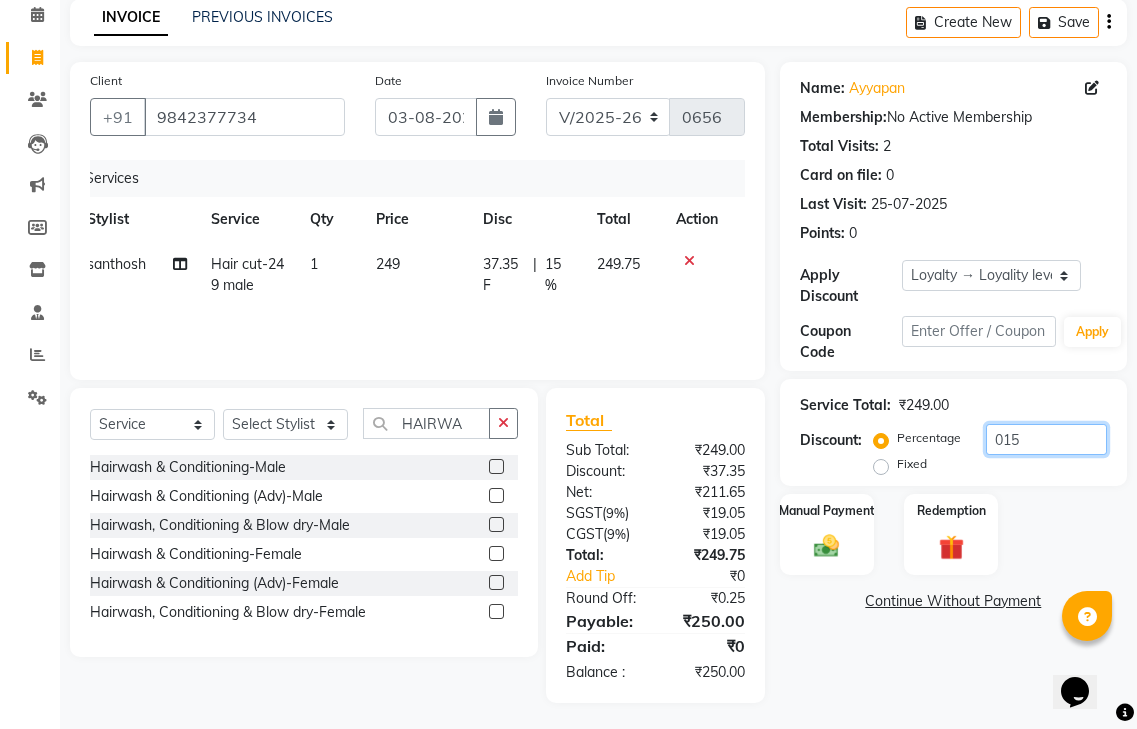 scroll, scrollTop: 92, scrollLeft: 0, axis: vertical 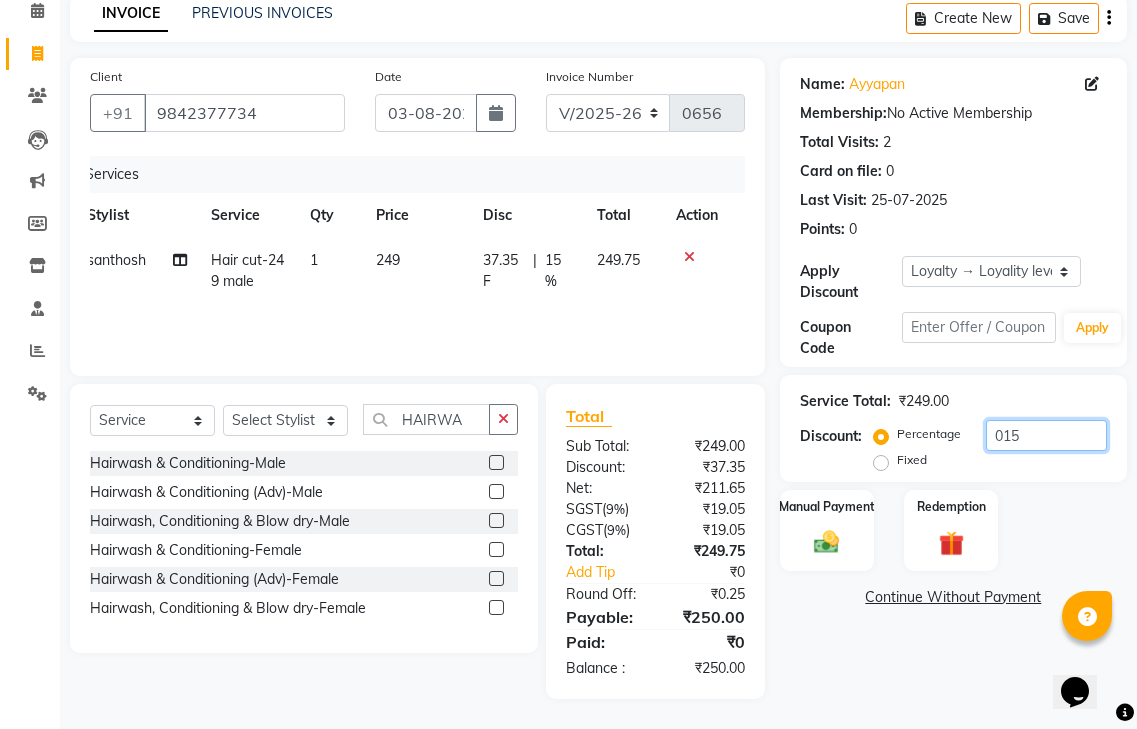 type on "015" 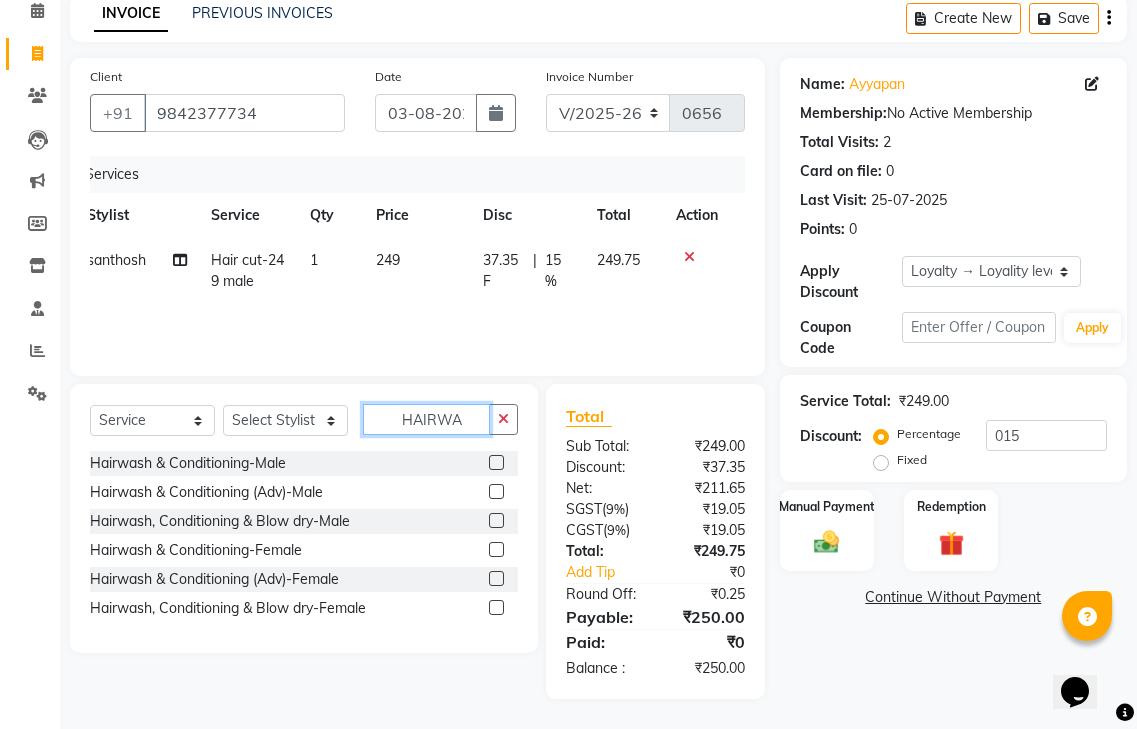 click on "HAIRWA" 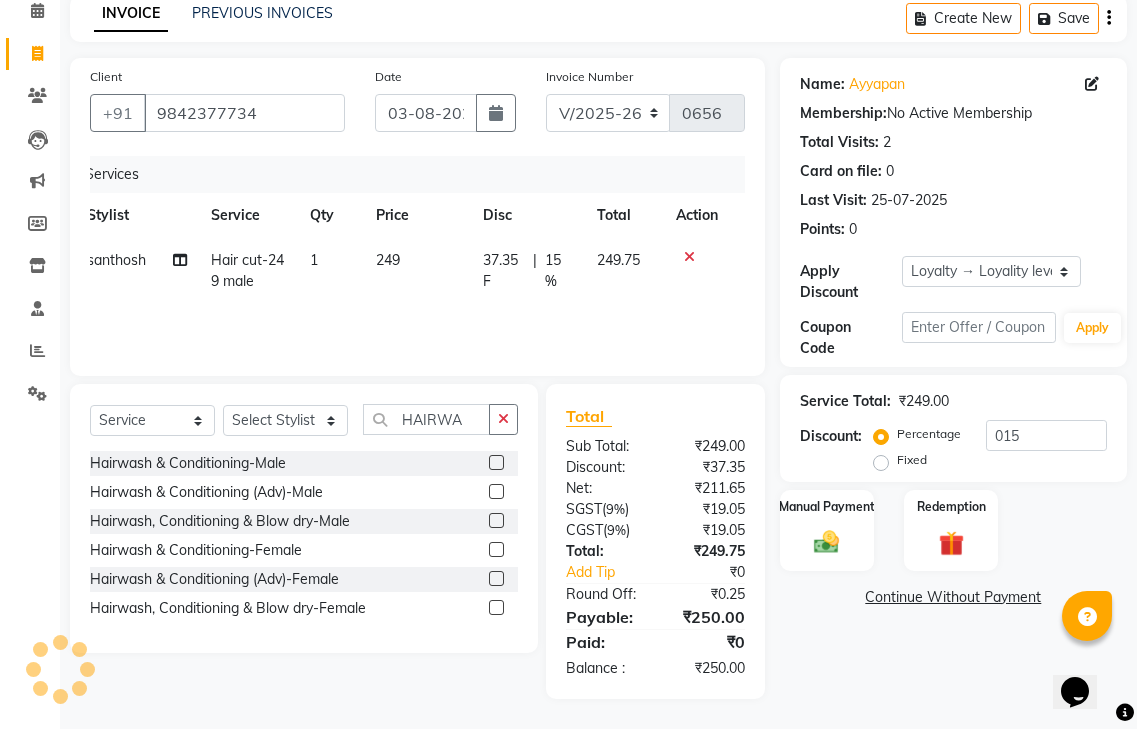 click 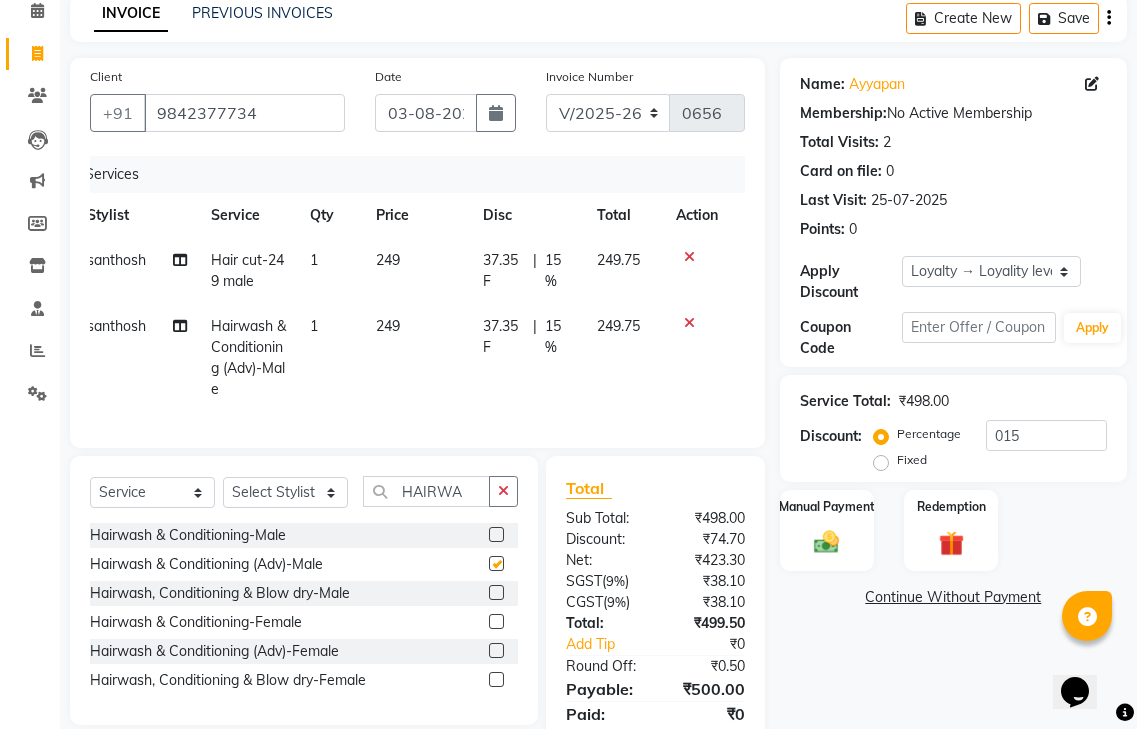 checkbox on "false" 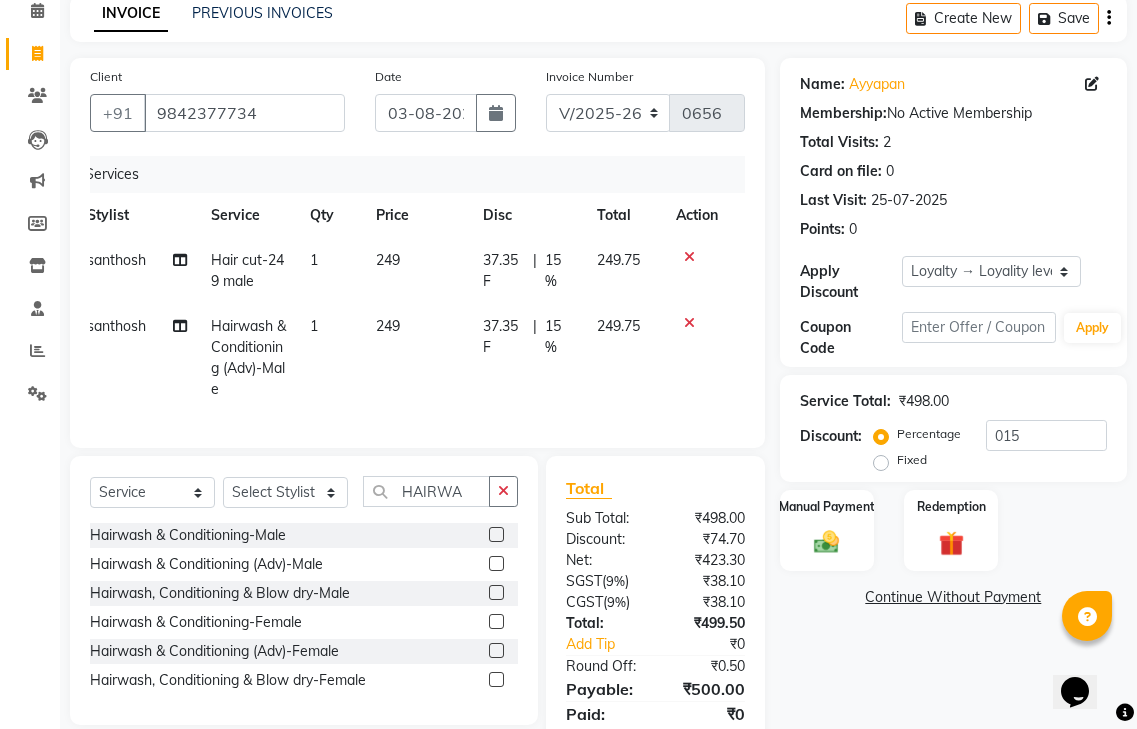 click on "249" 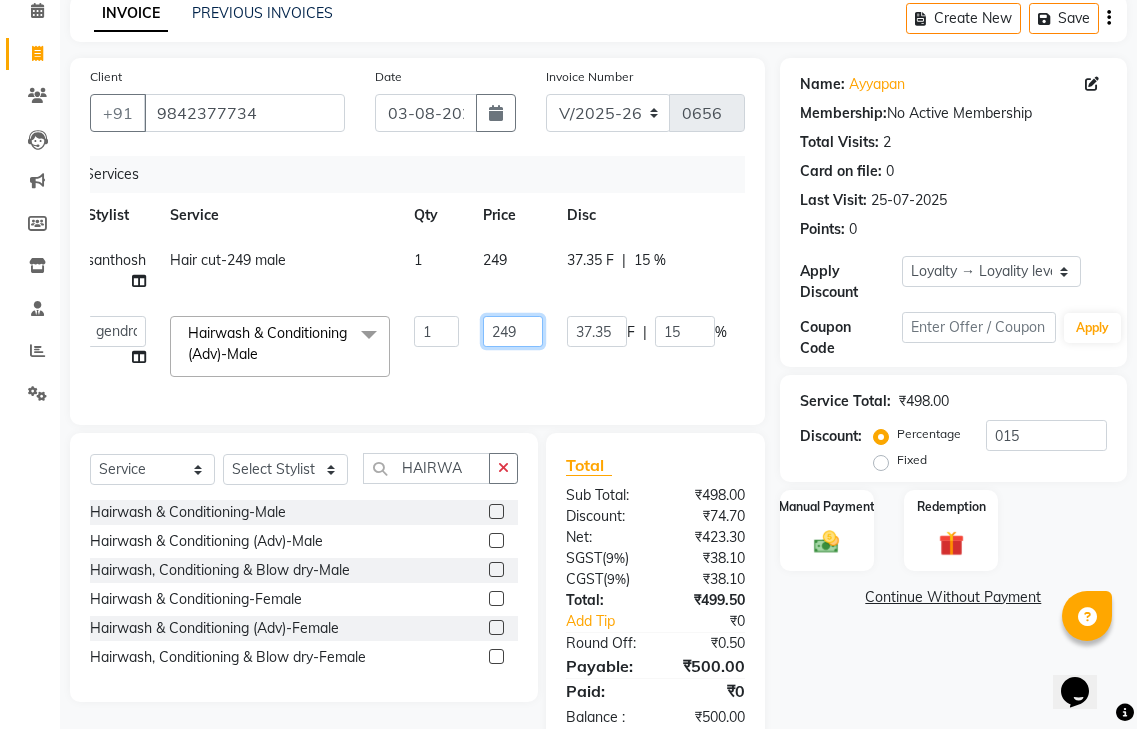 click on "249" 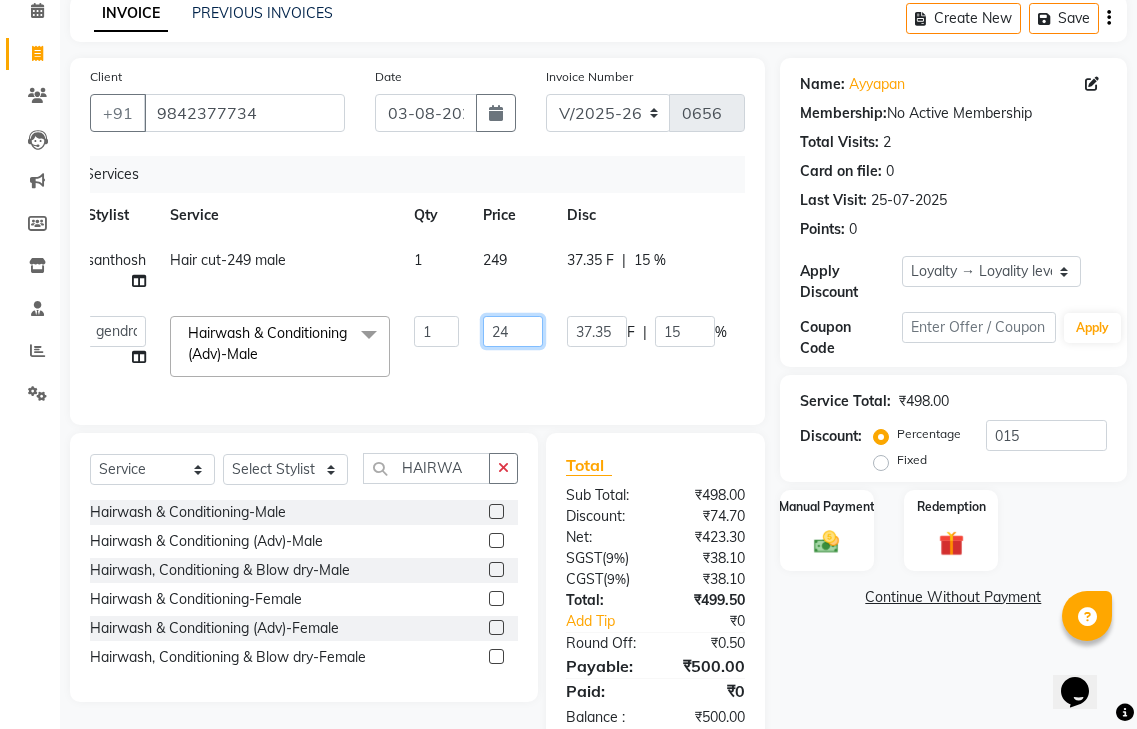 type on "2" 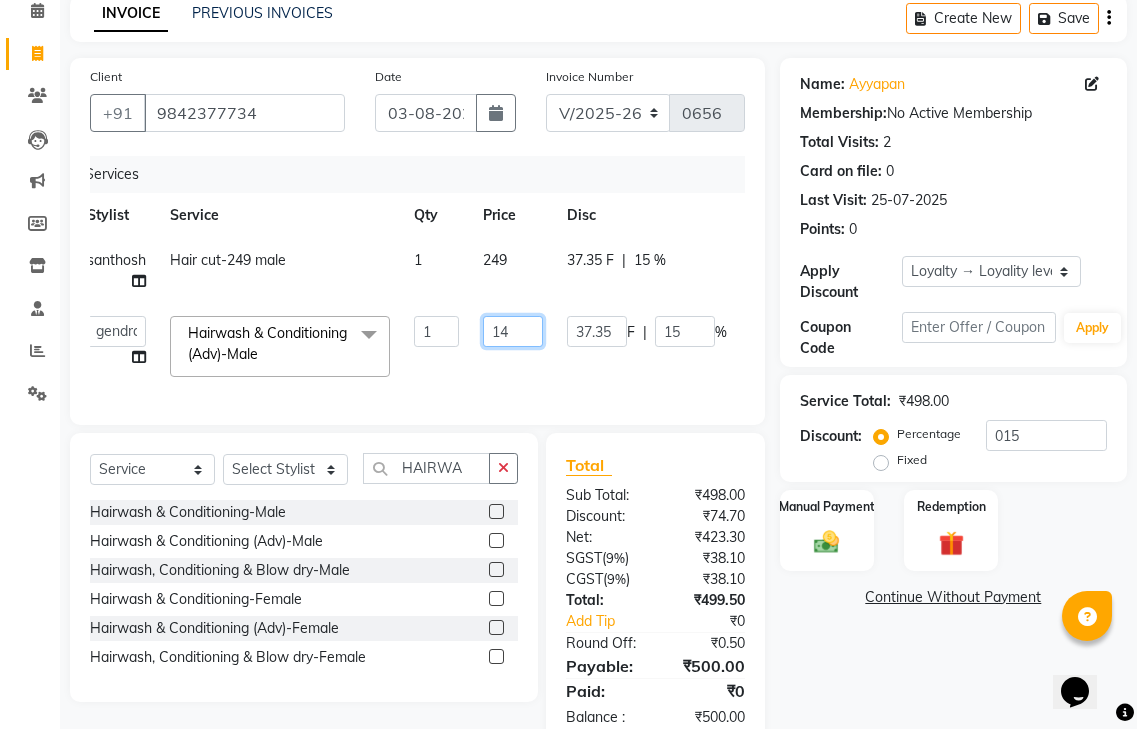 type on "149" 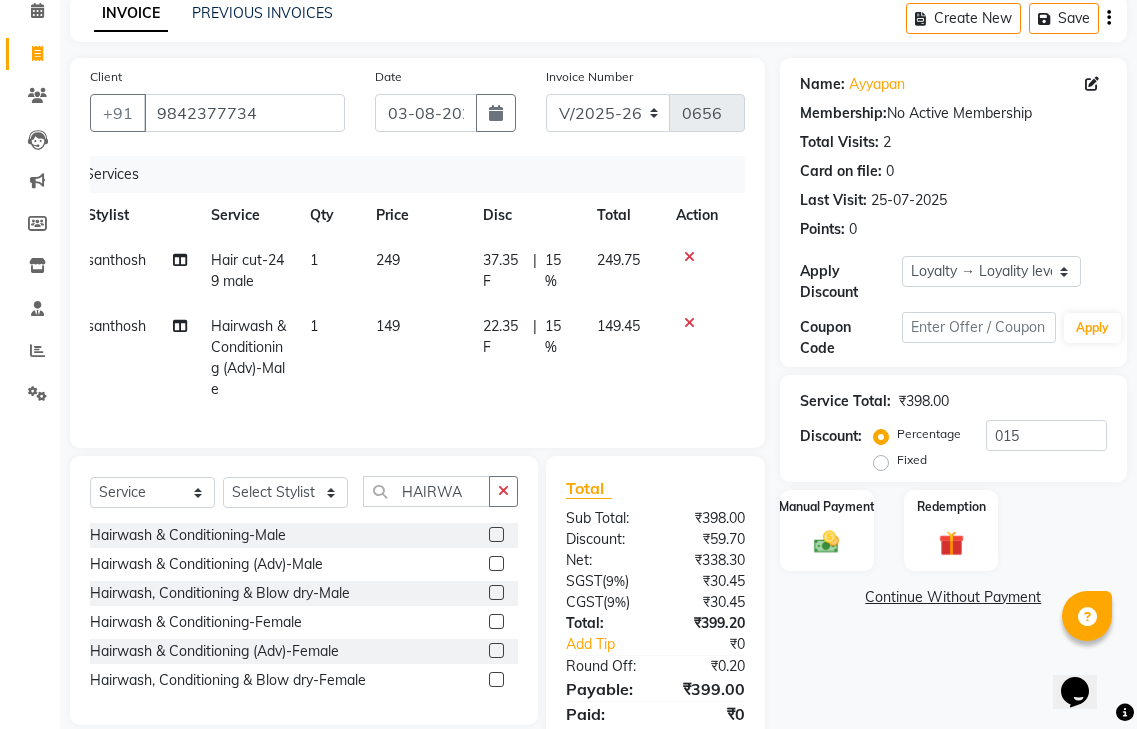 click on "Name: [FIRST] Membership:  No Active Membership  Total Visits:  [NUMBER] Card on file:  [NUMBER] Last Visit:   [DATE] Points:   [NUMBER]  Apply Discount Select  Loyalty → Loyality level 1  Coupon Code Apply Service Total:  ₹398.00  Discount:  Percentage   Fixed  015 Manual Payment Redemption  Continue Without Payment" 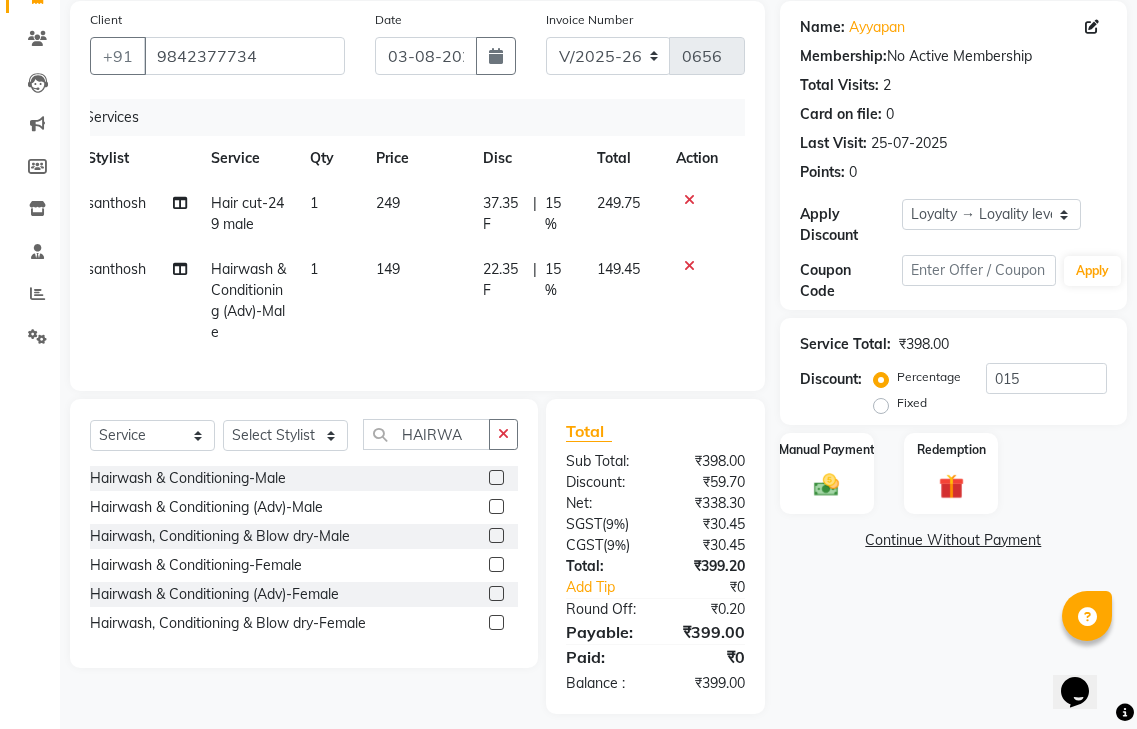 scroll, scrollTop: 179, scrollLeft: 0, axis: vertical 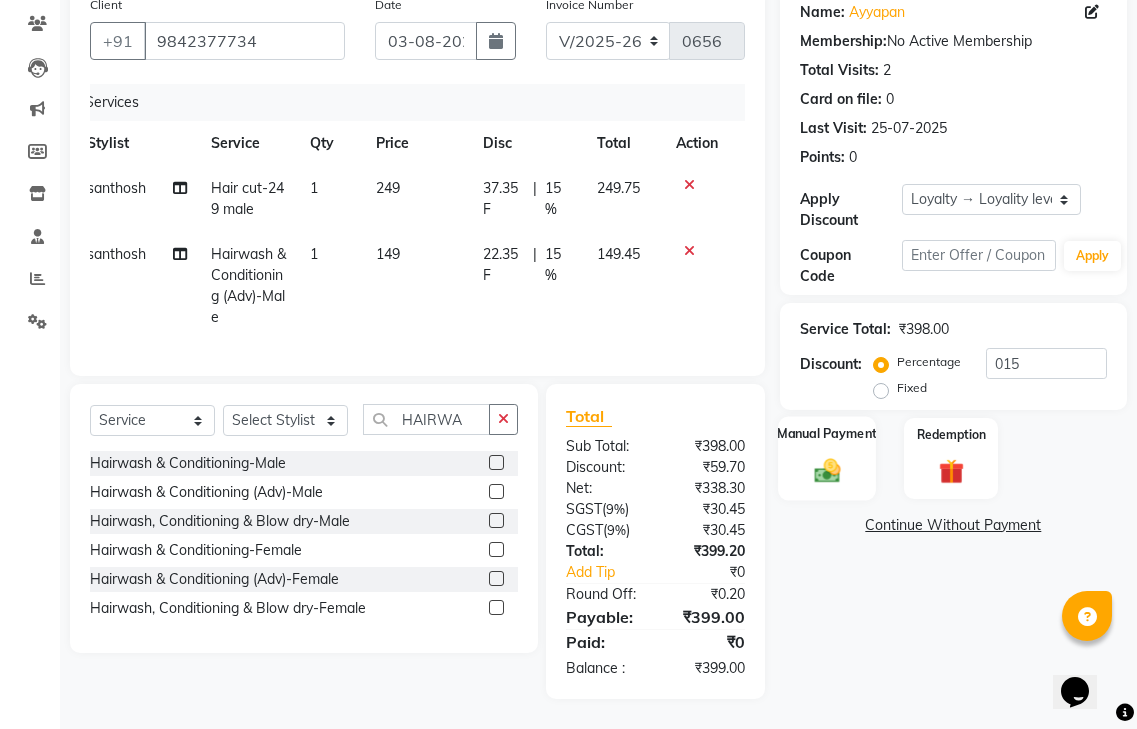 click 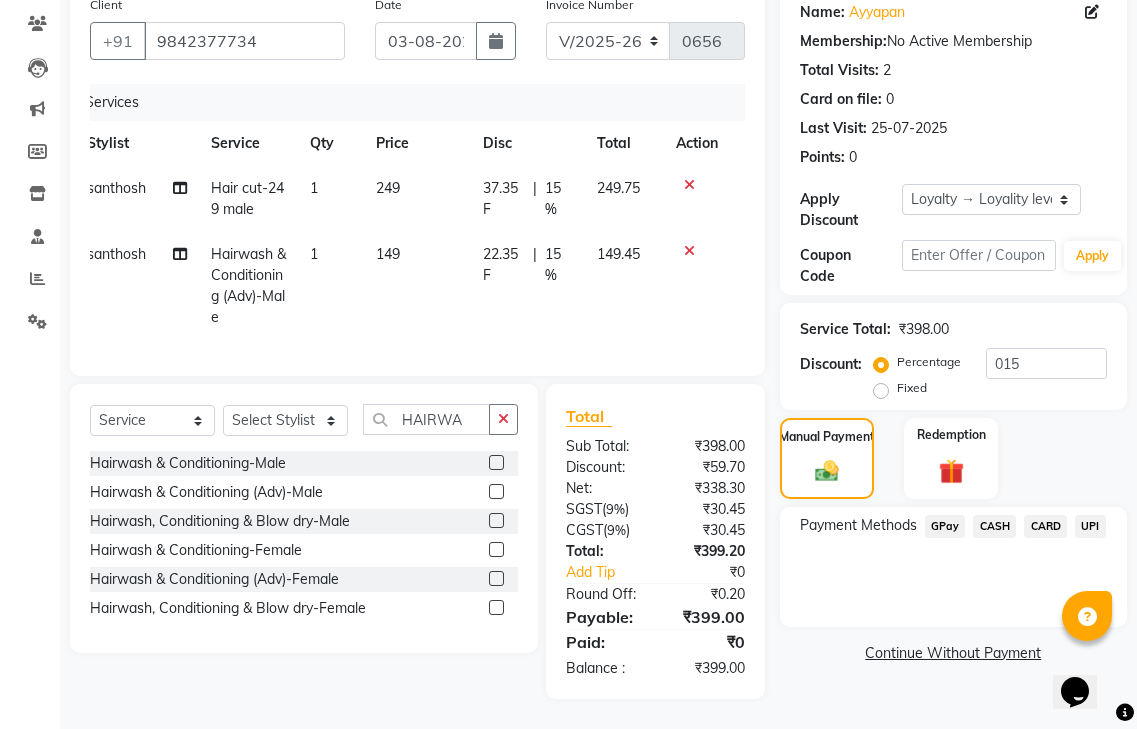 click on "GPay" 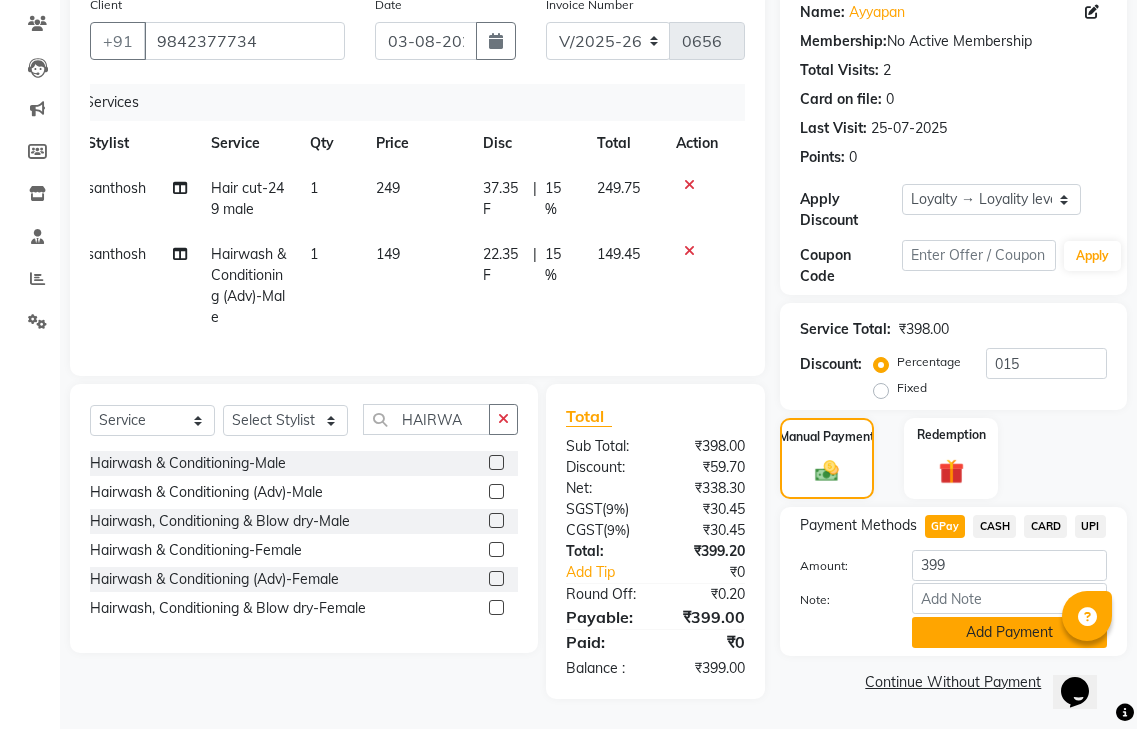 click on "Add Payment" 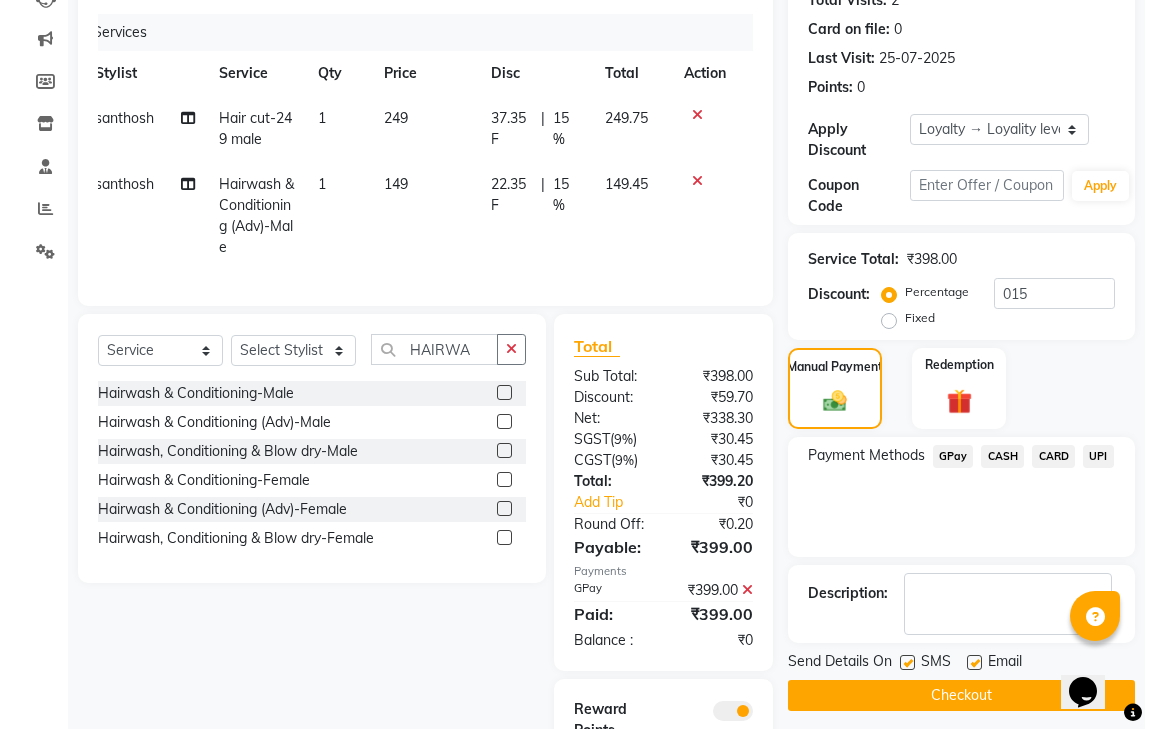 scroll, scrollTop: 382, scrollLeft: 0, axis: vertical 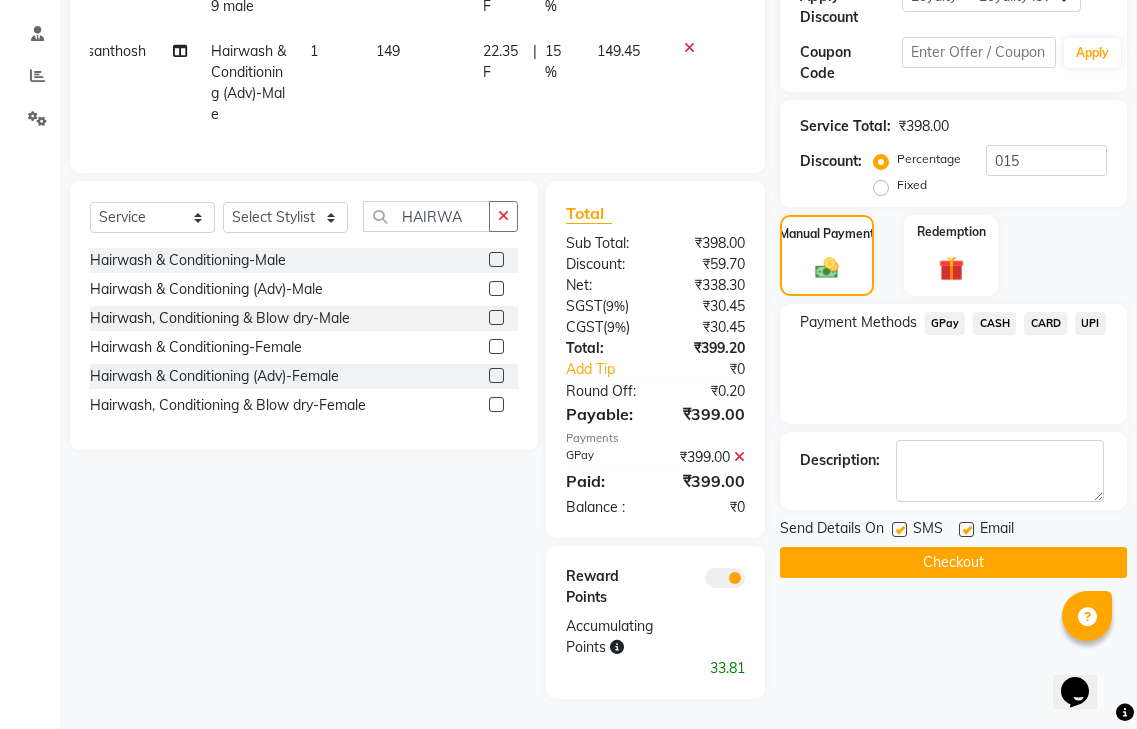 click 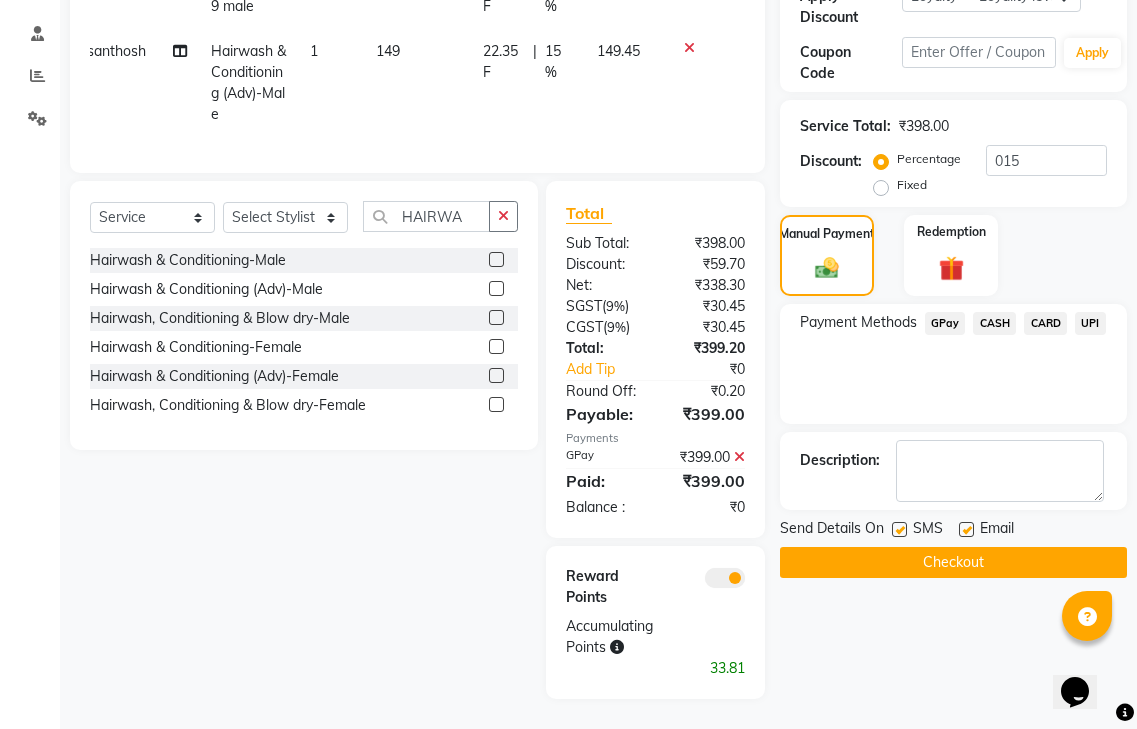 click 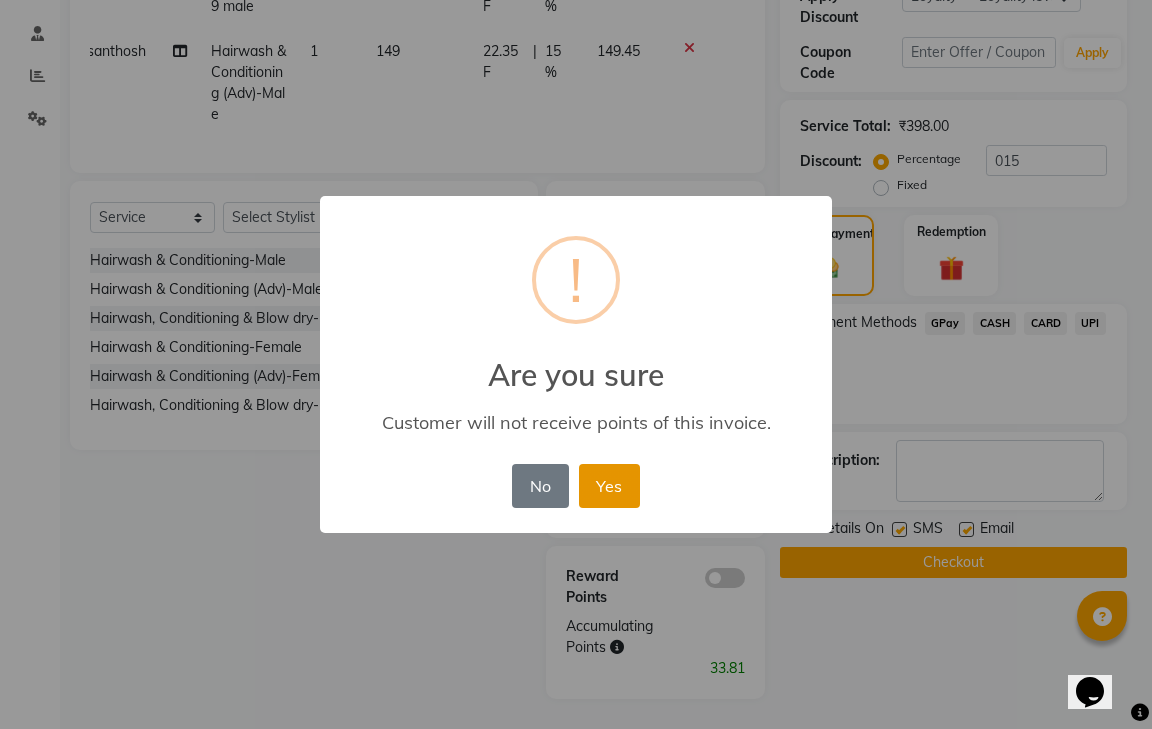 click on "Yes" at bounding box center (609, 486) 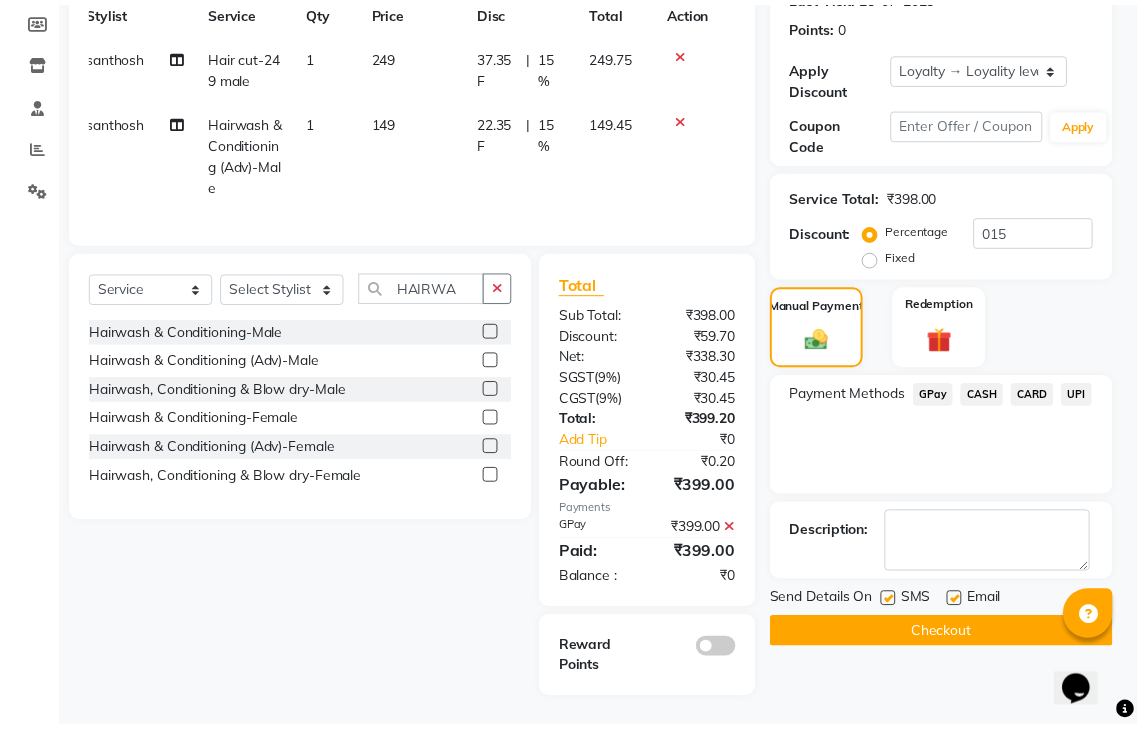 scroll, scrollTop: 311, scrollLeft: 0, axis: vertical 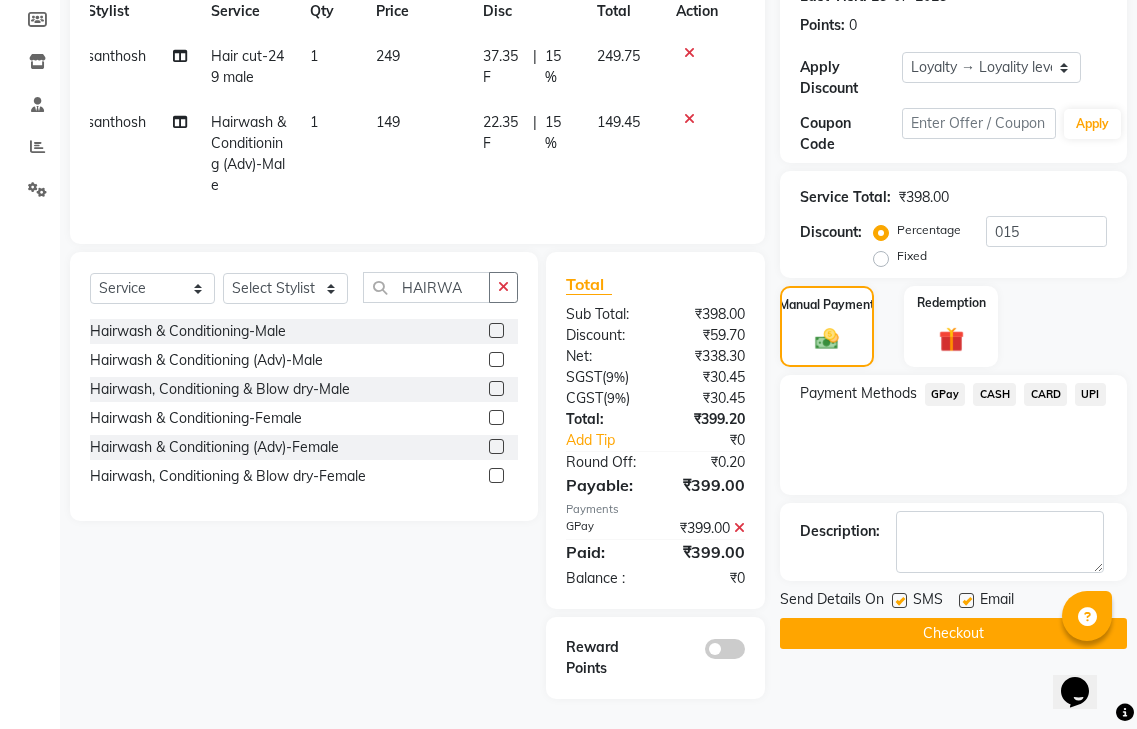 click on "Checkout" 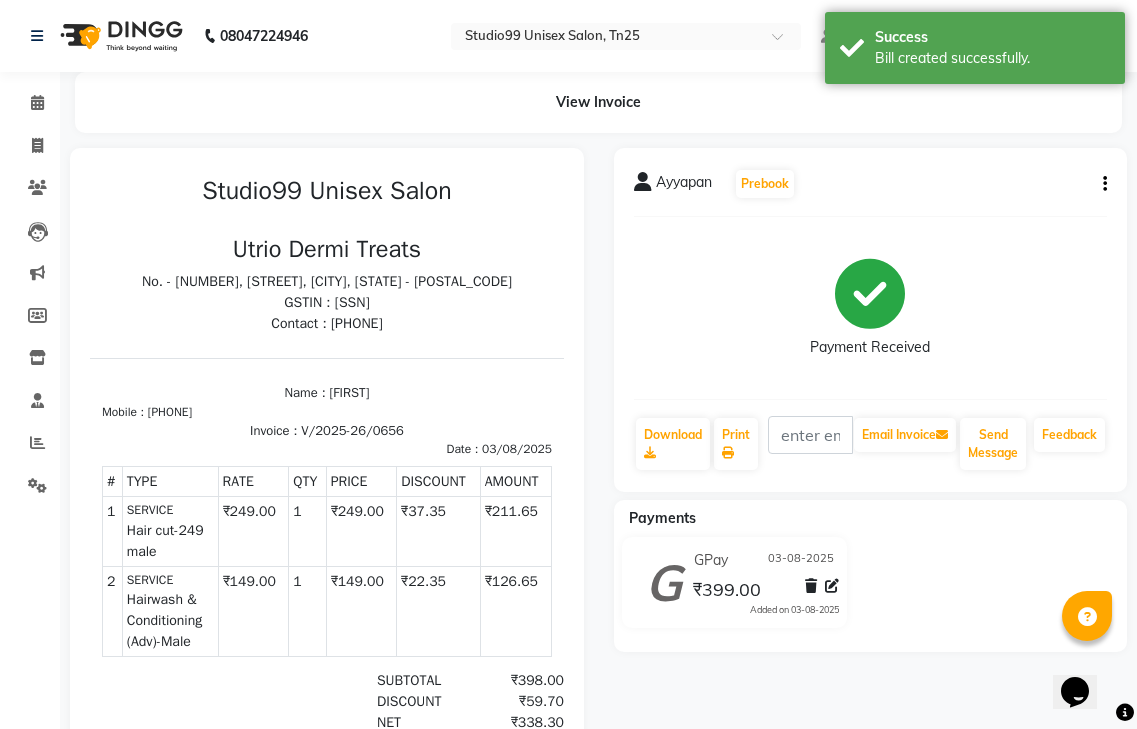 scroll, scrollTop: 0, scrollLeft: 0, axis: both 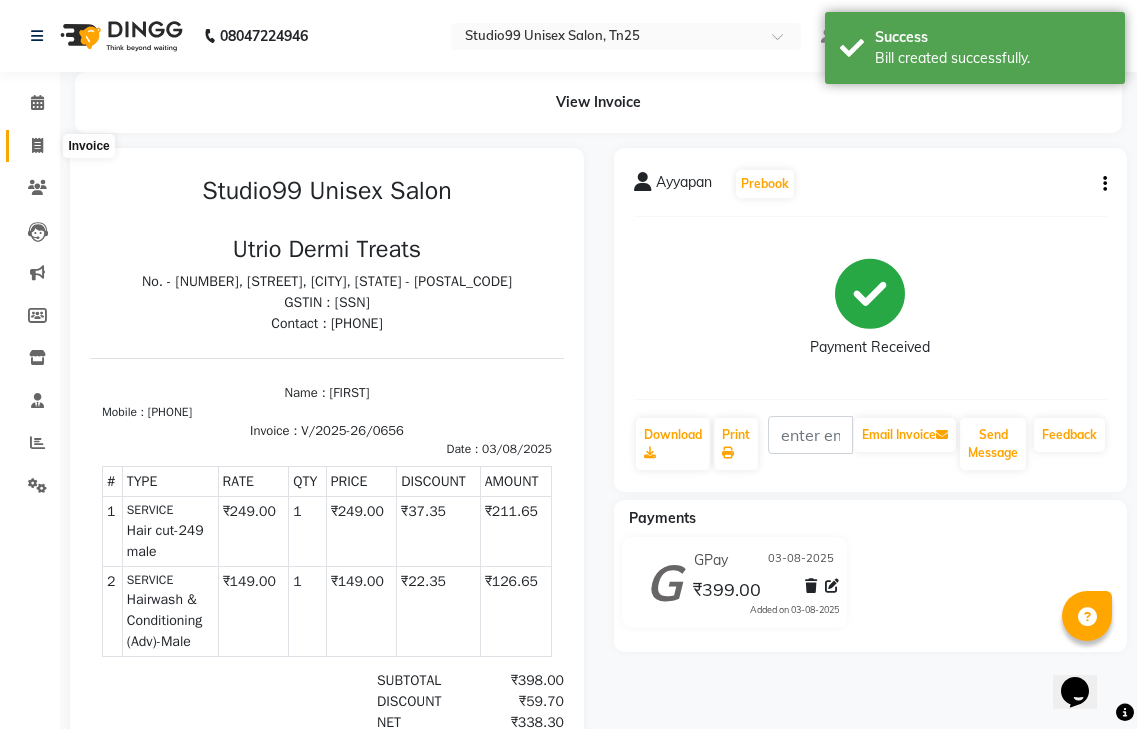 click 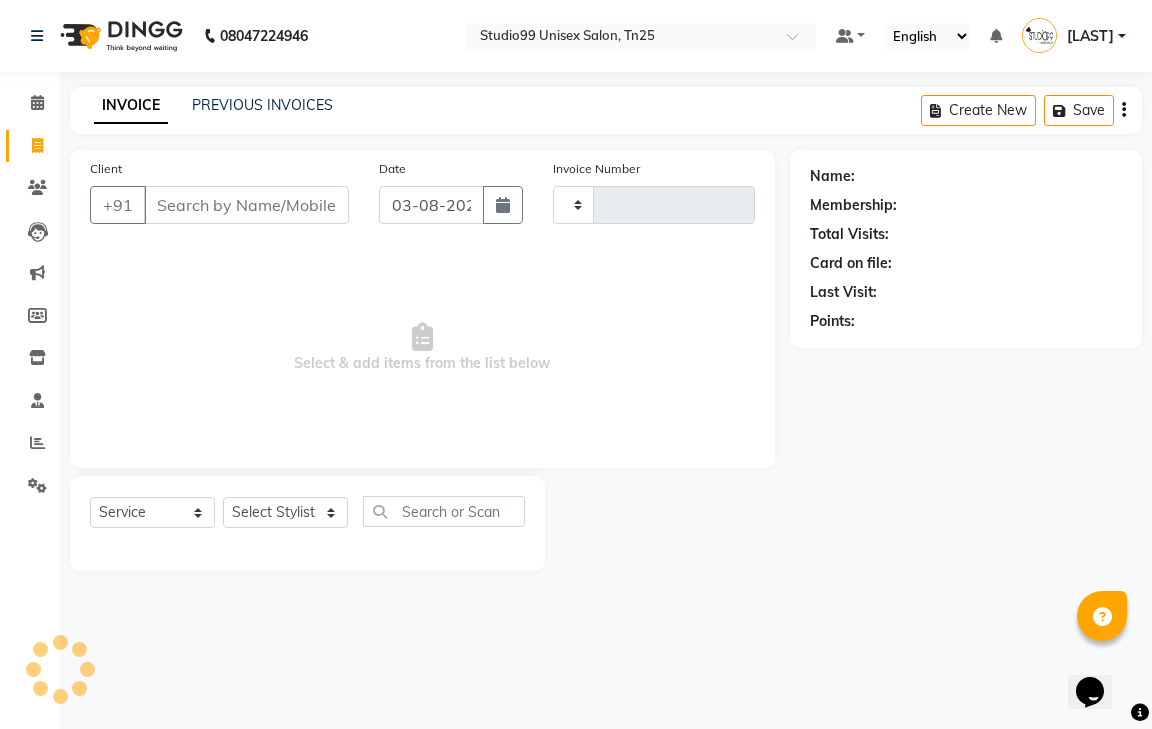 type on "0657" 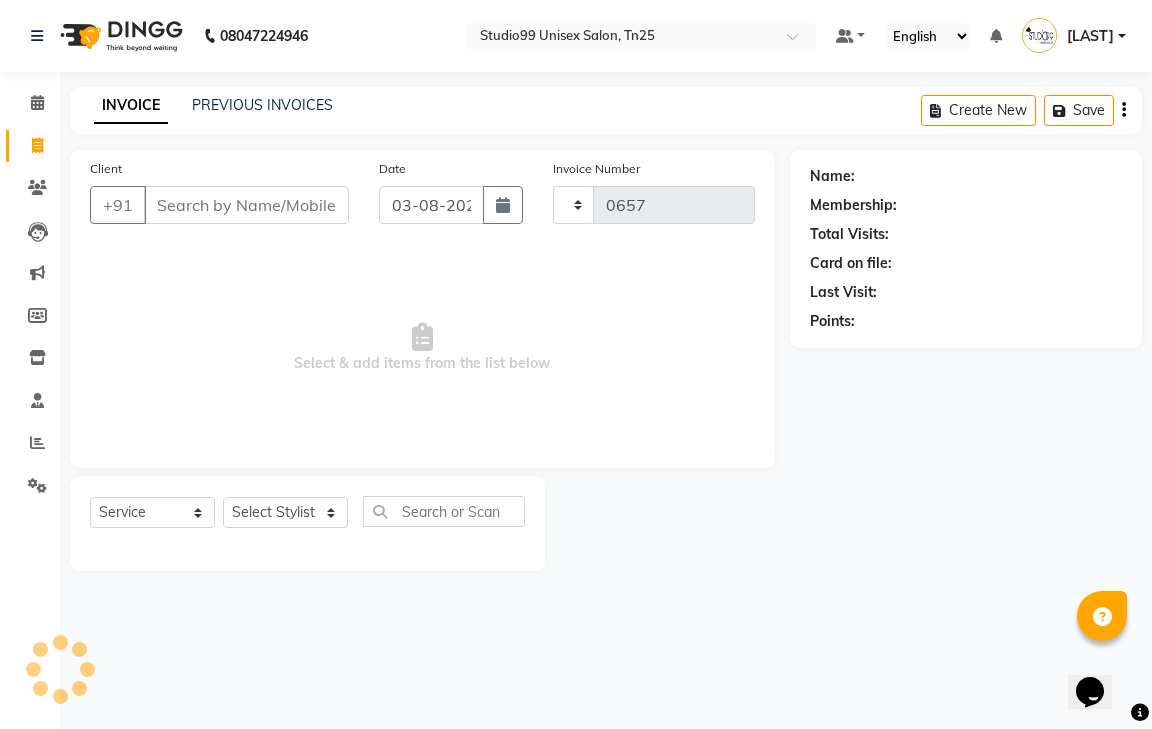 select on "8331" 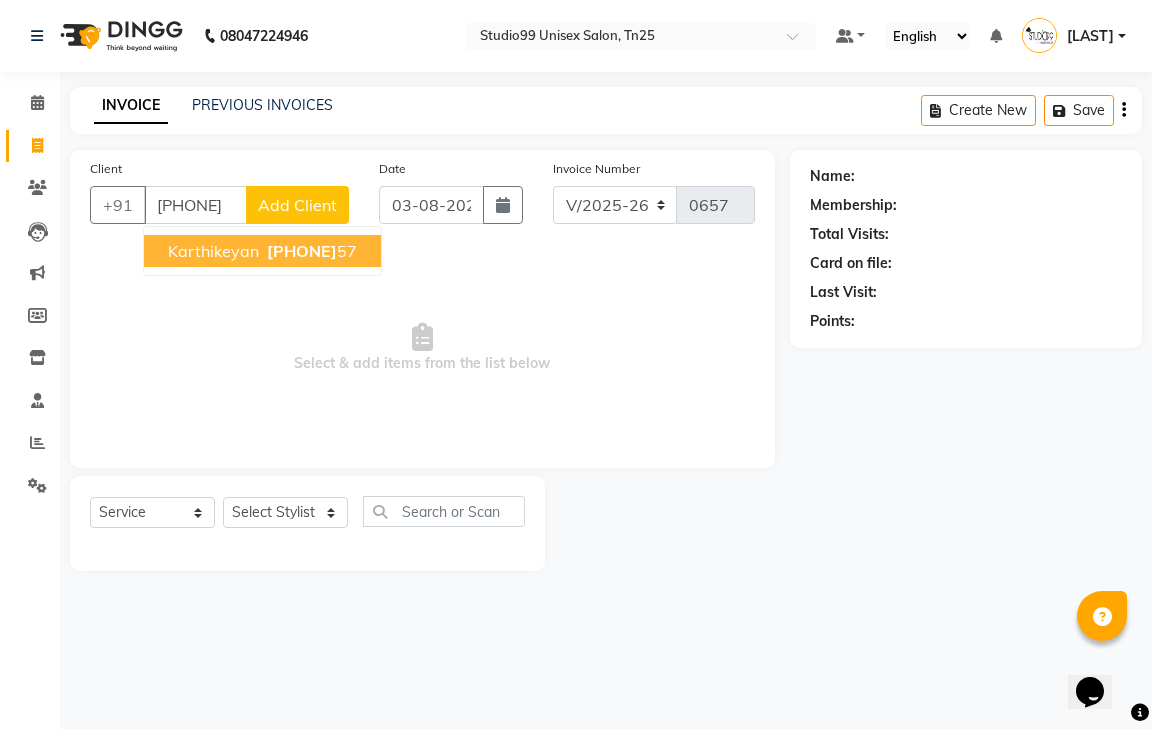 click on "karthikeyan" at bounding box center (213, 251) 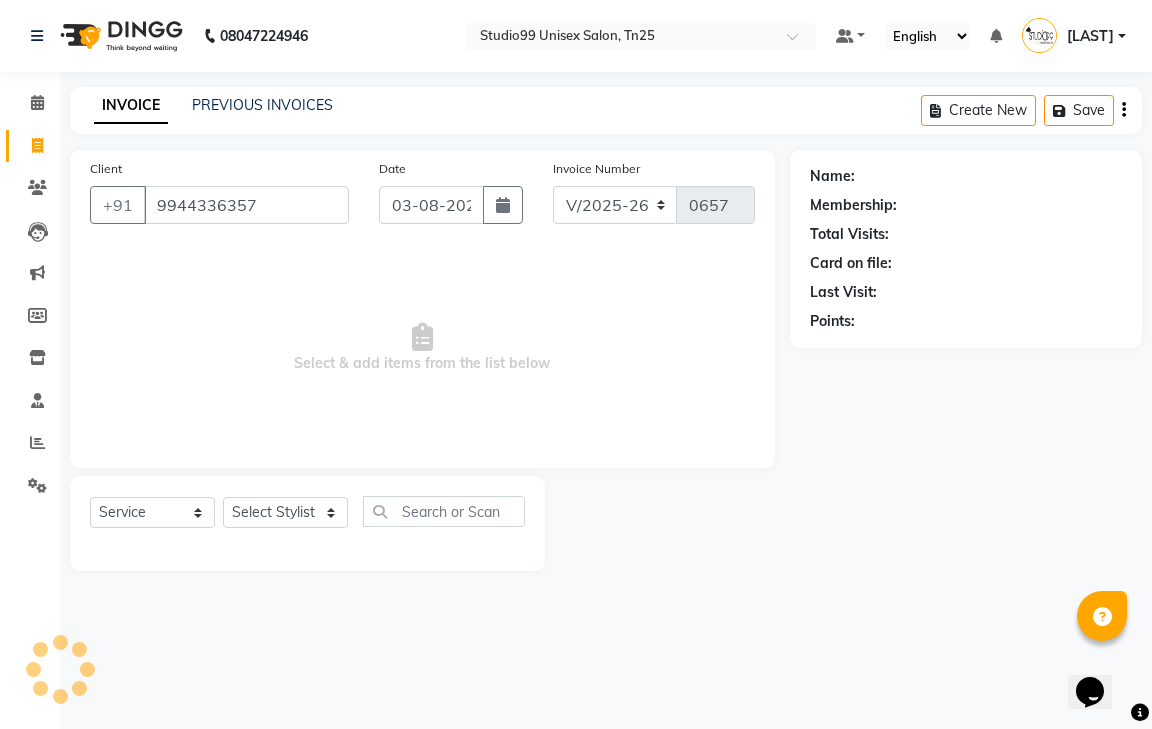 type on "9944336357" 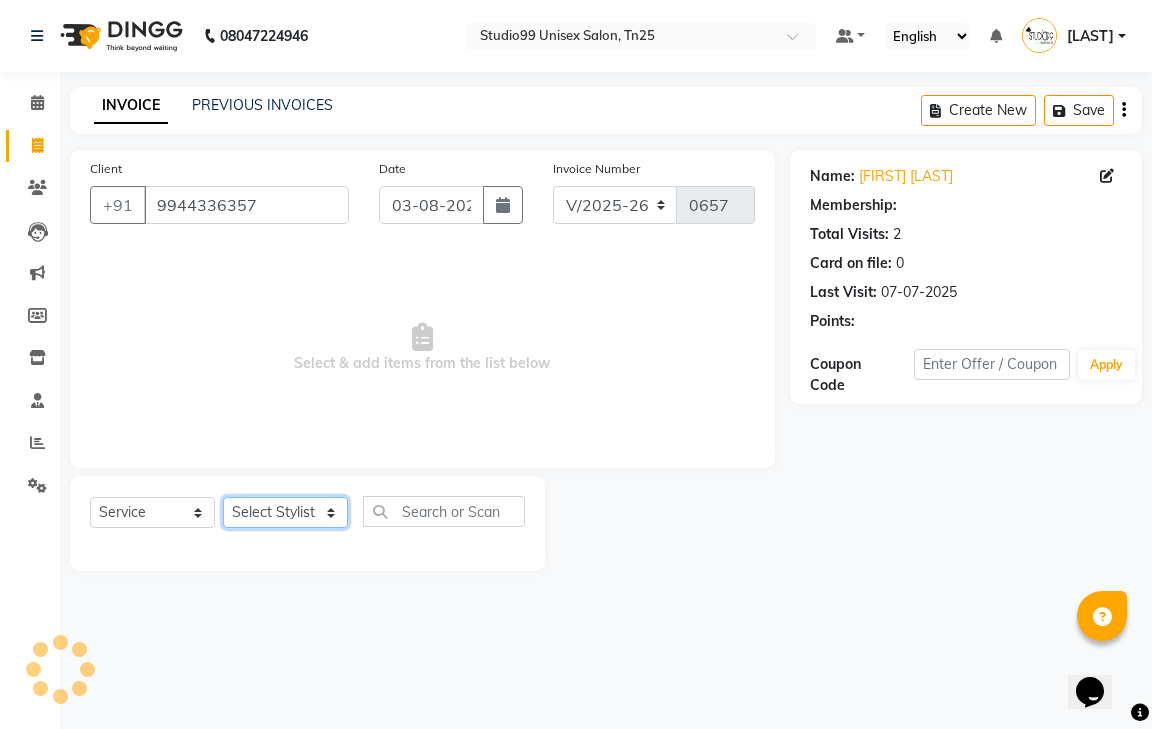 select on "1: Object" 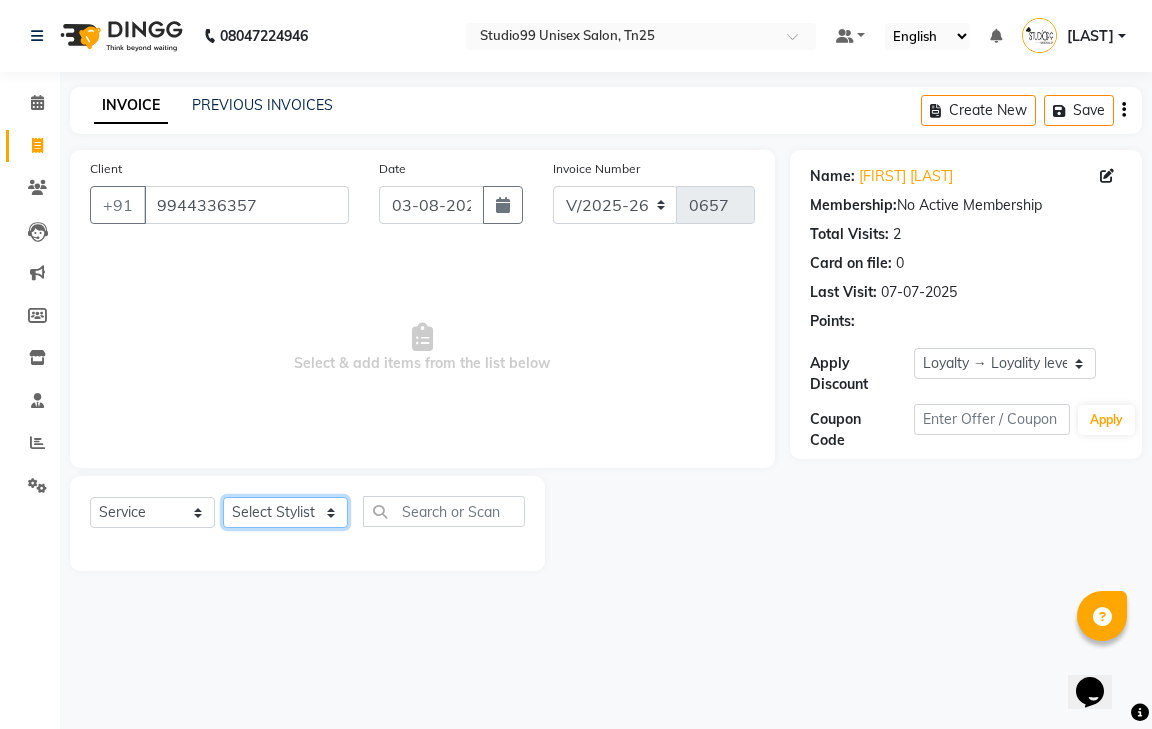click on "Select Stylist [LAST] [LAST] [LAST] [LAST] [LAST] [LAST] [LAST] Classic Hair cut female Hair cut-249 male boy Kids (Upto 10 Years) creative Hair cut male beard trim Kids (Upto 10 Years)-Female- creative Hair cut-Female classic shave beard spa creative layers kids creative cut -female Hair bangs Moustache colour Root Touch-up male Root Touch-up without Ammonia male Beard Color Fashion Color male Root Touch-up-Female-1199 Root Touch-up without Ammonia-Female-1299 Global-Female-2999 Global color without Ammonia-Female Fashion Color-Female-3999 Streaks (Per Streak)-Female Root Touch-up-Male Root Touch-up without Ammonia-Male Beard Color-Male Fashion Color-Male Streaks (Per Streak)-Male Root Touch-up-Female Root Touch-up without Ammonia-Female Global-Female Global Color without Ammonia-Female Fashion Color-Female Coconut-499 male Almond /Olive Oil / Mythic Oil male Coconut female Oil" 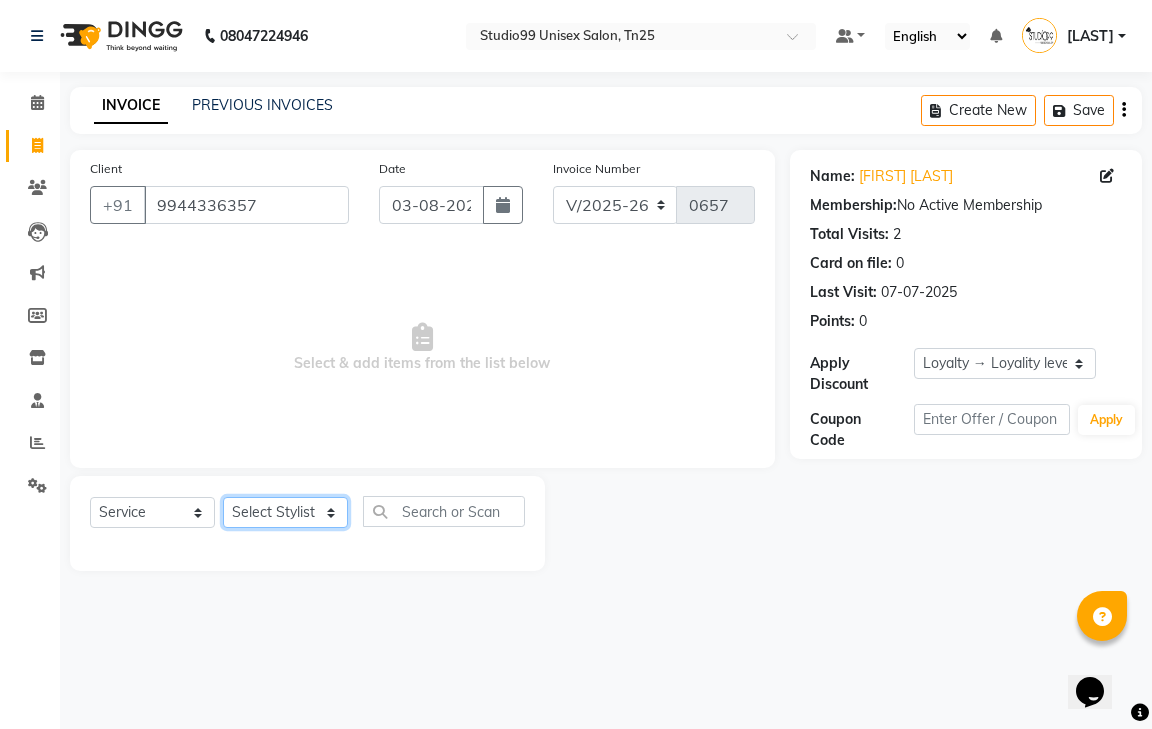 select on "80755" 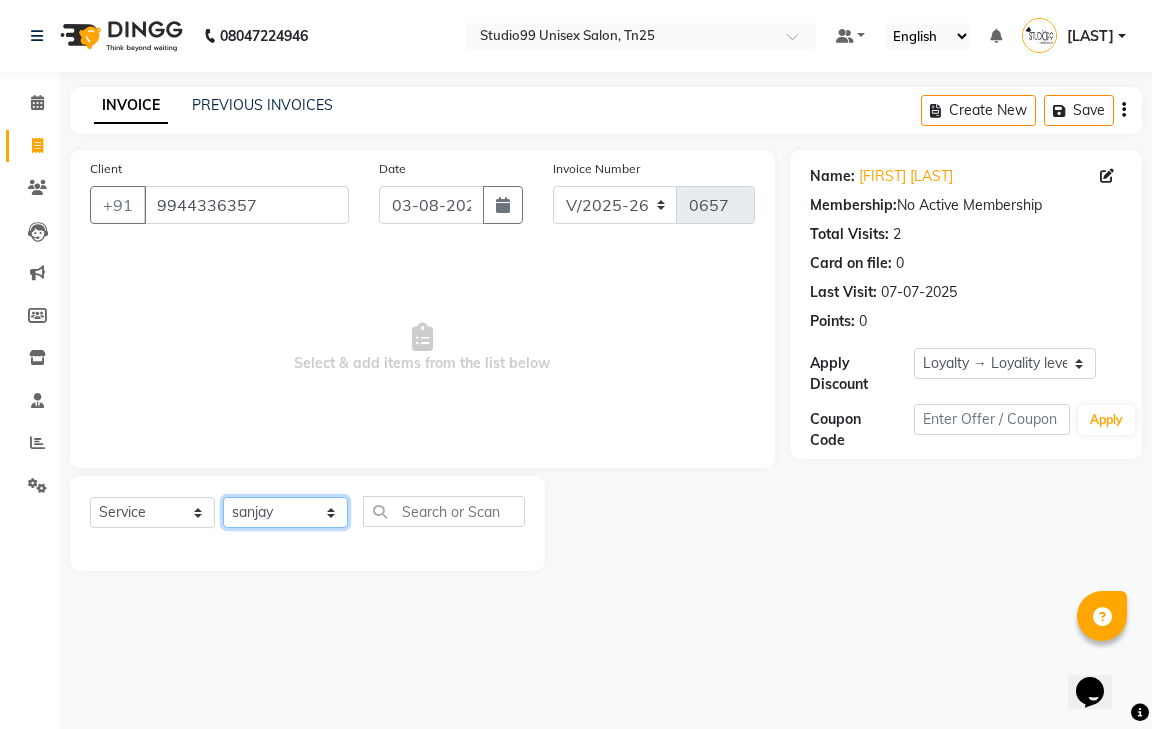click on "Select Stylist [LAST] [LAST] [LAST] [LAST] [LAST] [LAST] [LAST] Classic Hair cut female Hair cut-249 male boy Kids (Upto 10 Years) creative Hair cut male beard trim Kids (Upto 10 Years)-Female- creative Hair cut-Female classic shave beard spa creative layers kids creative cut -female Hair bangs Moustache colour Root Touch-up male Root Touch-up without Ammonia male Beard Color Fashion Color male Root Touch-up-Female-1199 Root Touch-up without Ammonia-Female-1299 Global-Female-2999 Global color without Ammonia-Female Fashion Color-Female-3999 Streaks (Per Streak)-Female Root Touch-up-Male Root Touch-up without Ammonia-Male Beard Color-Male Fashion Color-Male Streaks (Per Streak)-Male Root Touch-up-Female Root Touch-up without Ammonia-Female Global-Female Global Color without Ammonia-Female Fashion Color-Female Coconut-499 male Almond /Olive Oil / Mythic Oil male Coconut female Oil" 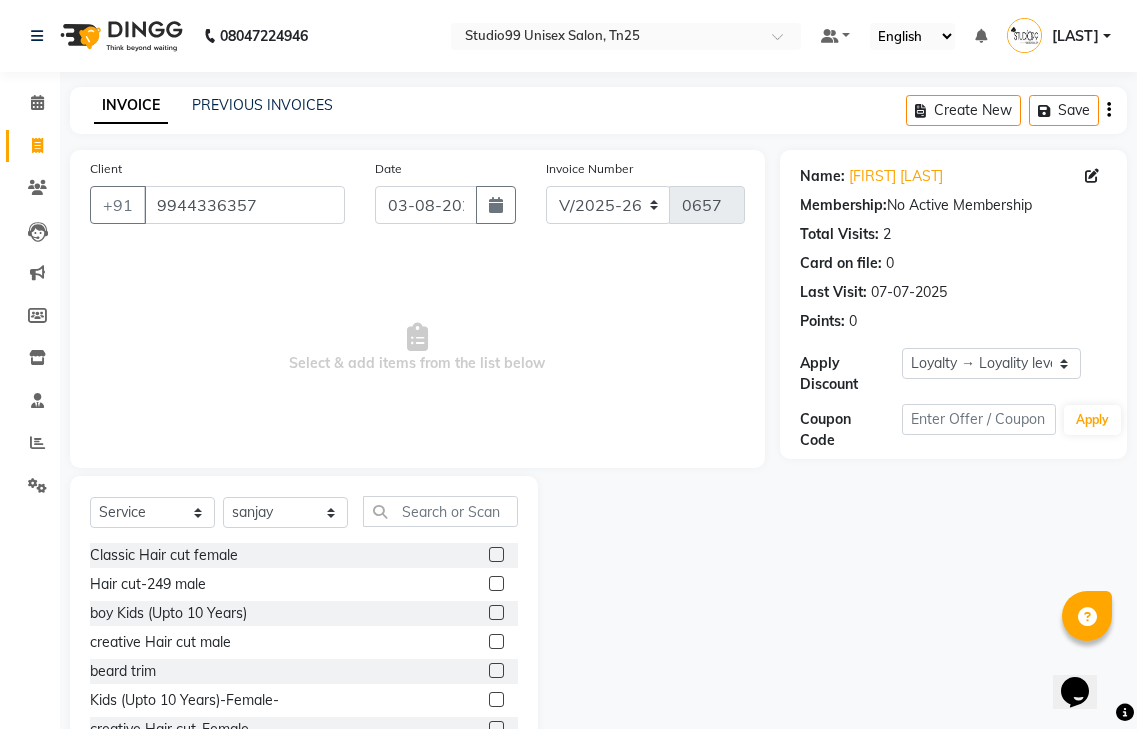 click 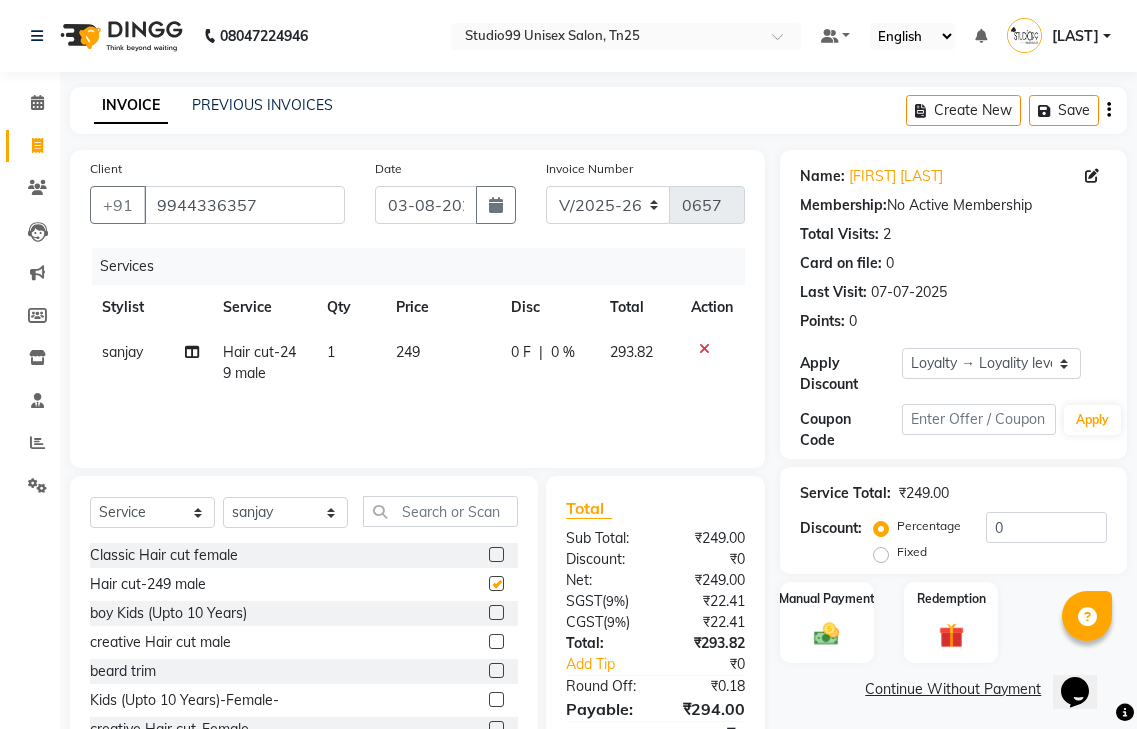 checkbox on "false" 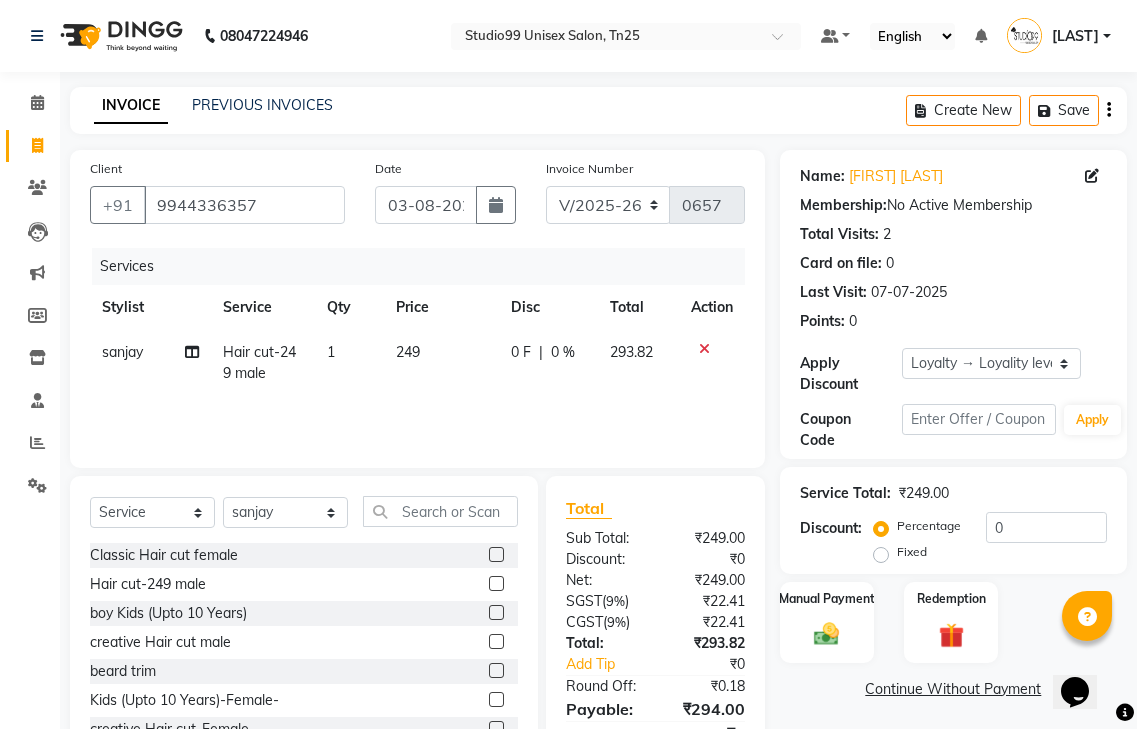 click 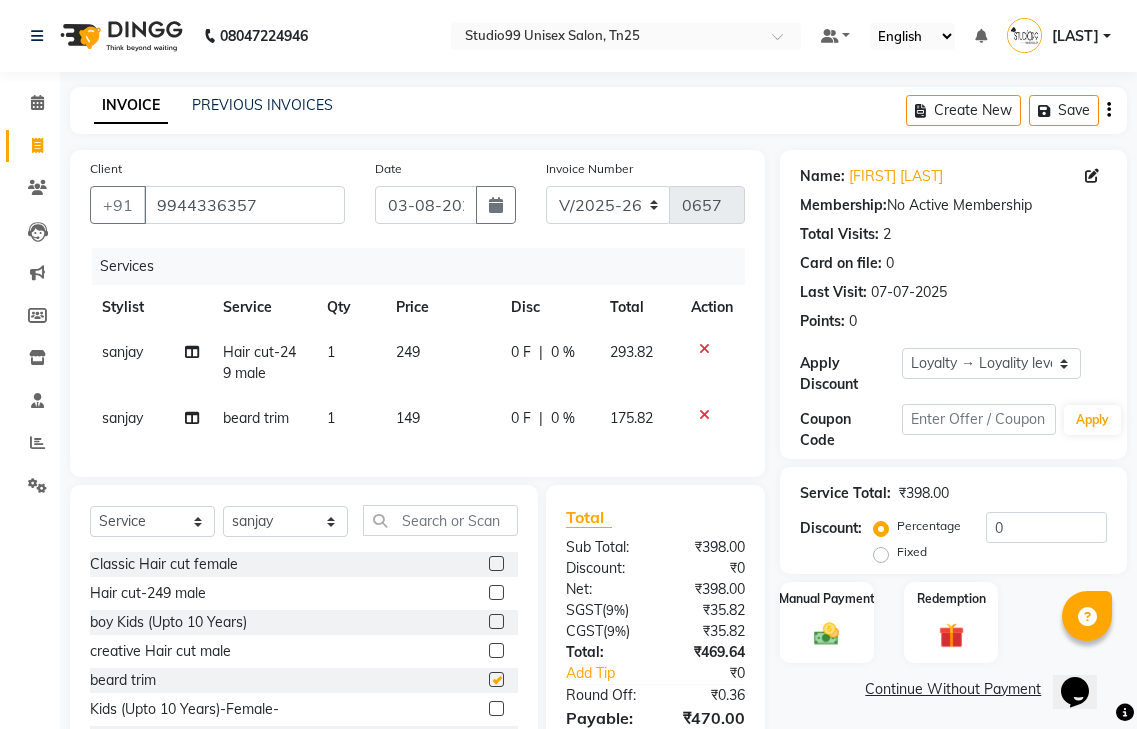 checkbox on "false" 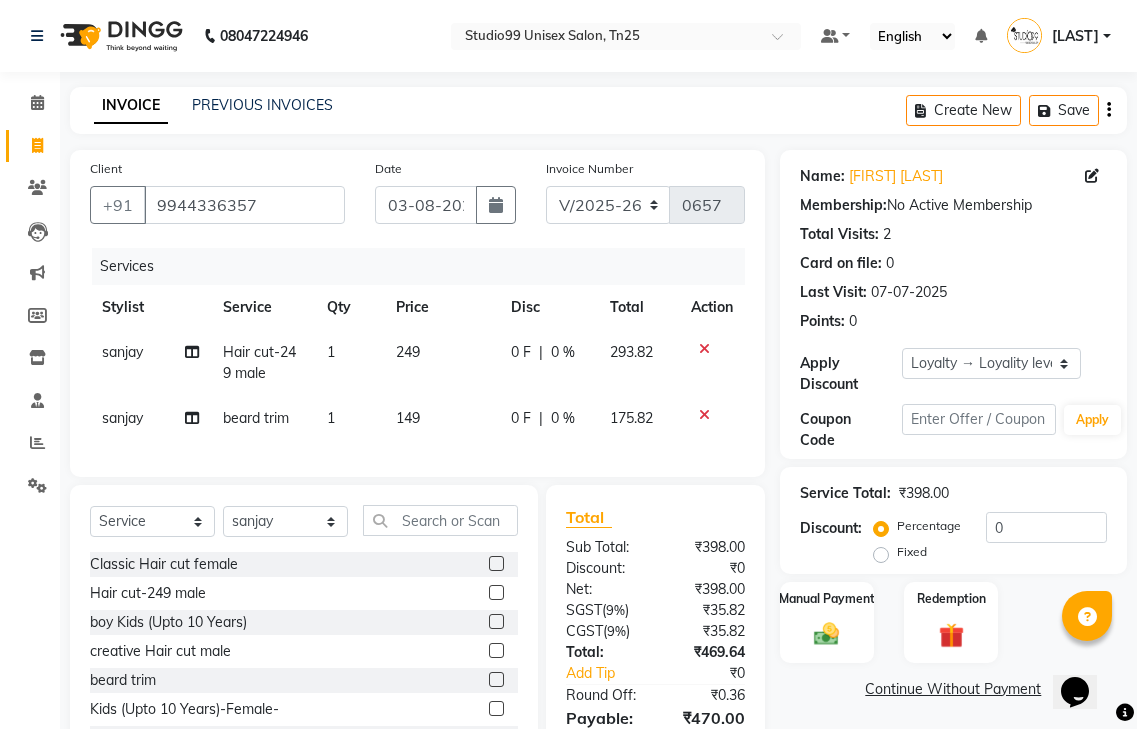 click on "Select Service Product Membership Package Voucher Prepaid Gift Card Select Stylist [LAST] [LAST] [LAST] [LAST] [LAST] [LAST] [LAST] Classic Hair cut female Hair cut-249 male boy Kids (Upto 10 Years) creative Hair cut male beard trim Kids (Upto 10 Years)-Female- creative Hair cut-Female classic shave beard spa creative layers kids creative cut -female Hair bangs Moustache colour Root Touch-up male Root Touch-up without Ammonia male Beard Color Fashion Color male Root Touch-up-Female-1199 Root Touch-up without Ammonia-Female-1299 Global-Female-2999 Global color without Ammonia-Female Fashion Color-Female-3999 Streaks (Per Streak)-Female Root Touch-up-Male Root Touch-up without Ammonia-Male Beard Color-Male Fashion Color-Male Streaks (Per Streak)-Male Root Touch-up-Female Root Touch-up without Ammonia-Female Global-Female Global Color without Ammonia-Female Fashion Color-Female Coconut-499 male Almond /Olive Oil / Mythic Oil male Coconut female Oil" 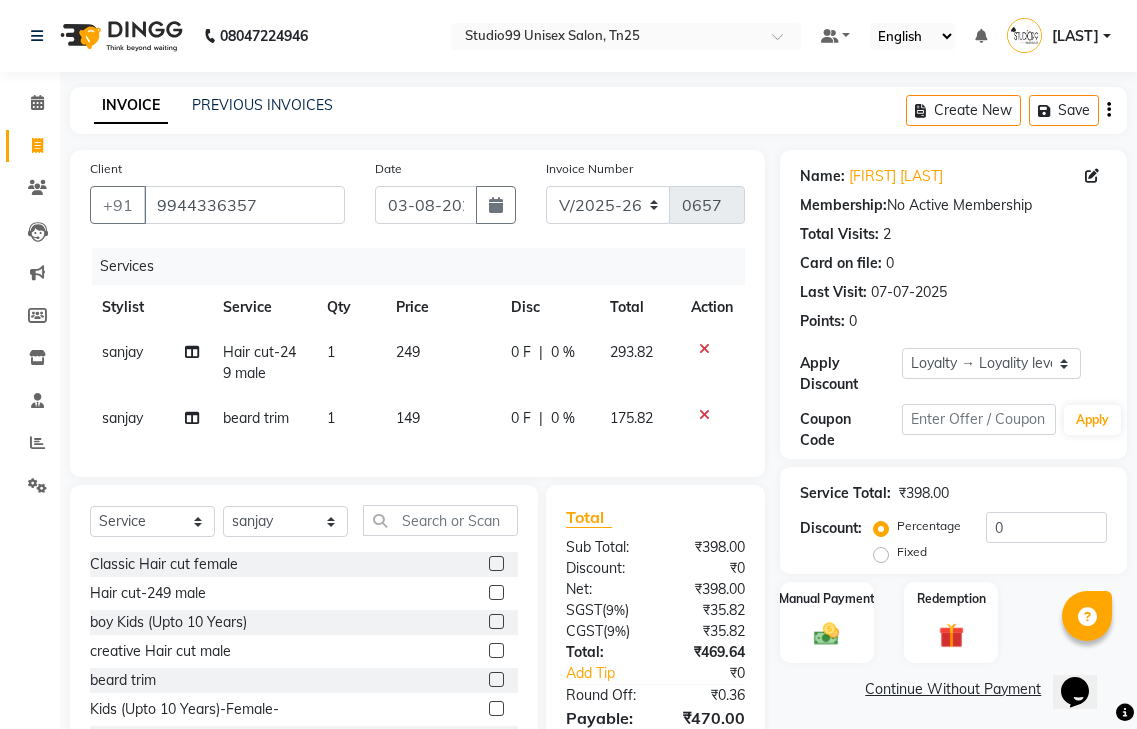 click on "Select Service Product Membership Package Voucher Prepaid Gift Card Select Stylist [LAST] [LAST] [LAST] [LAST] [LAST] [LAST] [LAST] Classic Hair cut female Hair cut-249 male boy Kids (Upto 10 Years) creative Hair cut male beard trim Kids (Upto 10 Years)-Female- creative Hair cut-Female classic shave beard spa creative layers kids creative cut -female Hair bangs Moustache colour Root Touch-up male Root Touch-up without Ammonia male Beard Color Fashion Color male Root Touch-up-Female-1199 Root Touch-up without Ammonia-Female-1299 Global-Female-2999 Global color without Ammonia-Female Fashion Color-Female-3999 Streaks (Per Streak)-Female Root Touch-up-Male Root Touch-up without Ammonia-Male Beard Color-Male Fashion Color-Male Streaks (Per Streak)-Male Root Touch-up-Female Root Touch-up without Ammonia-Female Global-Female Global Color without Ammonia-Female Fashion Color-Female Coconut-499 male Almond /Olive Oil / Mythic Oil male Coconut female Oil" 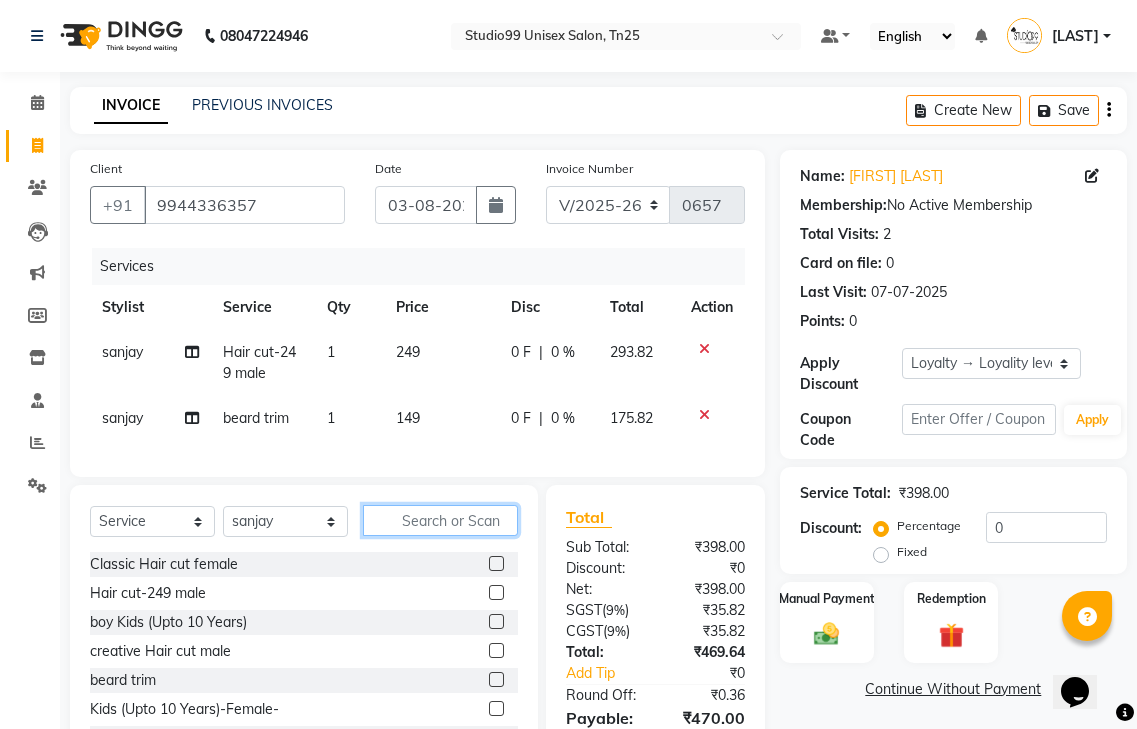 click 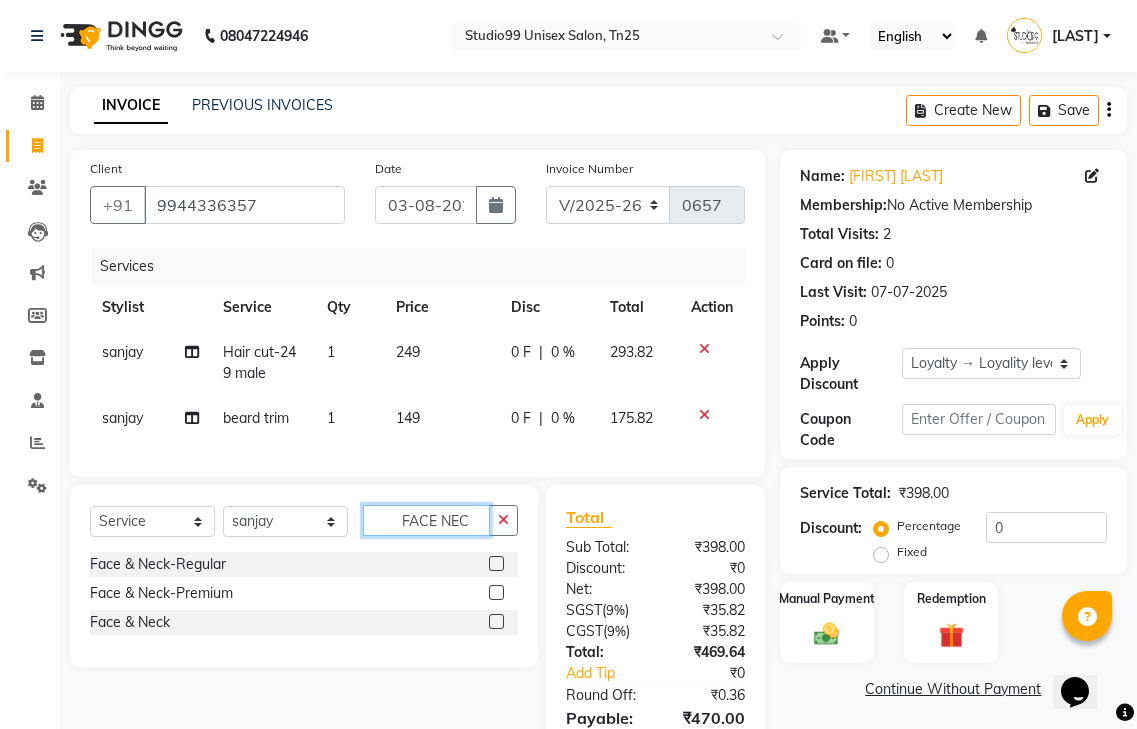 type on "FACE NEC" 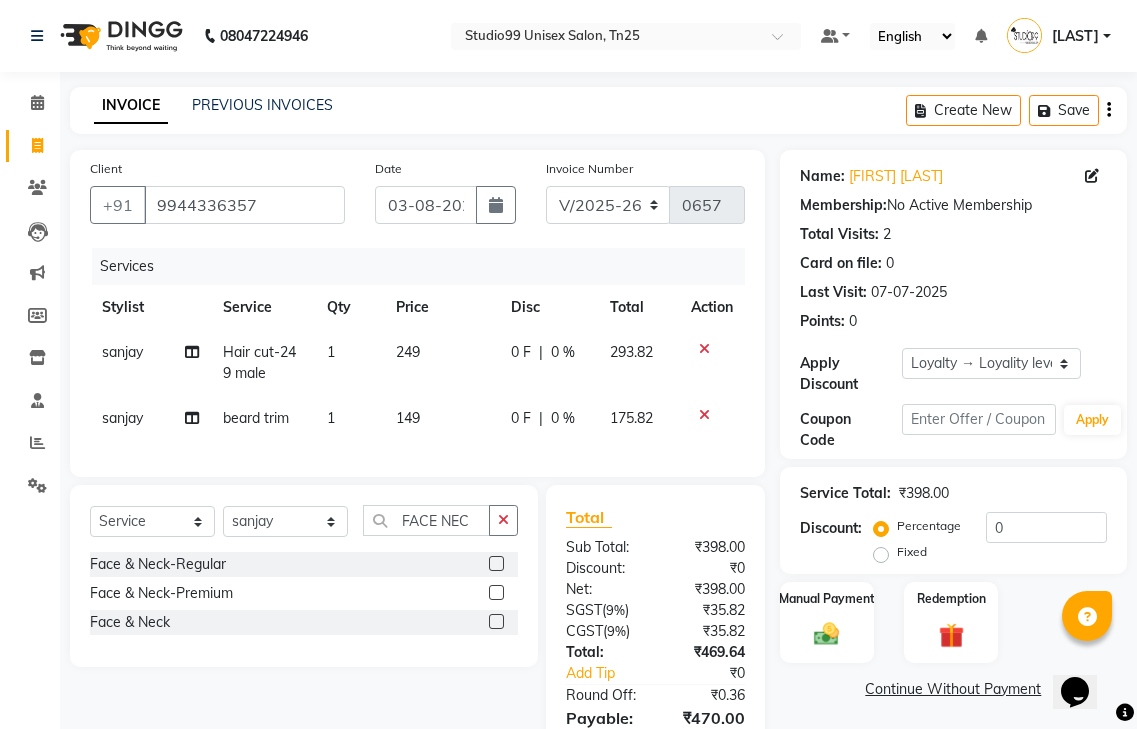 click 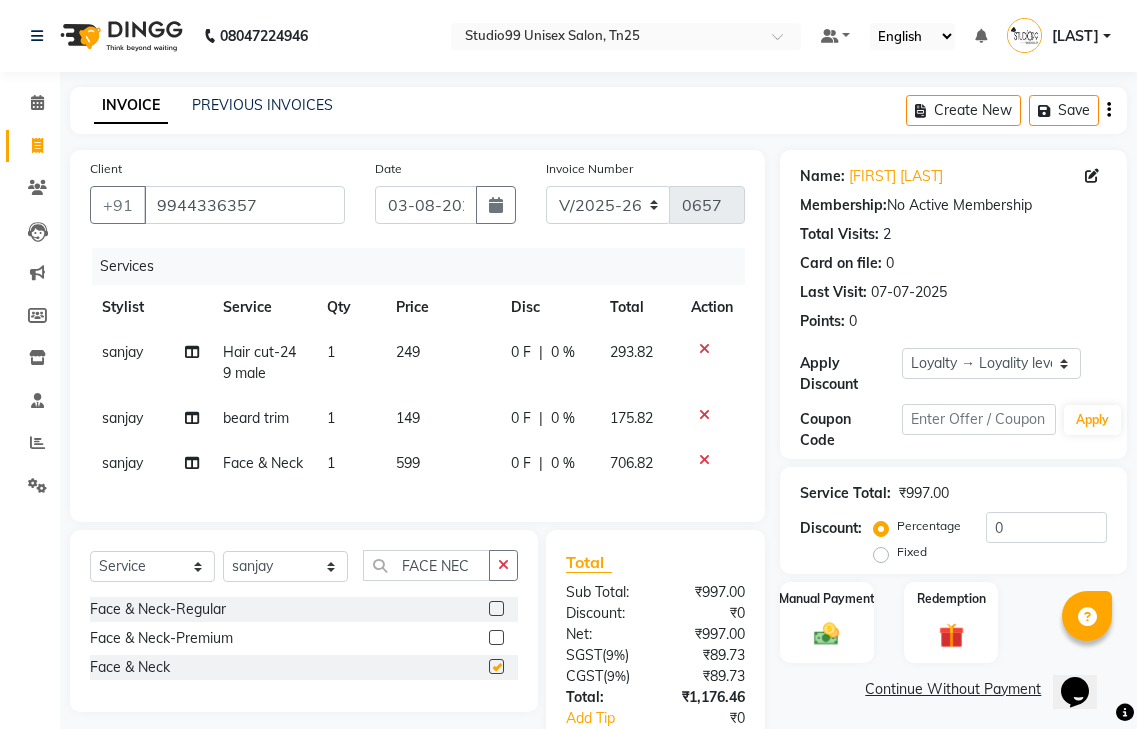 checkbox on "false" 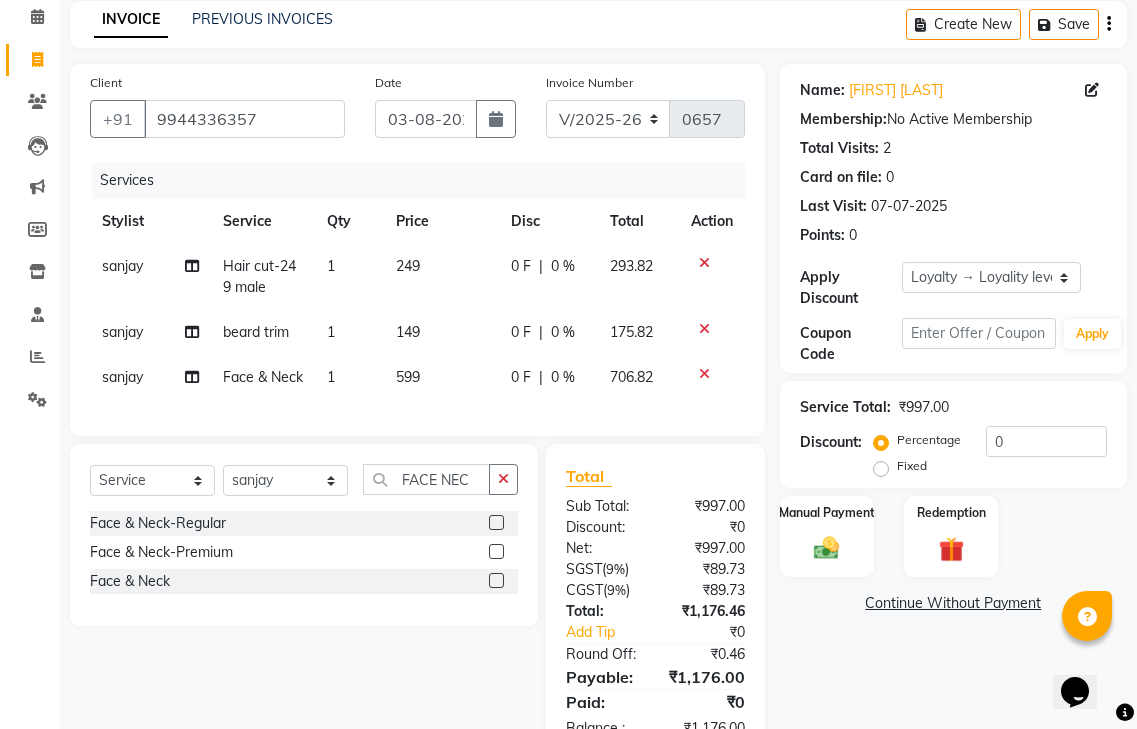 scroll, scrollTop: 161, scrollLeft: 0, axis: vertical 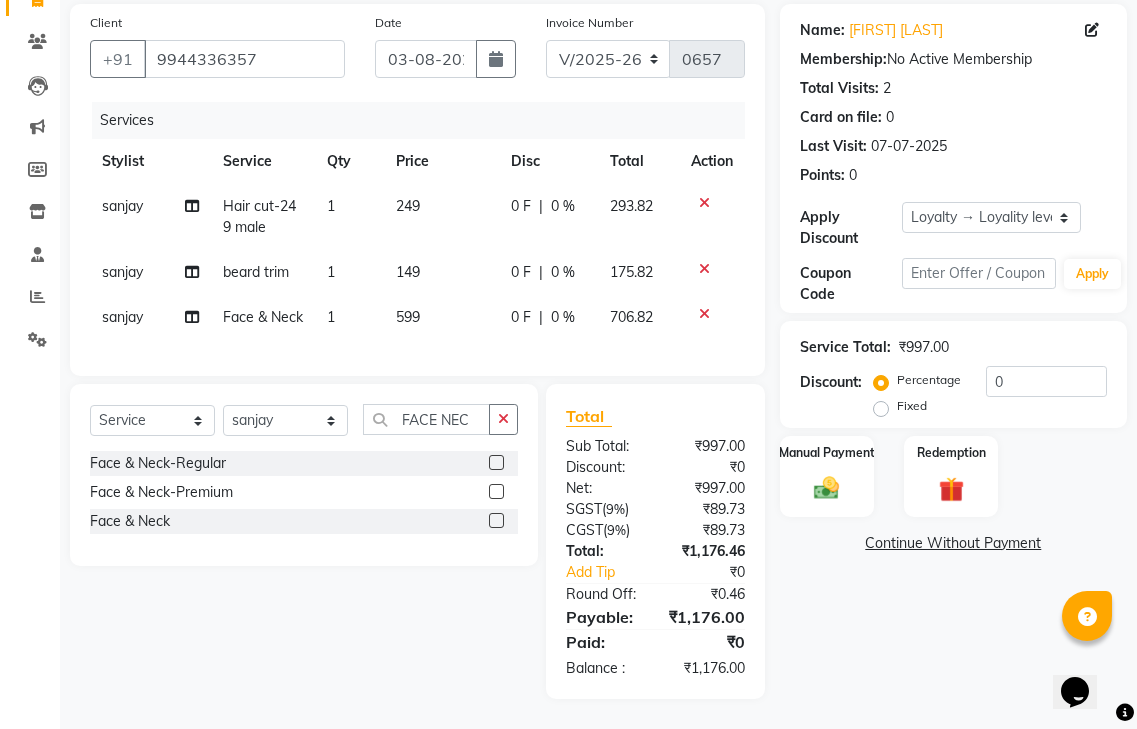 click on "Fixed" 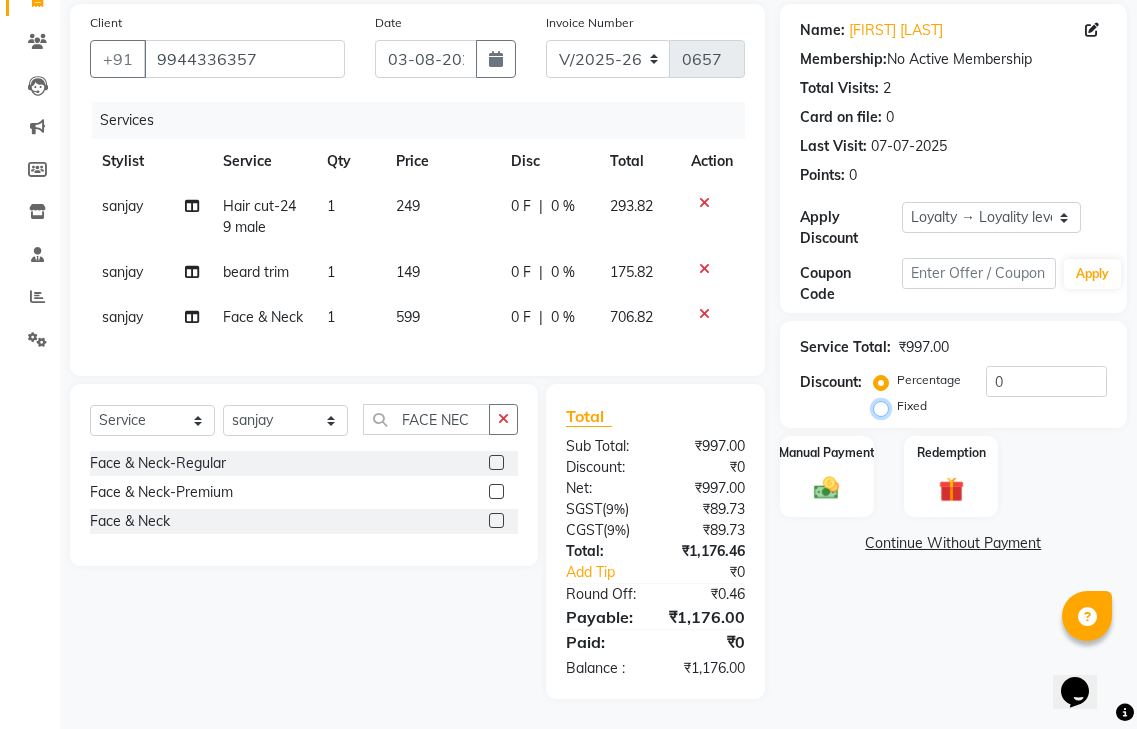click on "Fixed" at bounding box center [885, 406] 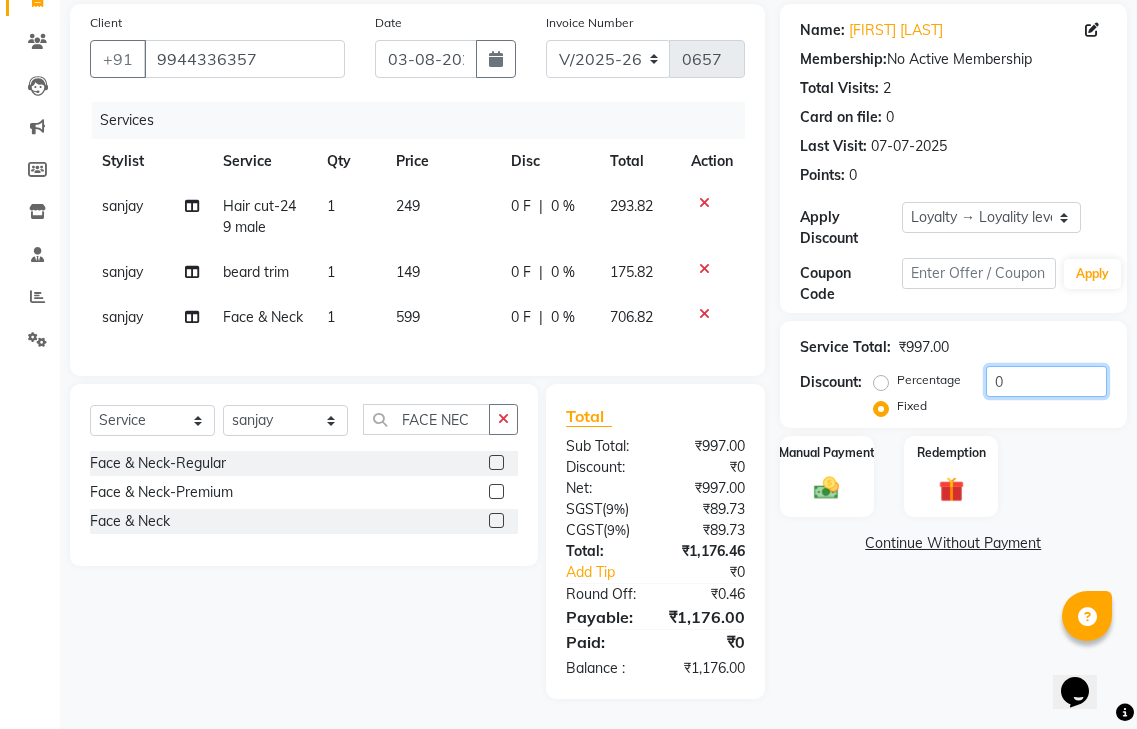 click on "0" 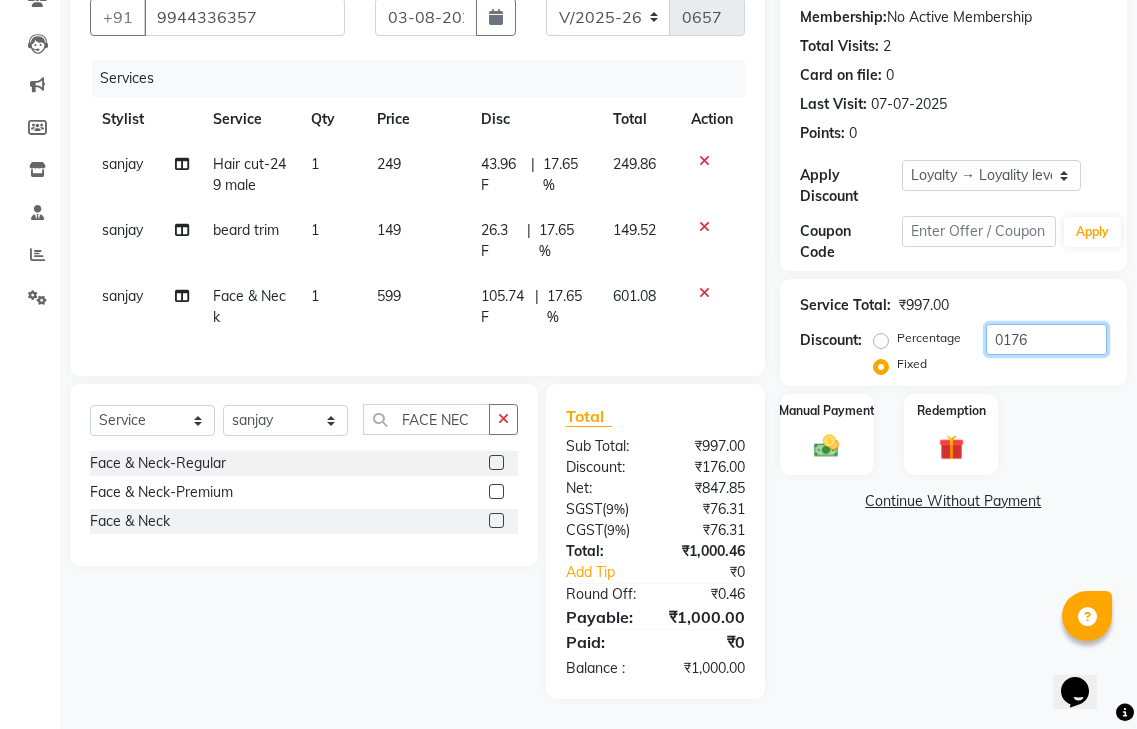 scroll, scrollTop: 203, scrollLeft: 0, axis: vertical 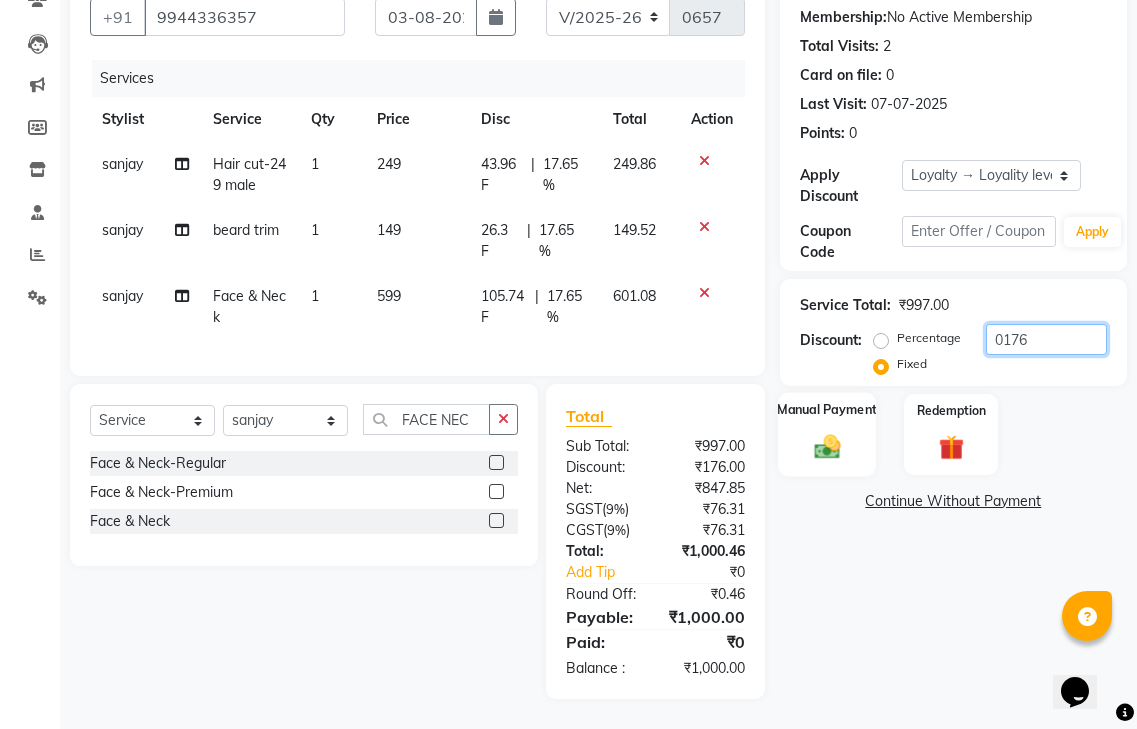 type on "0176" 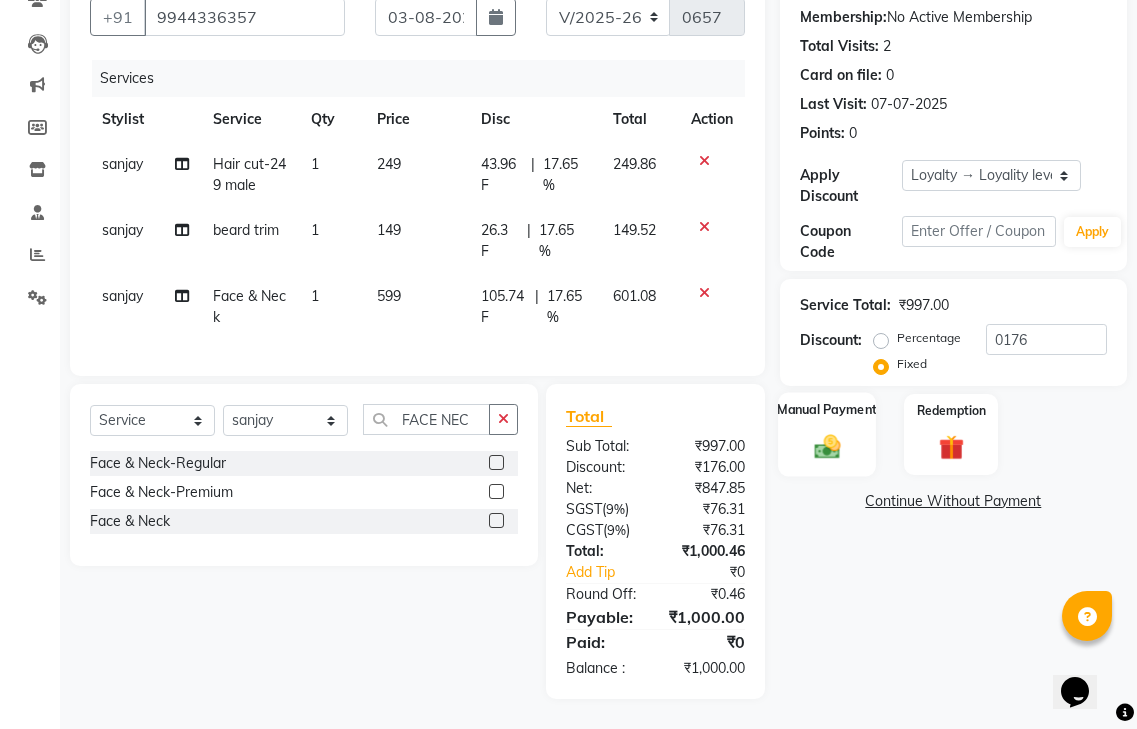 click 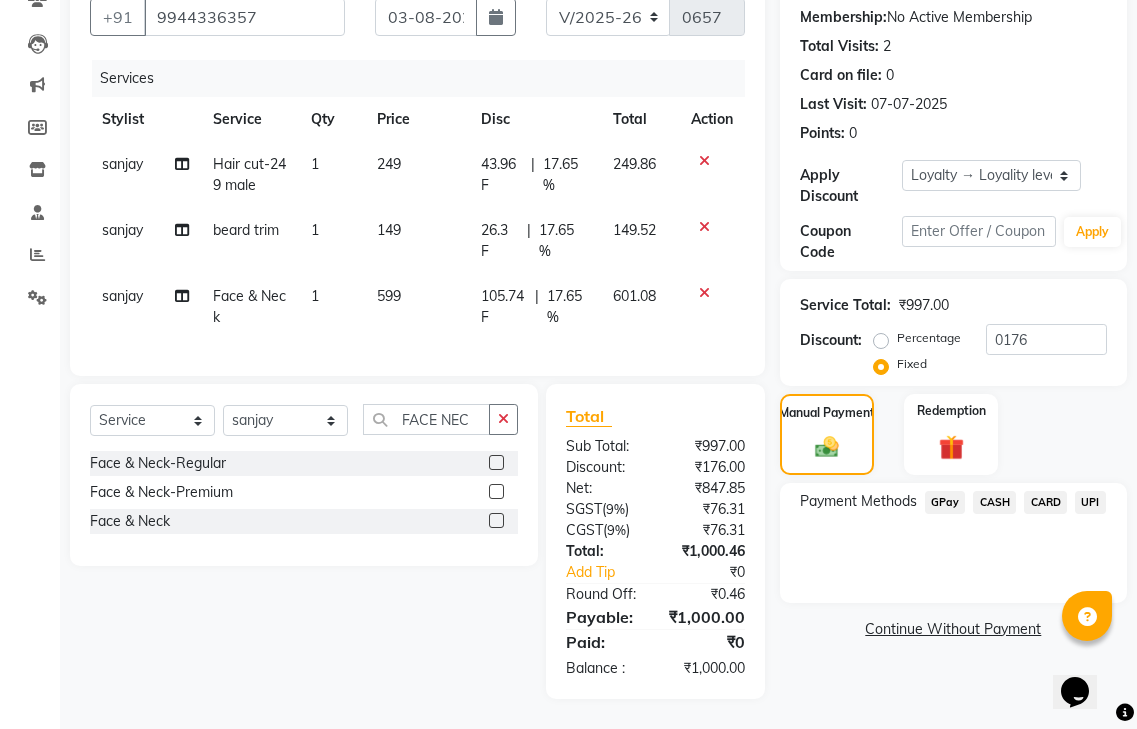 click on "GPay" 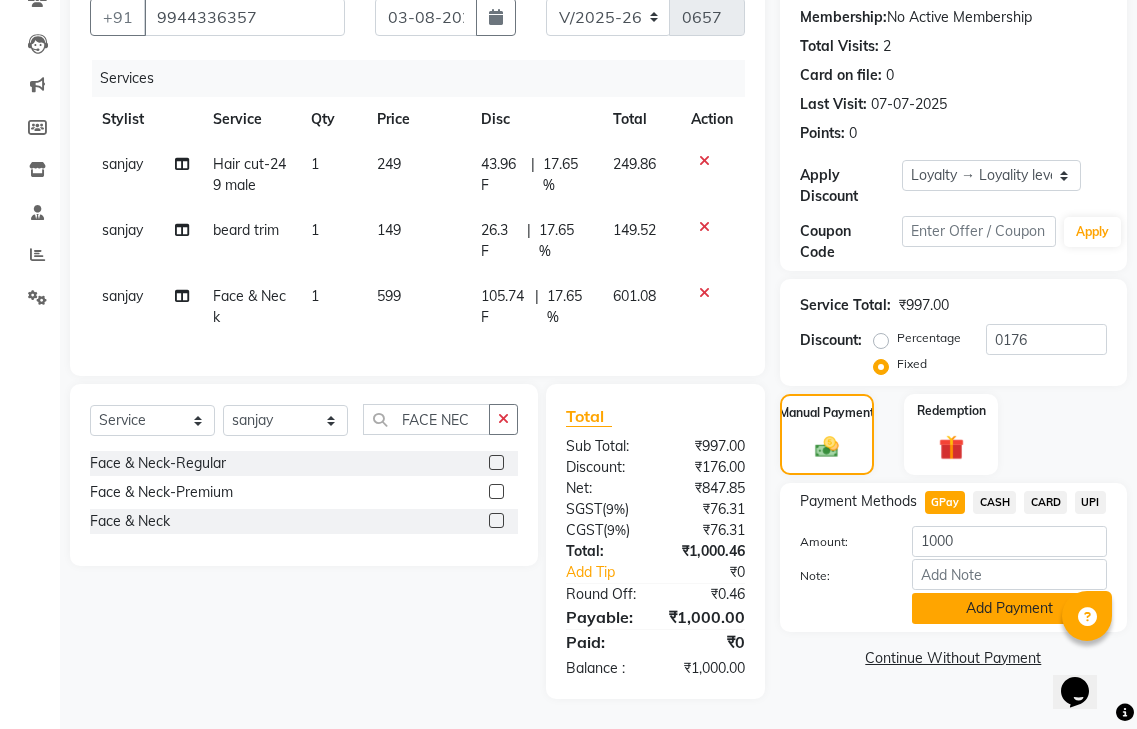 click on "Add Payment" 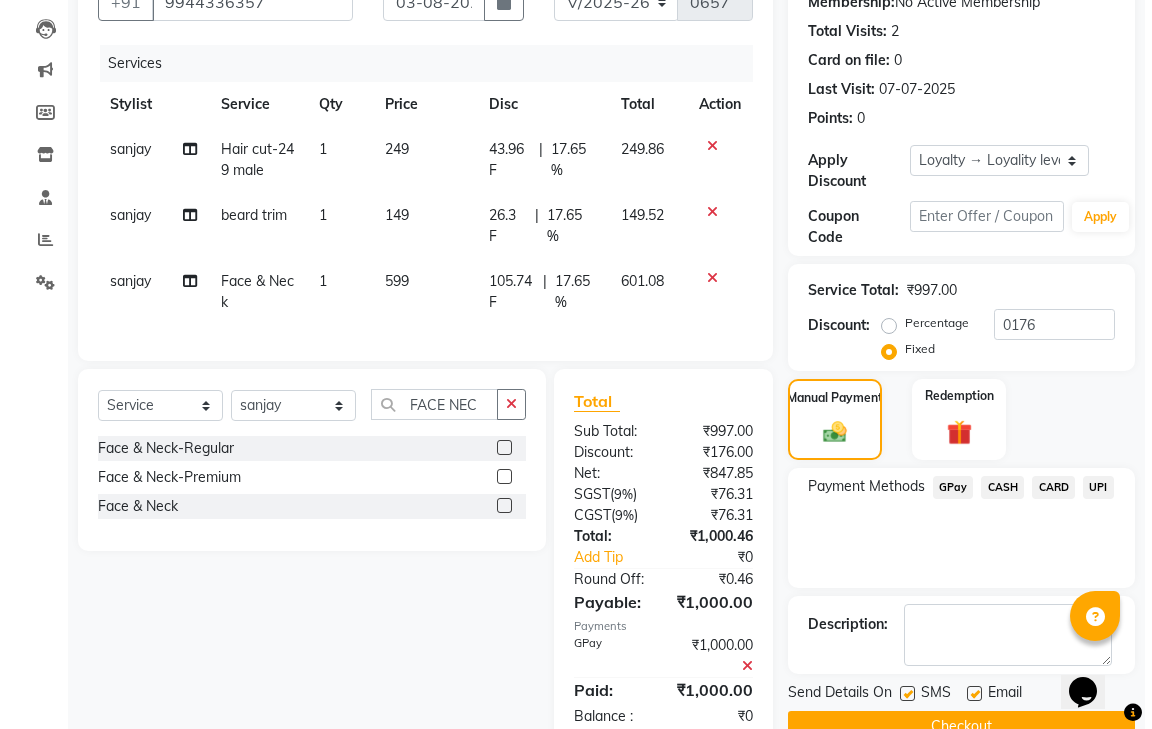 scroll, scrollTop: 427, scrollLeft: 0, axis: vertical 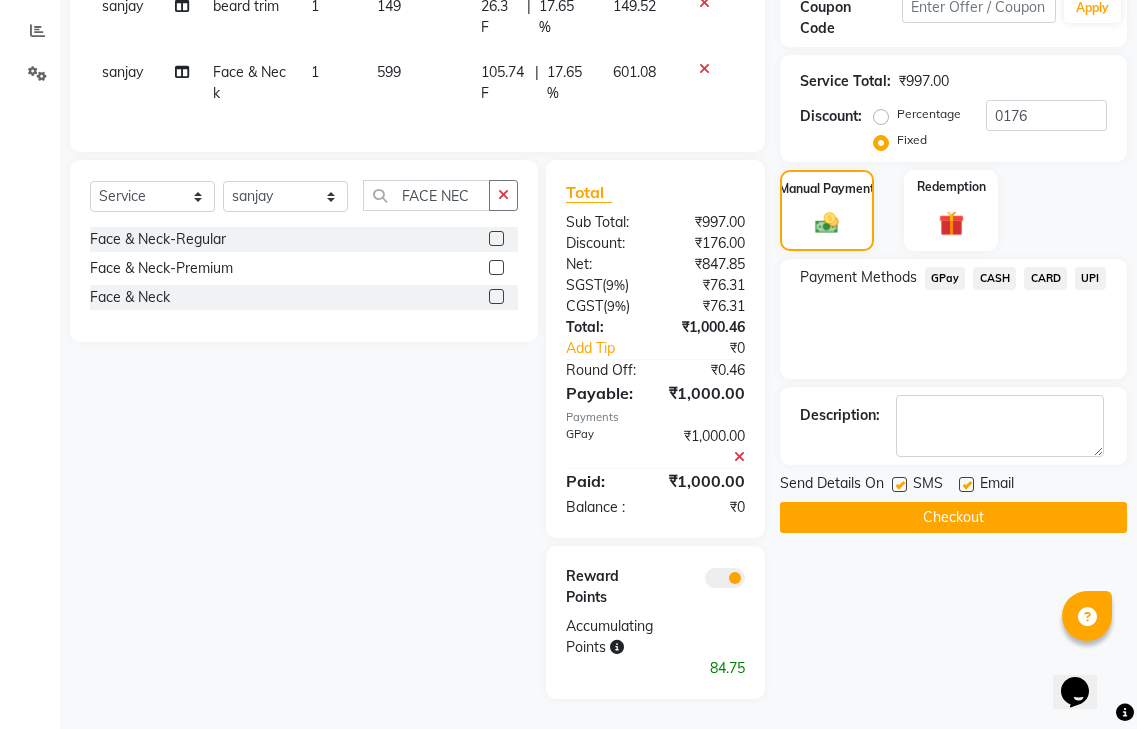click 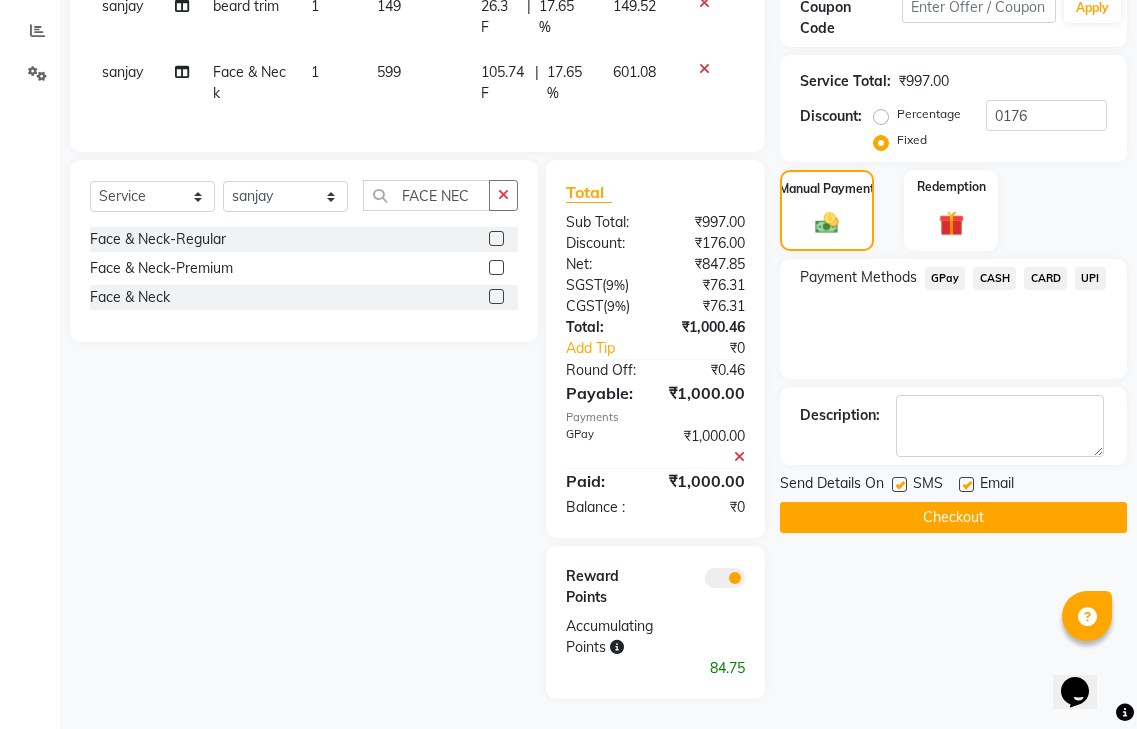 click 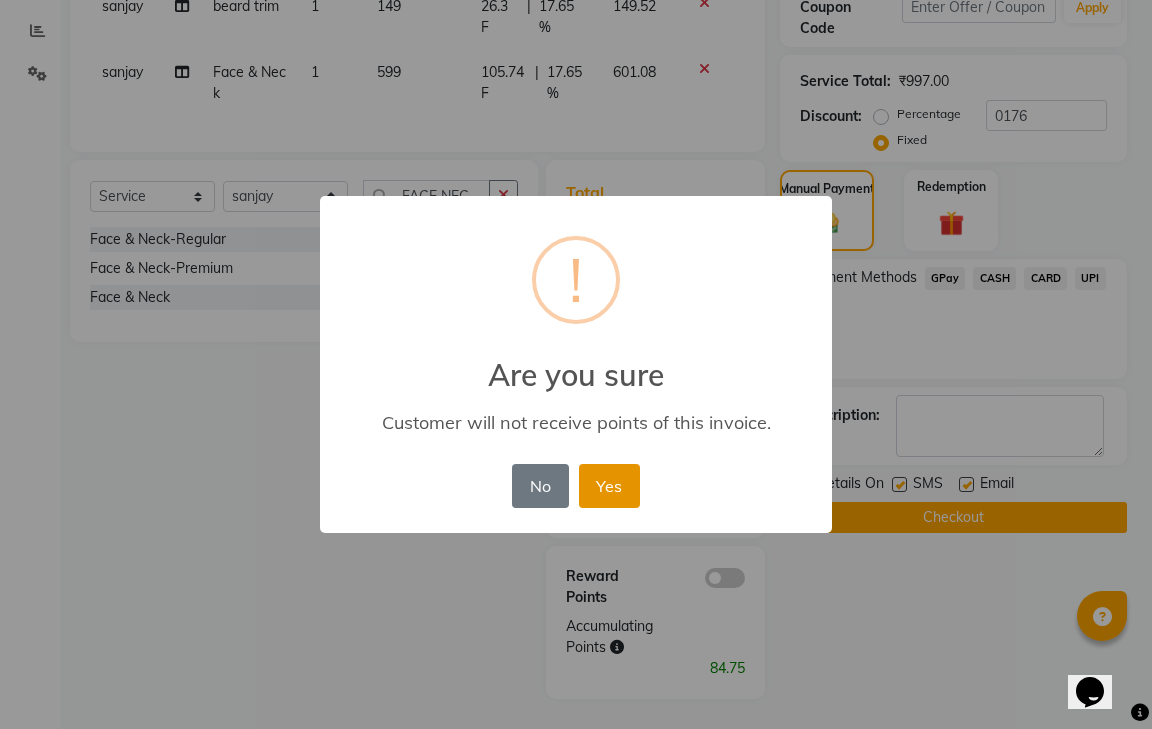 click on "Yes" at bounding box center [609, 486] 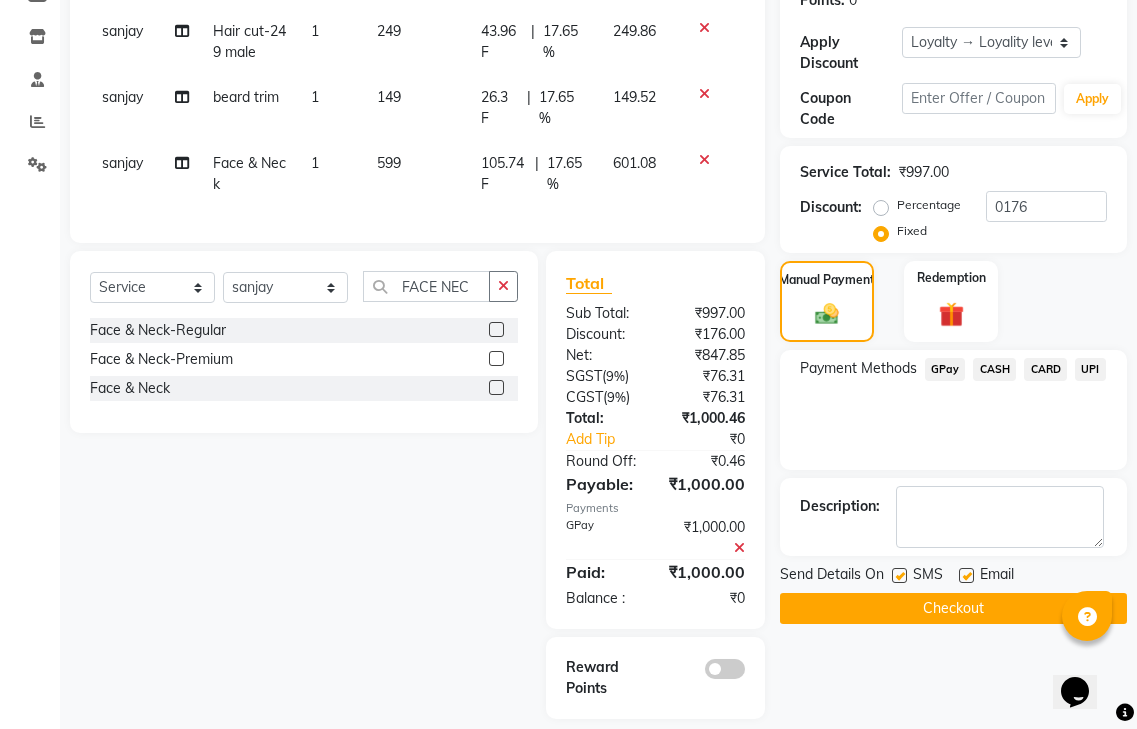 scroll, scrollTop: 356, scrollLeft: 0, axis: vertical 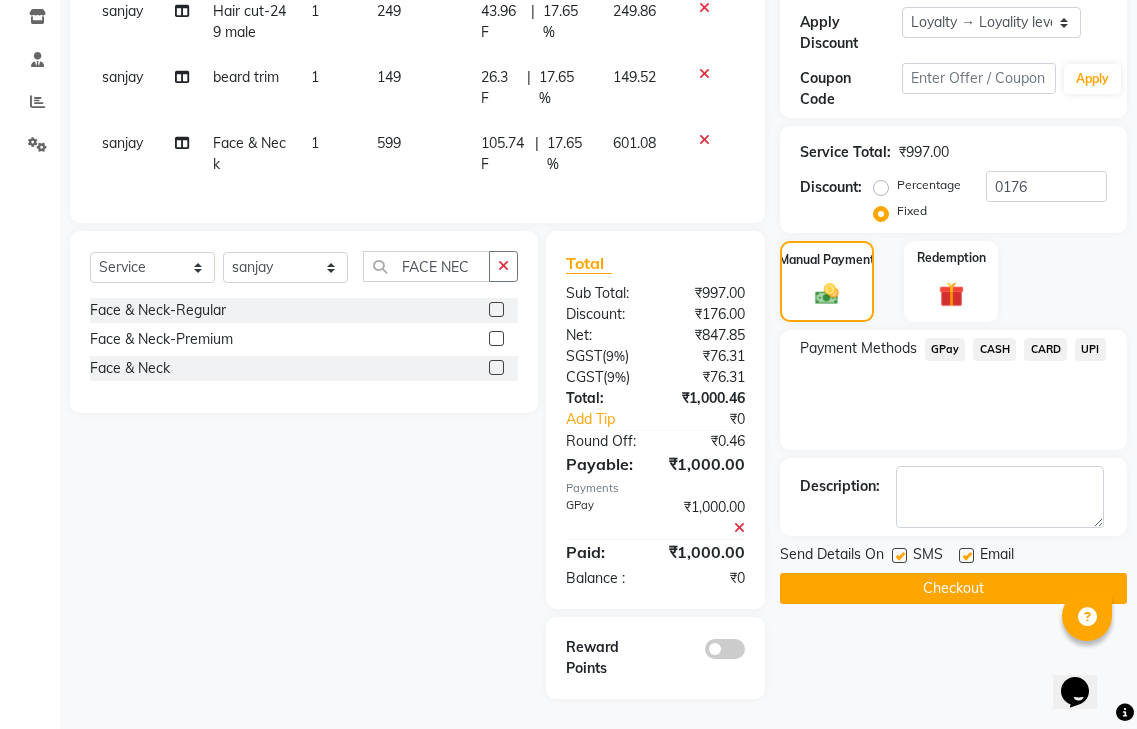 click on "Checkout" 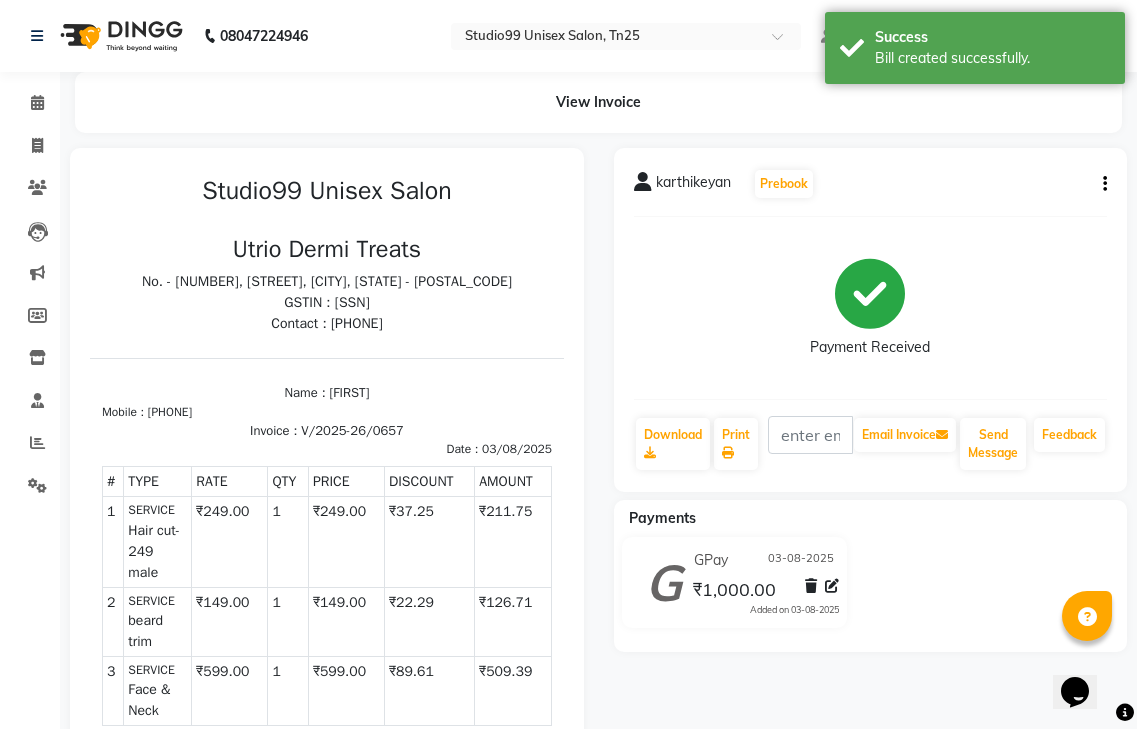 scroll, scrollTop: 0, scrollLeft: 0, axis: both 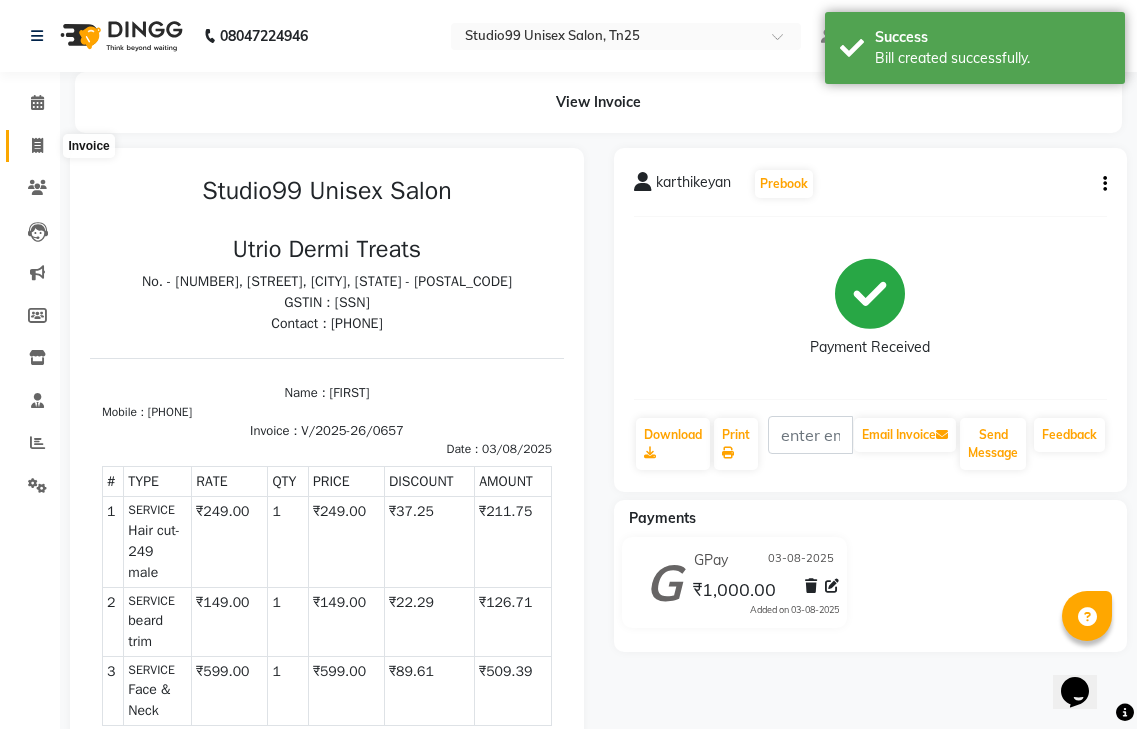 click 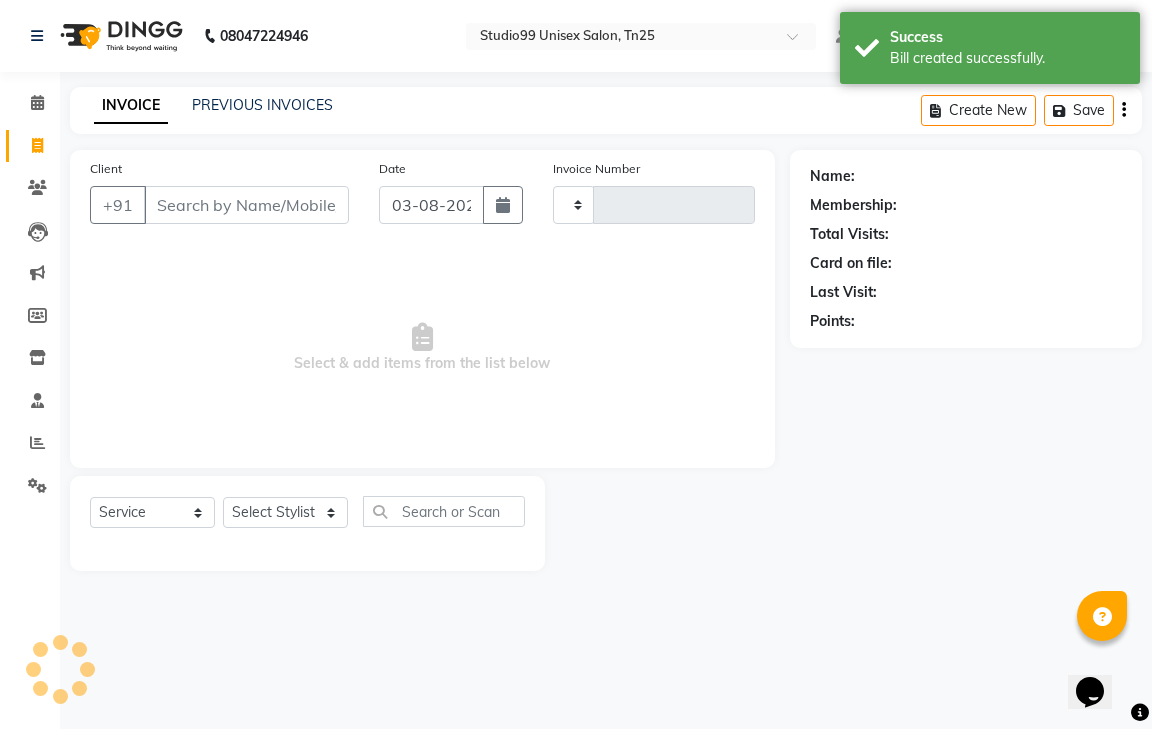 type on "0658" 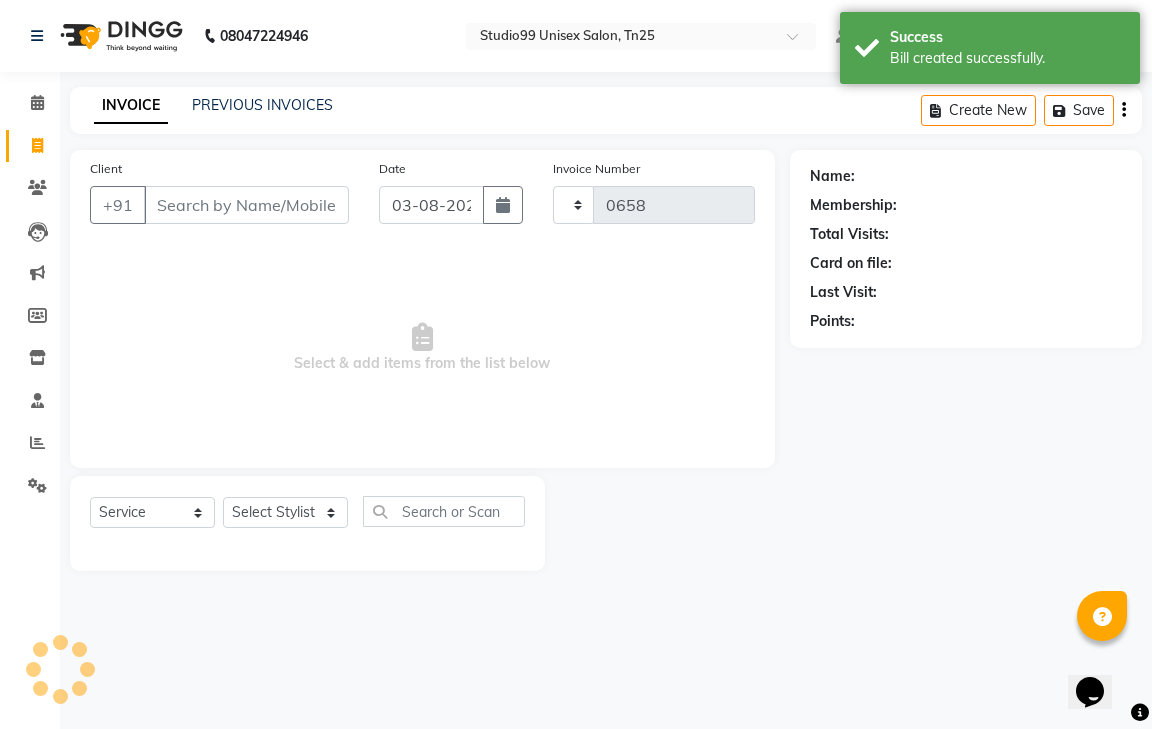 select on "8331" 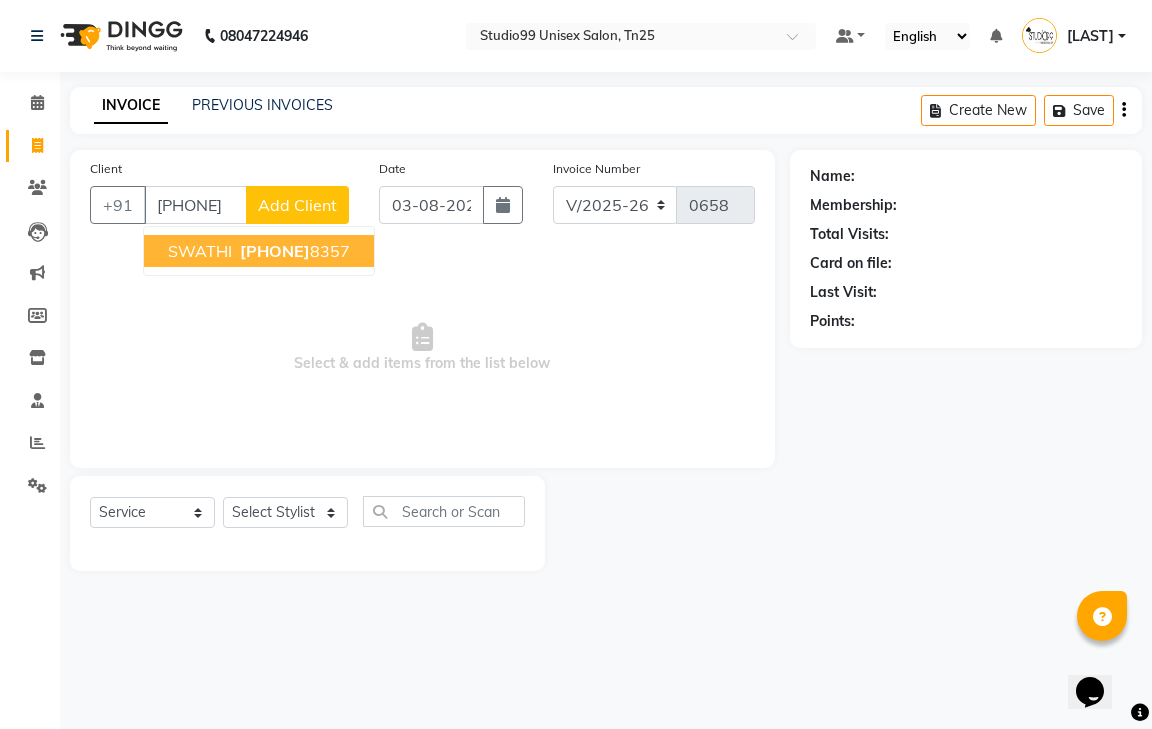 click on "SWATHI" at bounding box center (200, 251) 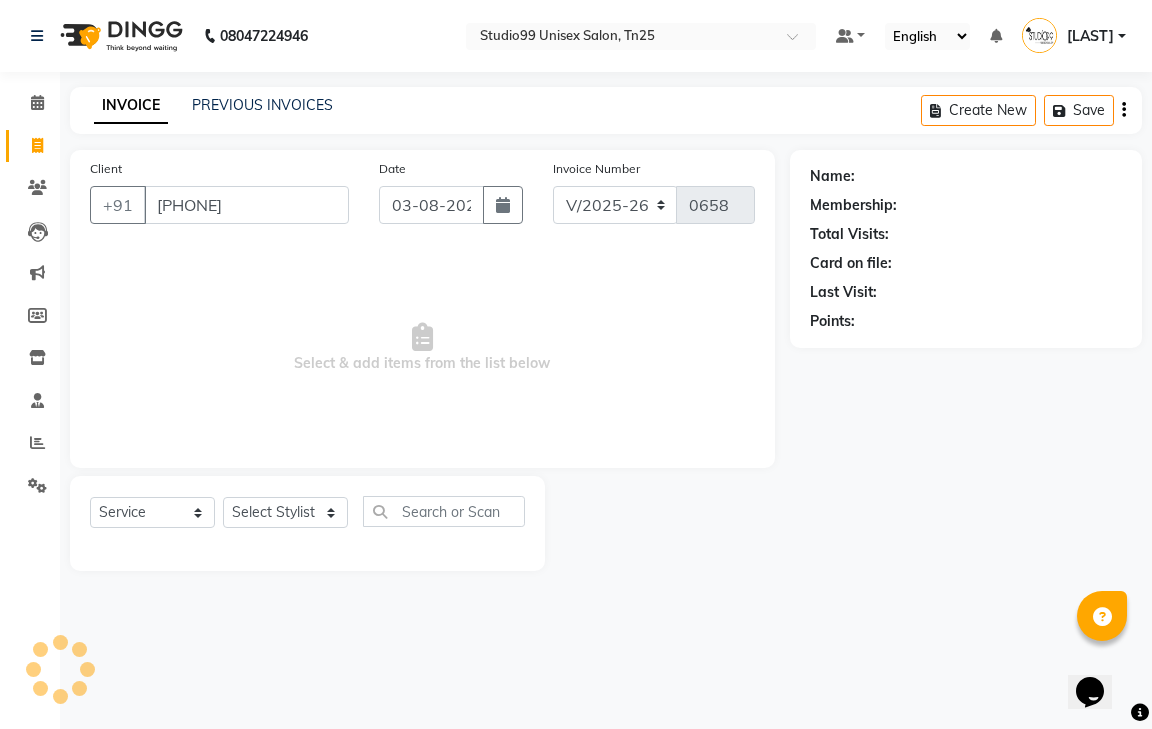 type on "[PHONE]" 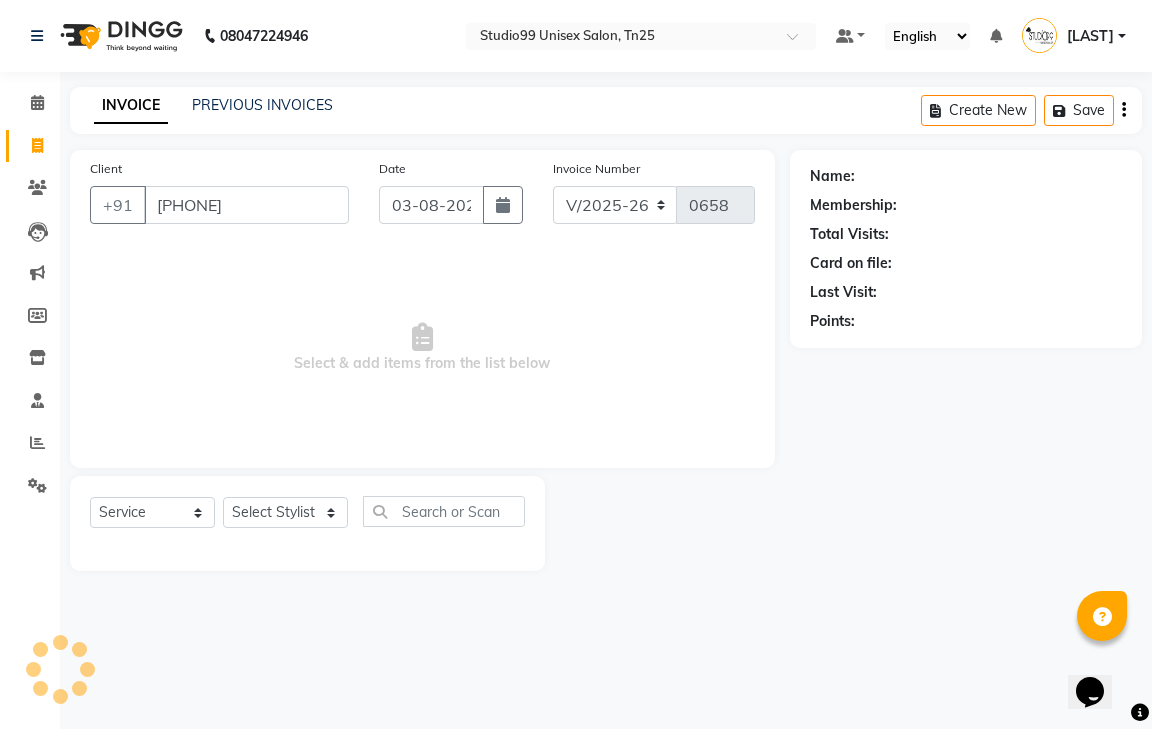 select on "1: Object" 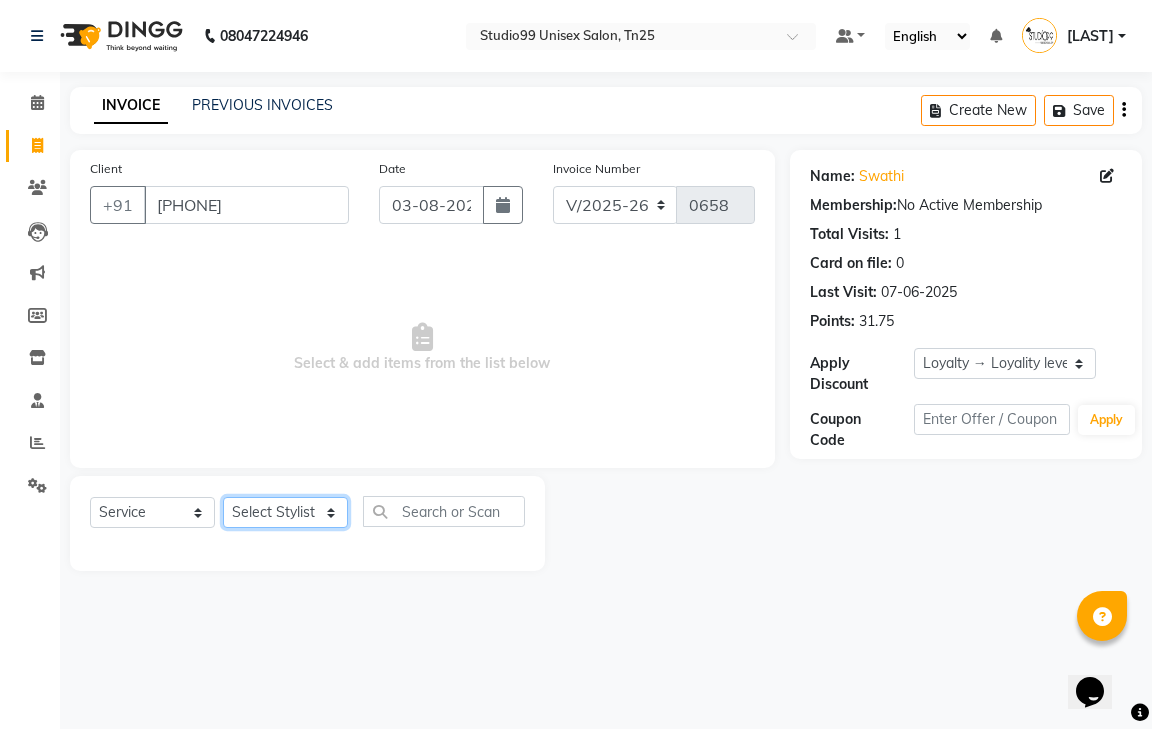 click on "Select Stylist [LAST] [LAST] [LAST] [LAST] [LAST] [LAST] [LAST] Classic Hair cut female Hair cut-249 male boy Kids (Upto 10 Years) creative Hair cut male beard trim Kids (Upto 10 Years)-Female- creative Hair cut-Female classic shave beard spa creative layers kids creative cut -female Hair bangs Moustache colour Root Touch-up male Root Touch-up without Ammonia male Beard Color Fashion Color male Root Touch-up-Female-1199 Root Touch-up without Ammonia-Female-1299 Global-Female-2999 Global color without Ammonia-Female Fashion Color-Female-3999 Streaks (Per Streak)-Female Root Touch-up-Male Root Touch-up without Ammonia-Male Beard Color-Male Fashion Color-Male Streaks (Per Streak)-Male Root Touch-up-Female Root Touch-up without Ammonia-Female Global-Female Global Color without Ammonia-Female Fashion Color-Female Coconut-499 male Almond /Olive Oil / Mythic Oil male Coconut female Oil" 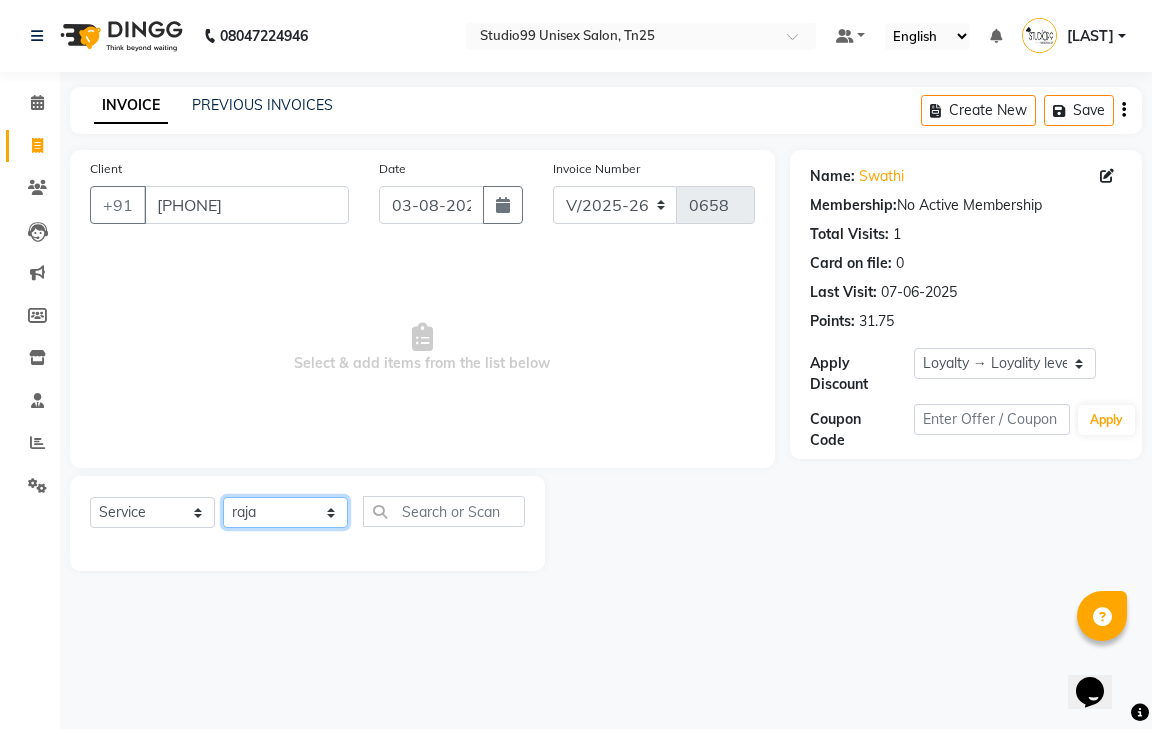 click on "Select Stylist [LAST] [LAST] [LAST] [LAST] [LAST] [LAST] [LAST] Classic Hair cut female Hair cut-249 male boy Kids (Upto 10 Years) creative Hair cut male beard trim Kids (Upto 10 Years)-Female- creative Hair cut-Female classic shave beard spa creative layers kids creative cut -female Hair bangs Moustache colour Root Touch-up male Root Touch-up without Ammonia male Beard Color Fashion Color male Root Touch-up-Female-1199 Root Touch-up without Ammonia-Female-1299 Global-Female-2999 Global color without Ammonia-Female Fashion Color-Female-3999 Streaks (Per Streak)-Female Root Touch-up-Male Root Touch-up without Ammonia-Male Beard Color-Male Fashion Color-Male Streaks (Per Streak)-Male Root Touch-up-Female Root Touch-up without Ammonia-Female Global-Female Global Color without Ammonia-Female Fashion Color-Female Coconut-499 male Almond /Olive Oil / Mythic Oil male Coconut female Oil" 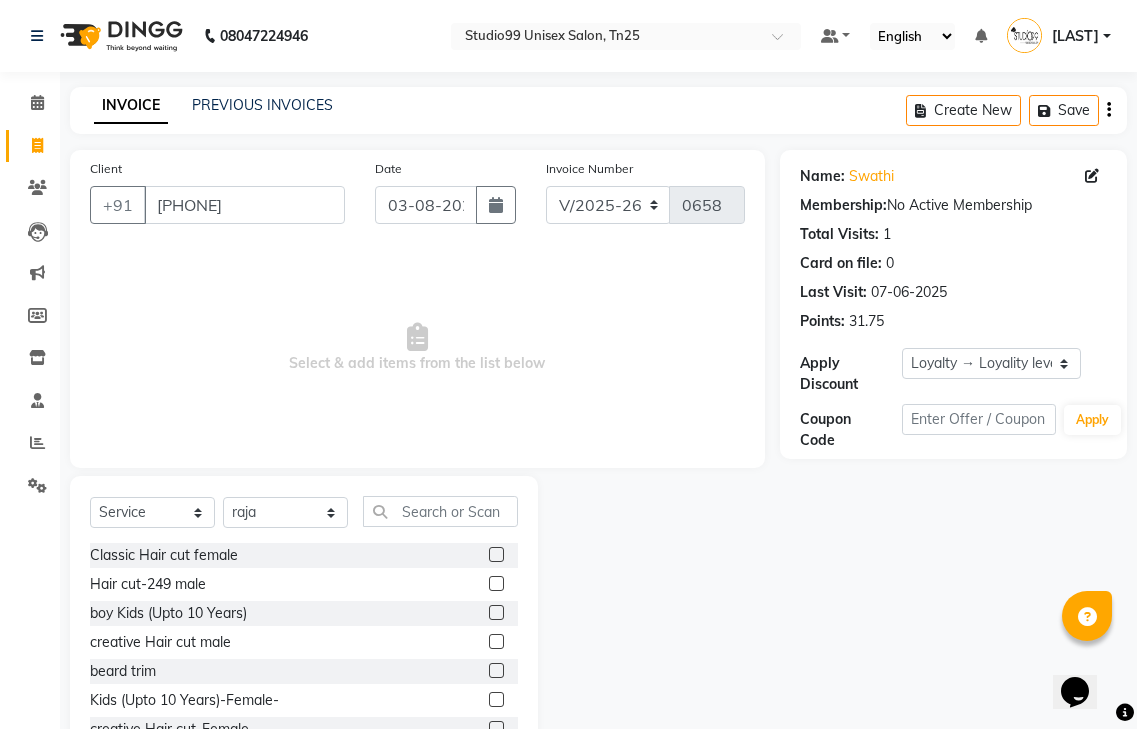 click 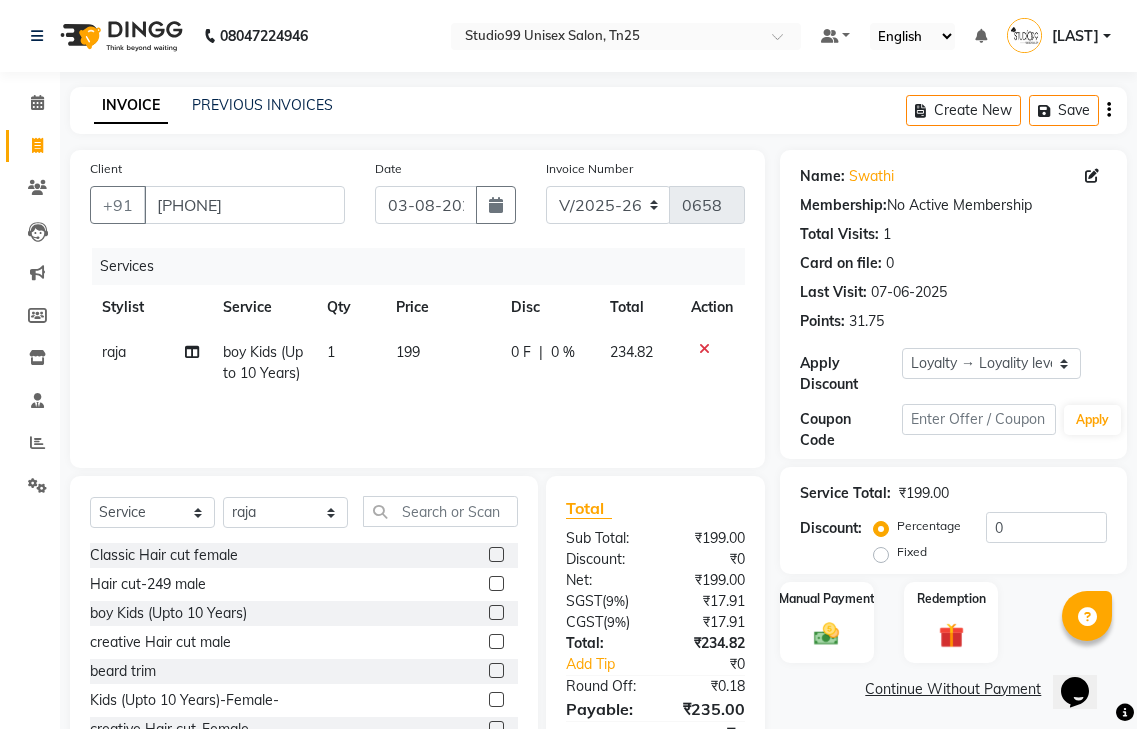 click 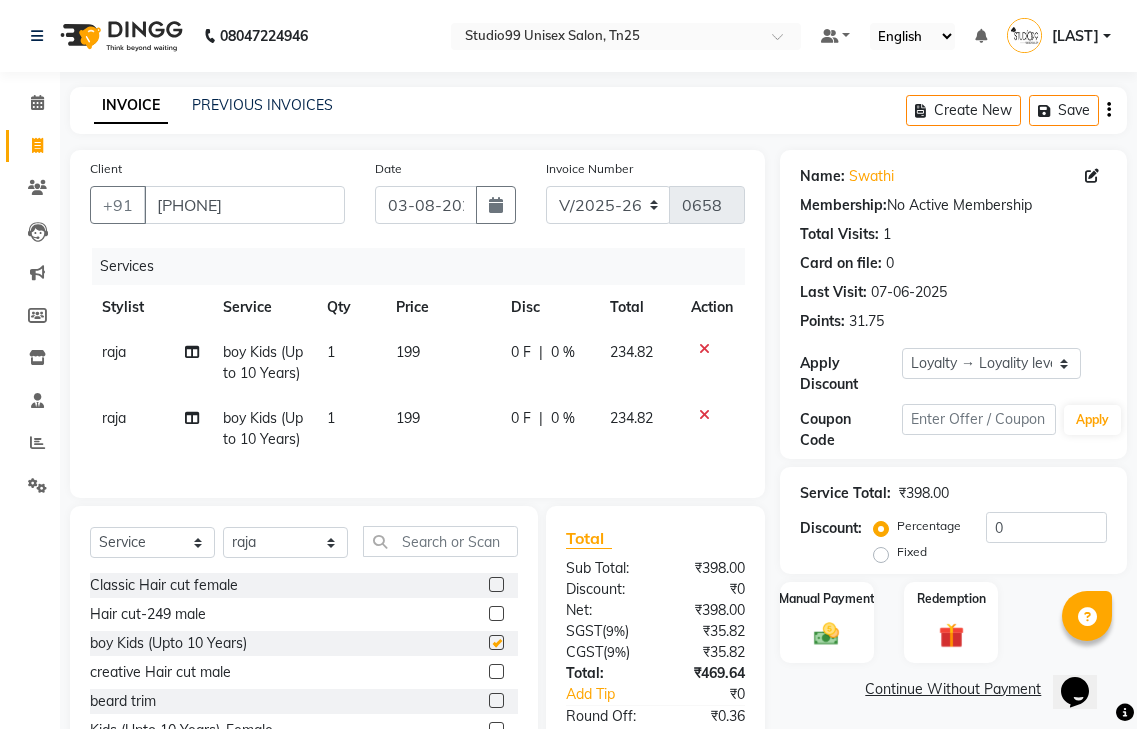 checkbox on "false" 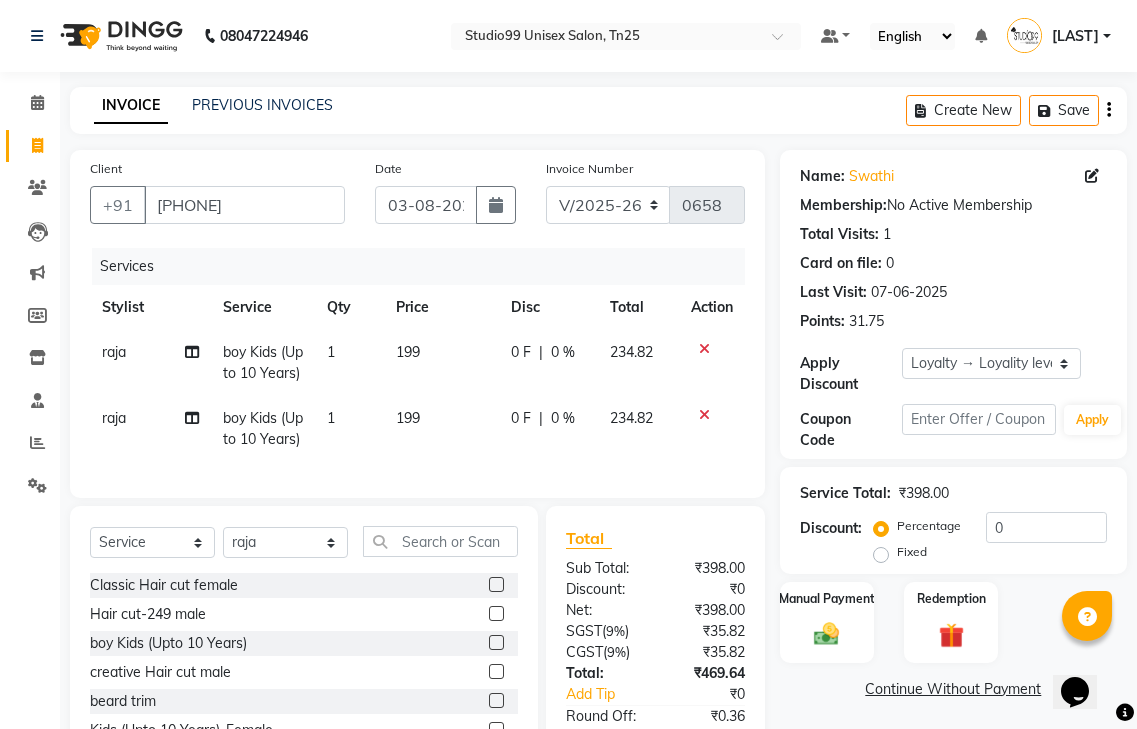click on "Percentage   Fixed" 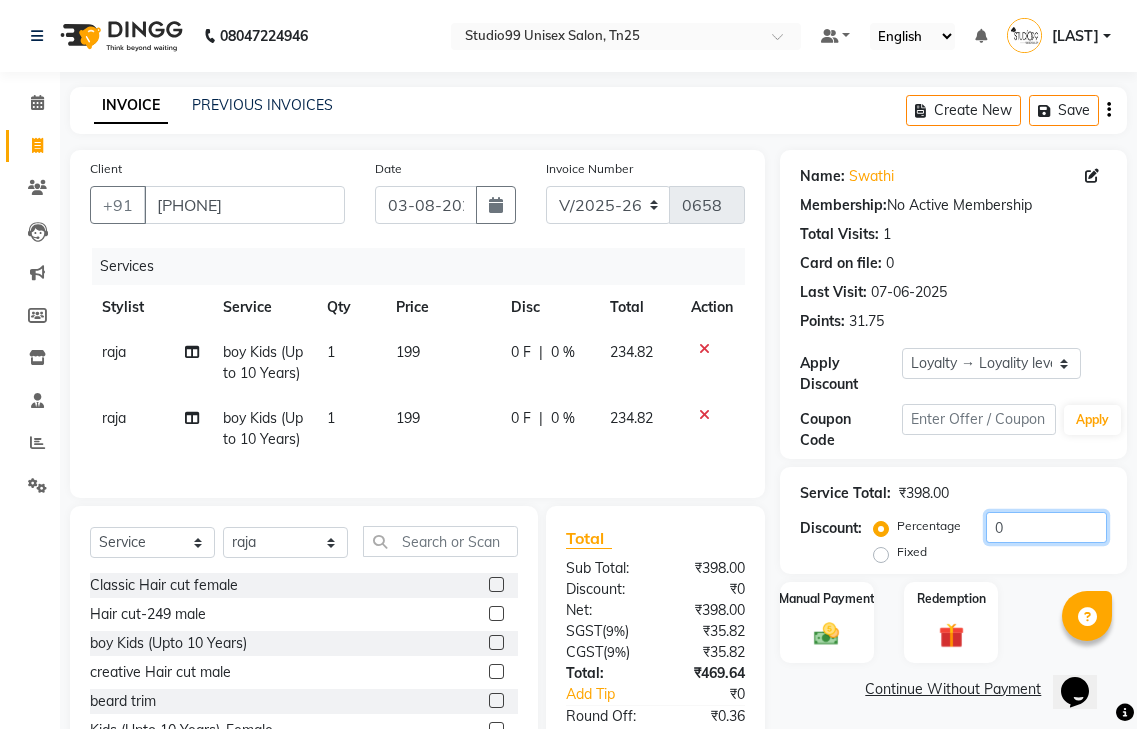 click on "0" 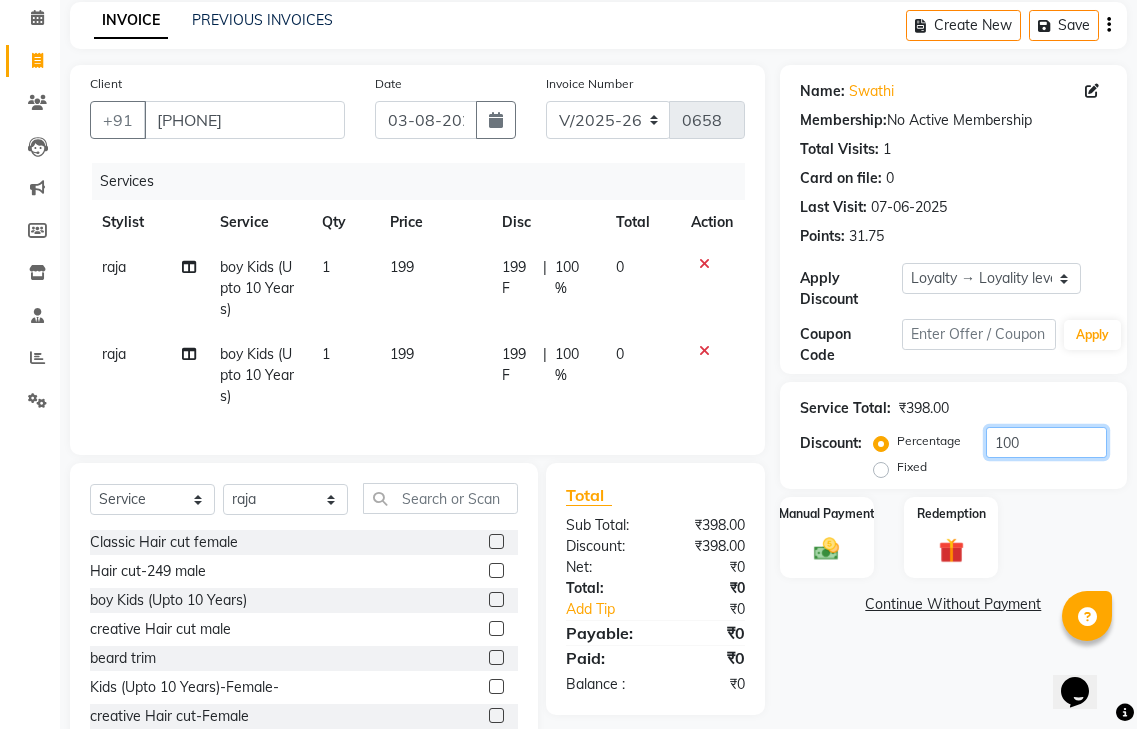 scroll, scrollTop: 159, scrollLeft: 0, axis: vertical 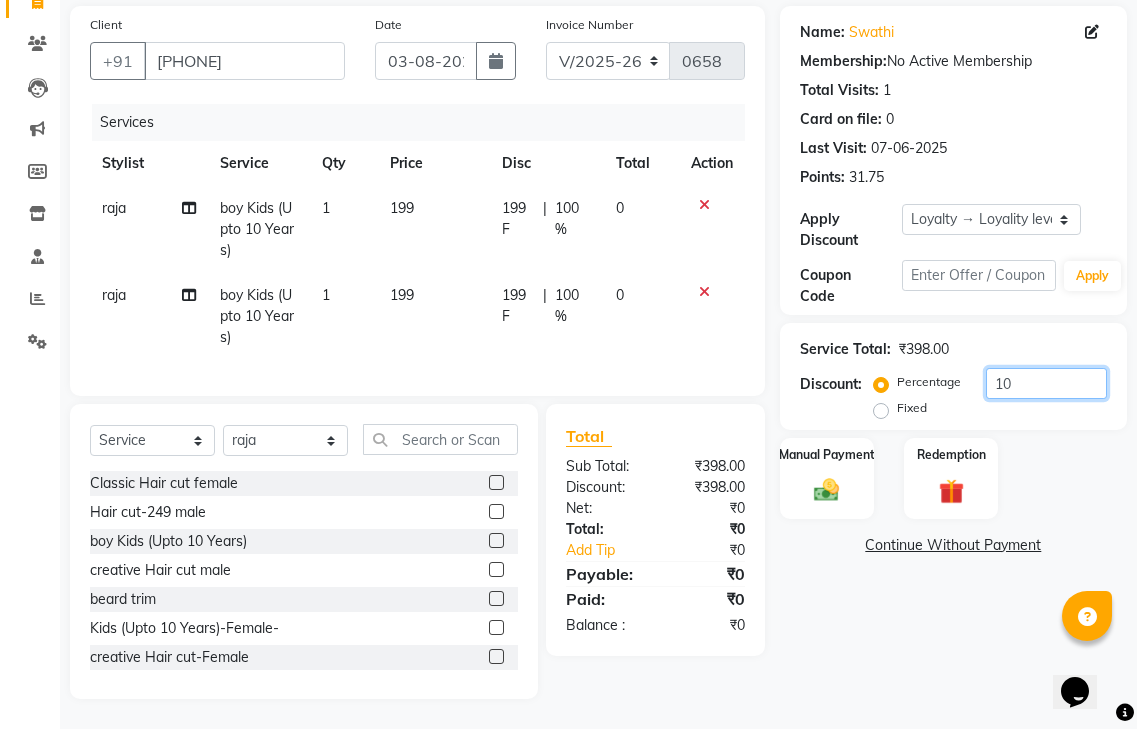 type on "1" 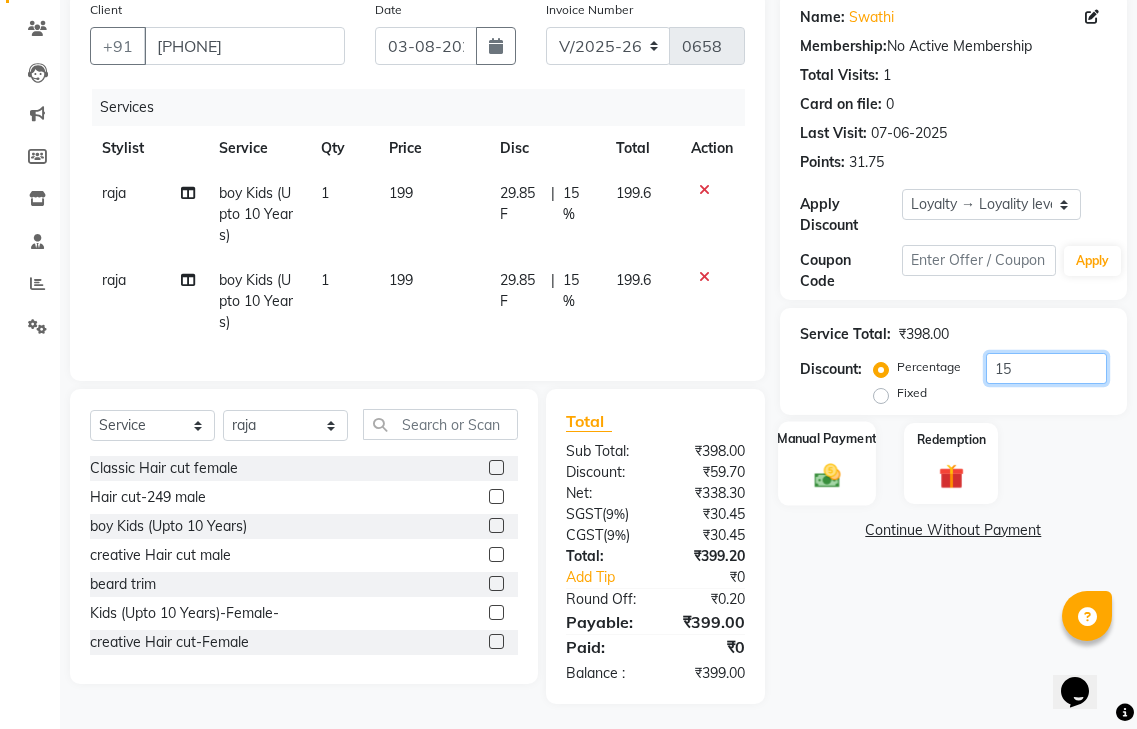 type on "15" 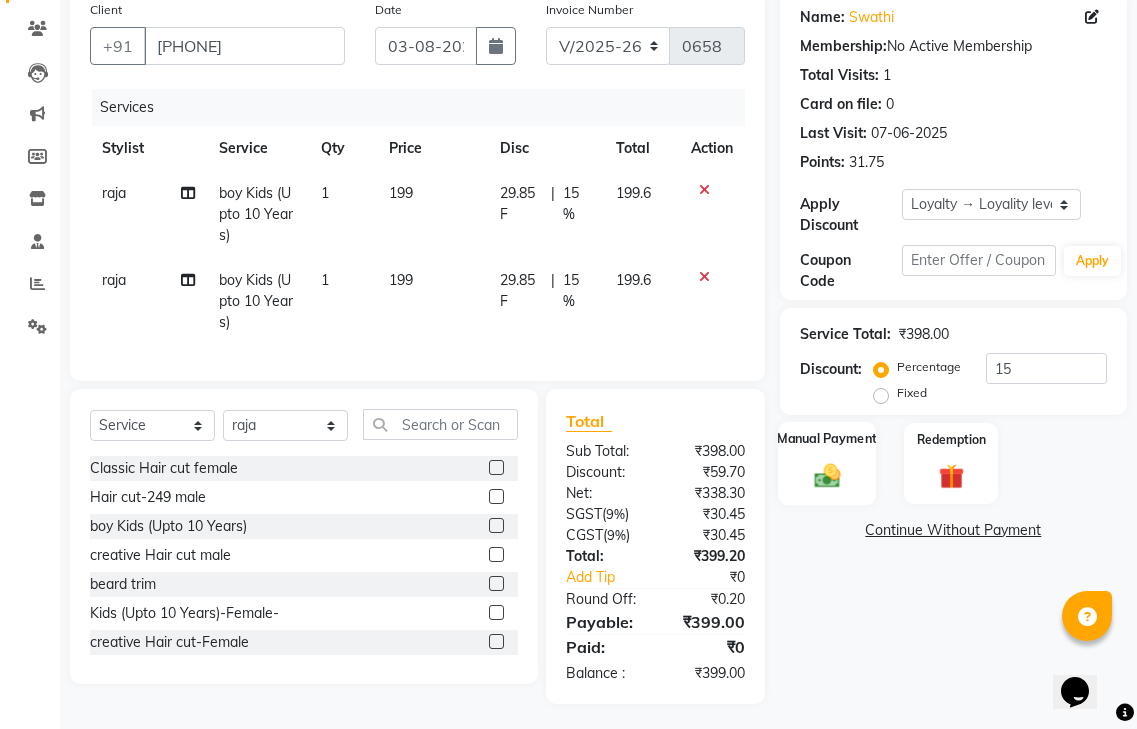 click 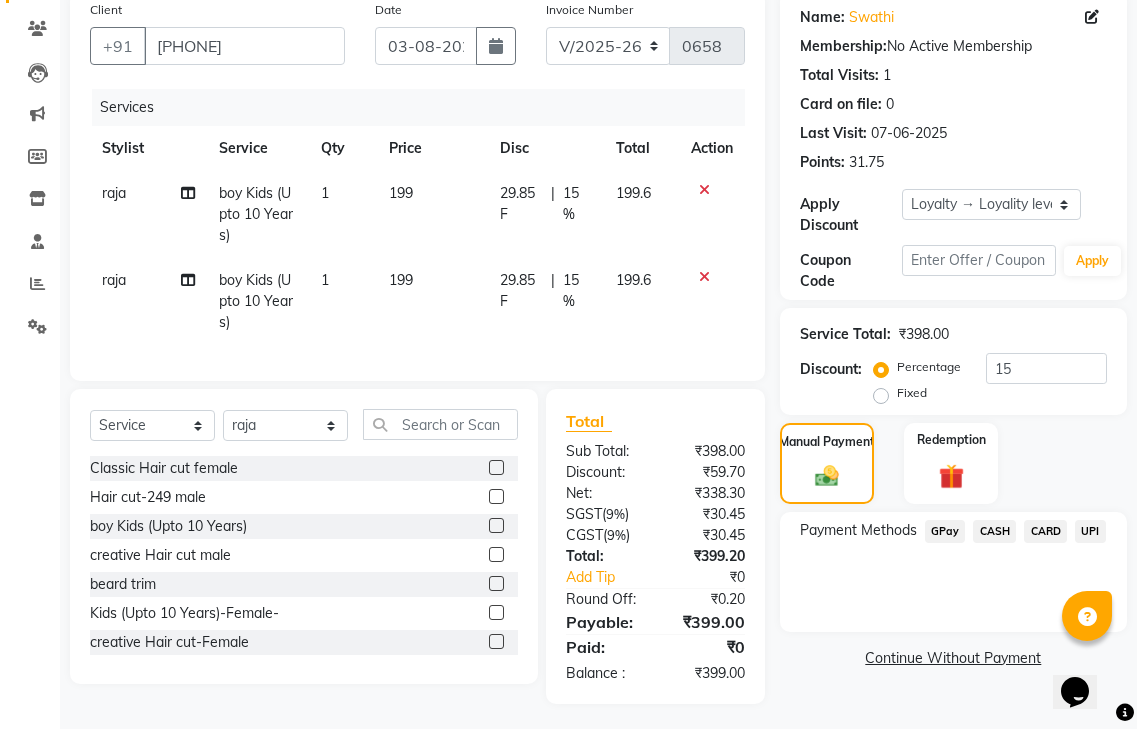 click on "GPay" 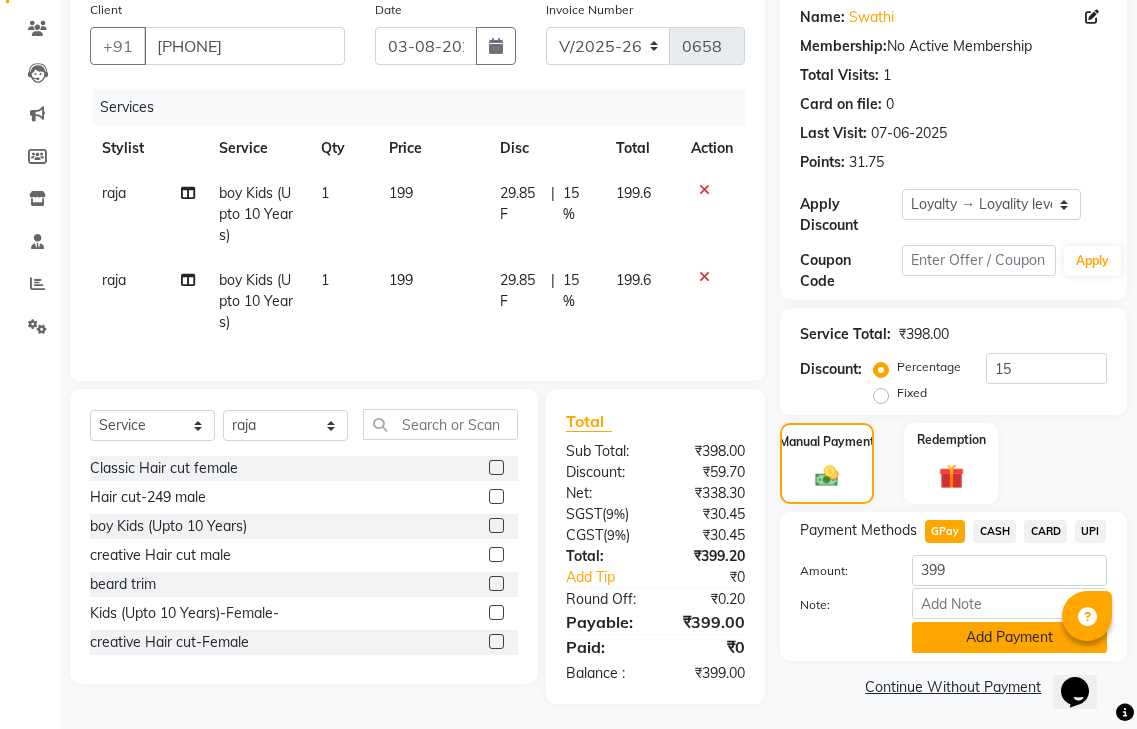 click on "Add Payment" 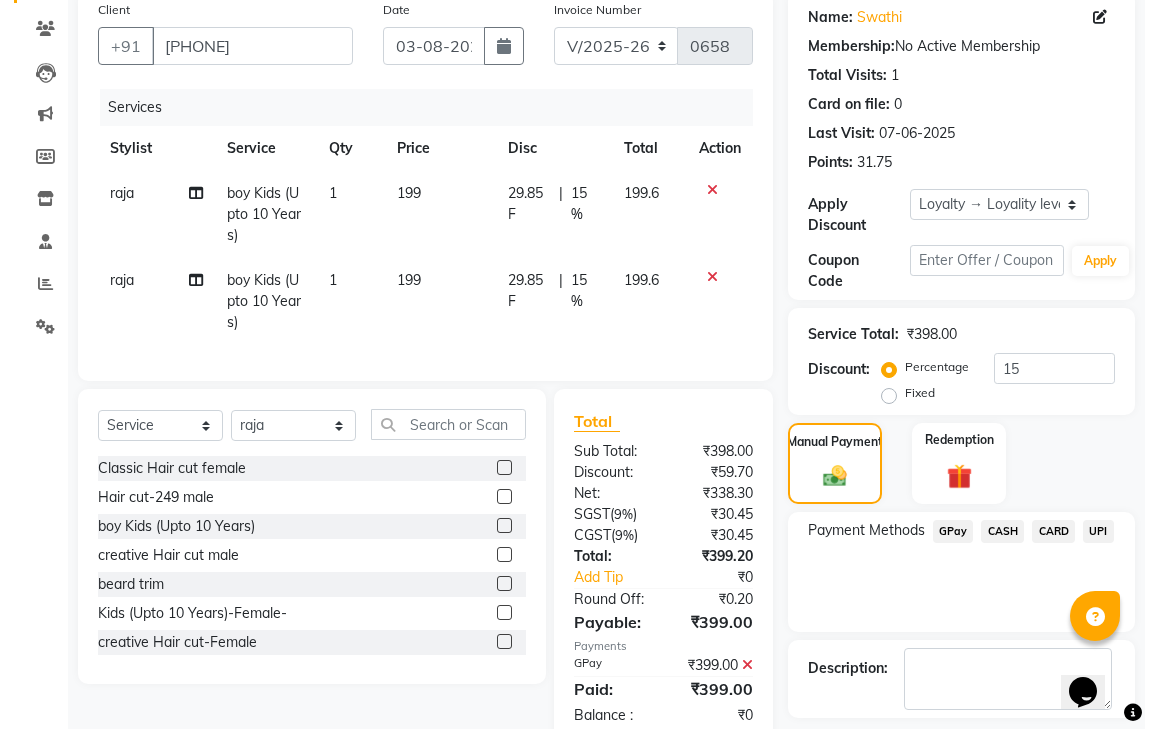 scroll, scrollTop: 382, scrollLeft: 0, axis: vertical 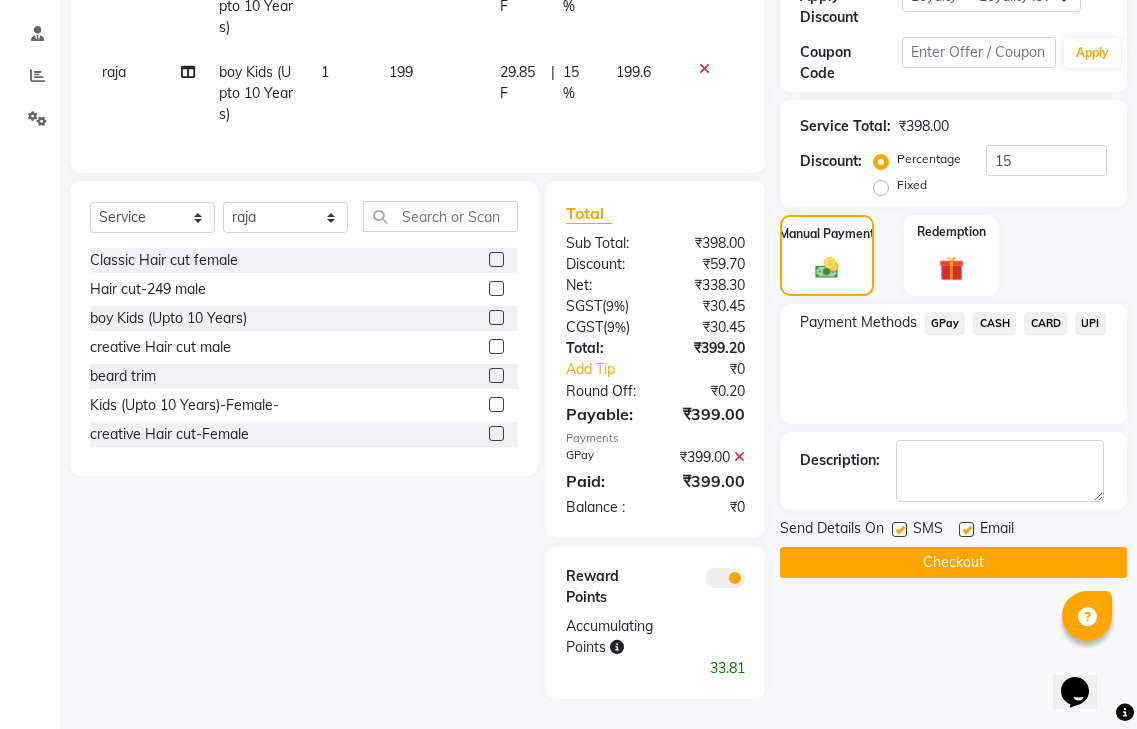 click 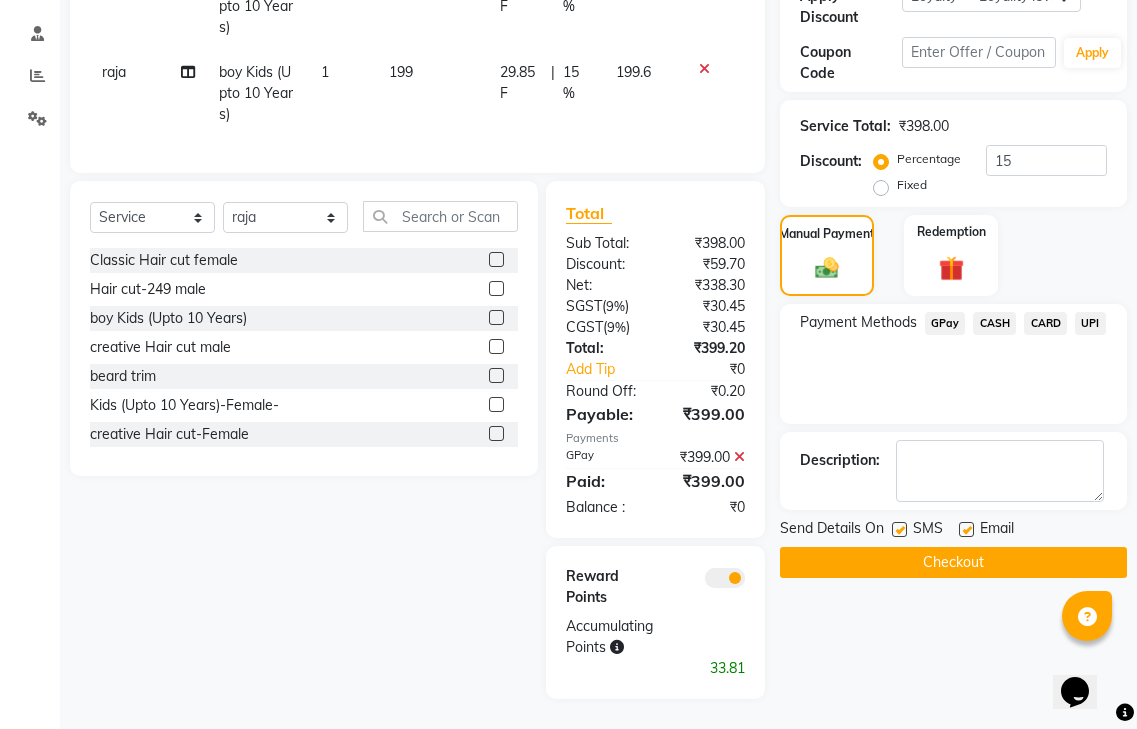 click 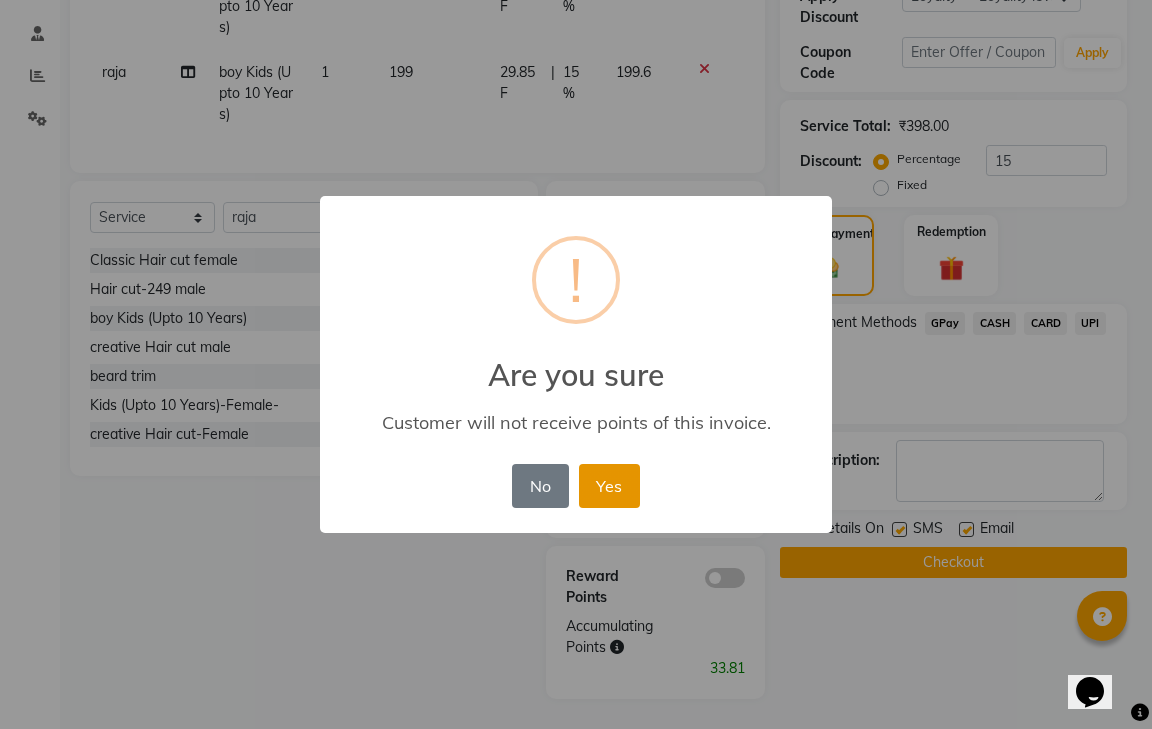 click on "Yes" at bounding box center [609, 486] 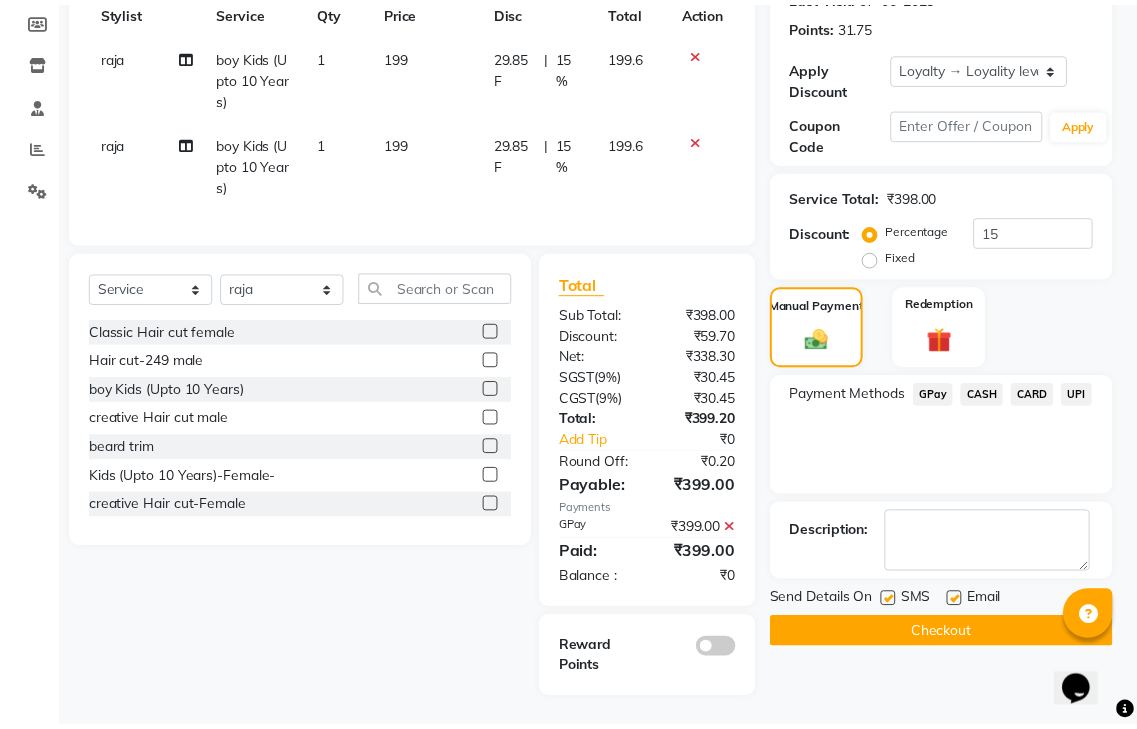 scroll, scrollTop: 311, scrollLeft: 0, axis: vertical 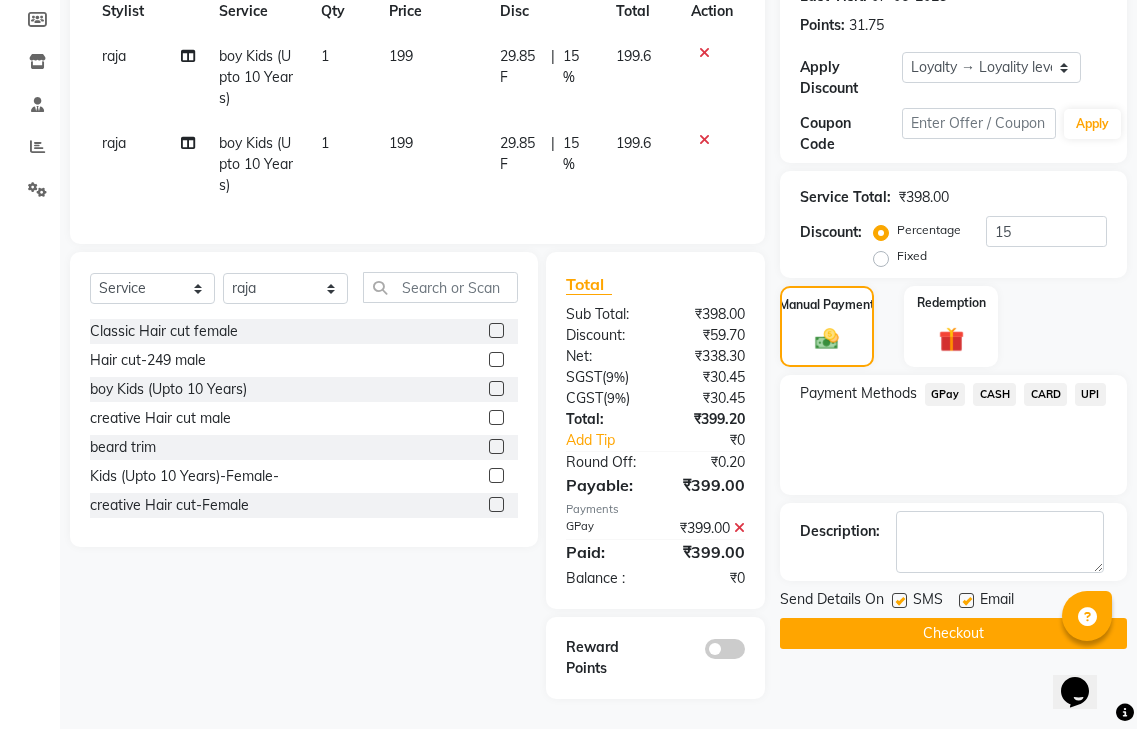 click on "Checkout" 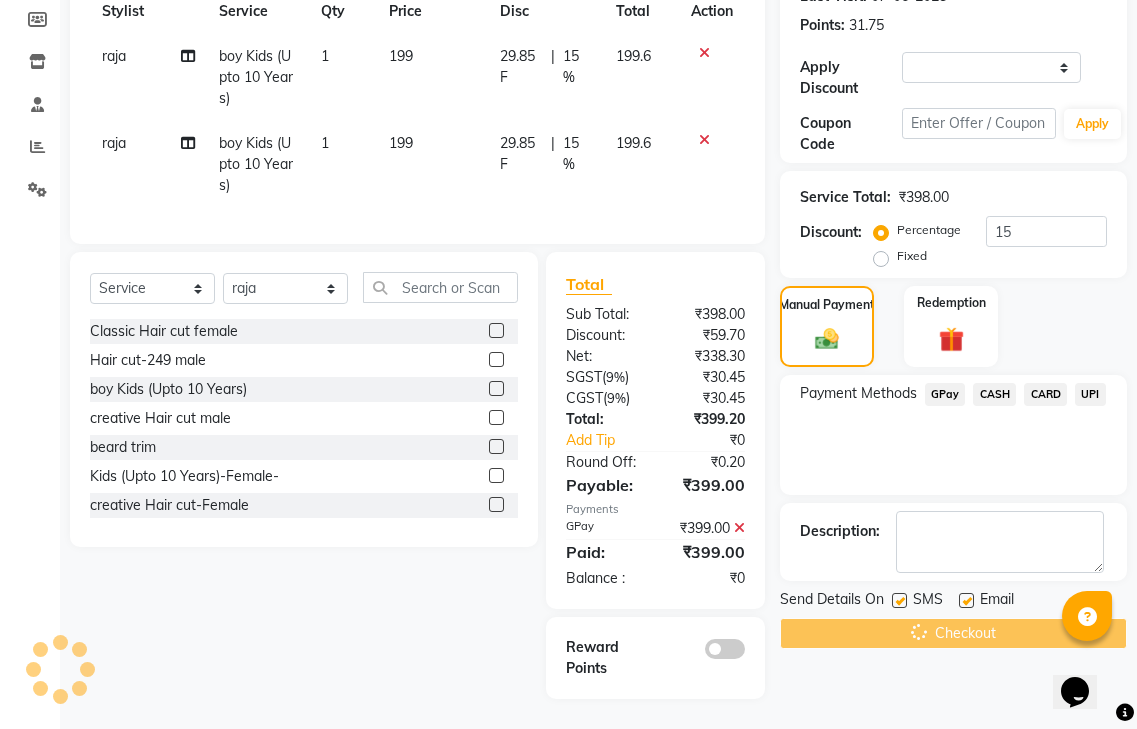 scroll, scrollTop: 0, scrollLeft: 0, axis: both 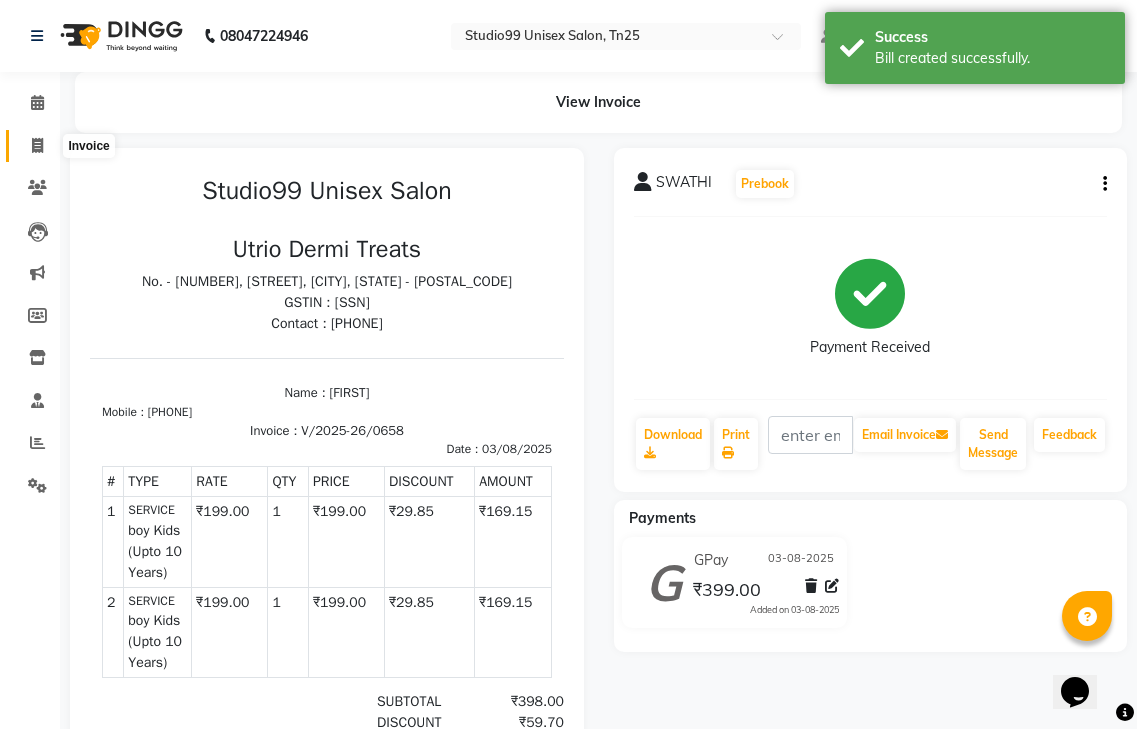 click 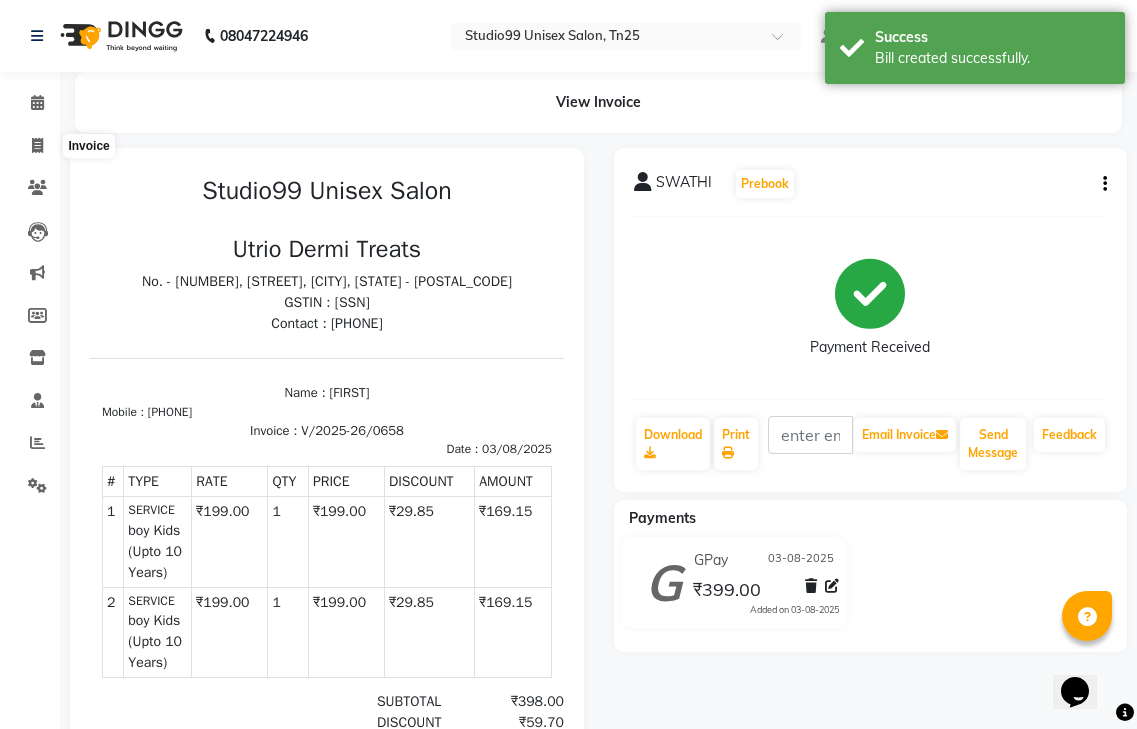 select on "service" 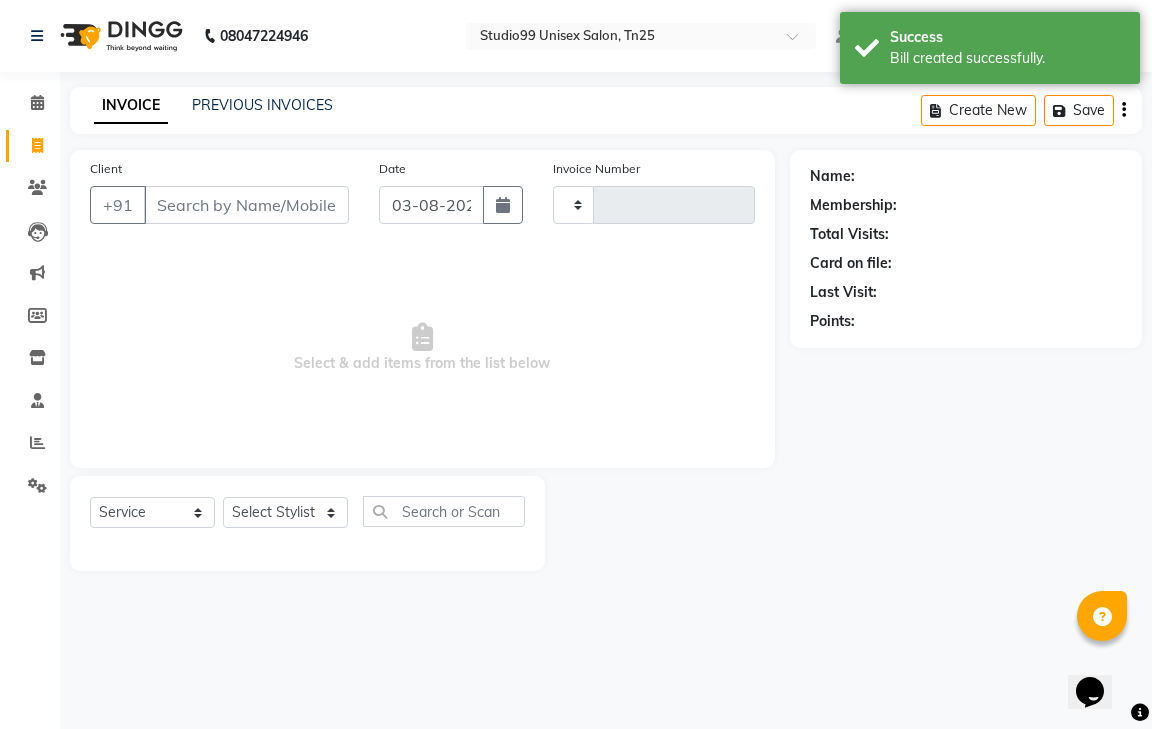 type on "0659" 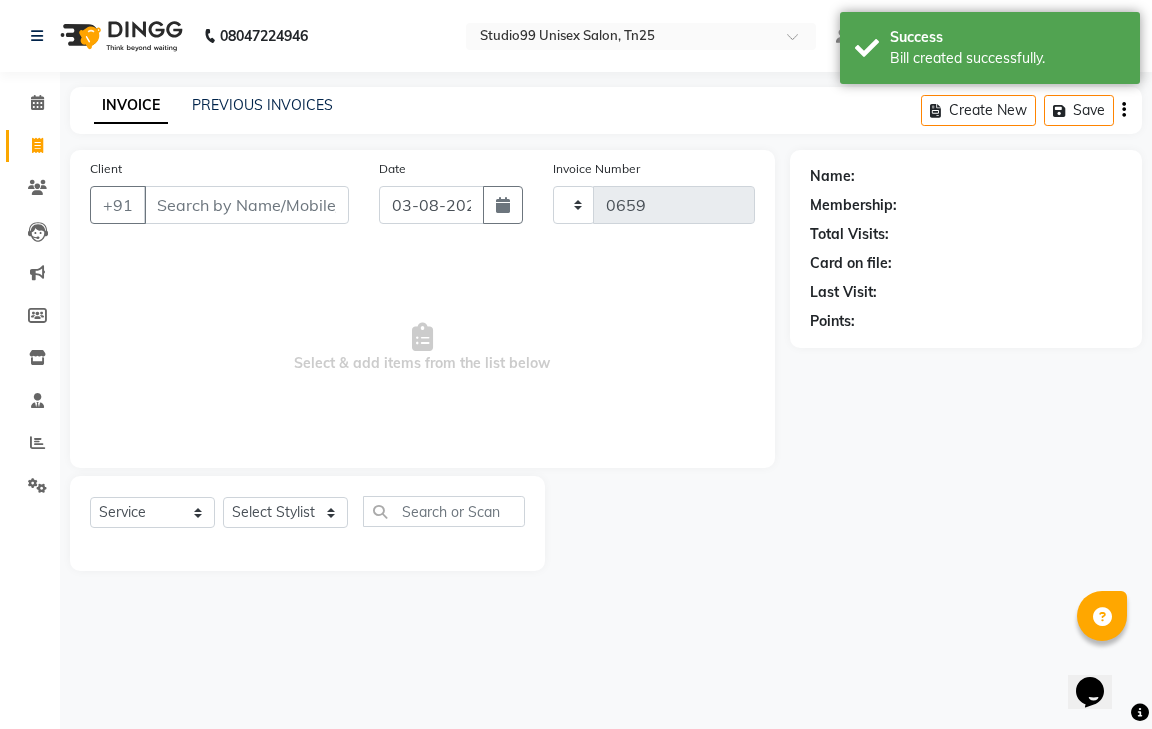 select on "8331" 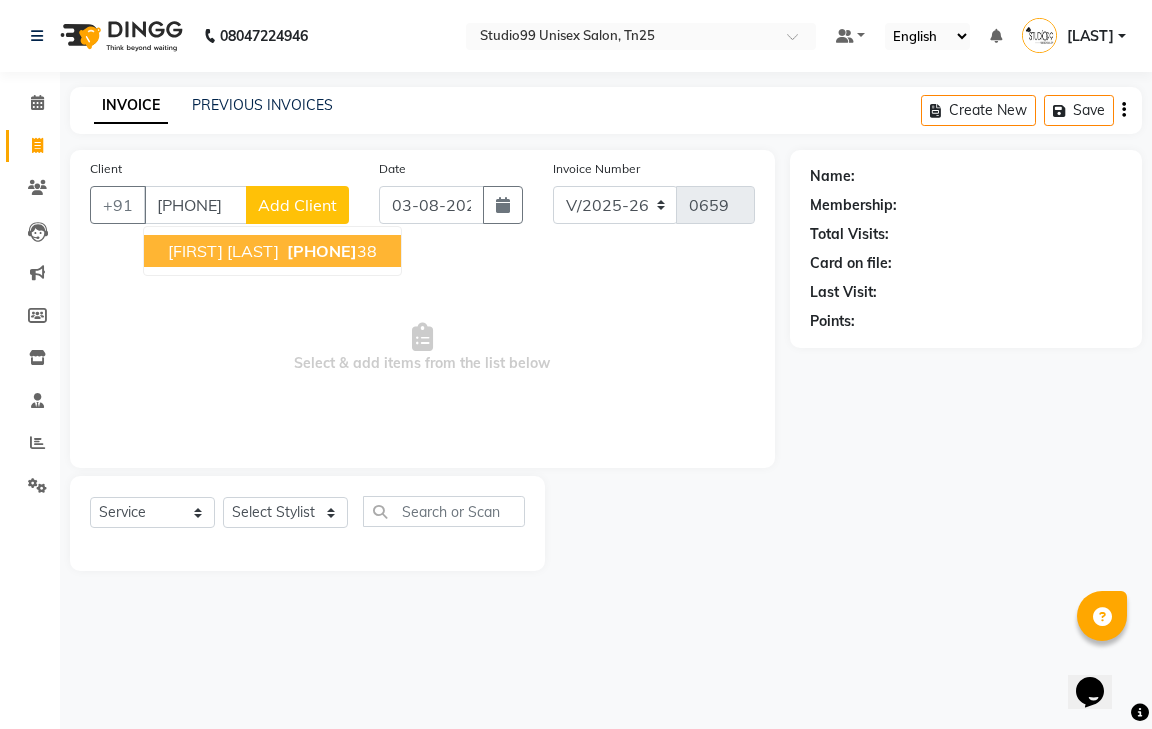 click on "[PHONE]" at bounding box center (322, 251) 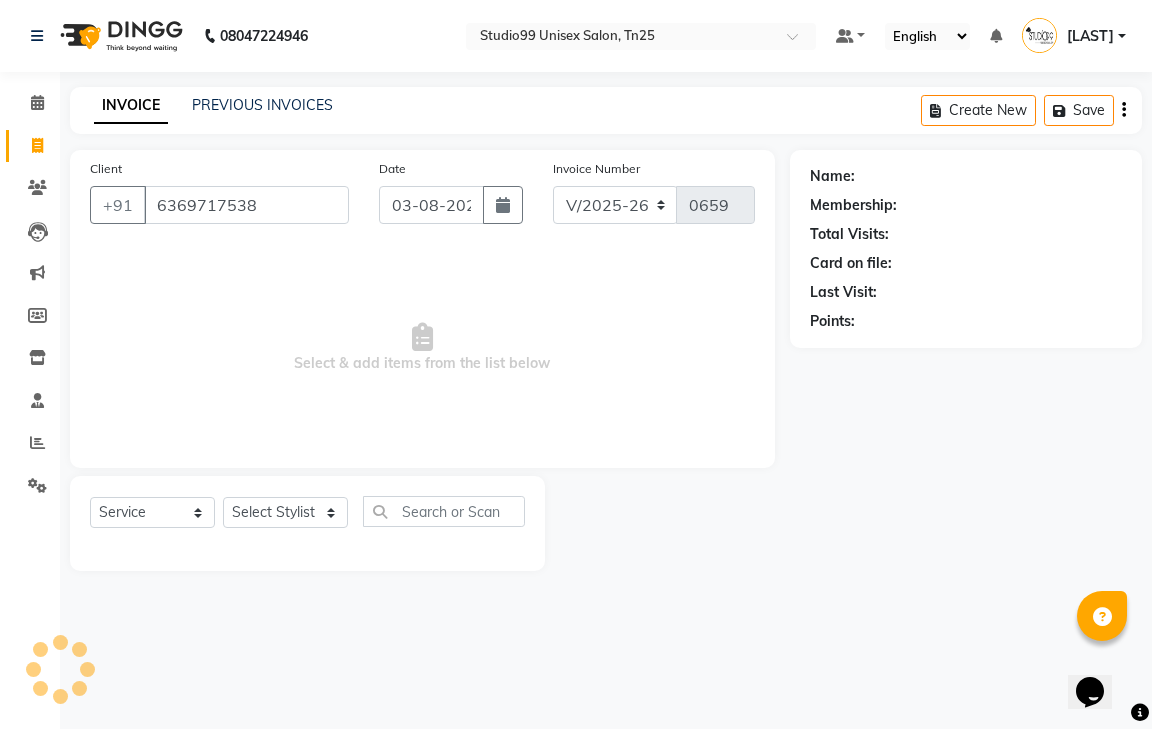type on "6369717538" 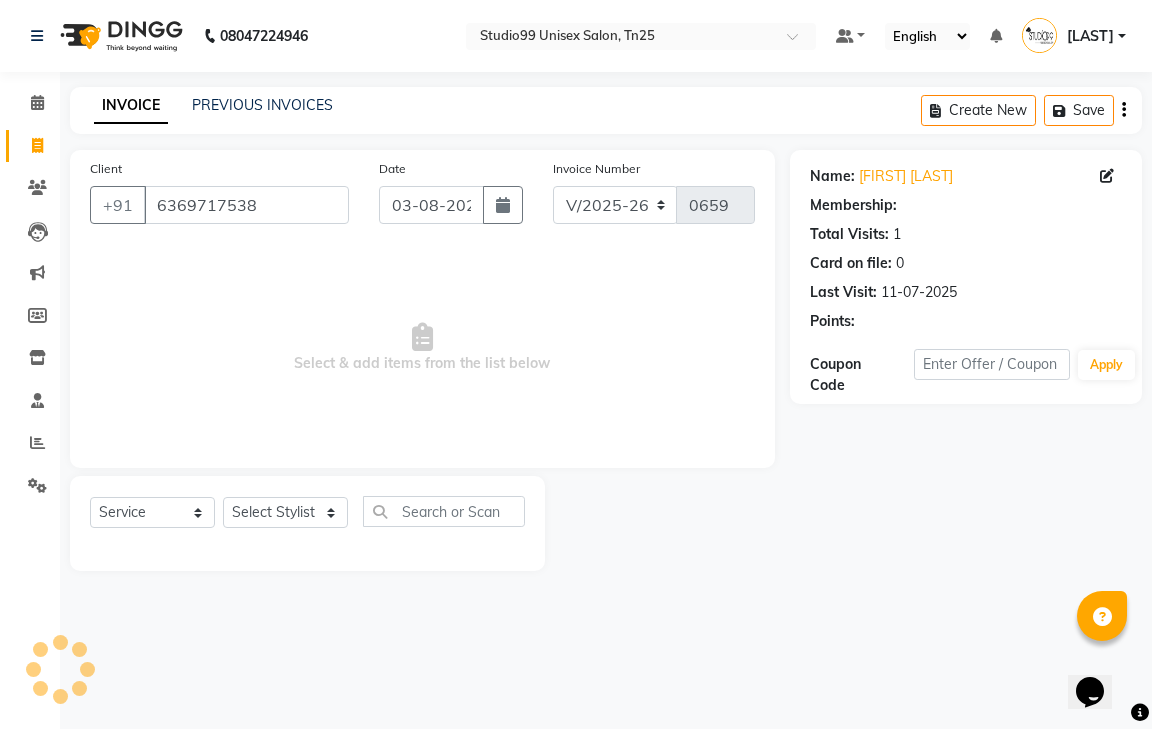 select on "1: Object" 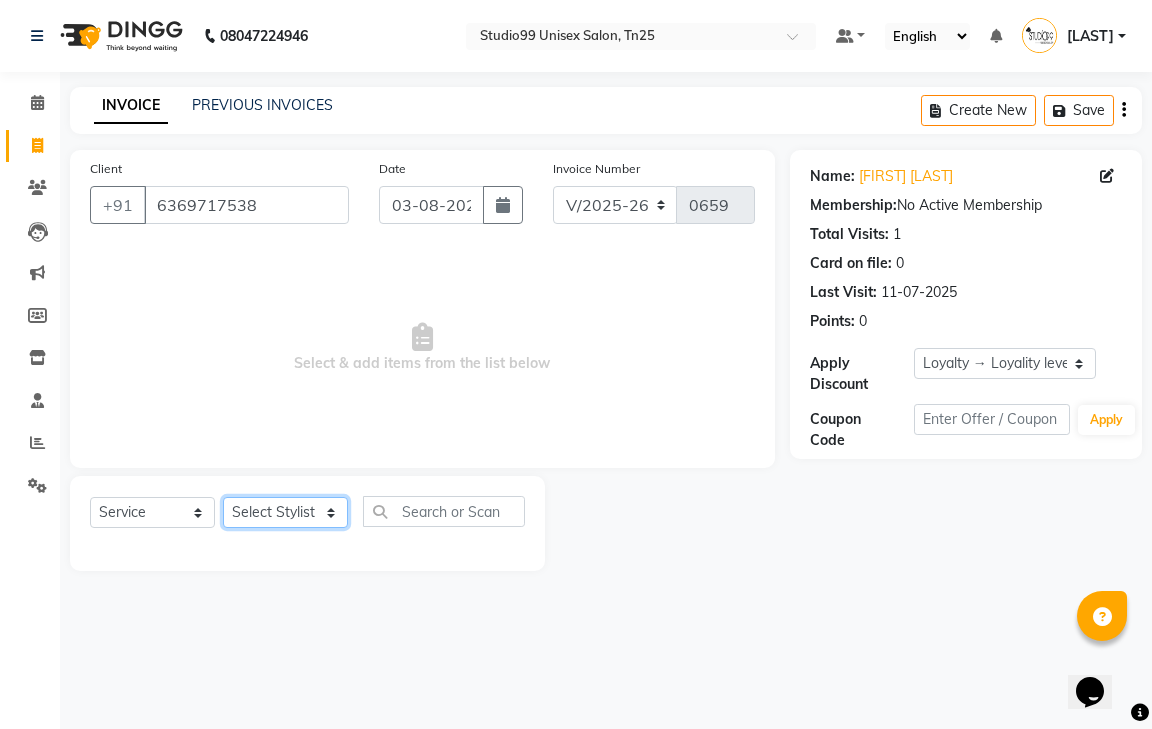 click on "Select Stylist [LAST] [LAST] [LAST] [LAST] [LAST] [LAST] [LAST] Classic Hair cut female Hair cut-249 male boy Kids (Upto 10 Years) creative Hair cut male beard trim Kids (Upto 10 Years)-Female- creative Hair cut-Female classic shave beard spa creative layers kids creative cut -female Hair bangs Moustache colour Root Touch-up male Root Touch-up without Ammonia male Beard Color Fashion Color male Root Touch-up-Female-1199 Root Touch-up without Ammonia-Female-1299 Global-Female-2999 Global color without Ammonia-Female Fashion Color-Female-3999 Streaks (Per Streak)-Female Root Touch-up-Male Root Touch-up without Ammonia-Male Beard Color-Male Fashion Color-Male Streaks (Per Streak)-Male Root Touch-up-Female Root Touch-up without Ammonia-Female Global-Female Global Color without Ammonia-Female Fashion Color-Female Coconut-499 male Almond /Olive Oil / Mythic Oil male Coconut female Oil" 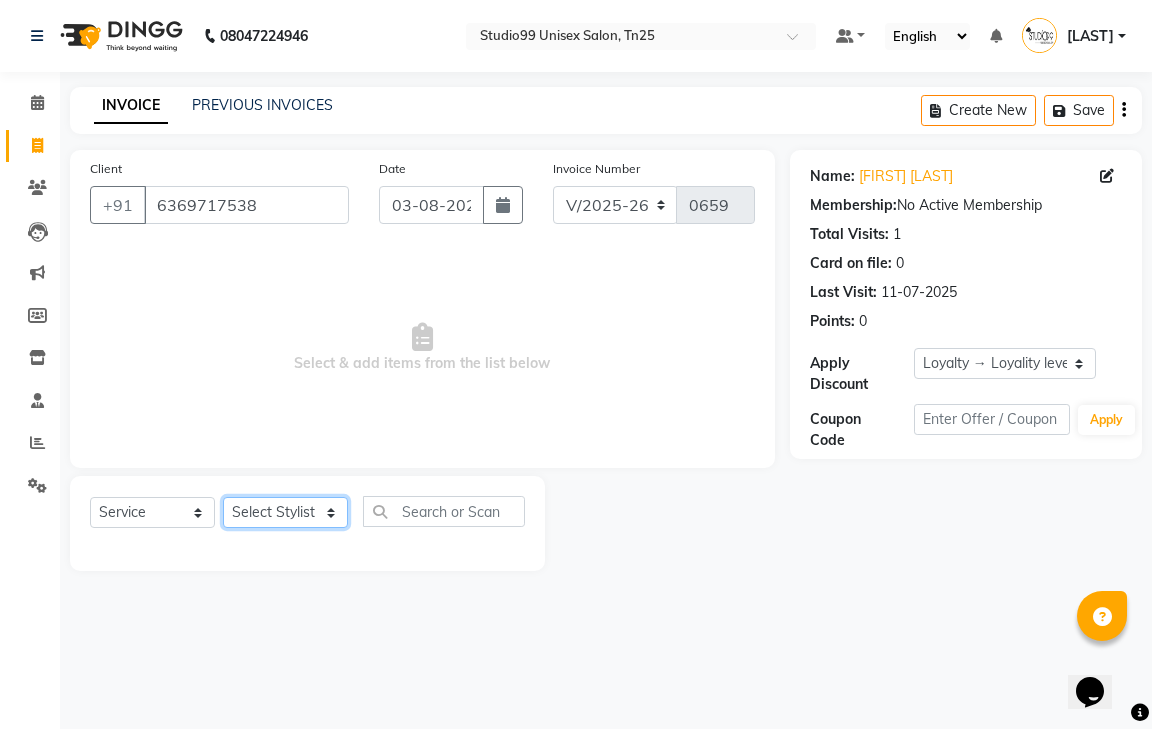 select on "[PHONE]" 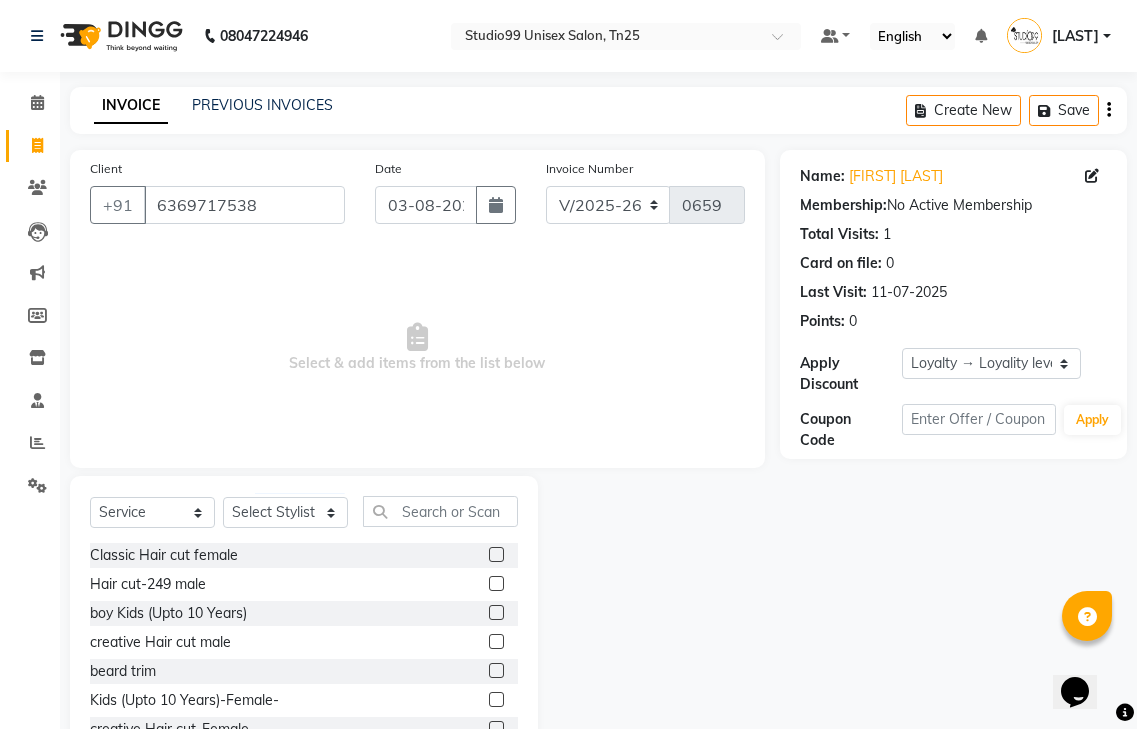 click 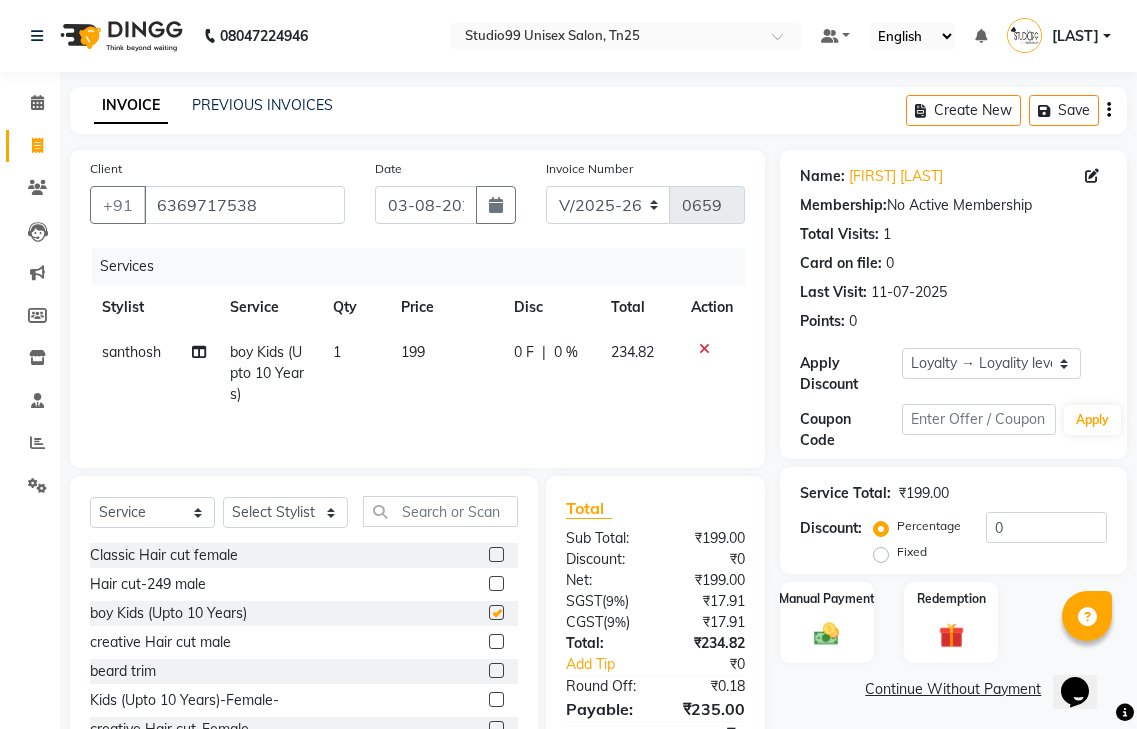 checkbox on "false" 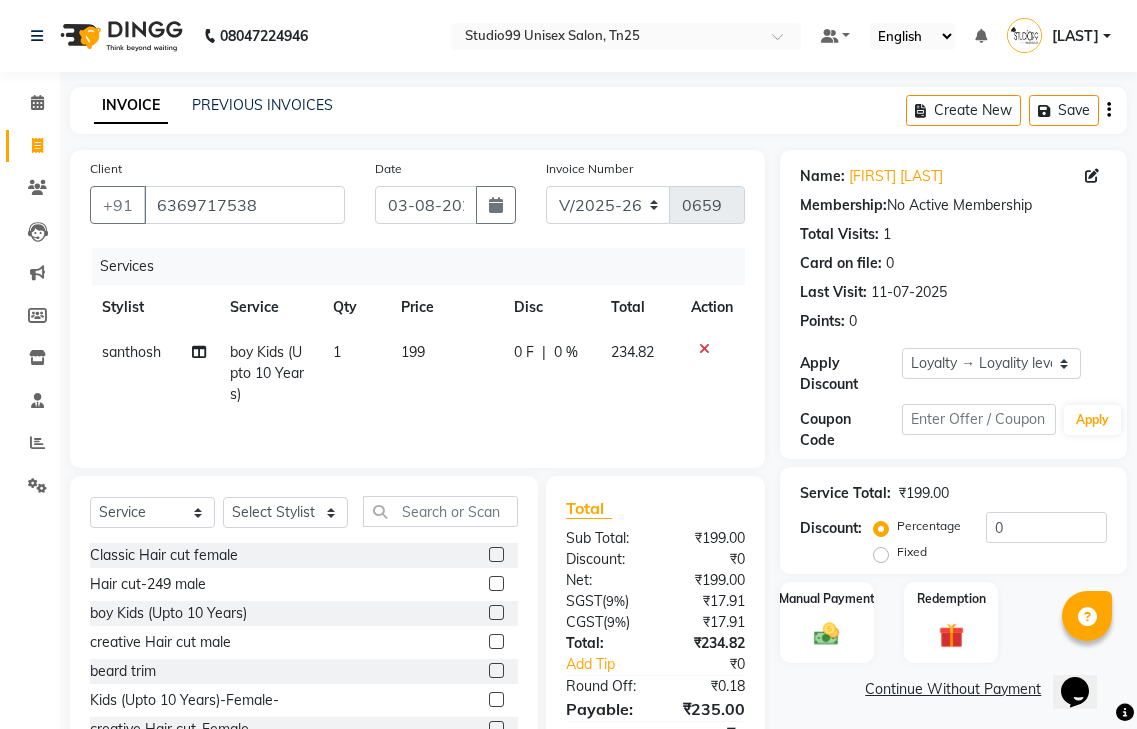 click 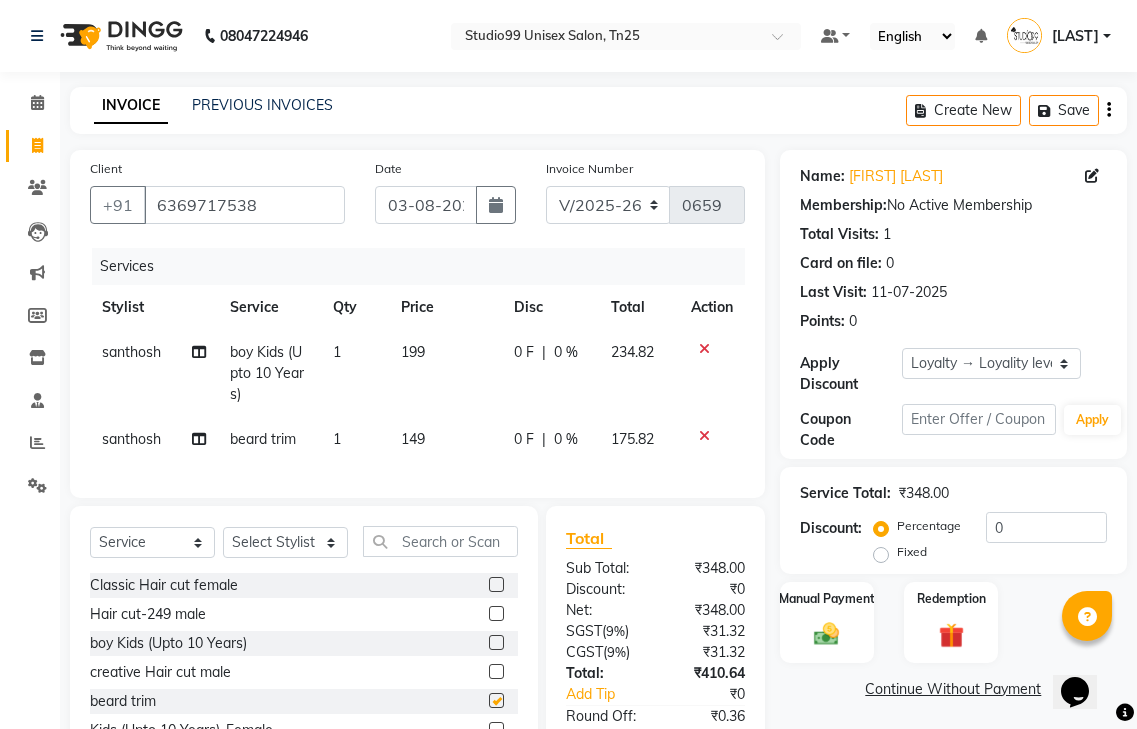 checkbox on "false" 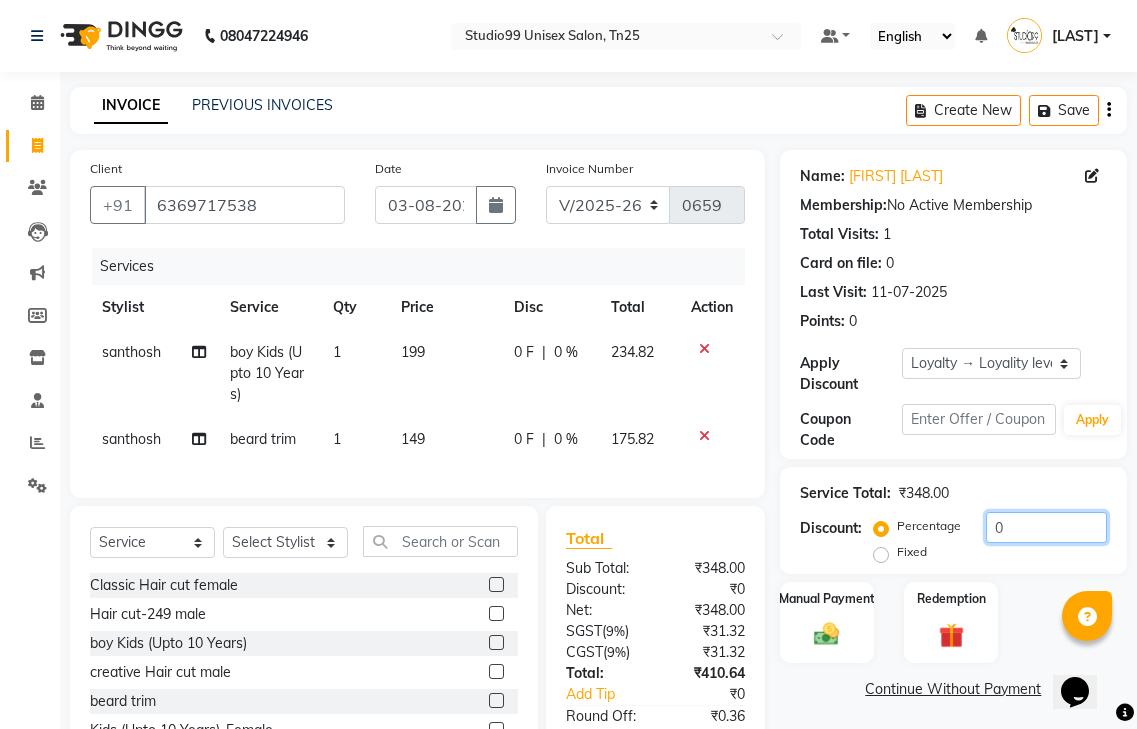 click on "0" 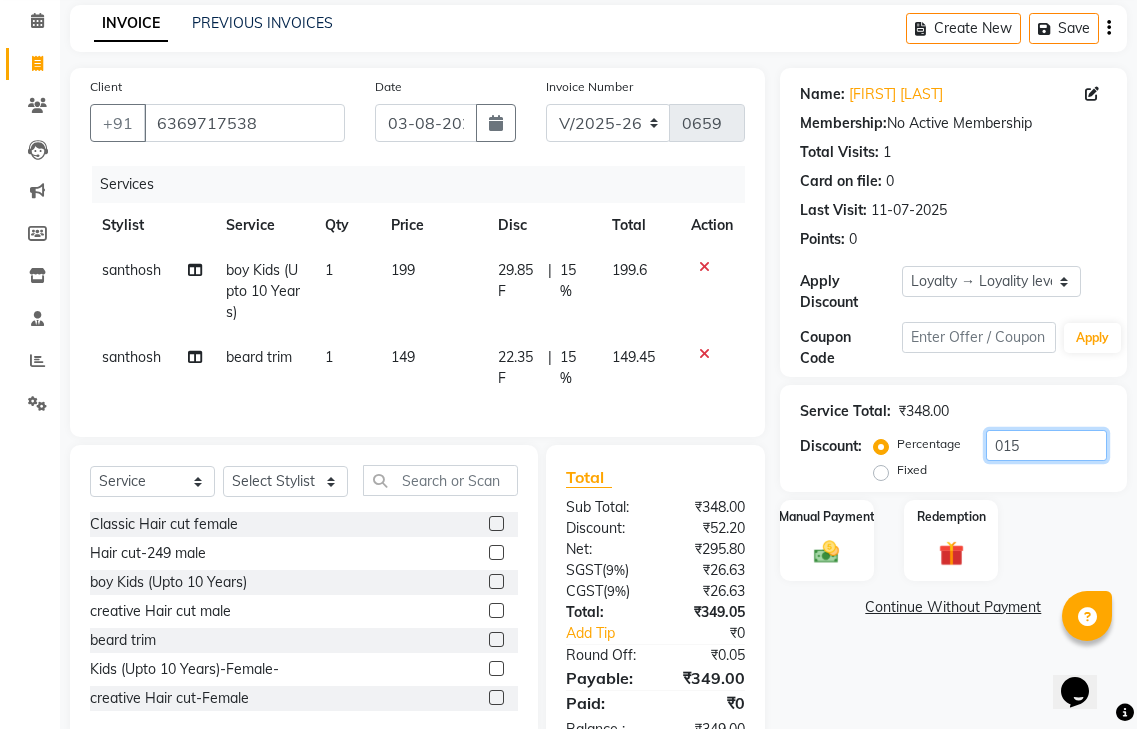 scroll, scrollTop: 158, scrollLeft: 0, axis: vertical 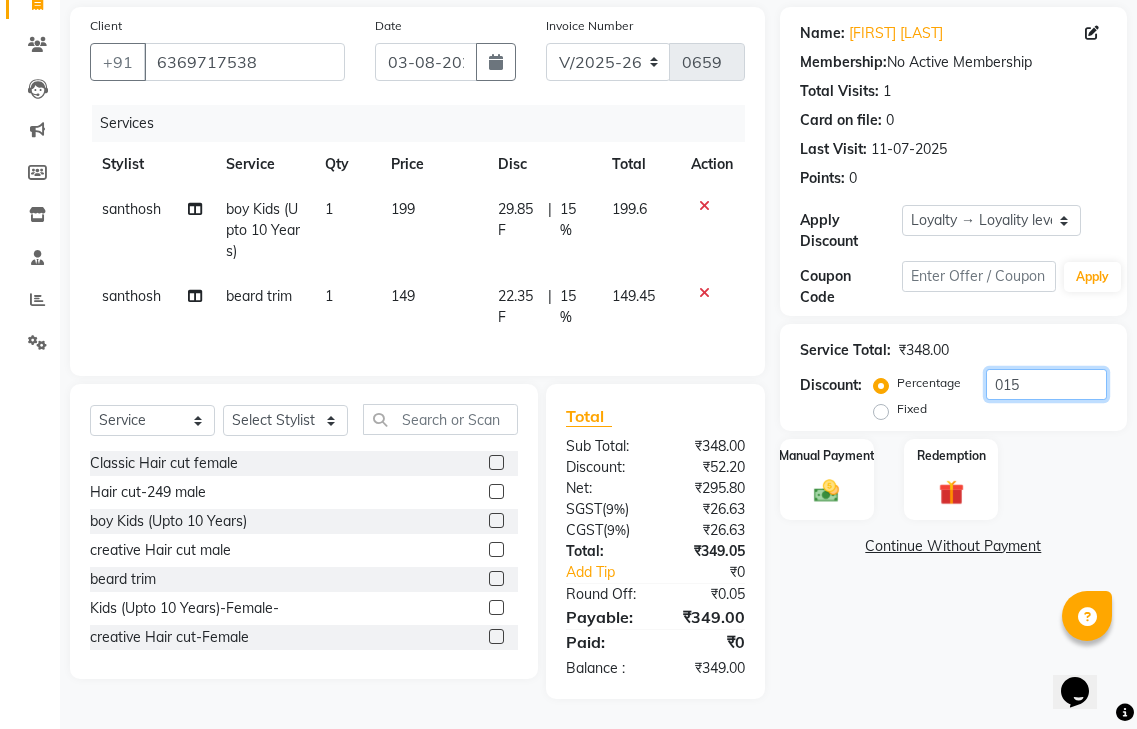 type on "015" 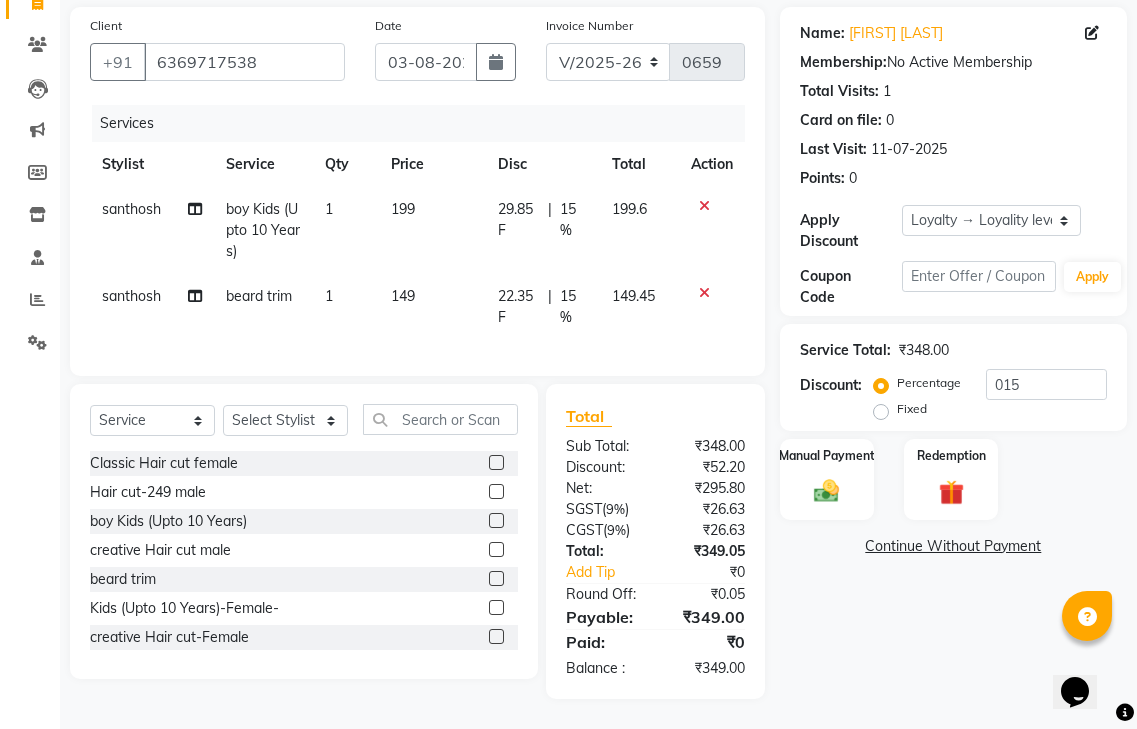 click on "149" 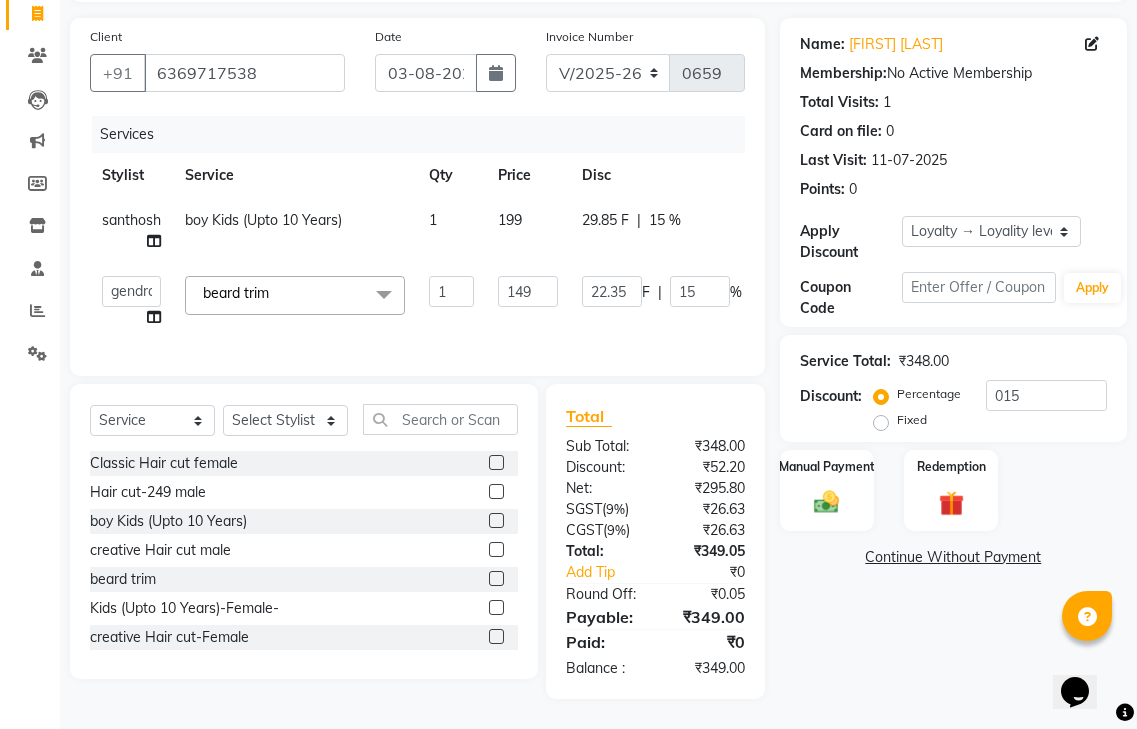scroll, scrollTop: 147, scrollLeft: 0, axis: vertical 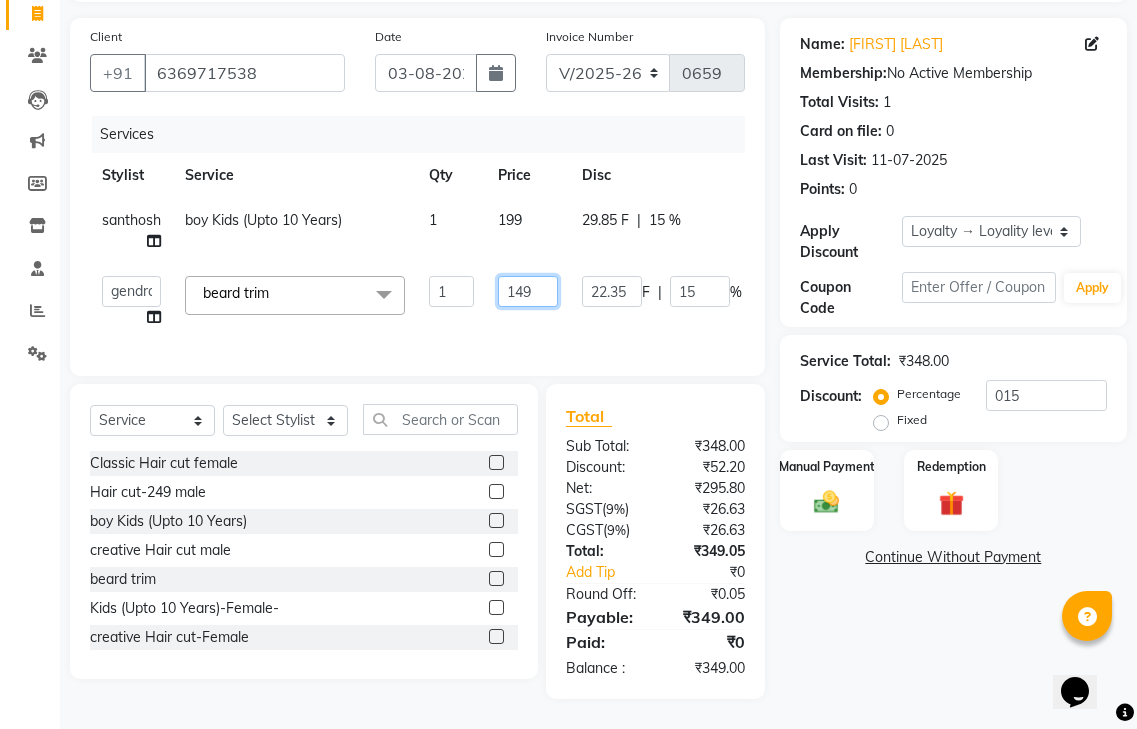 click on "149" 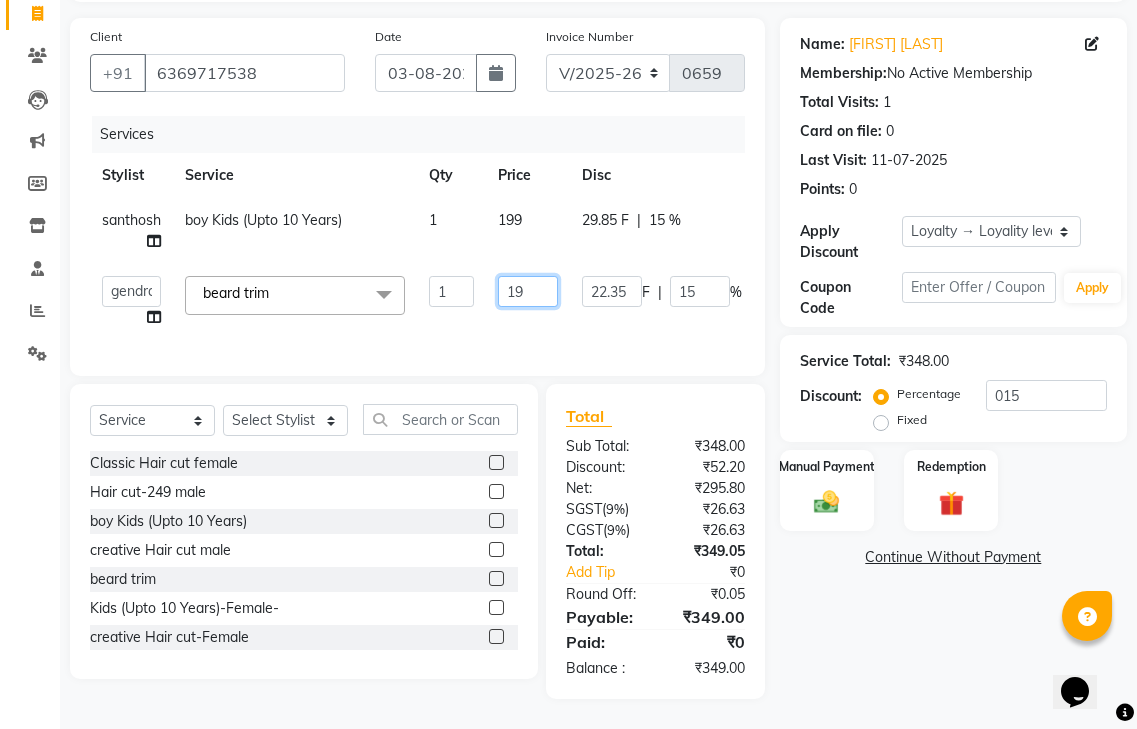 type on "199" 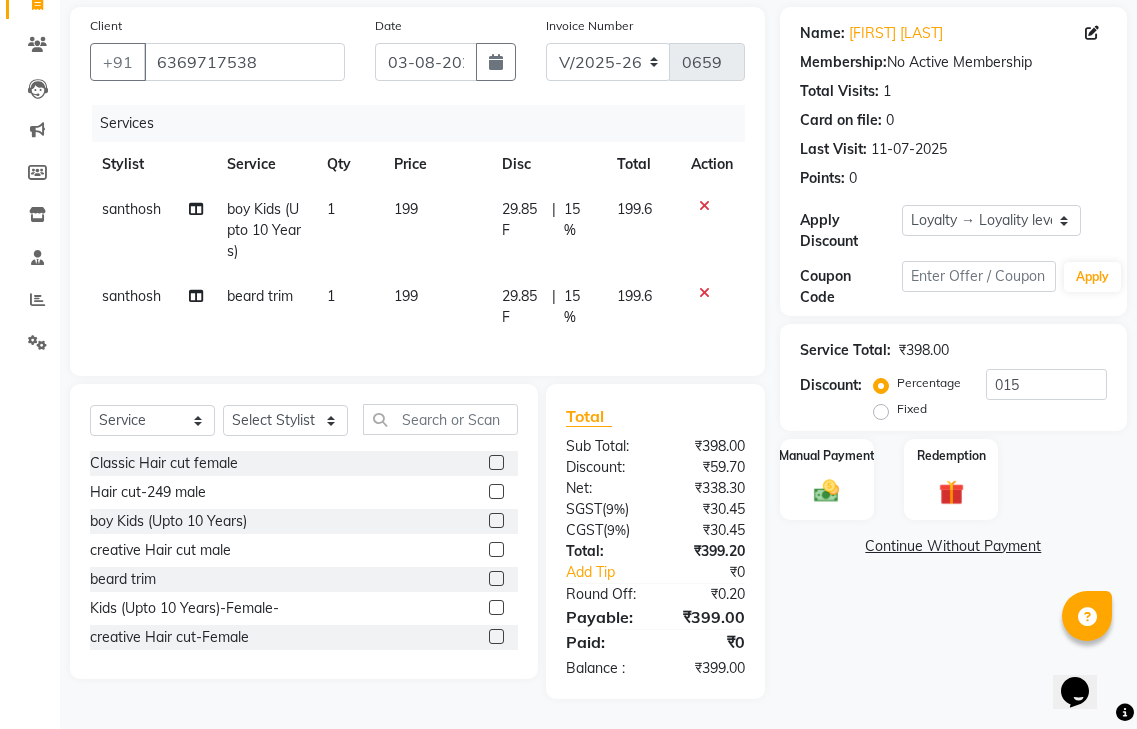 drag, startPoint x: 854, startPoint y: 691, endPoint x: 813, endPoint y: 575, distance: 123.03252 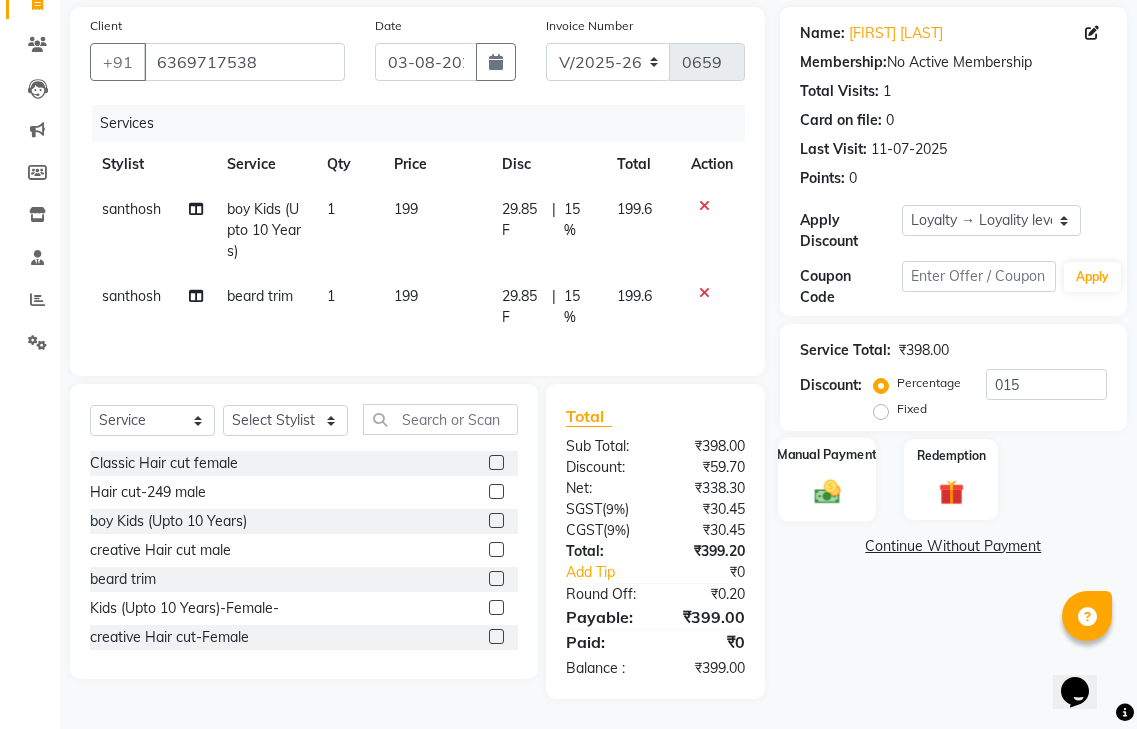 click 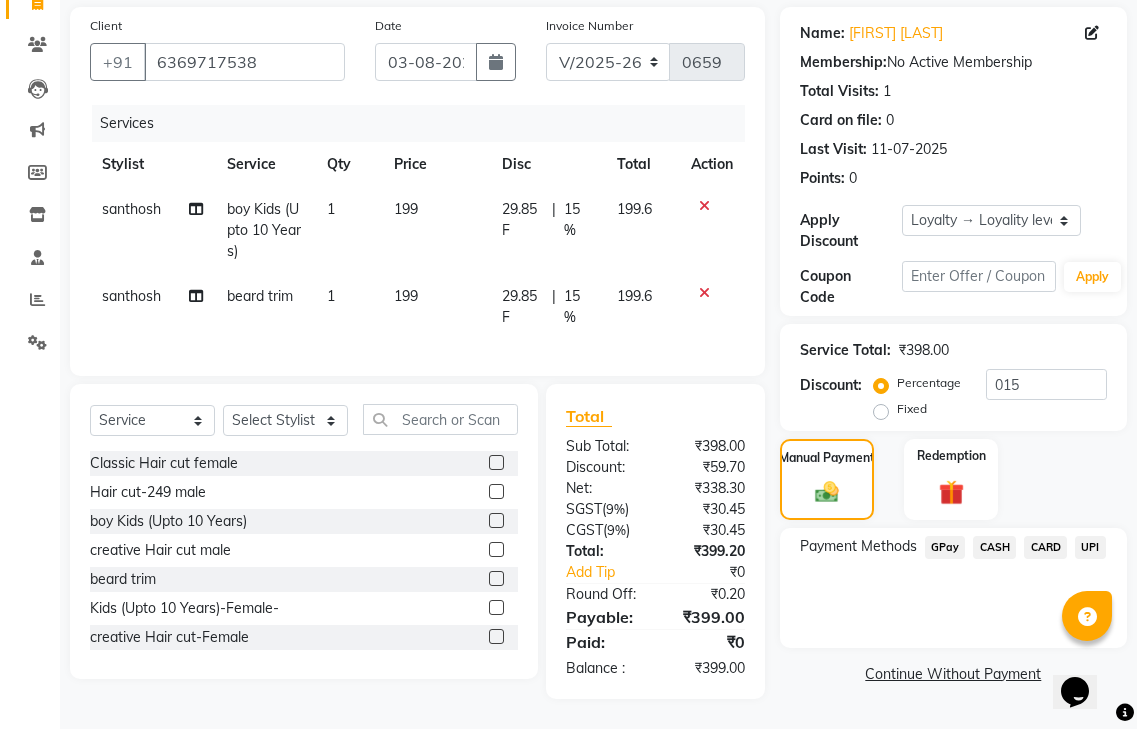 click on "CASH" 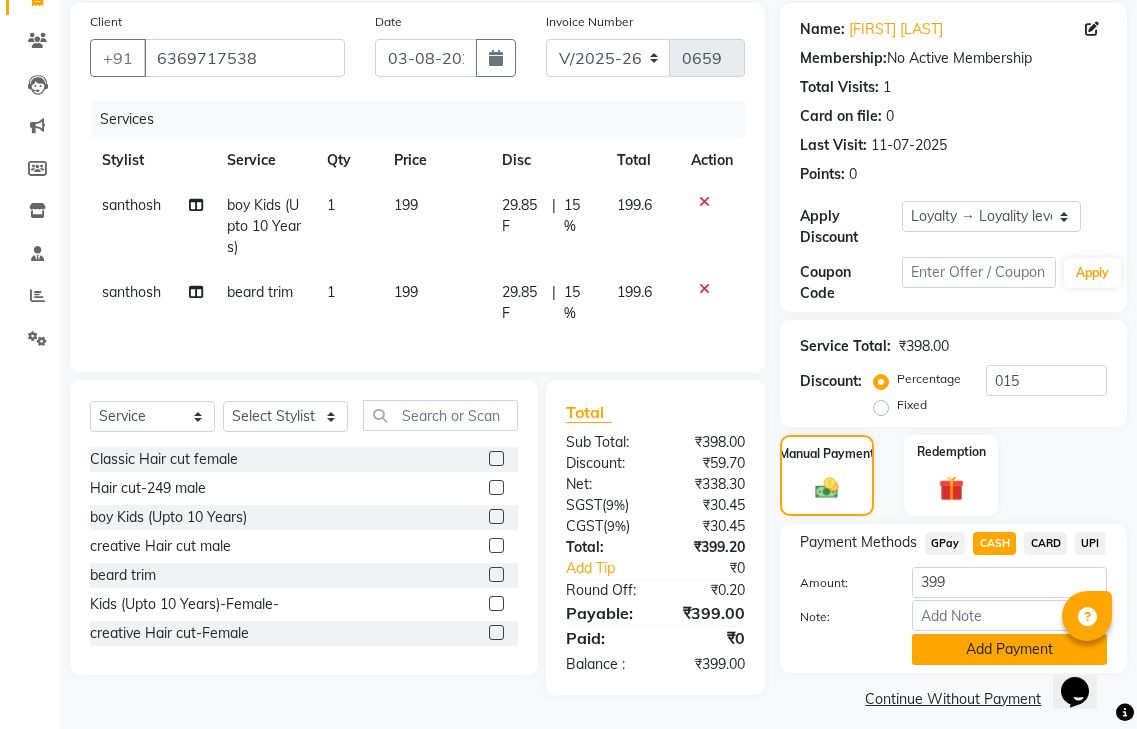 click on "Add Payment" 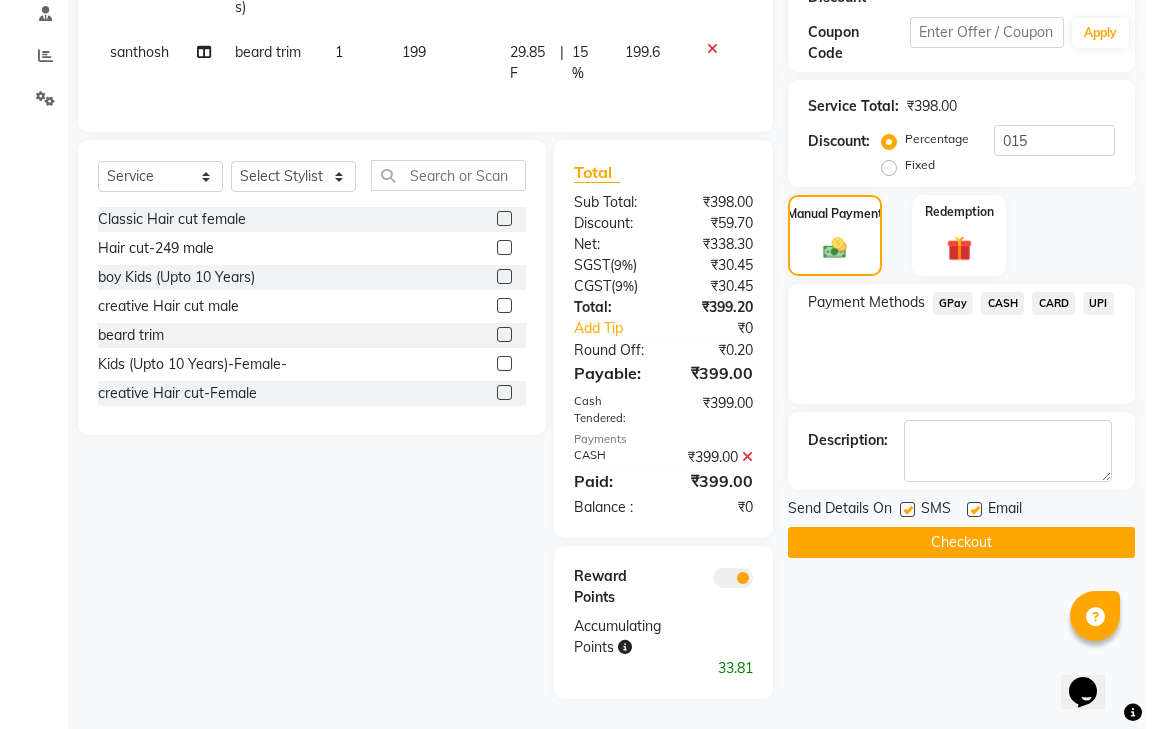 scroll, scrollTop: 402, scrollLeft: 0, axis: vertical 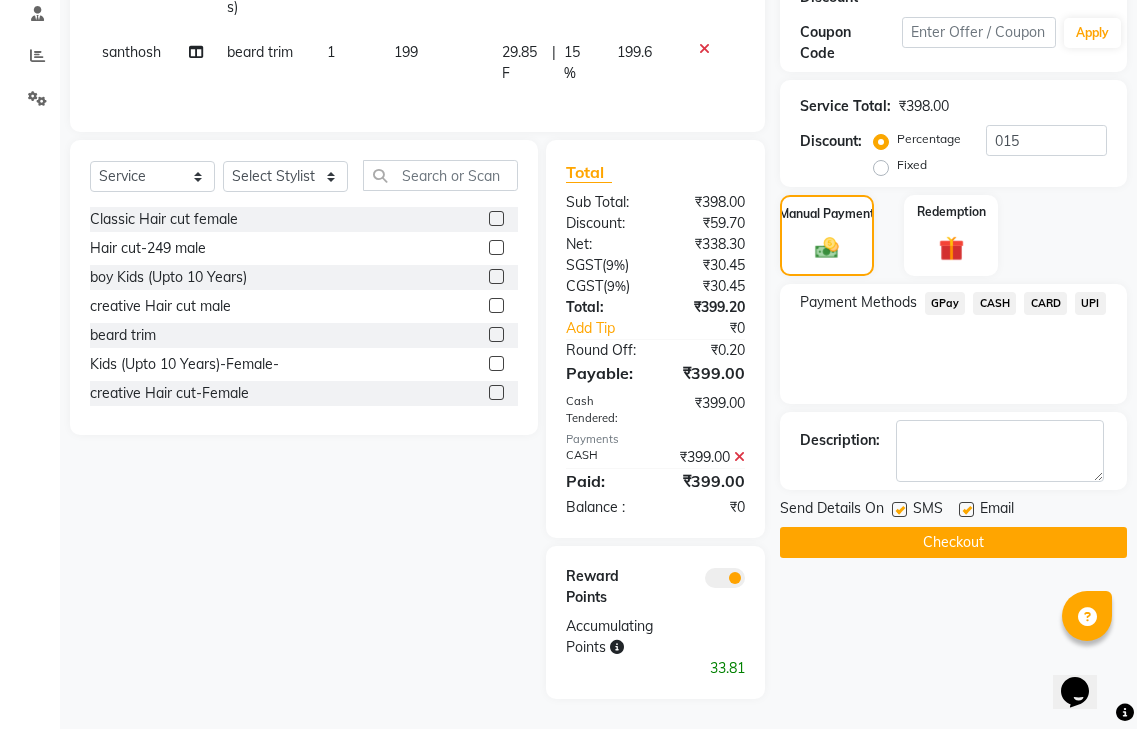 click 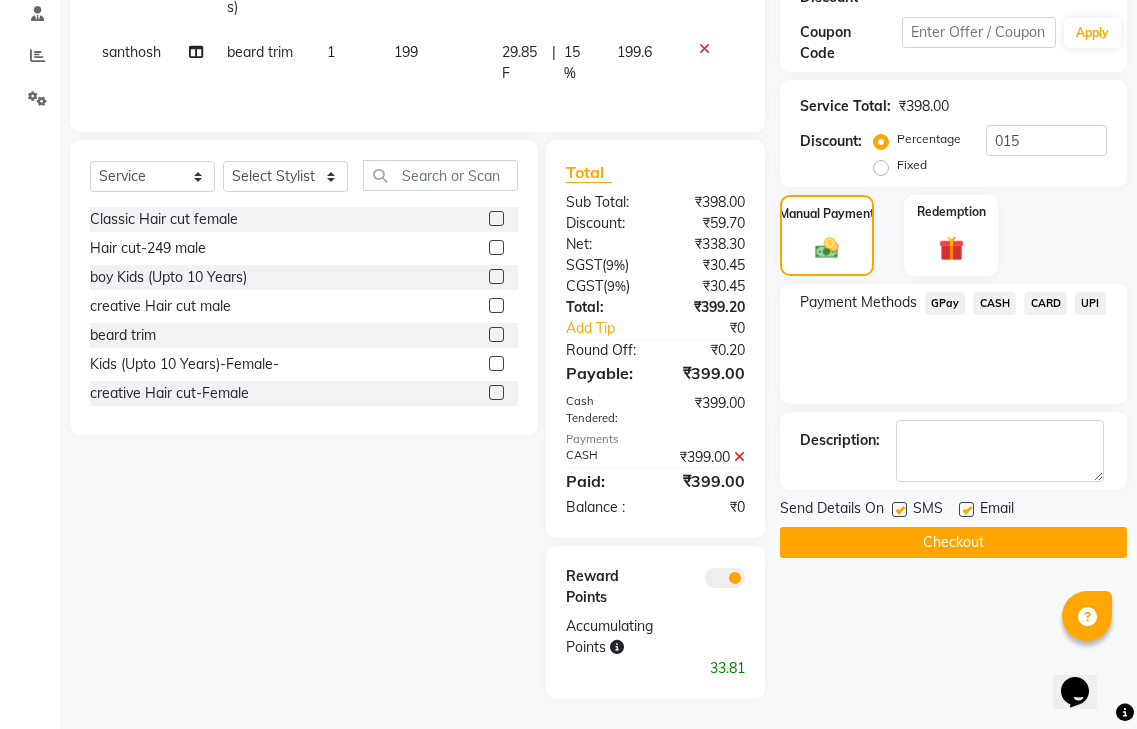 click 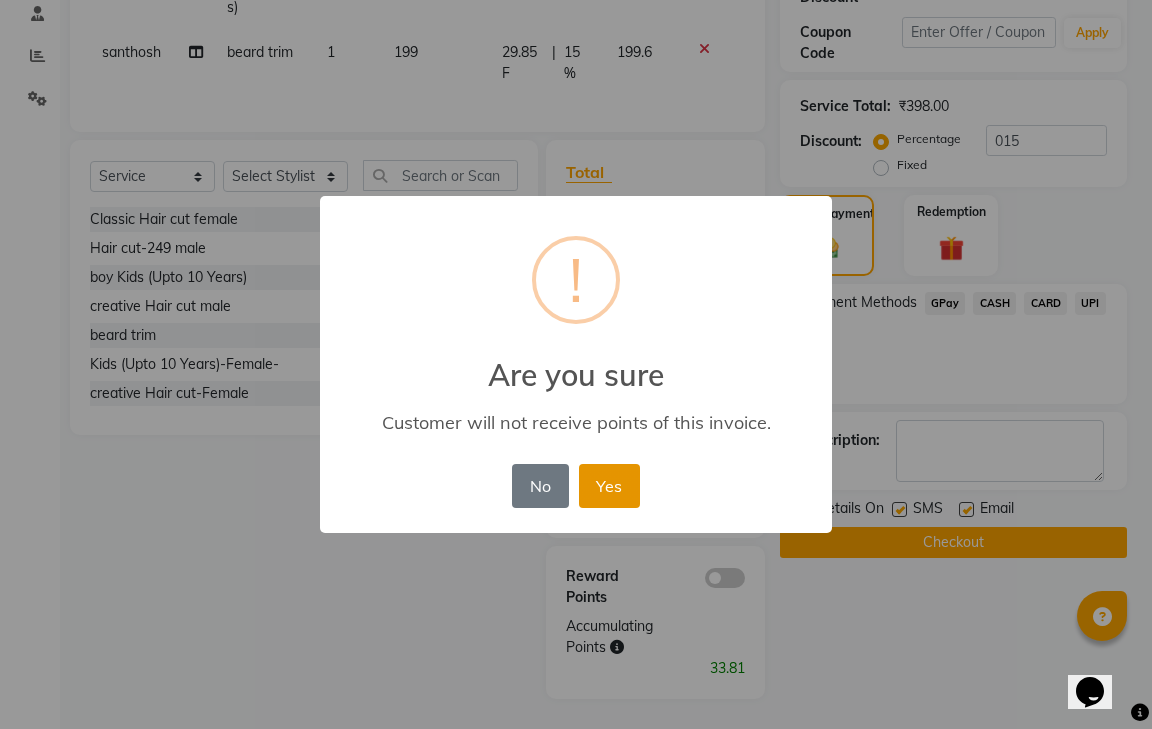 click on "Yes" at bounding box center (609, 486) 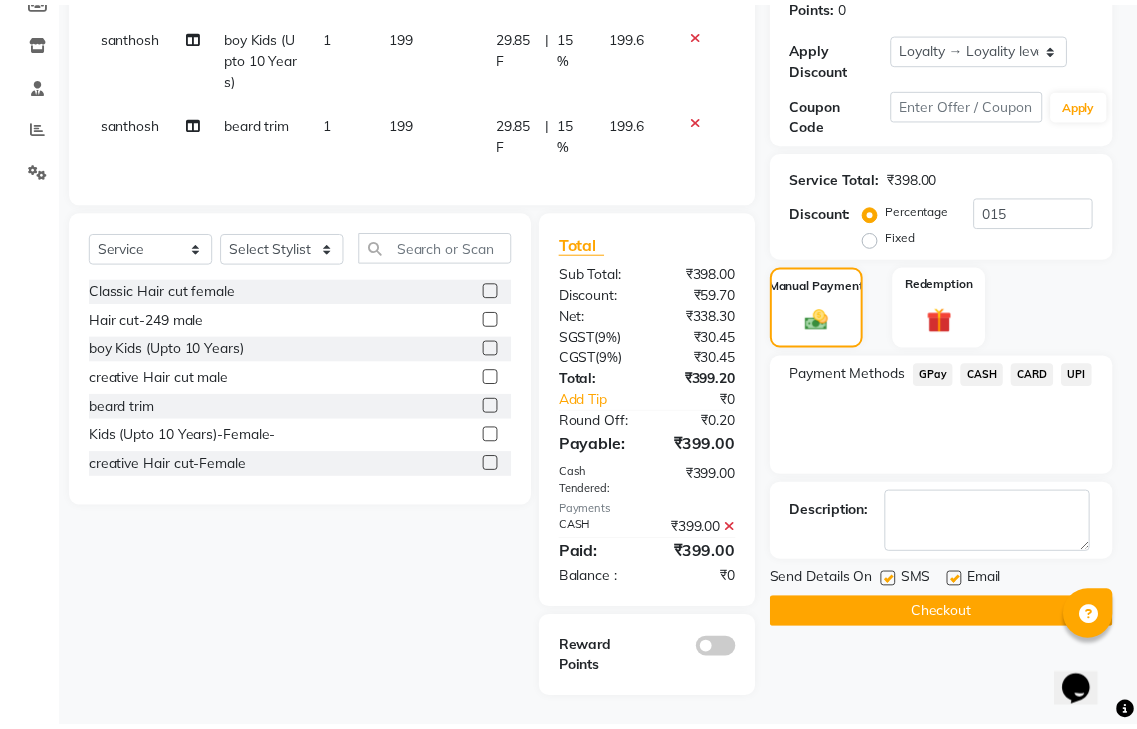 scroll, scrollTop: 331, scrollLeft: 0, axis: vertical 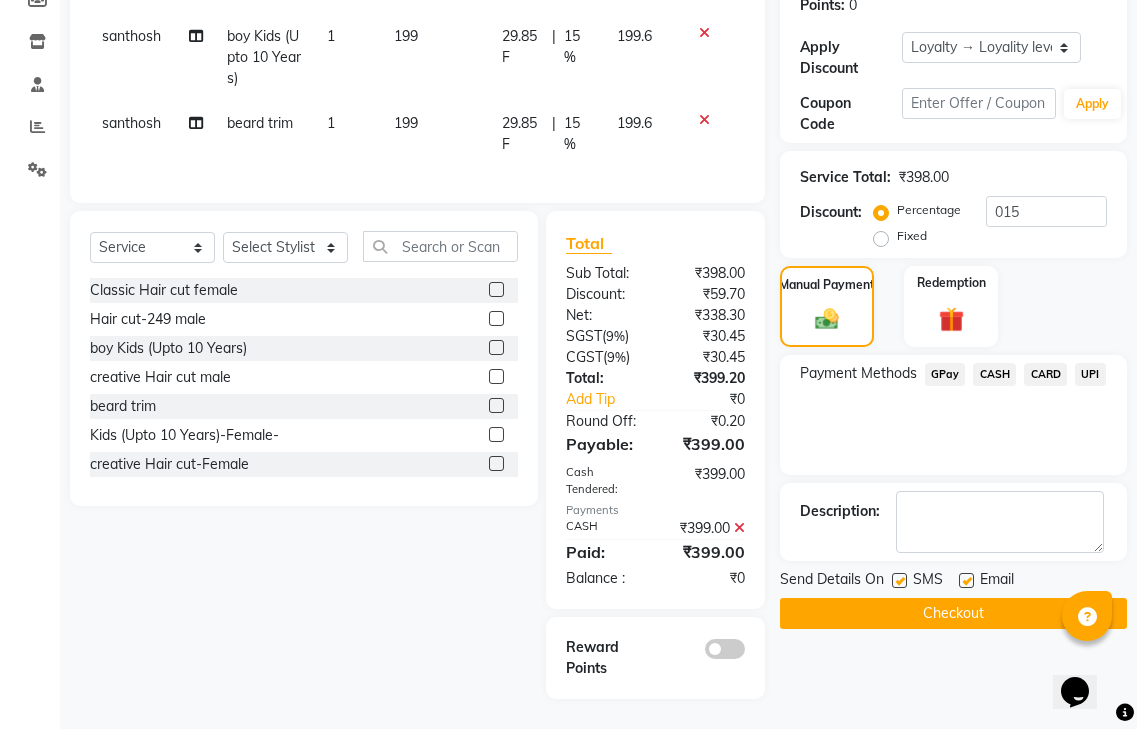 click on "Checkout" 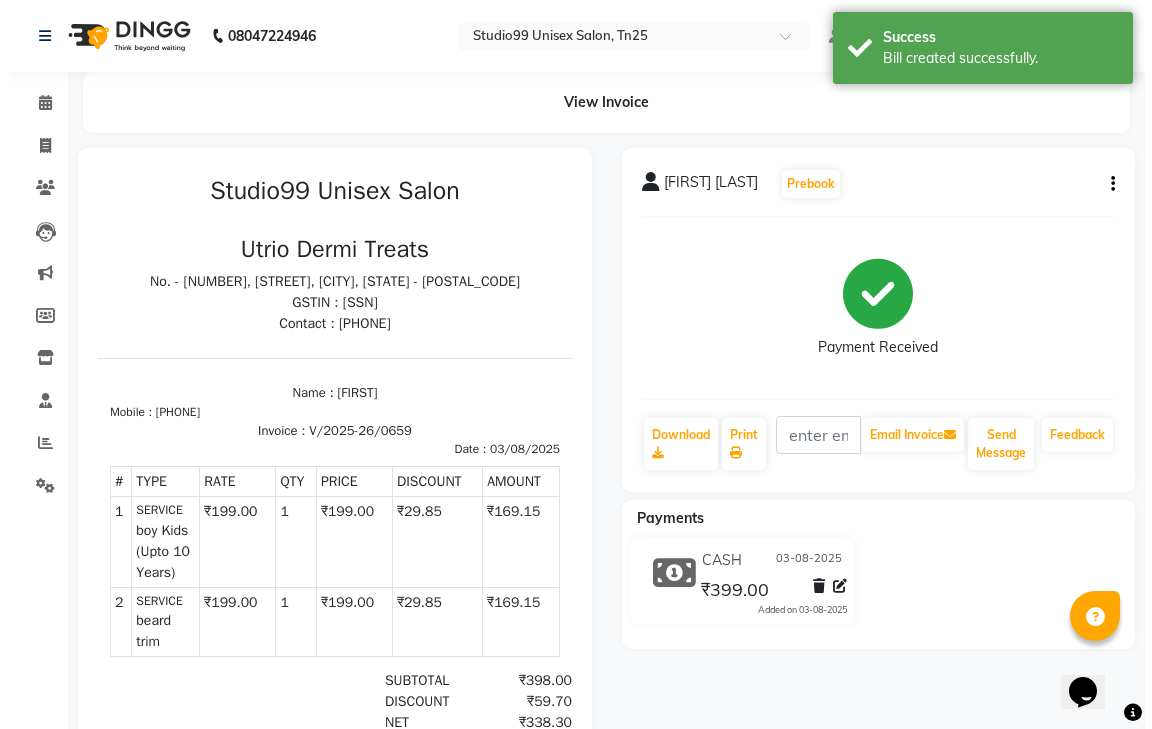 scroll, scrollTop: 0, scrollLeft: 0, axis: both 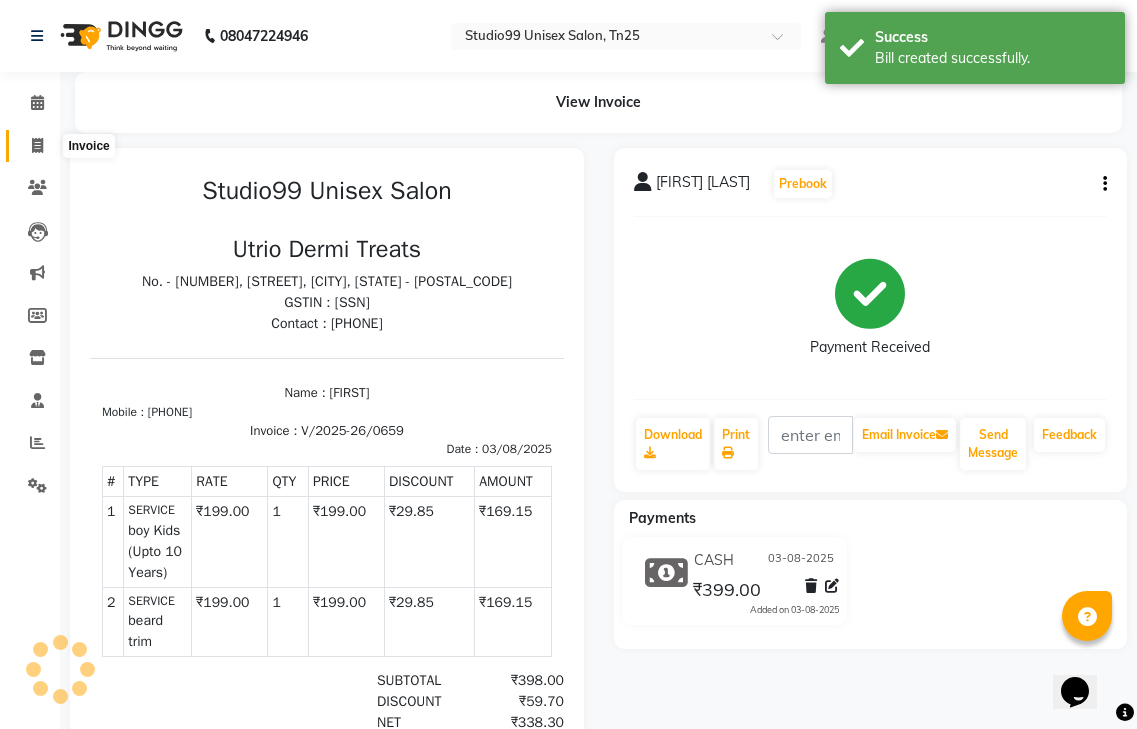 click 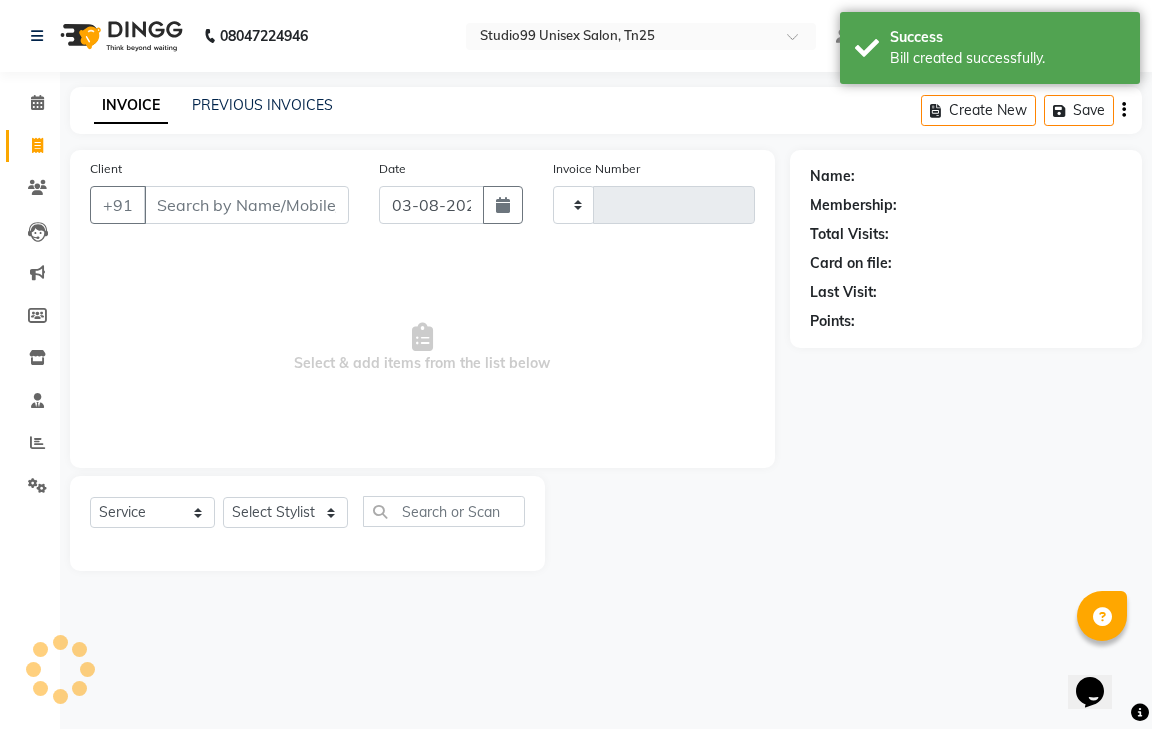 type on "0660" 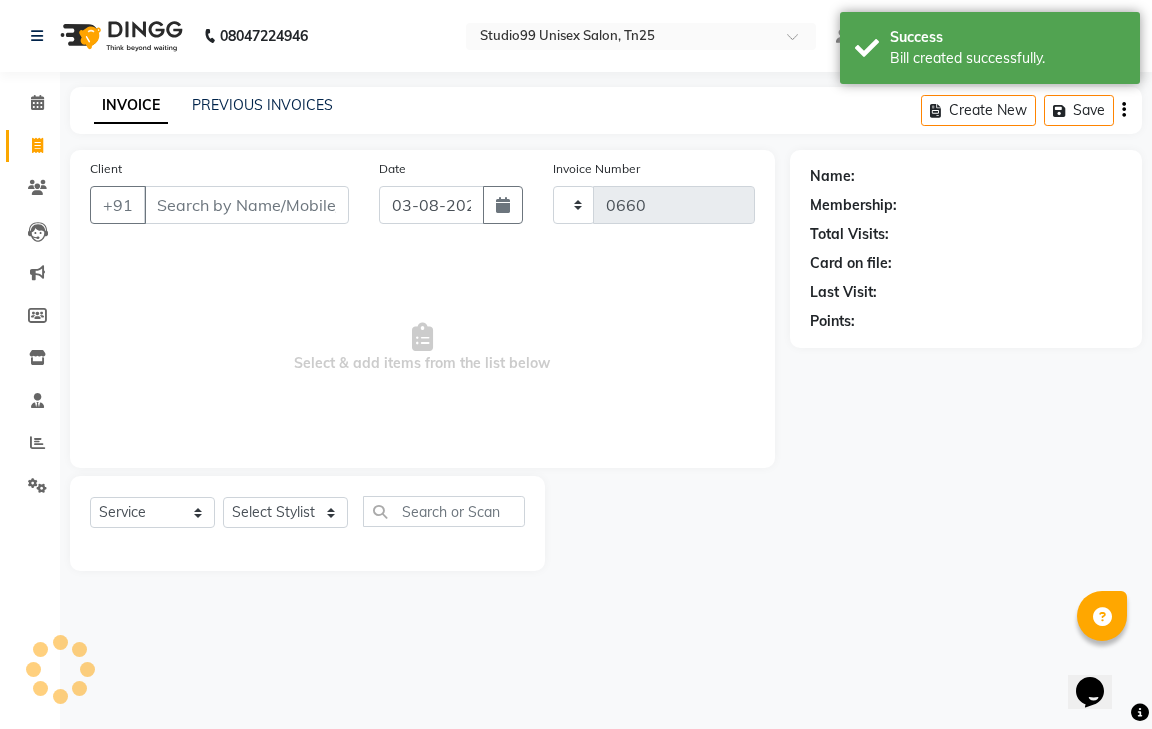select on "8331" 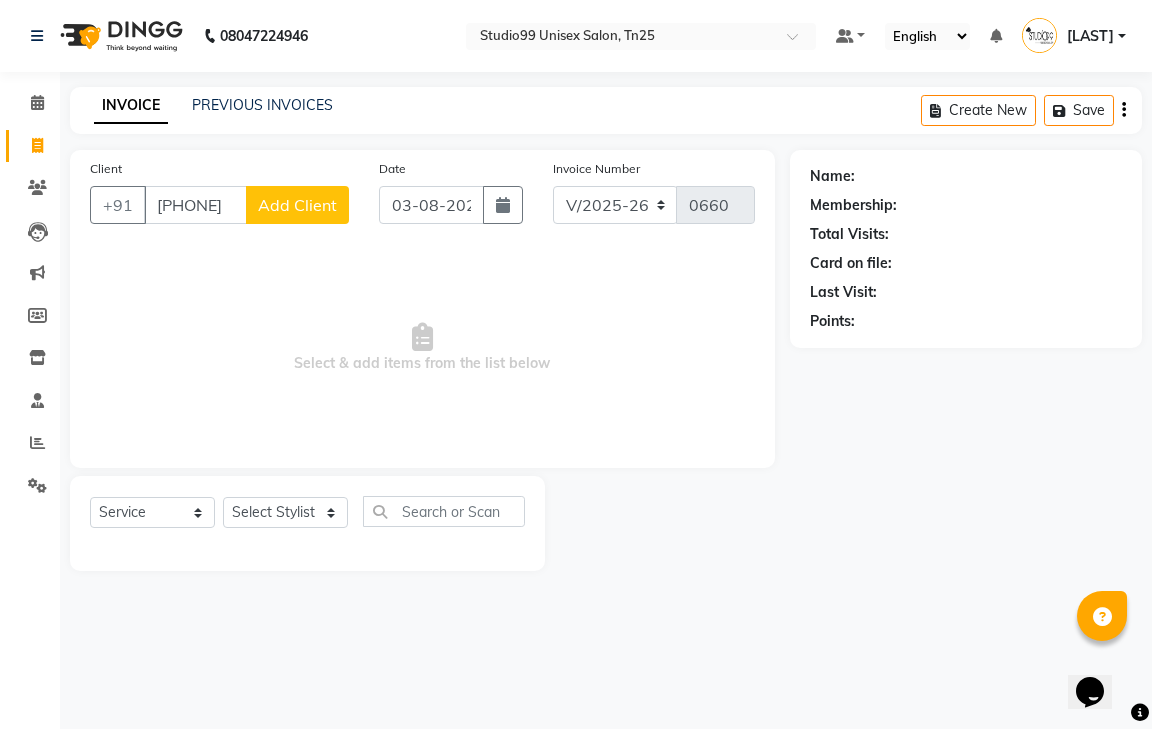 type on "[PHONE]" 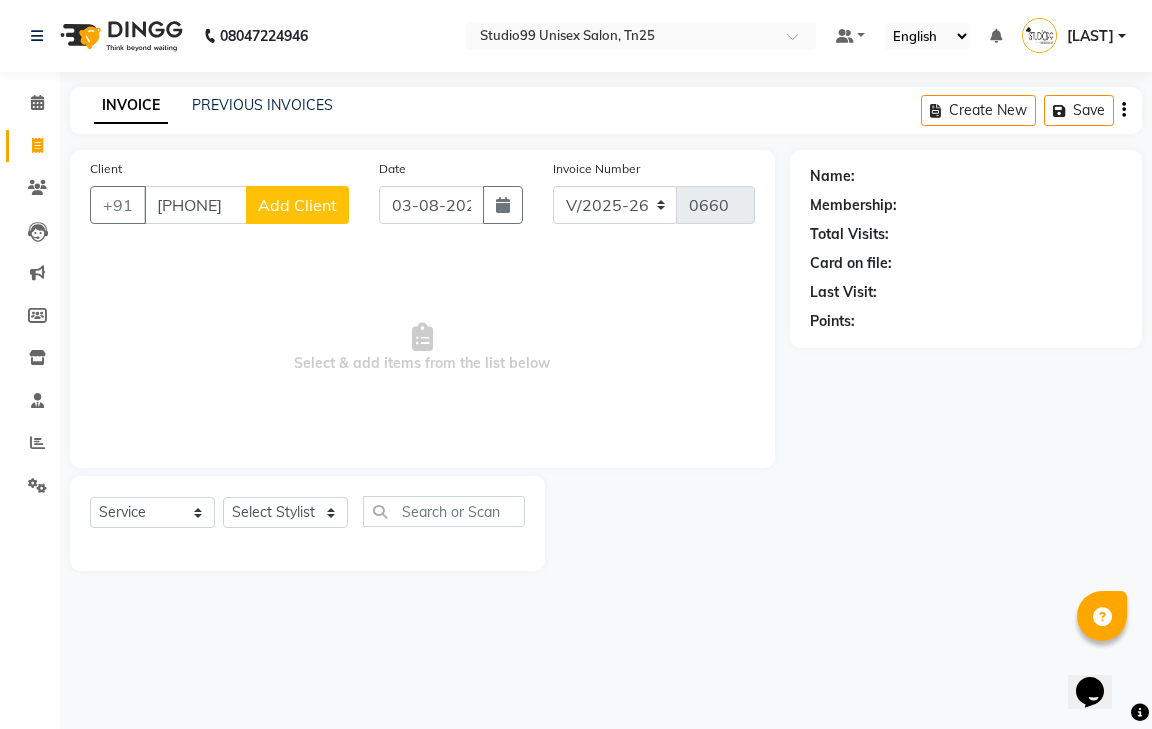 click on "Add Client" 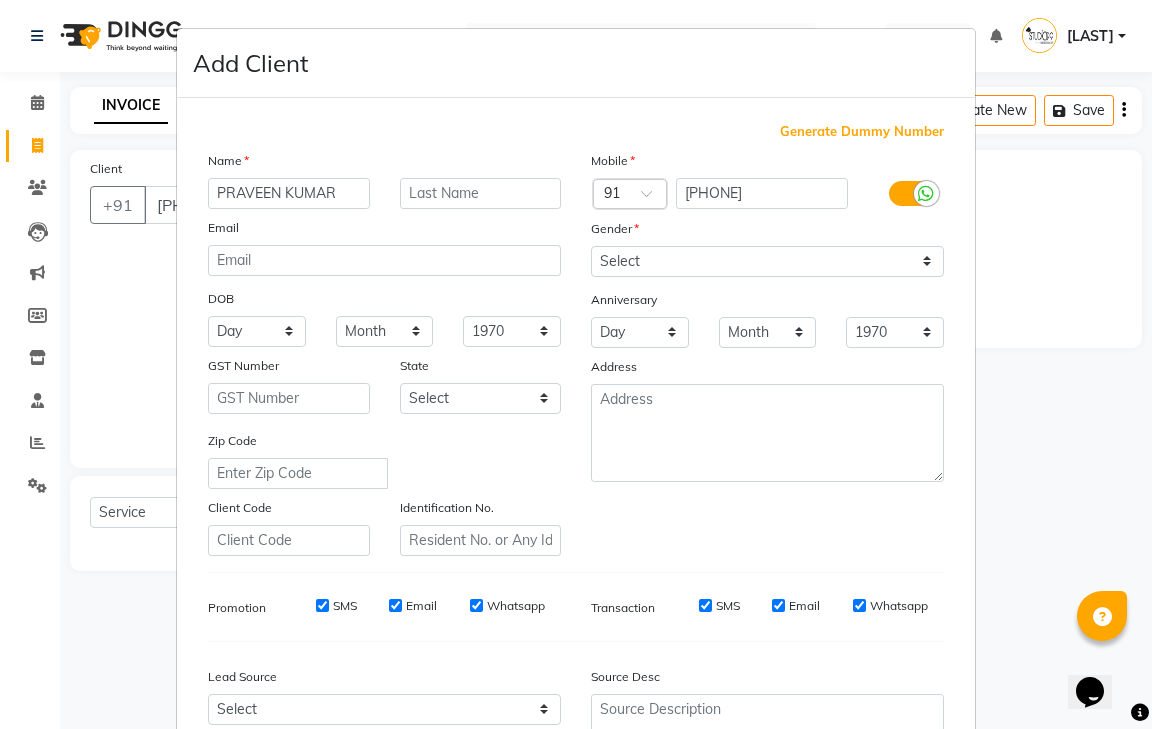 type on "PRAVEEN KUMAR" 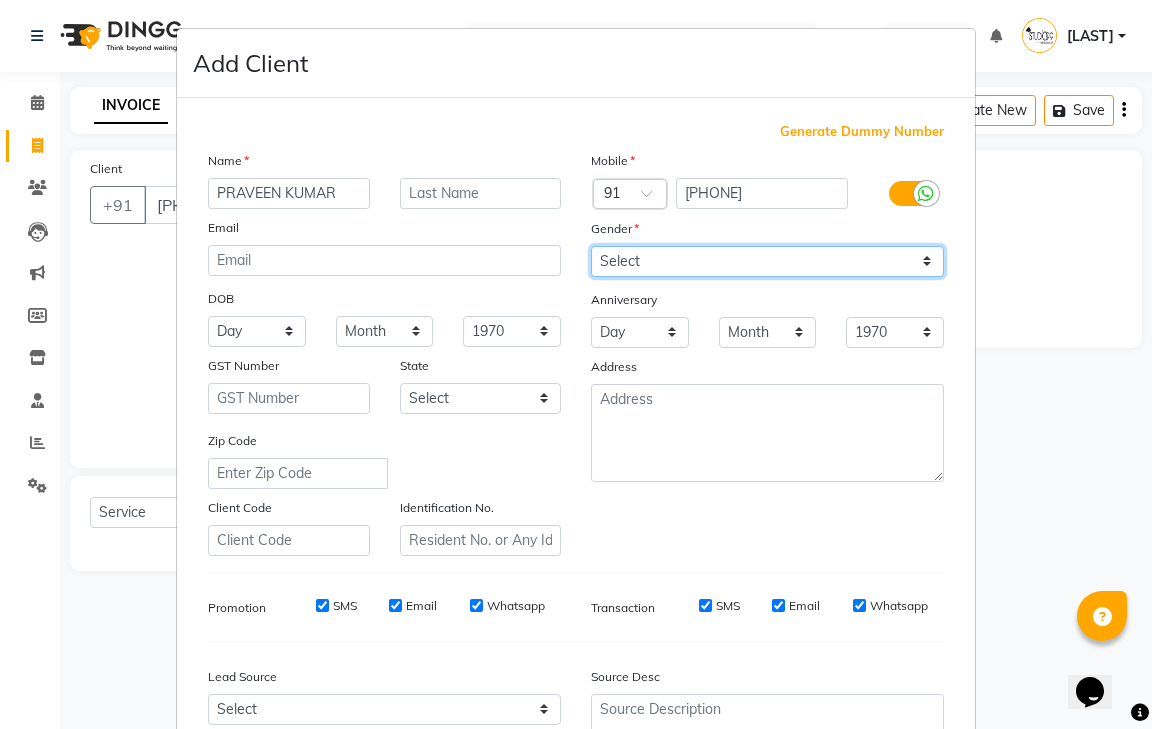 click on "Select Male Female Other Prefer Not To Say" at bounding box center (767, 261) 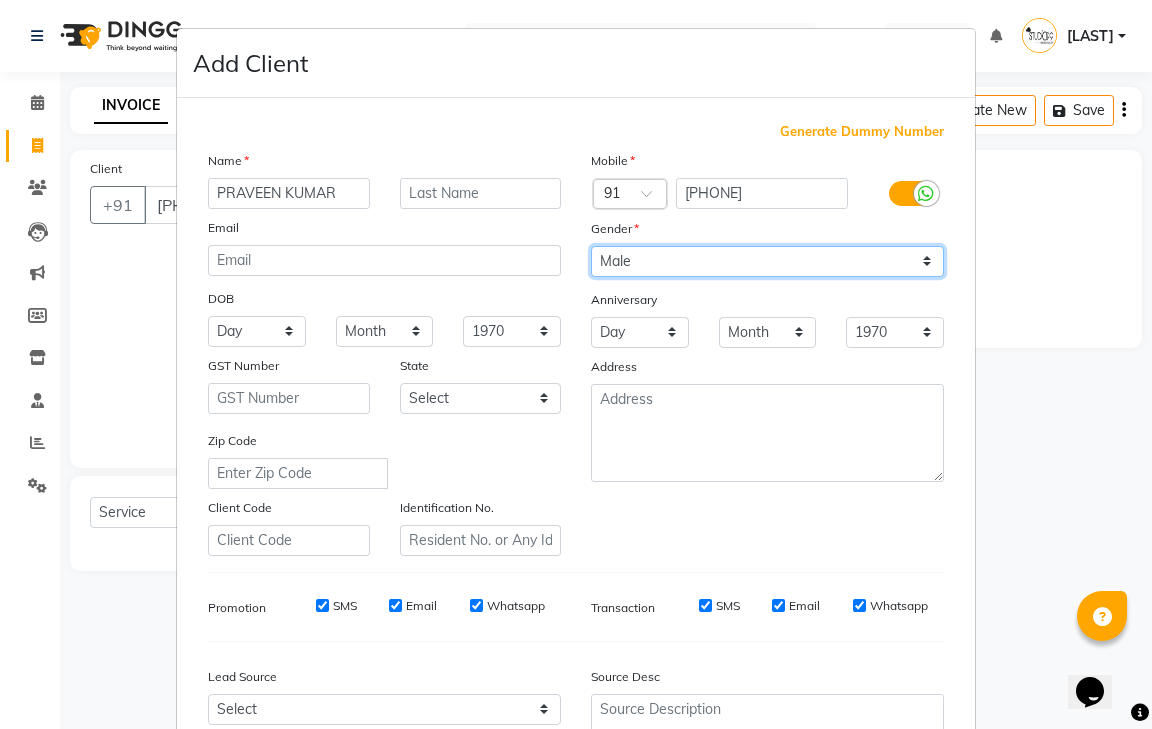 click on "Select Male Female Other Prefer Not To Say" at bounding box center (767, 261) 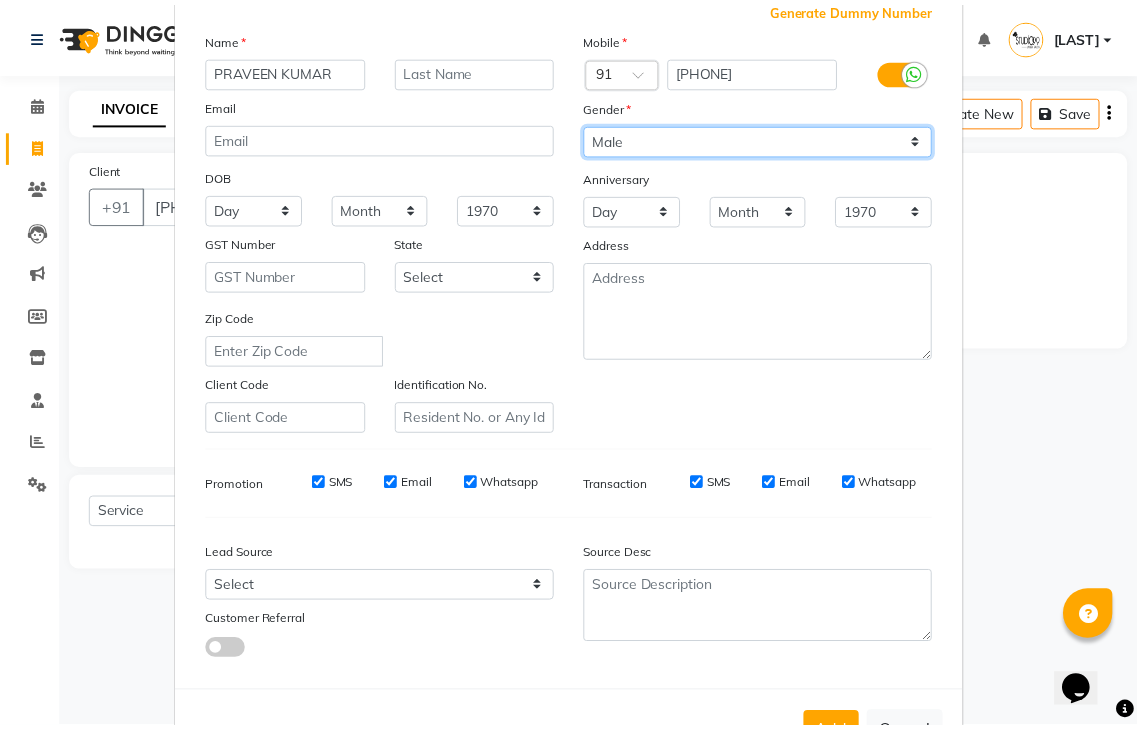 scroll, scrollTop: 194, scrollLeft: 0, axis: vertical 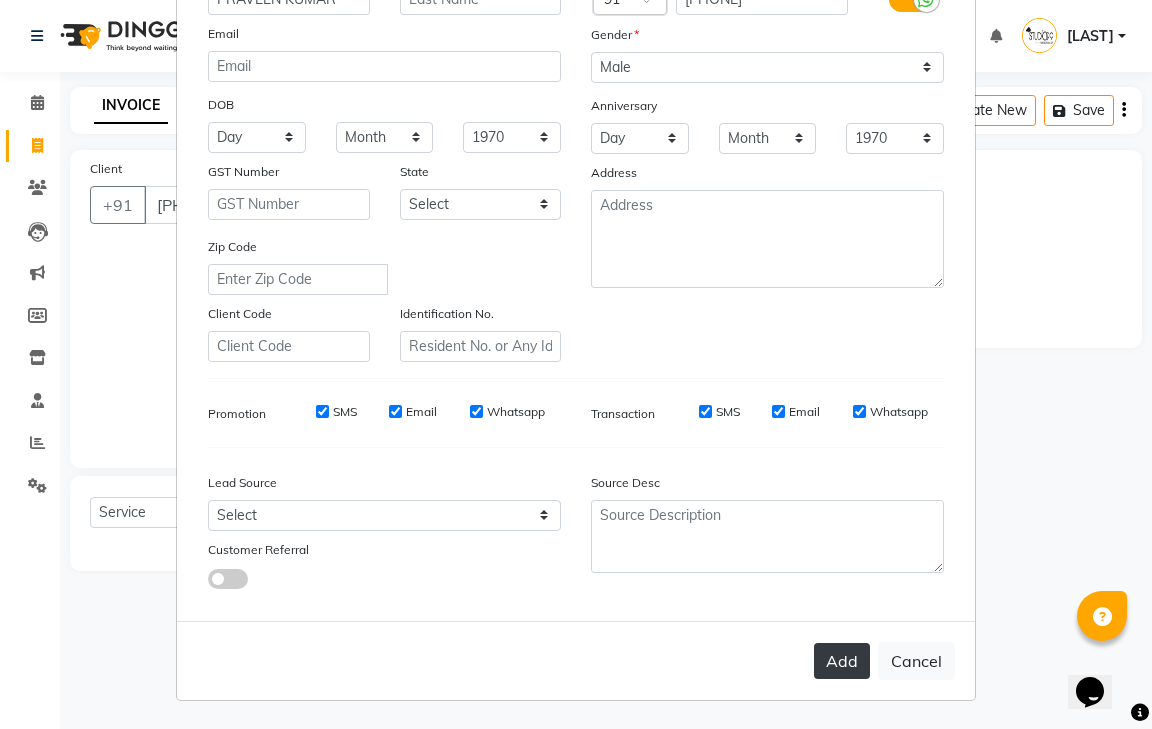 click on "Add" at bounding box center [842, 661] 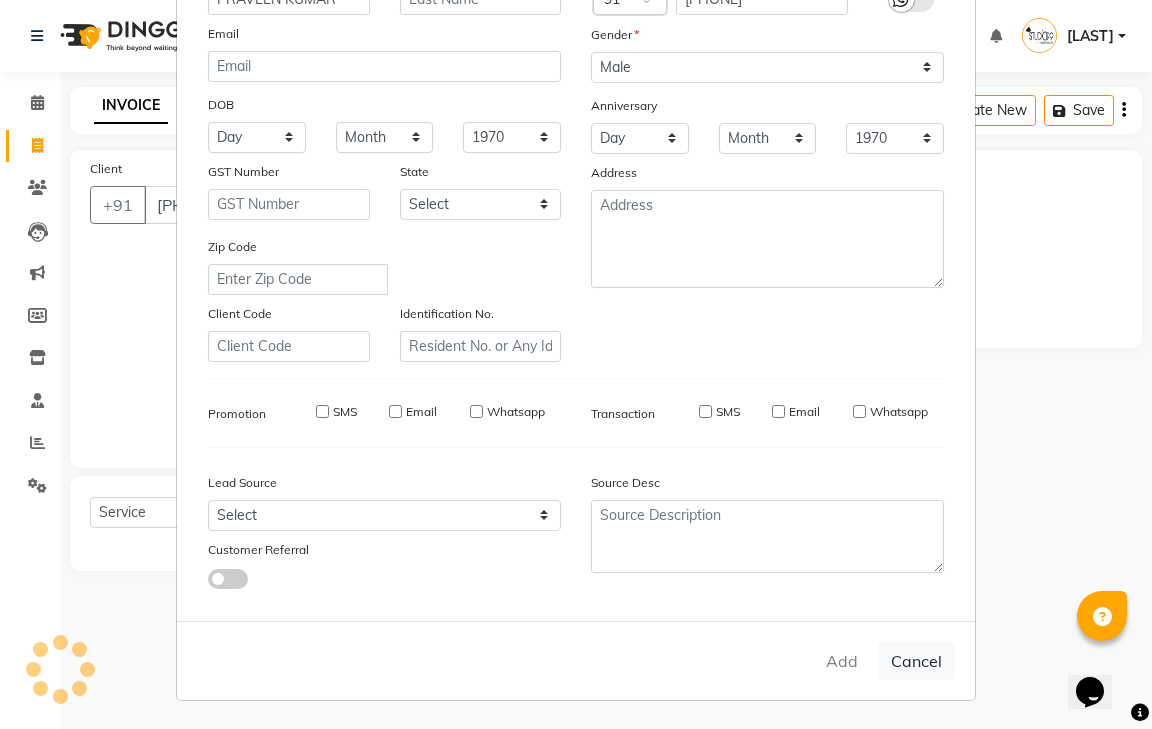 type 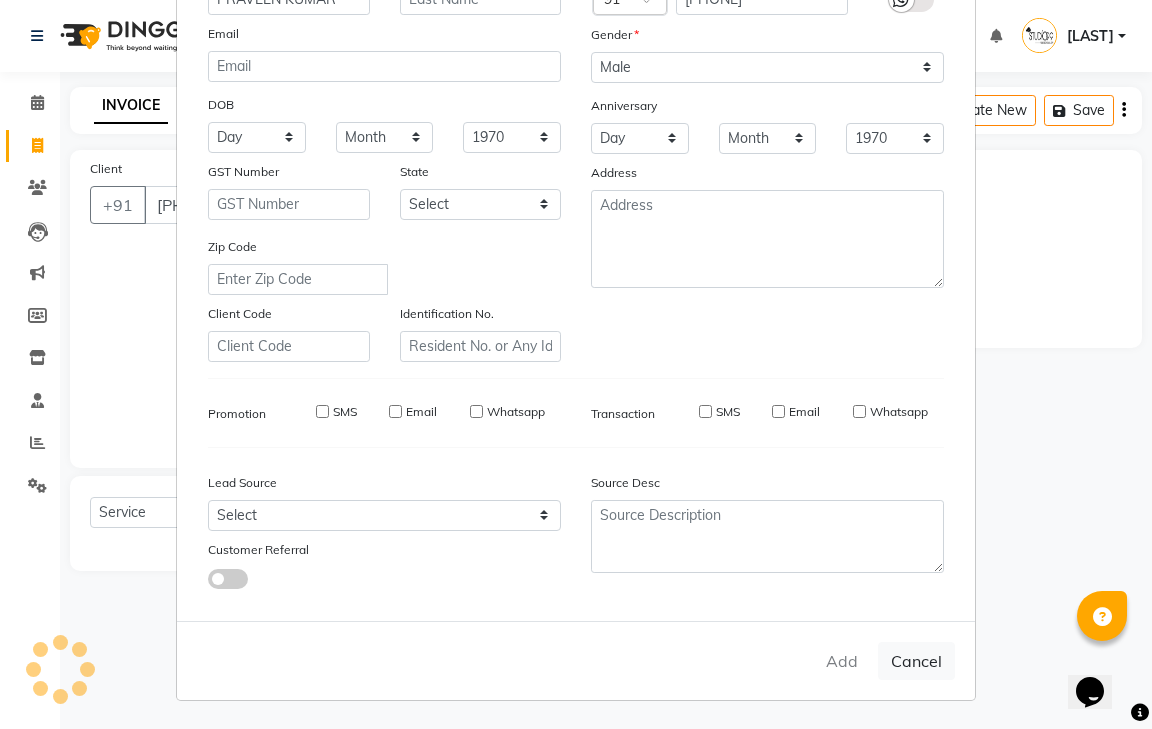 select 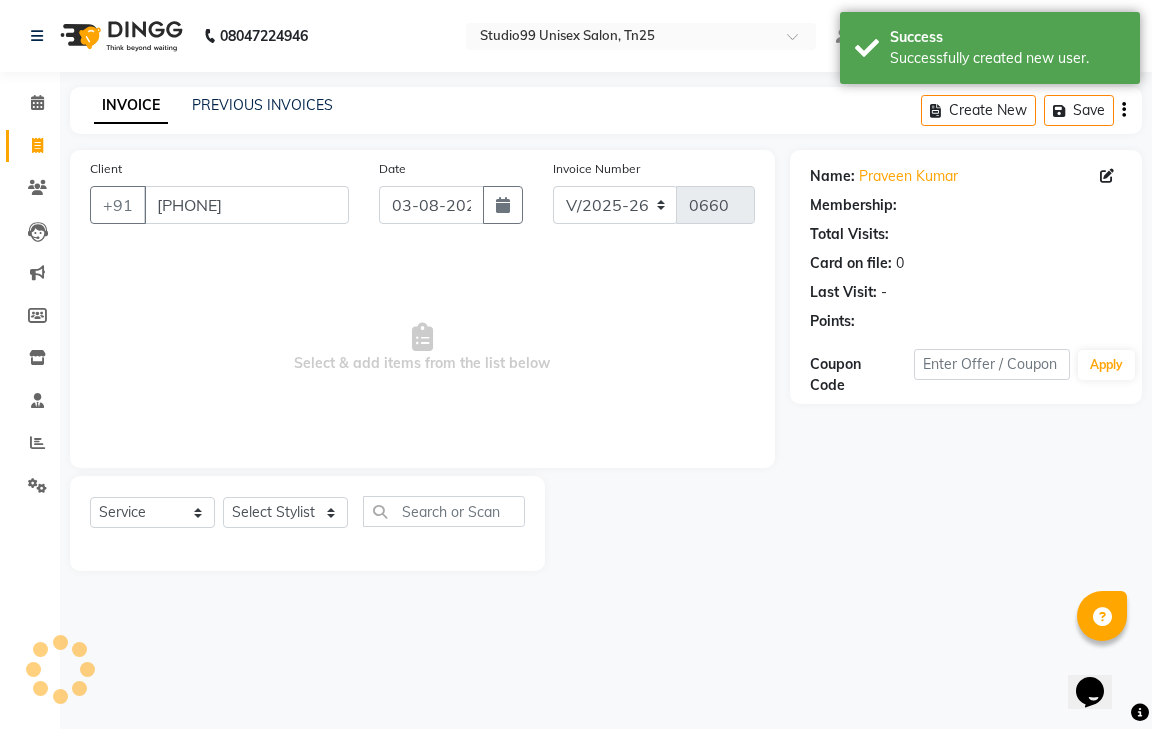 select on "1: Object" 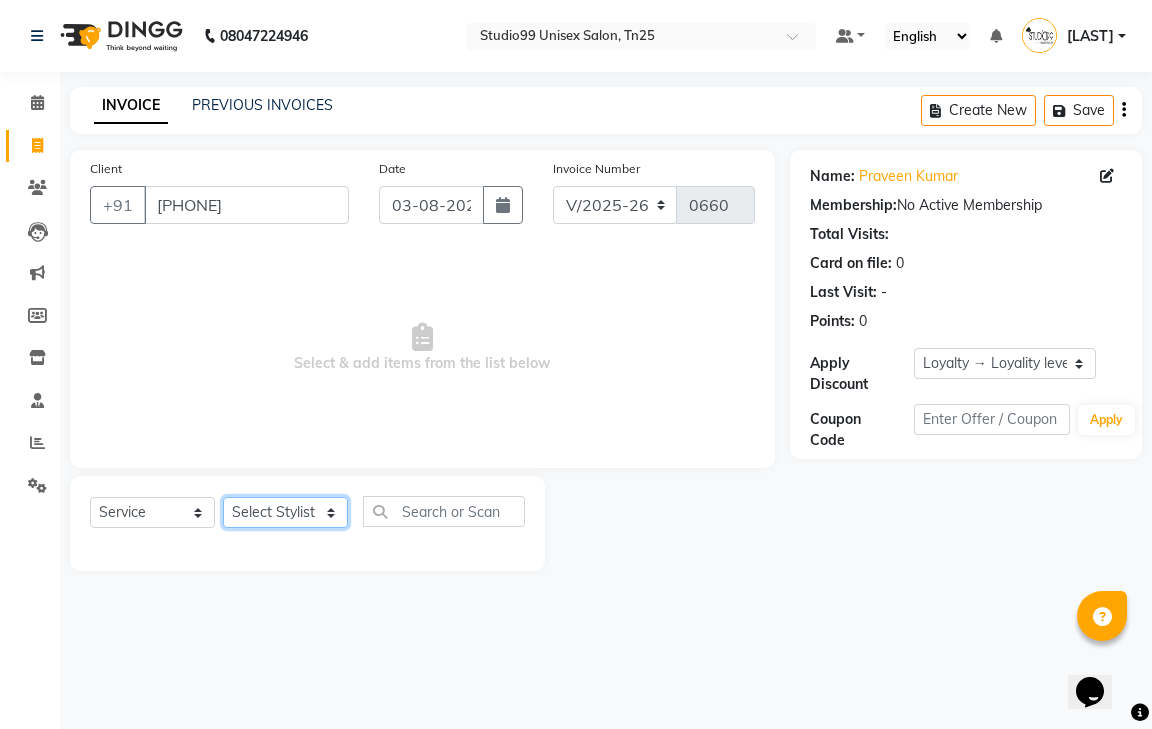 click on "Select Stylist [LAST] [LAST] [LAST] [LAST] [LAST] [LAST] [LAST] Classic Hair cut female Hair cut-249 male boy Kids (Upto 10 Years) creative Hair cut male beard trim Kids (Upto 10 Years)-Female- creative Hair cut-Female classic shave beard spa creative layers kids creative cut -female Hair bangs Moustache colour Root Touch-up male Root Touch-up without Ammonia male Beard Color Fashion Color male Root Touch-up-Female-1199 Root Touch-up without Ammonia-Female-1299 Global-Female-2999 Global color without Ammonia-Female Fashion Color-Female-3999 Streaks (Per Streak)-Female Root Touch-up-Male Root Touch-up without Ammonia-Male Beard Color-Male Fashion Color-Male Streaks (Per Streak)-Male Root Touch-up-Female Root Touch-up without Ammonia-Female Global-Female Global Color without Ammonia-Female Fashion Color-Female Coconut-499 male Almond /Olive Oil / Mythic Oil male Coconut female Oil" 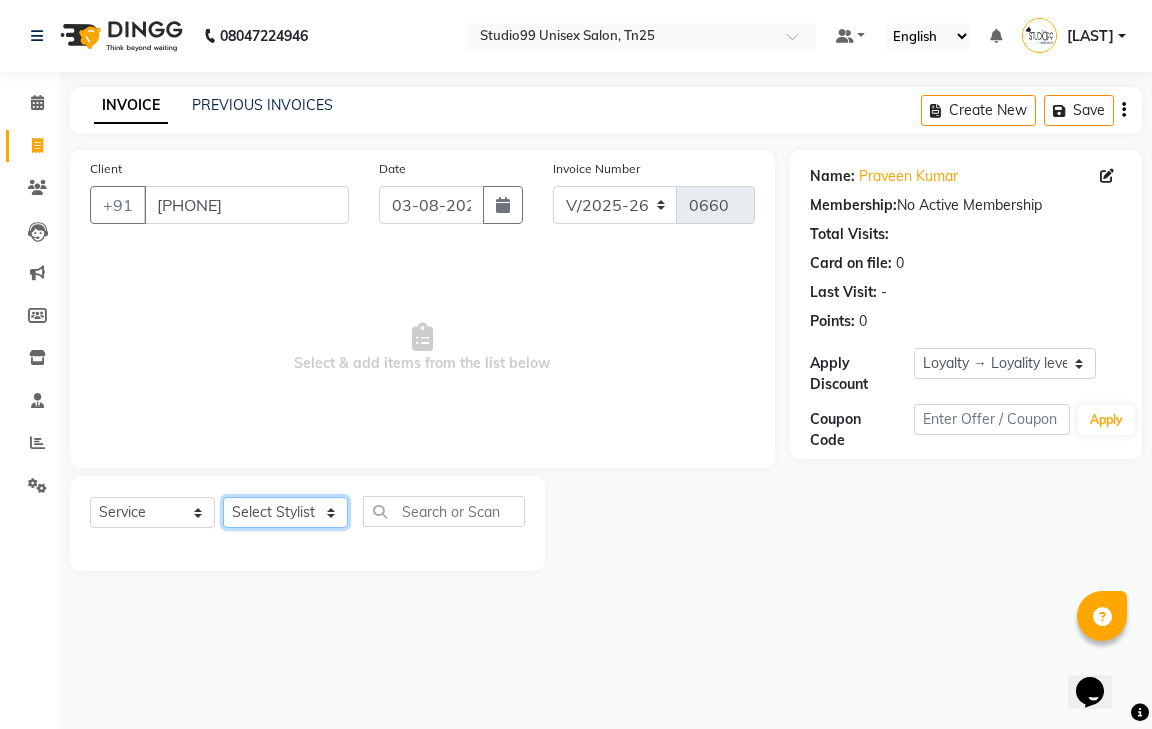 select on "80755" 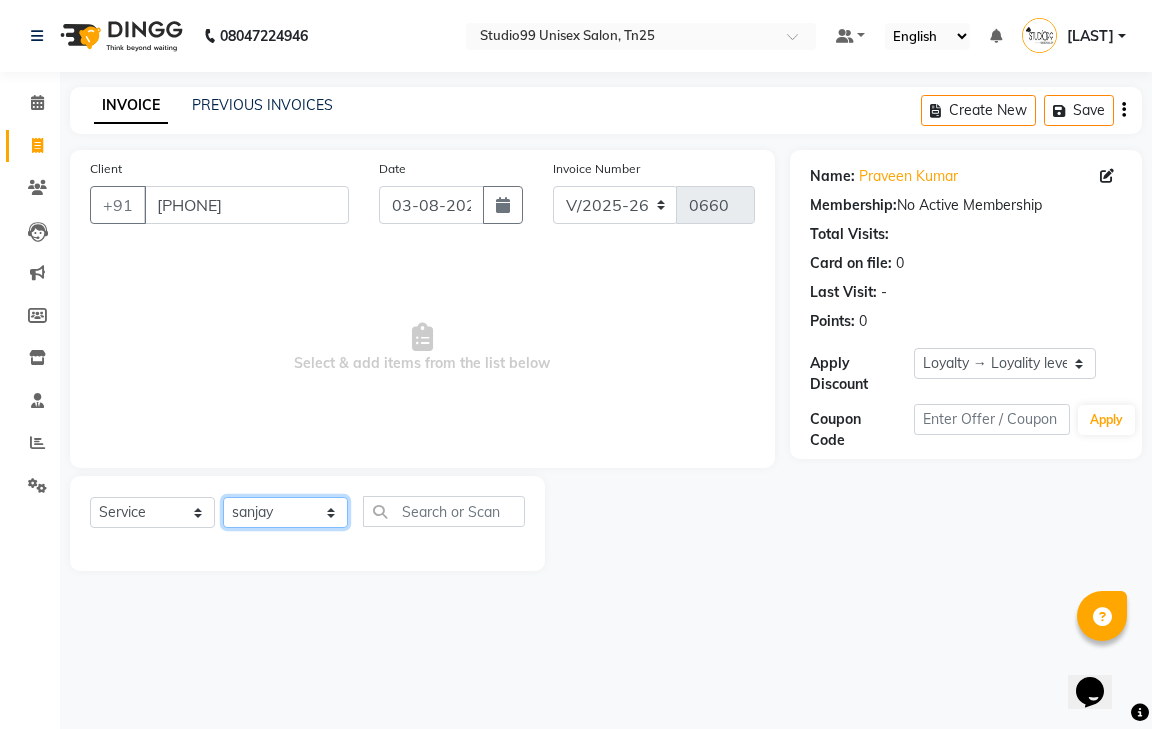 click on "Select Stylist [LAST] [LAST] [LAST] [LAST] [LAST] [LAST] [LAST] Classic Hair cut female Hair cut-249 male boy Kids (Upto 10 Years) creative Hair cut male beard trim Kids (Upto 10 Years)-Female- creative Hair cut-Female classic shave beard spa creative layers kids creative cut -female Hair bangs Moustache colour Root Touch-up male Root Touch-up without Ammonia male Beard Color Fashion Color male Root Touch-up-Female-1199 Root Touch-up without Ammonia-Female-1299 Global-Female-2999 Global color without Ammonia-Female Fashion Color-Female-3999 Streaks (Per Streak)-Female Root Touch-up-Male Root Touch-up without Ammonia-Male Beard Color-Male Fashion Color-Male Streaks (Per Streak)-Male Root Touch-up-Female Root Touch-up without Ammonia-Female Global-Female Global Color without Ammonia-Female Fashion Color-Female Coconut-499 male Almond /Olive Oil / Mythic Oil male Coconut female Oil" 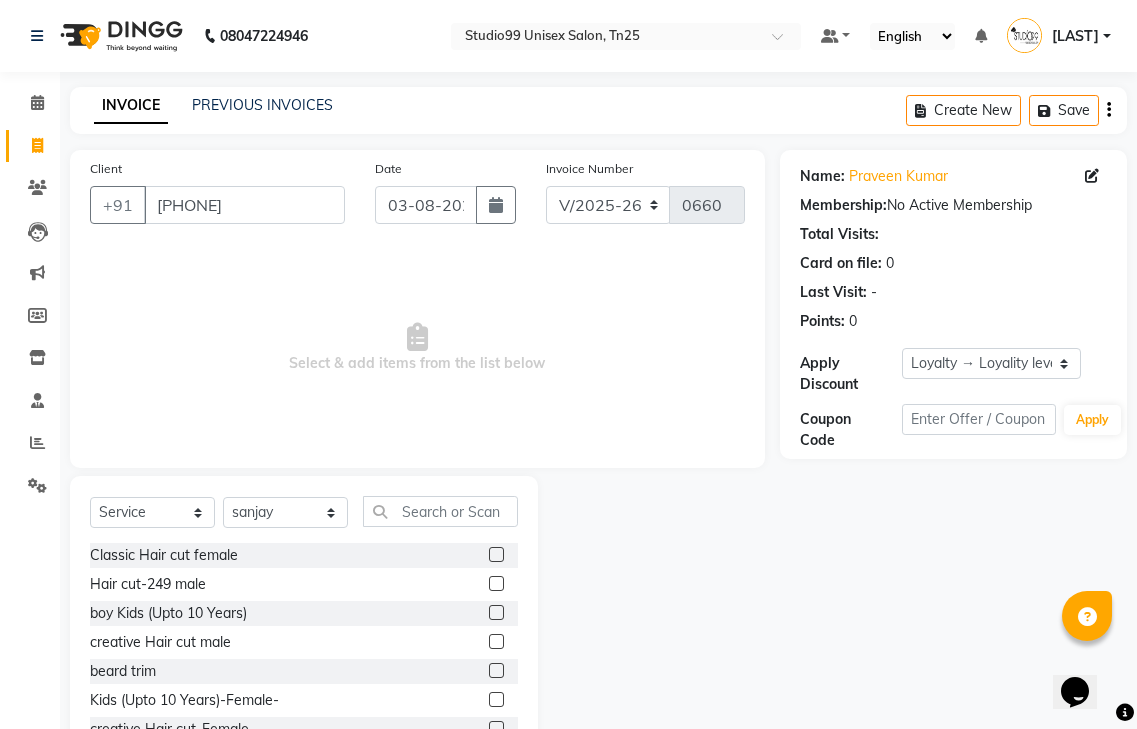 click 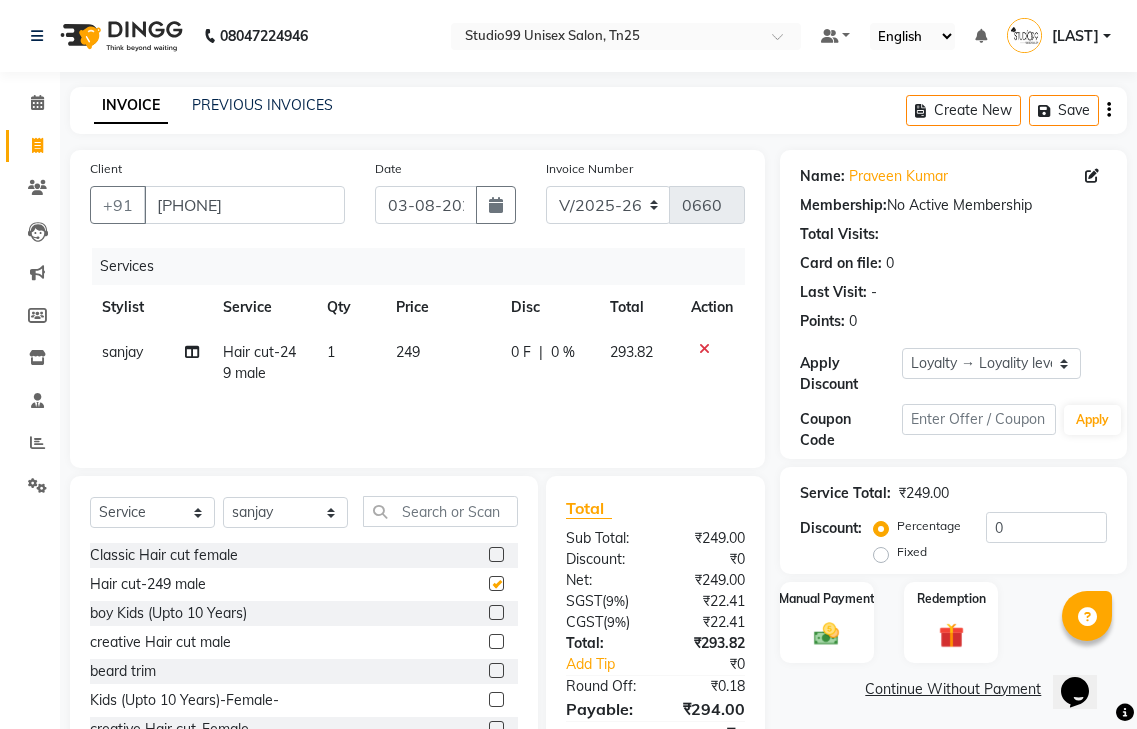checkbox on "false" 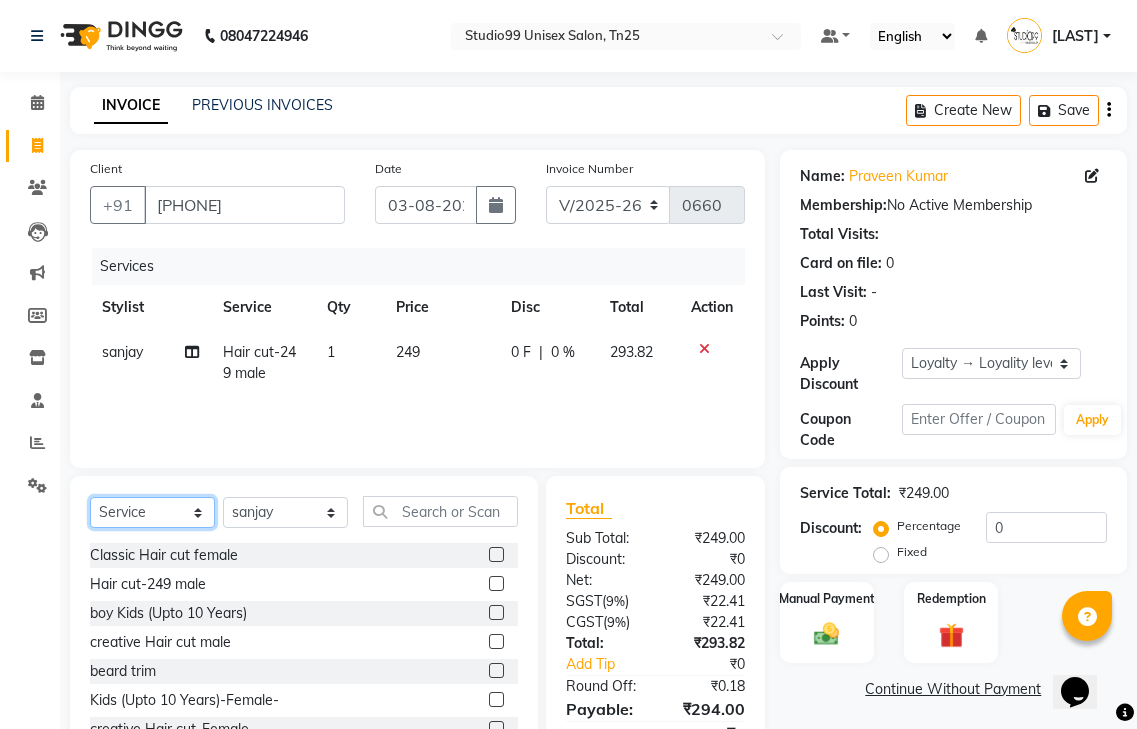 click on "Select  Service  Product  Membership  Package Voucher Prepaid Gift Card" 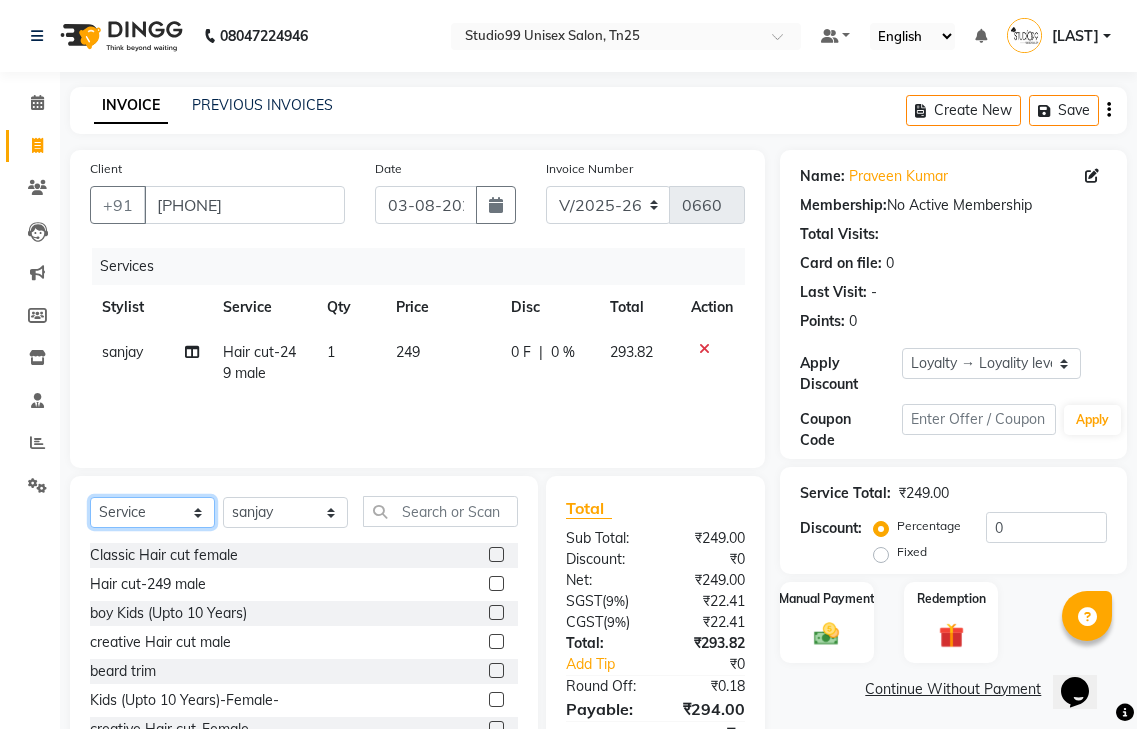 select on "product" 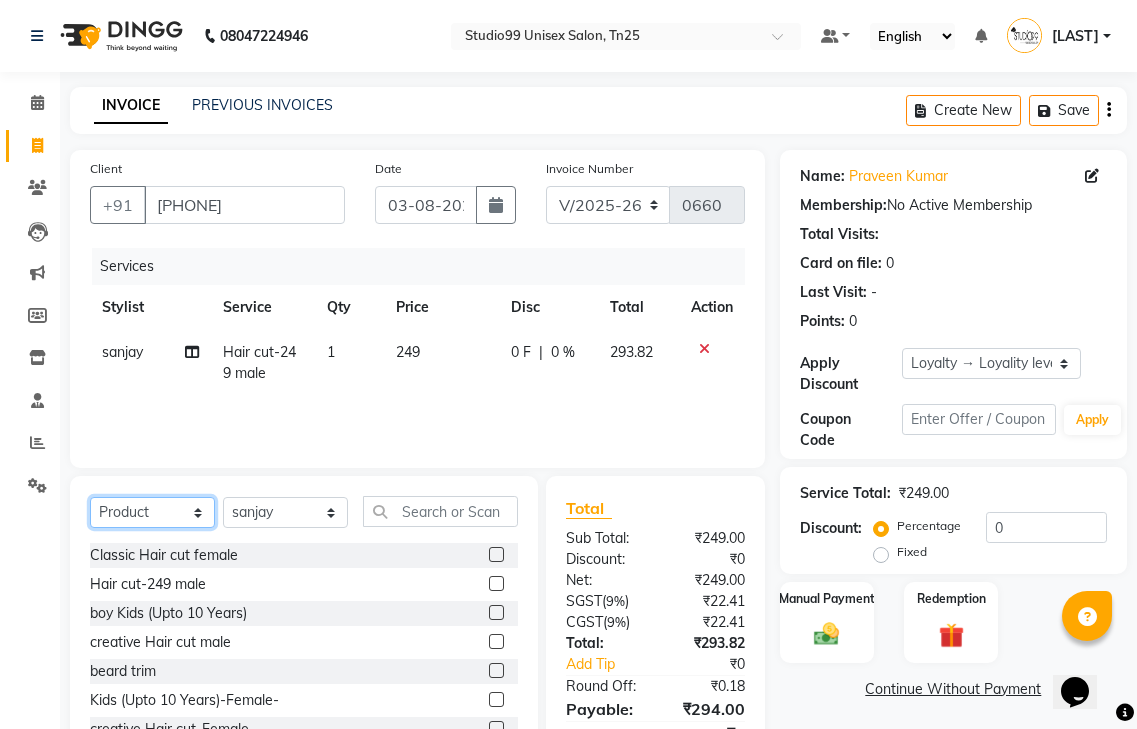 click on "Select  Service  Product  Membership  Package Voucher Prepaid Gift Card" 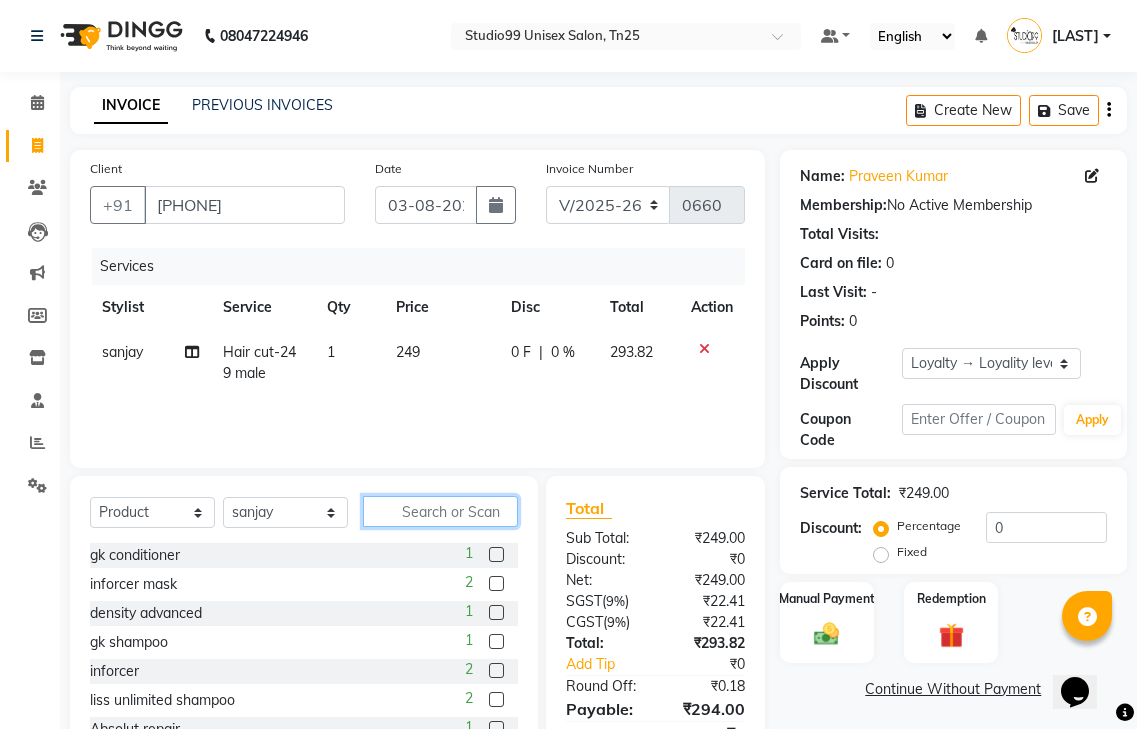 click 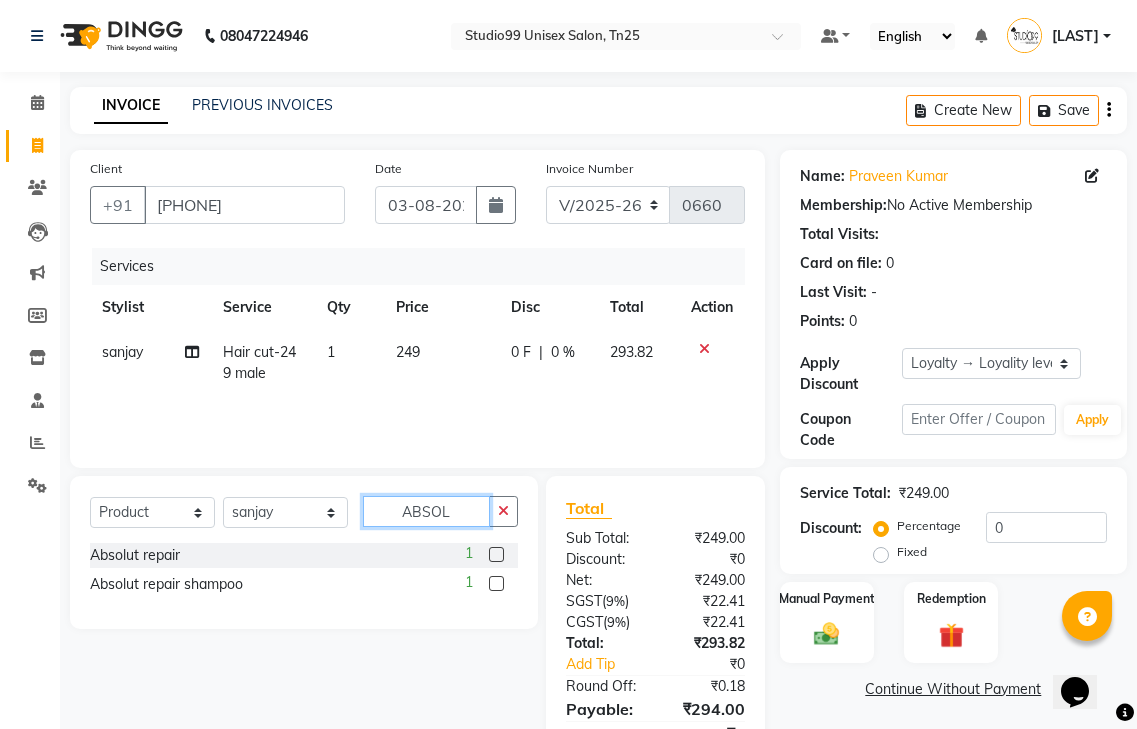 type on "ABSOL" 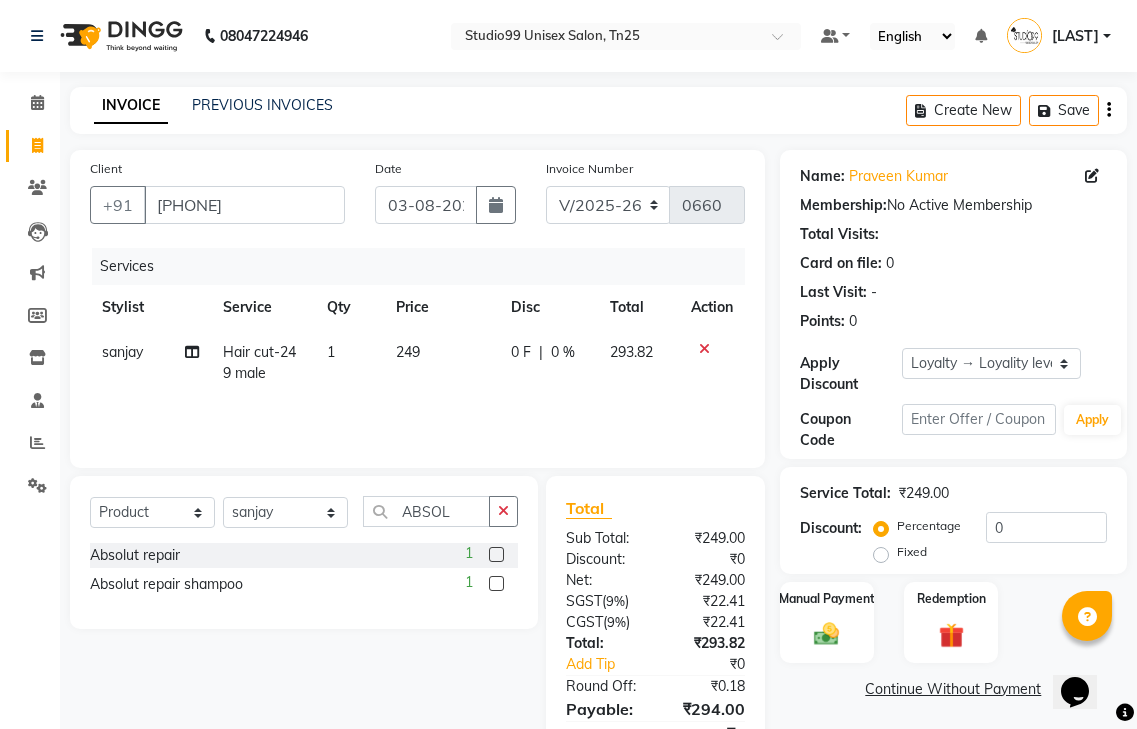 click 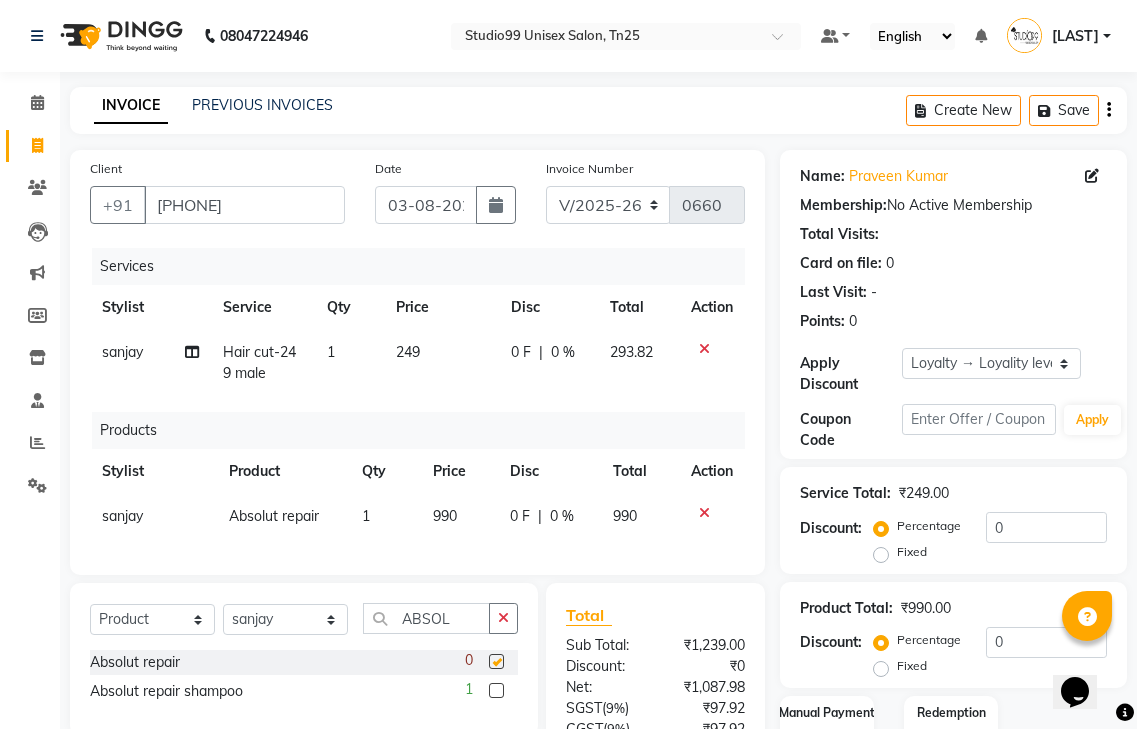 checkbox on "false" 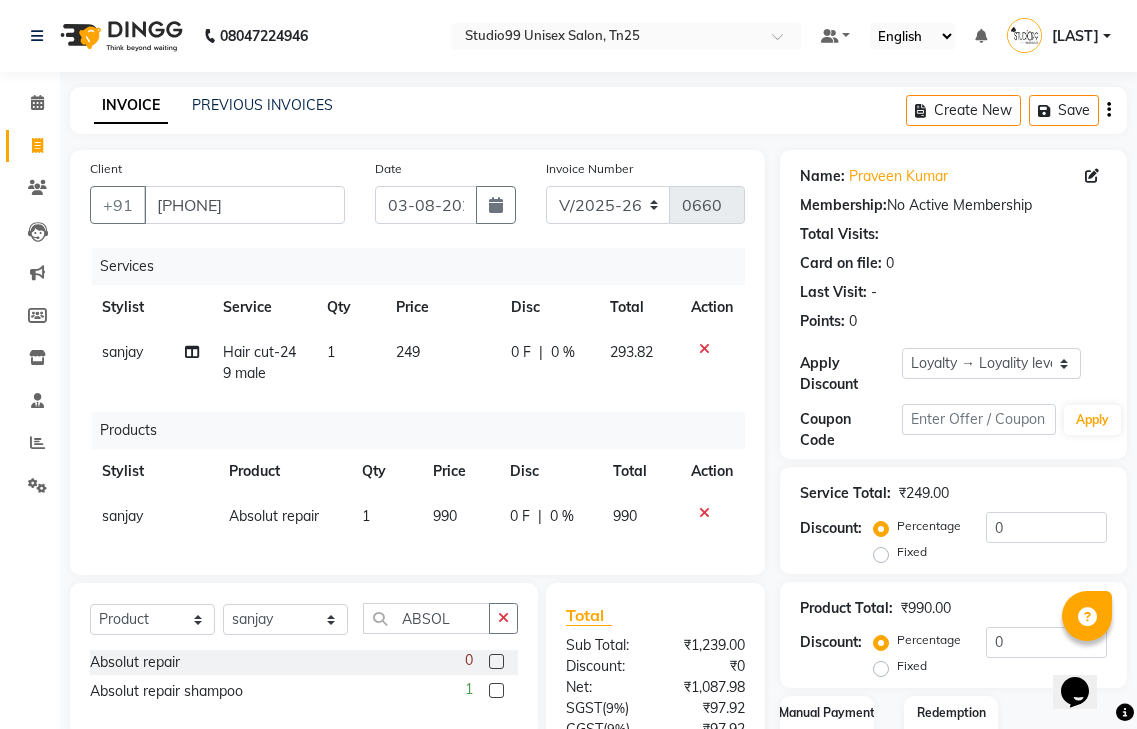 click 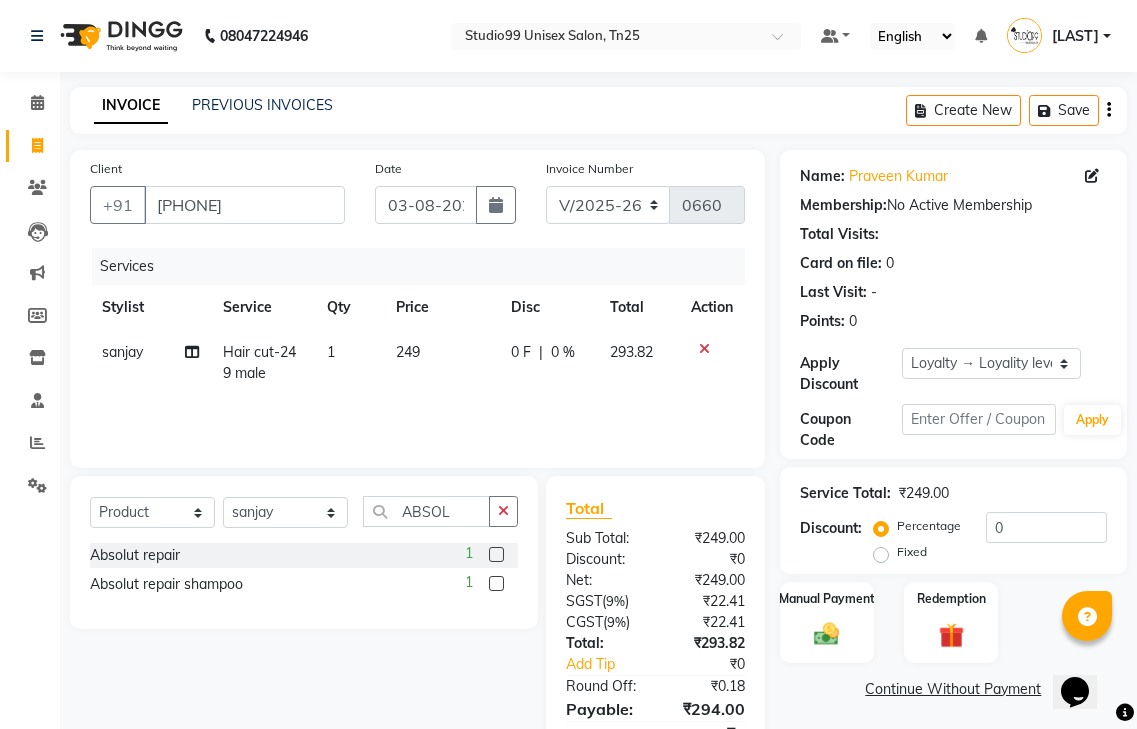 scroll, scrollTop: 92, scrollLeft: 0, axis: vertical 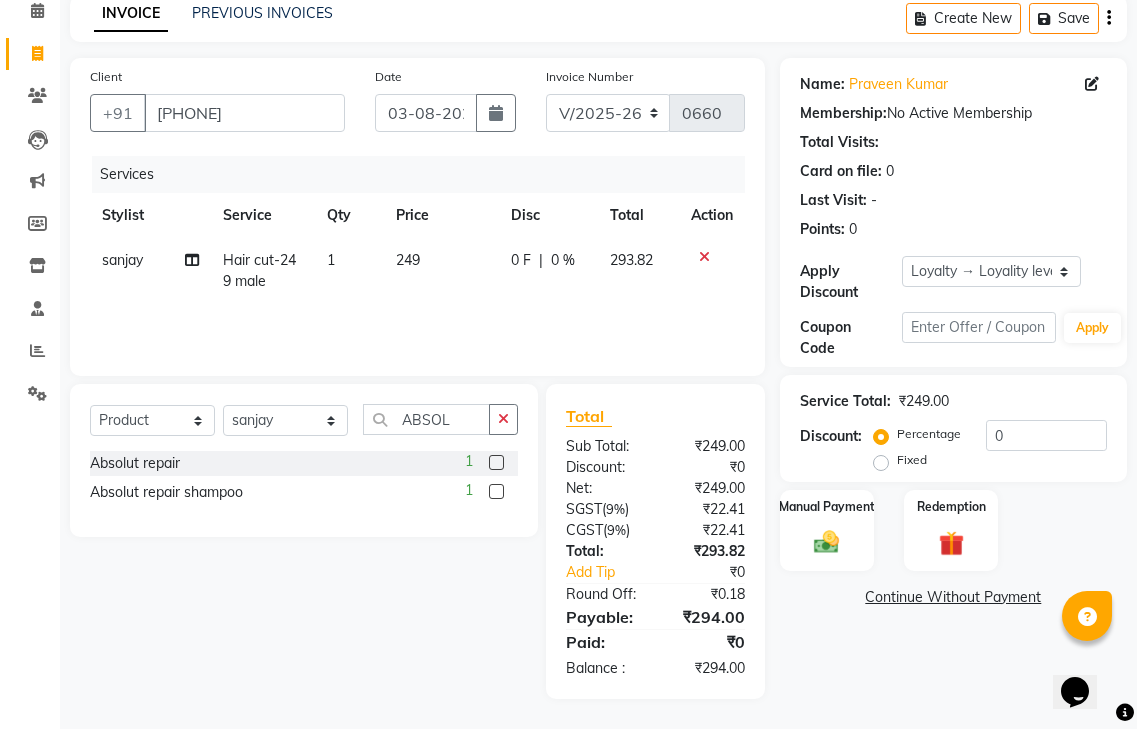 click 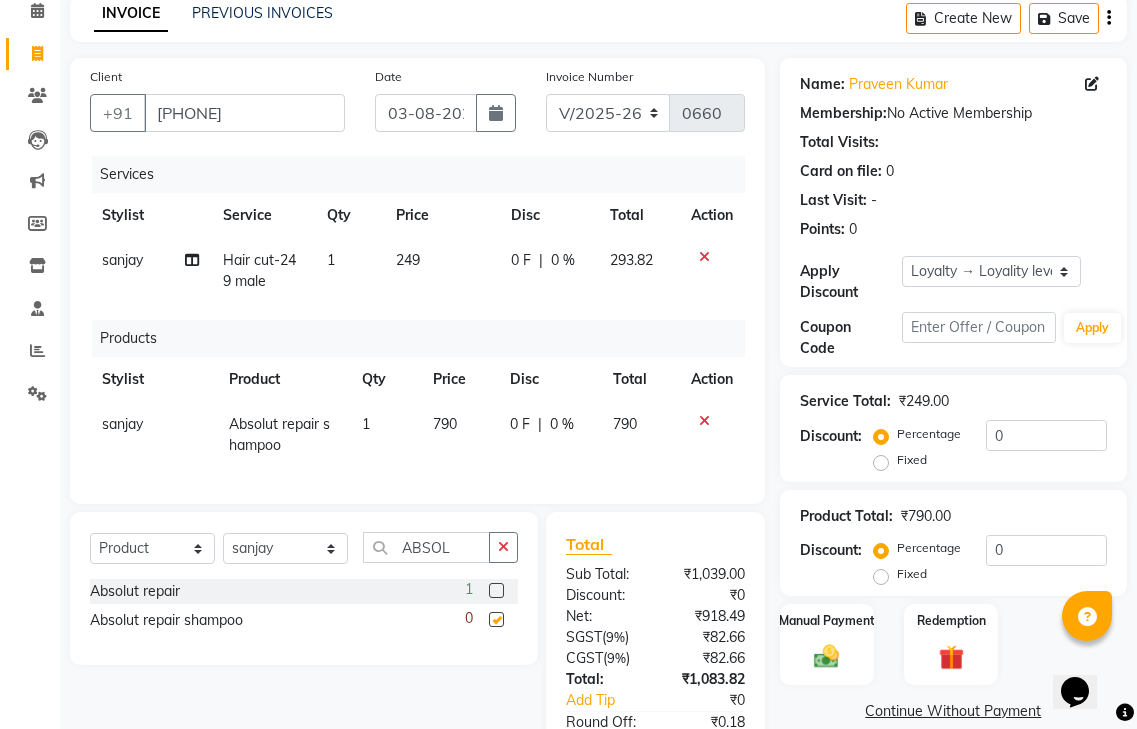 checkbox on "false" 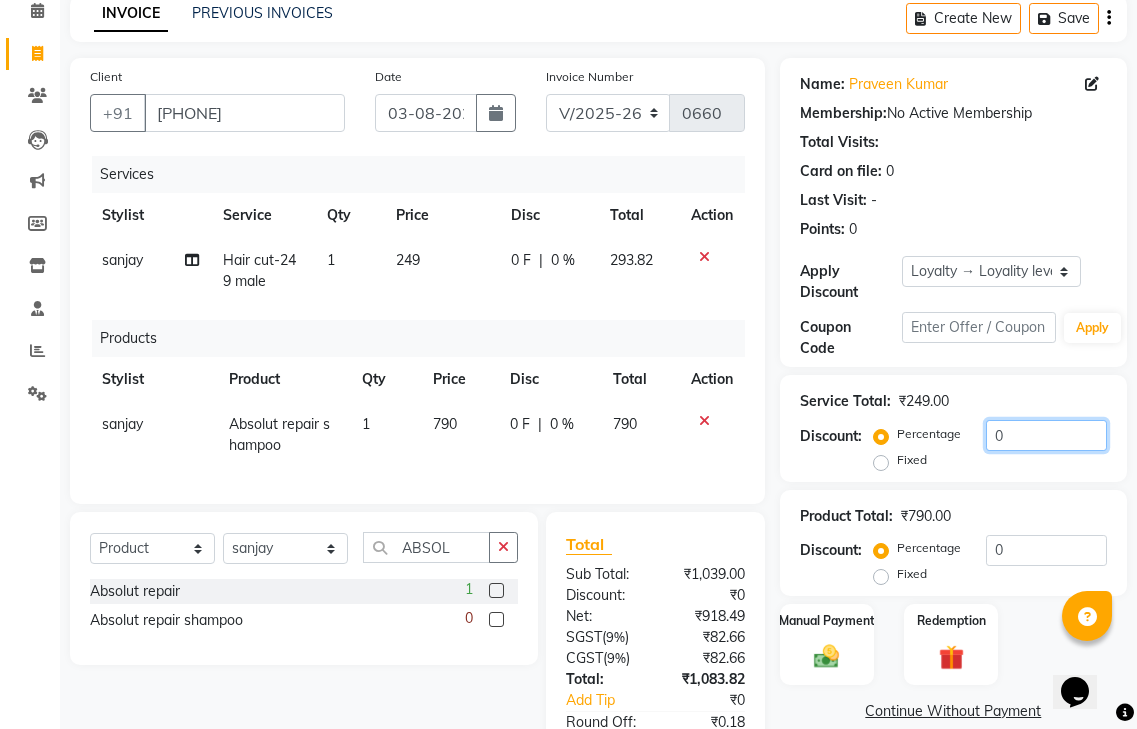 click on "0" 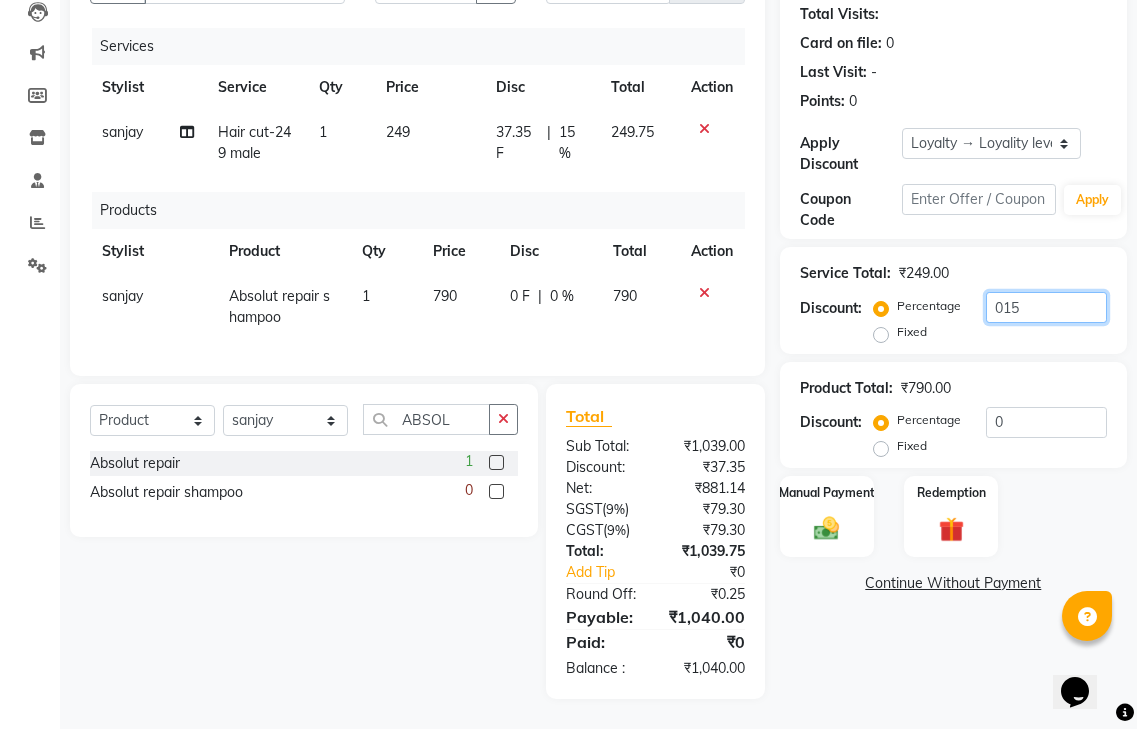 scroll, scrollTop: 235, scrollLeft: 0, axis: vertical 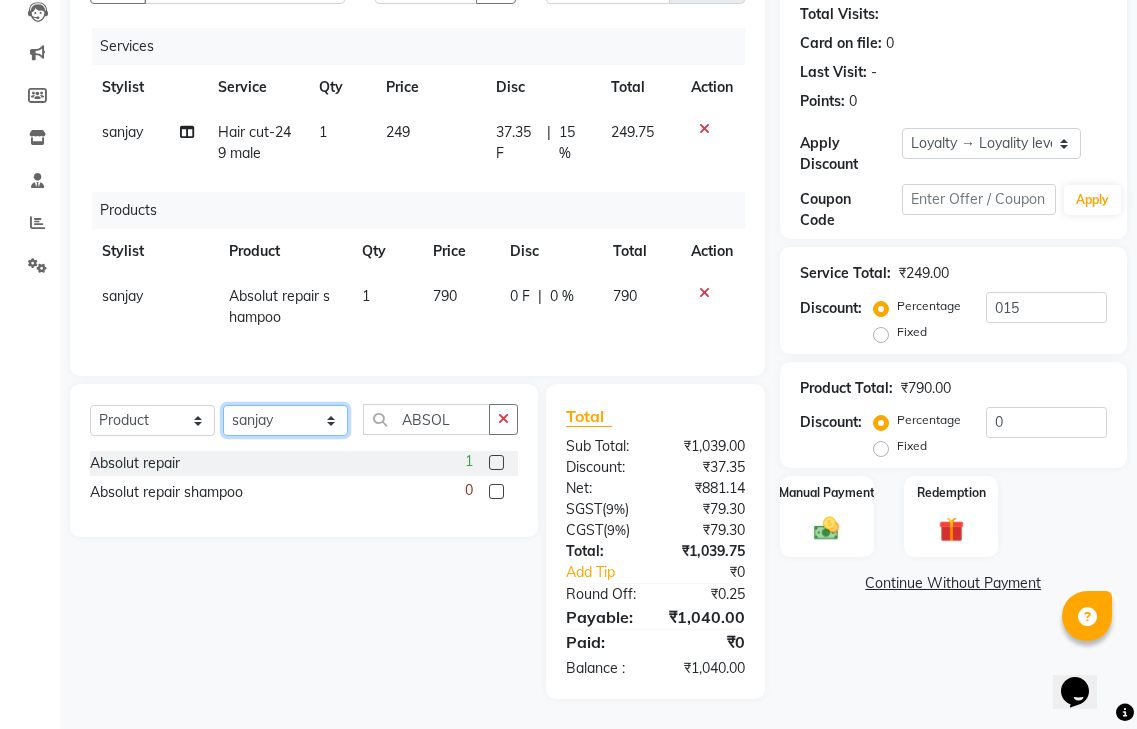 click on "Select Stylist [LAST] [LAST] [LAST] [LAST] [LAST] [LAST] [LAST] Classic Hair cut female Hair cut-249 male boy Kids (Upto 10 Years) creative Hair cut male beard trim Kids (Upto 10 Years)-Female- creative Hair cut-Female classic shave beard spa creative layers kids creative cut -female Hair bangs Moustache colour Root Touch-up male Root Touch-up without Ammonia male Beard Color Fashion Color male Root Touch-up-Female-1199 Root Touch-up without Ammonia-Female-1299 Global-Female-2999 Global color without Ammonia-Female Fashion Color-Female-3999 Streaks (Per Streak)-Female Root Touch-up-Male Root Touch-up without Ammonia-Male Beard Color-Male Fashion Color-Male Streaks (Per Streak)-Male Root Touch-up-Female Root Touch-up without Ammonia-Female Global-Female Global Color without Ammonia-Female Fashion Color-Female Coconut-499 male Almond /Olive Oil / Mythic Oil male Coconut female Oil" 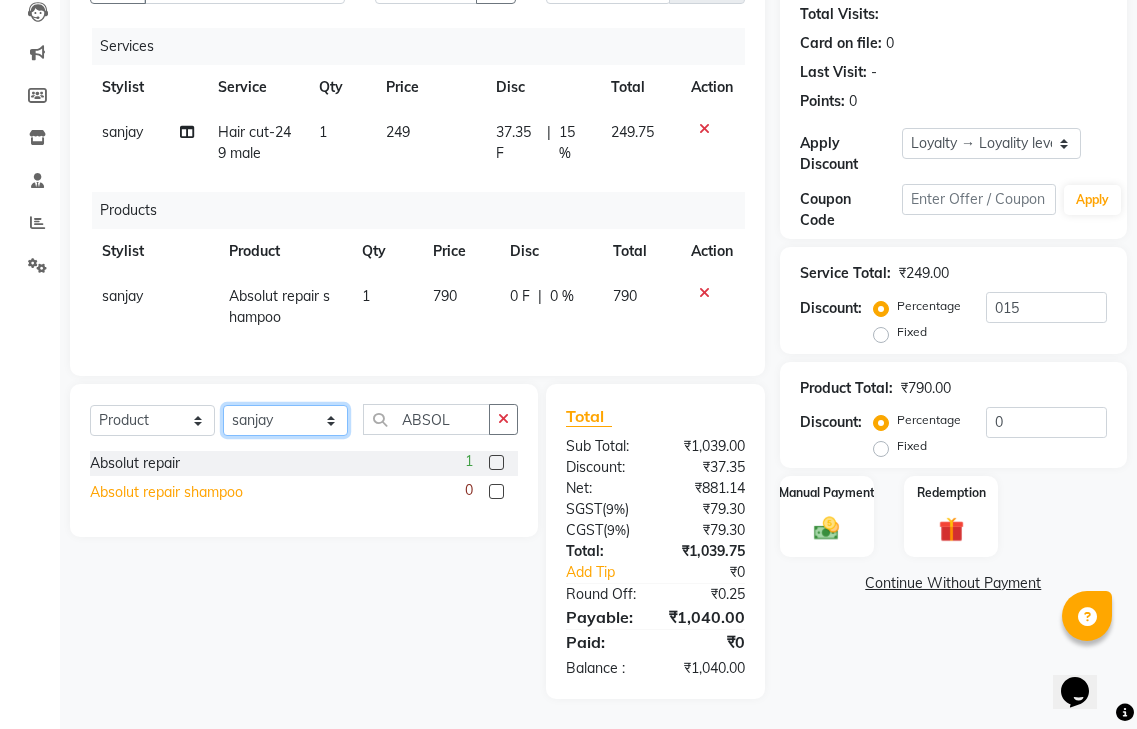 select on "[PHONE]" 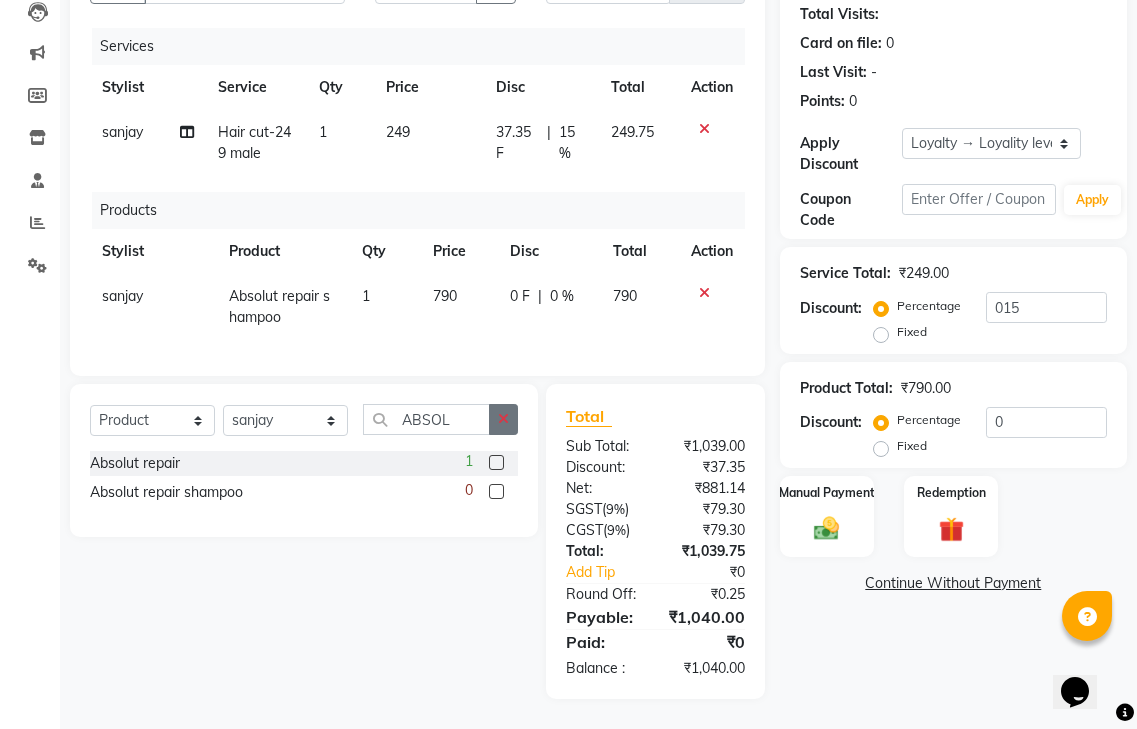 click 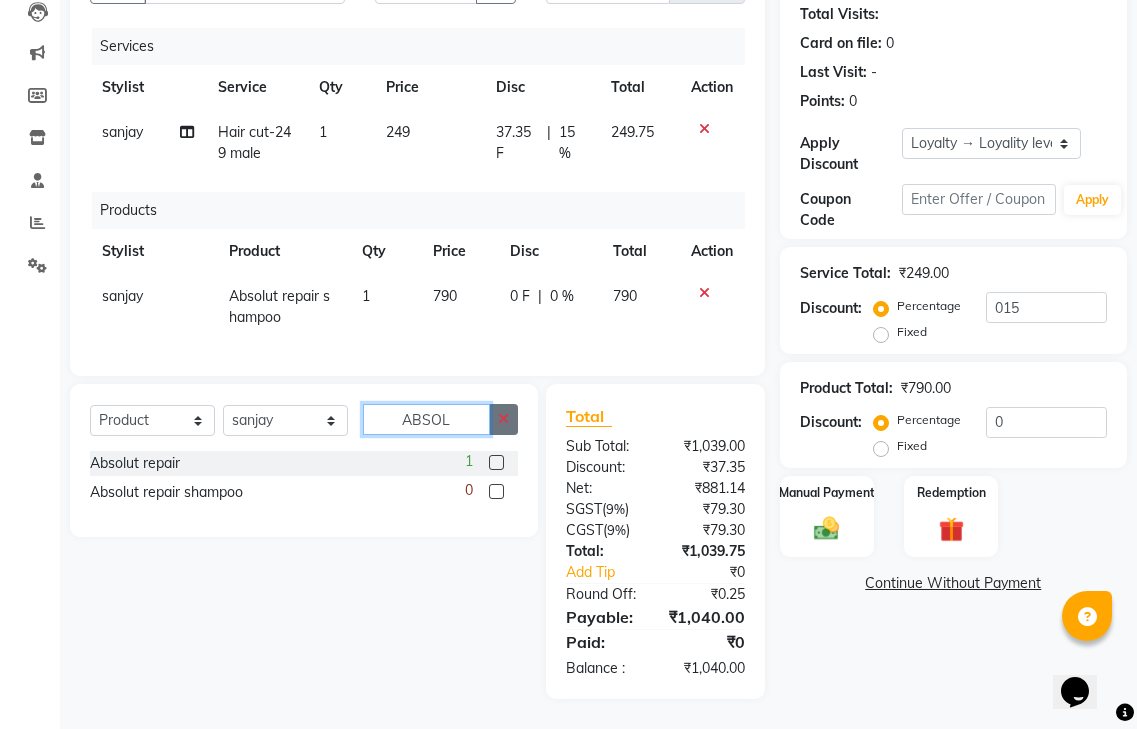 type 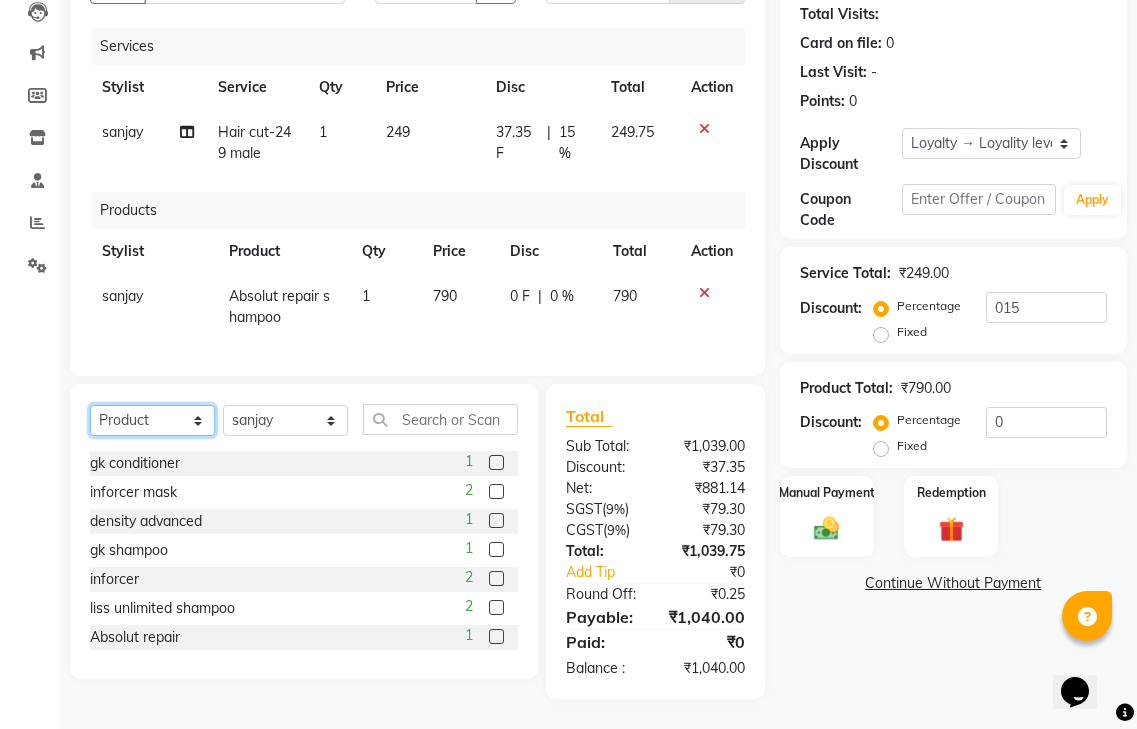 click on "Select  Service  Product  Membership  Package Voucher Prepaid Gift Card" 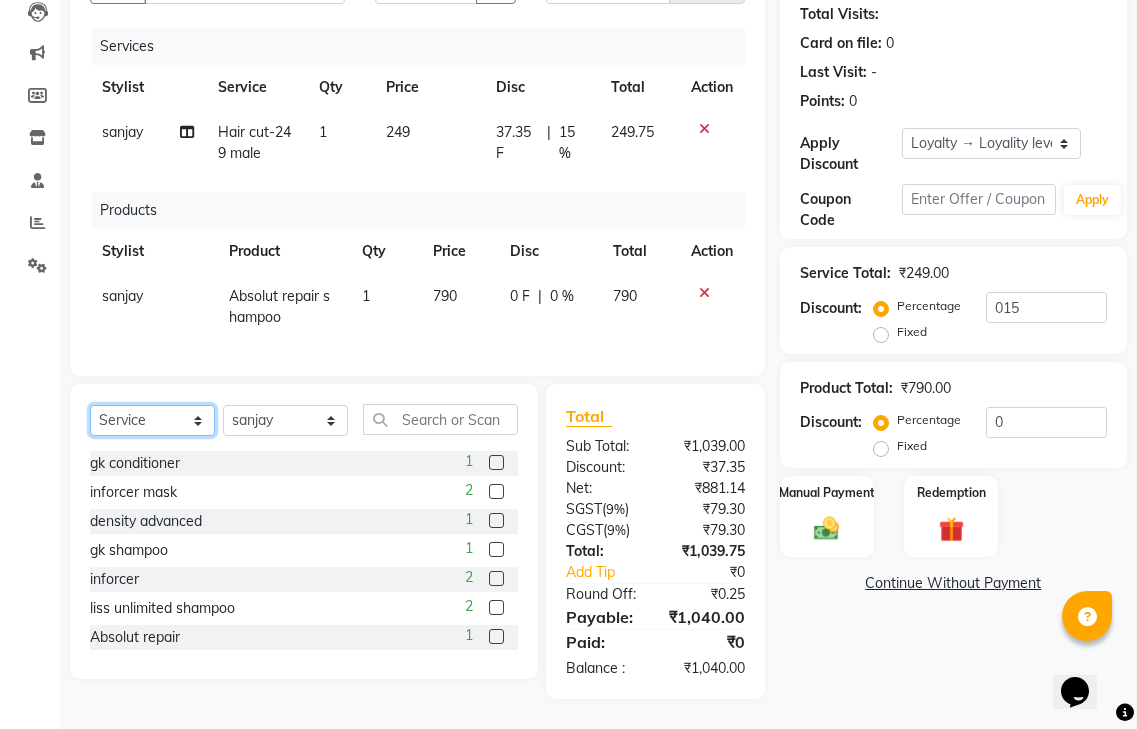 click on "Select  Service  Product  Membership  Package Voucher Prepaid Gift Card" 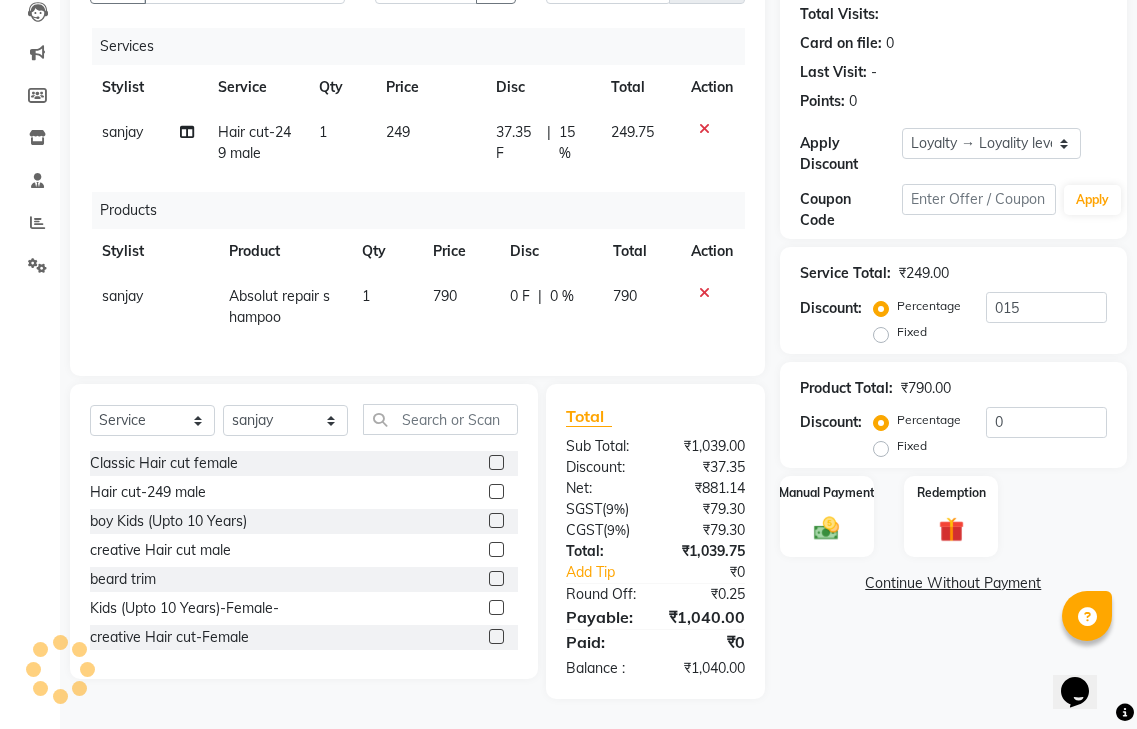 click 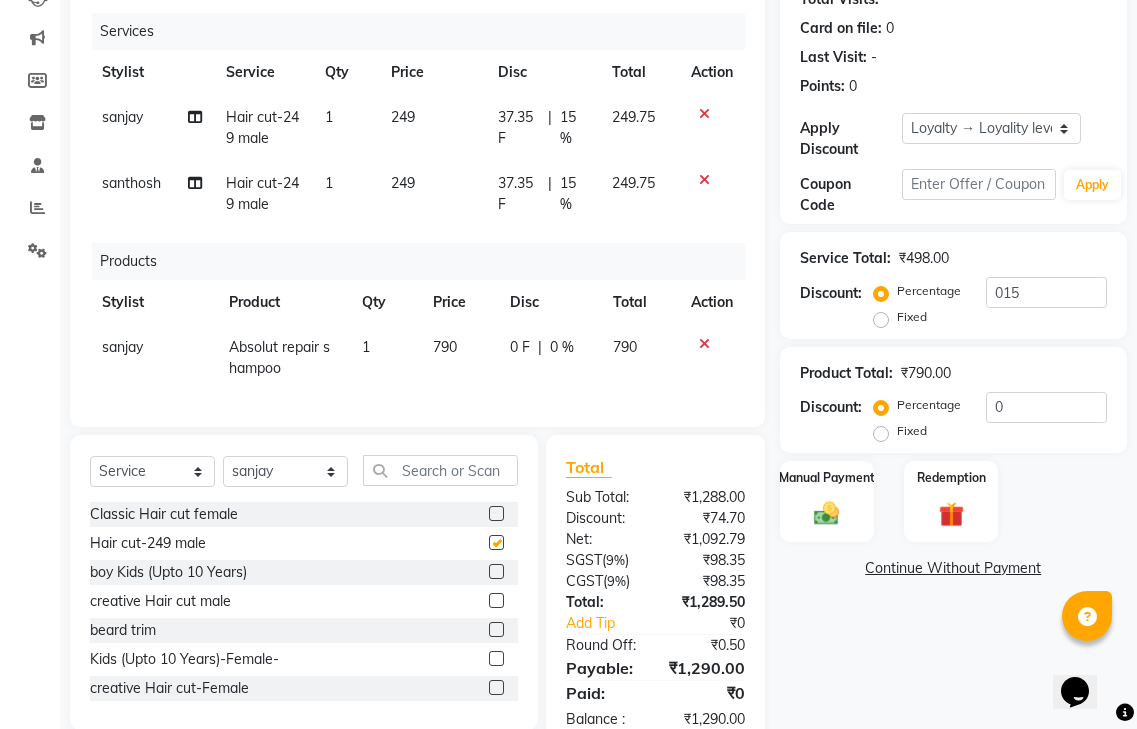 checkbox on "false" 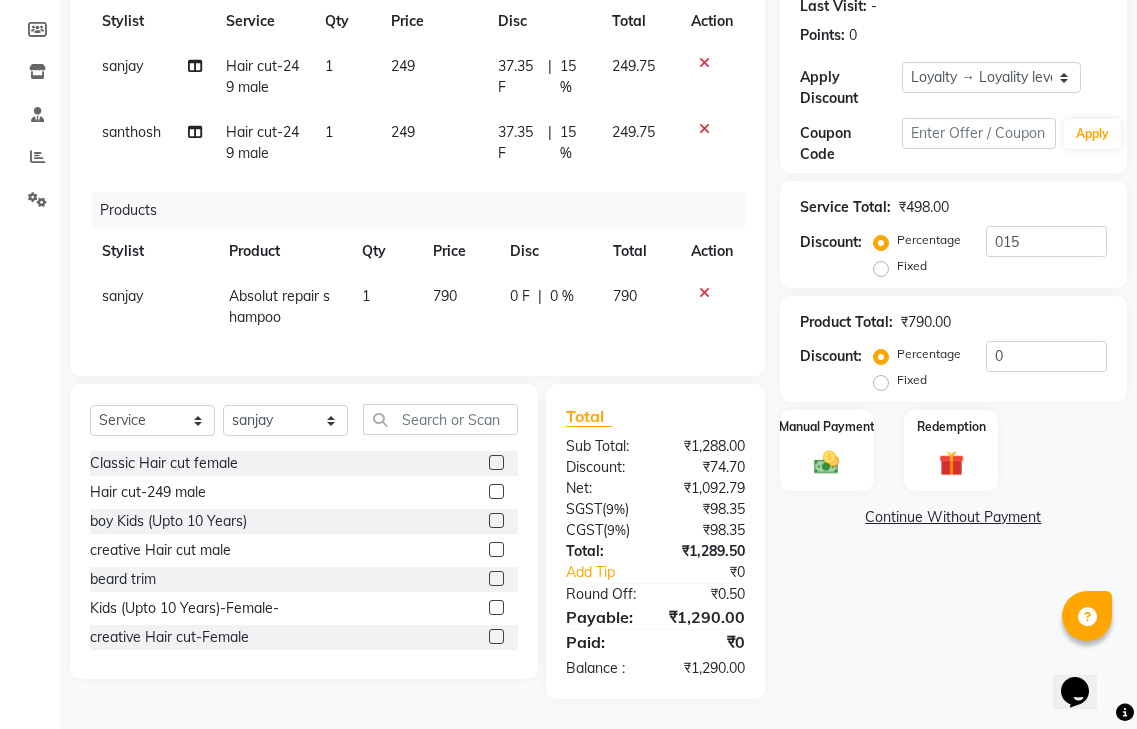 scroll, scrollTop: 301, scrollLeft: 0, axis: vertical 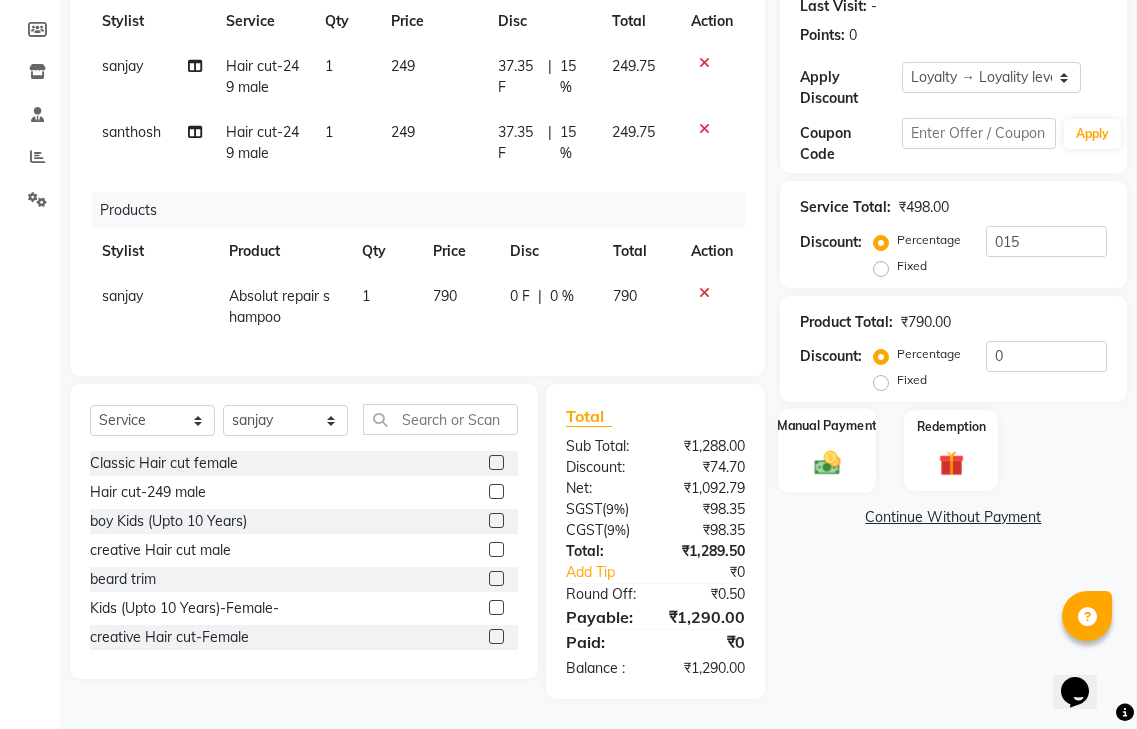click 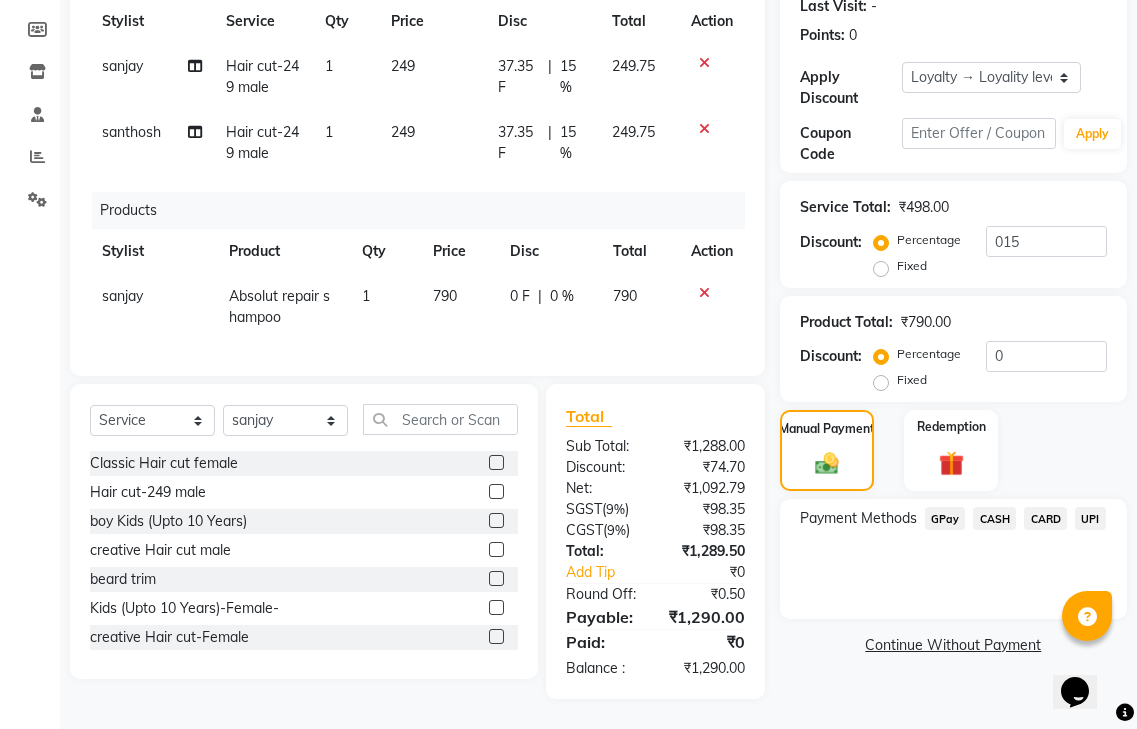 click on "CASH" 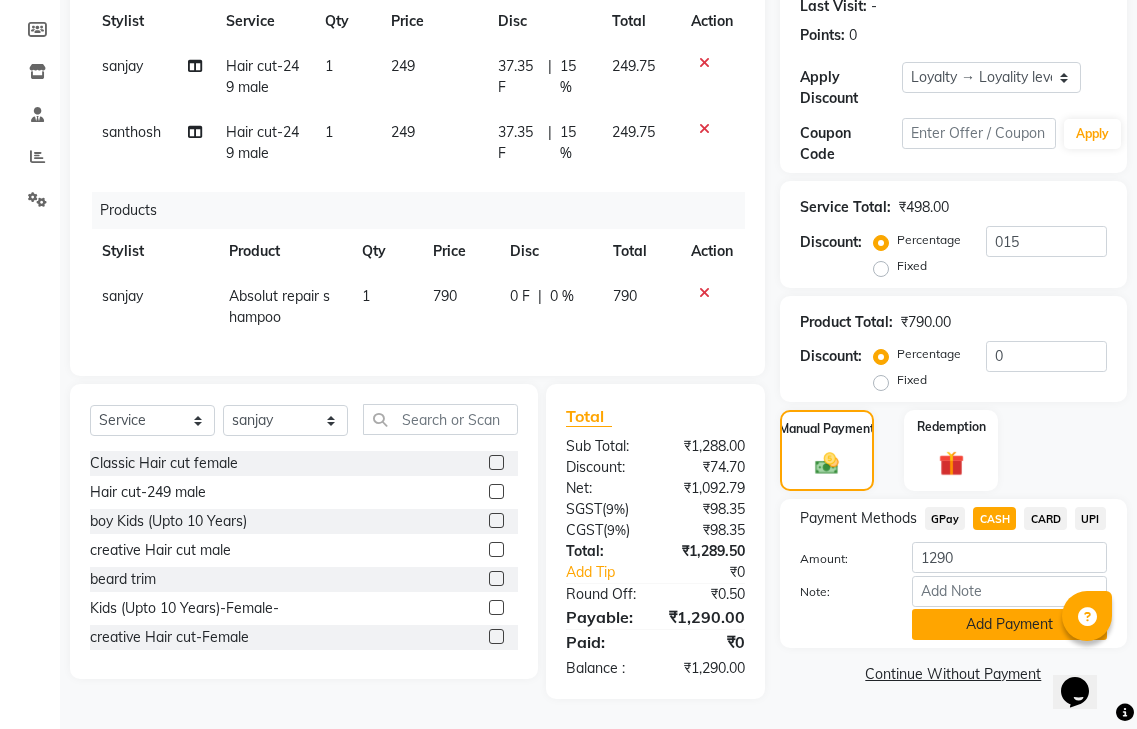 click on "Add Payment" 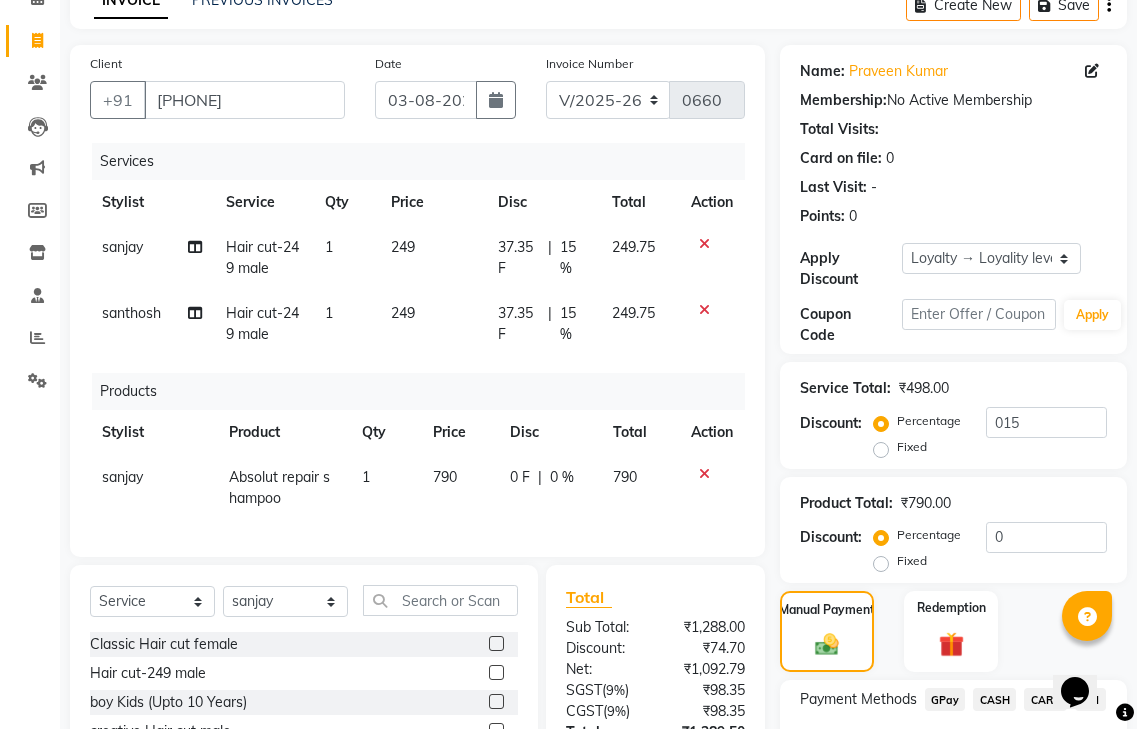scroll, scrollTop: 66, scrollLeft: 0, axis: vertical 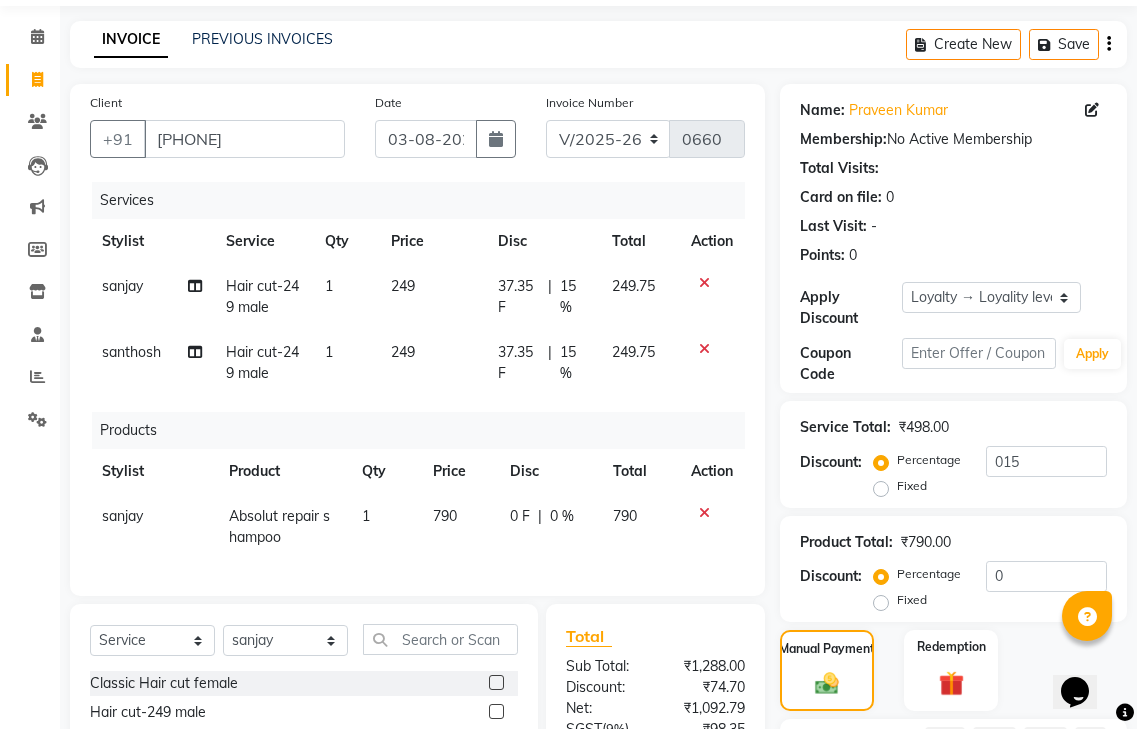click 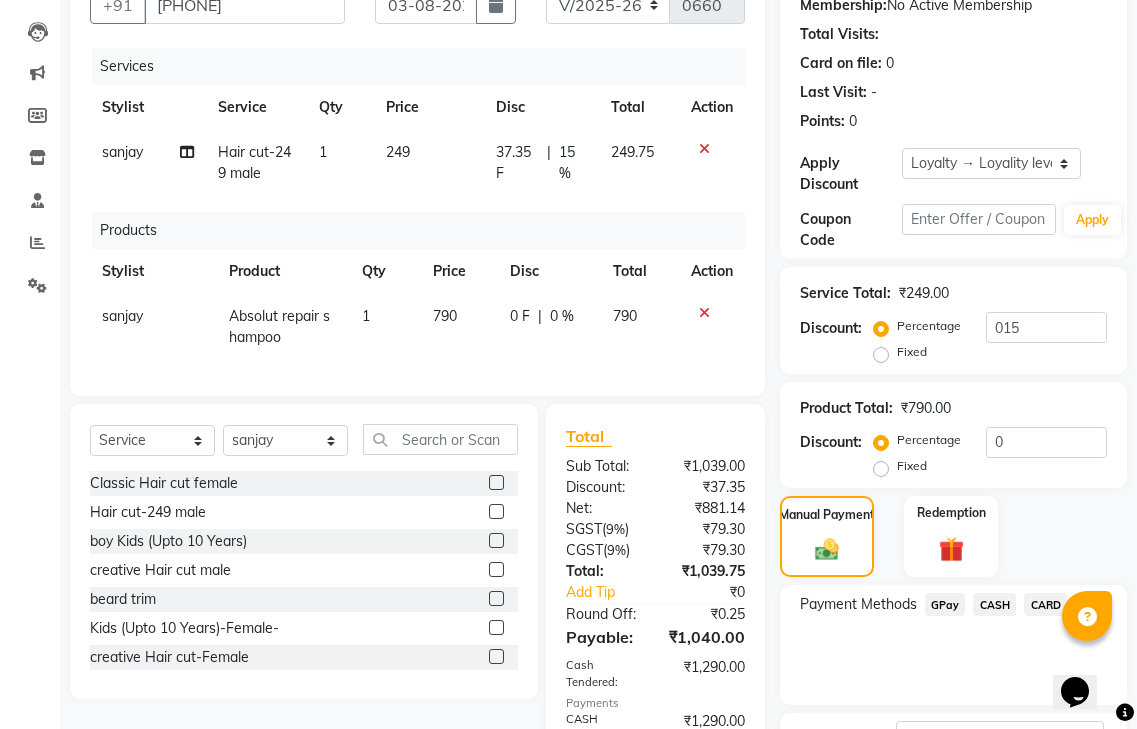 scroll, scrollTop: 466, scrollLeft: 0, axis: vertical 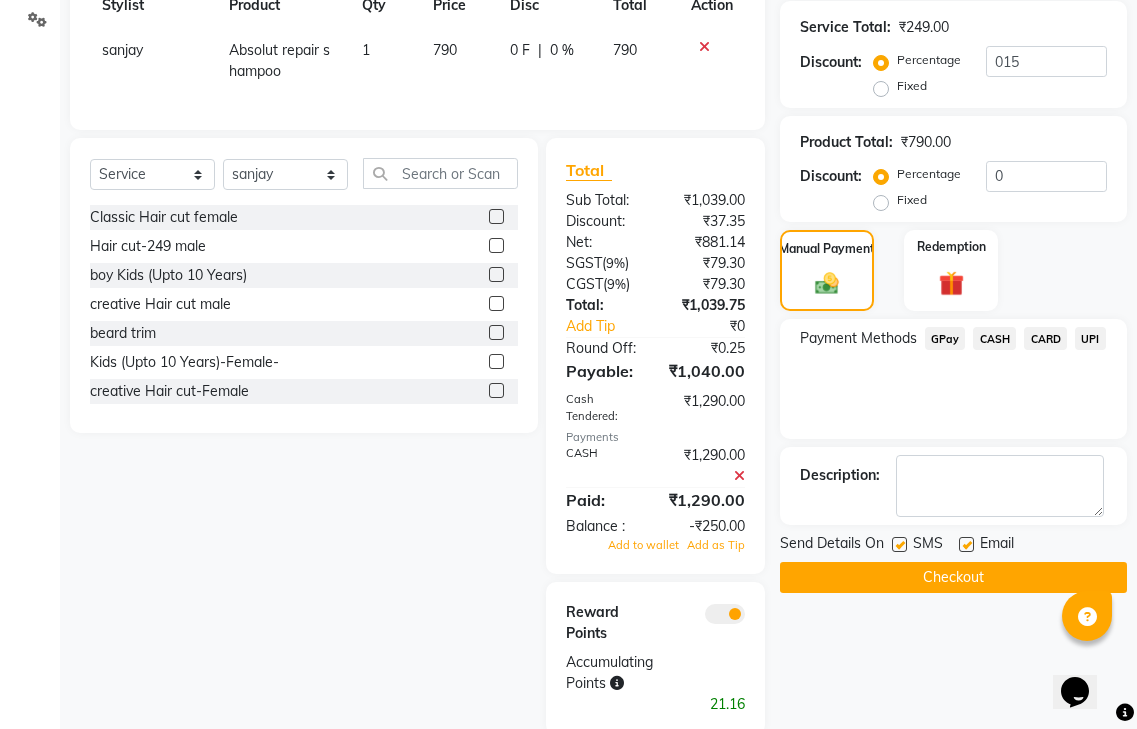 click 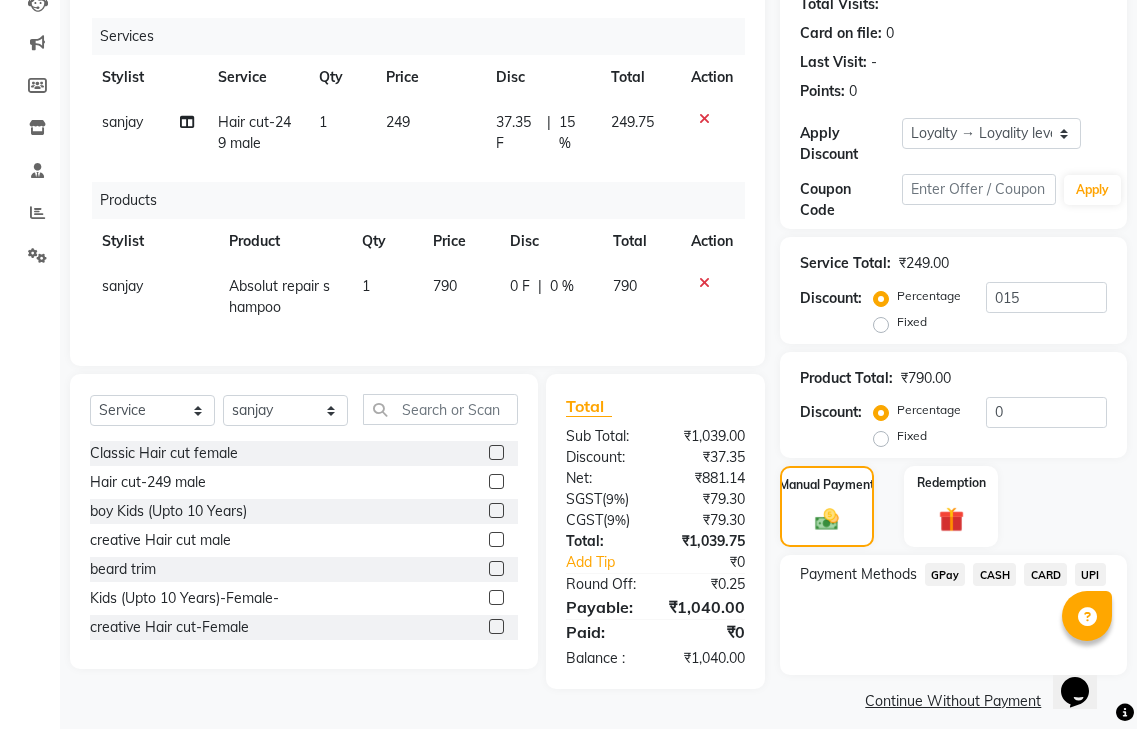 scroll, scrollTop: 247, scrollLeft: 0, axis: vertical 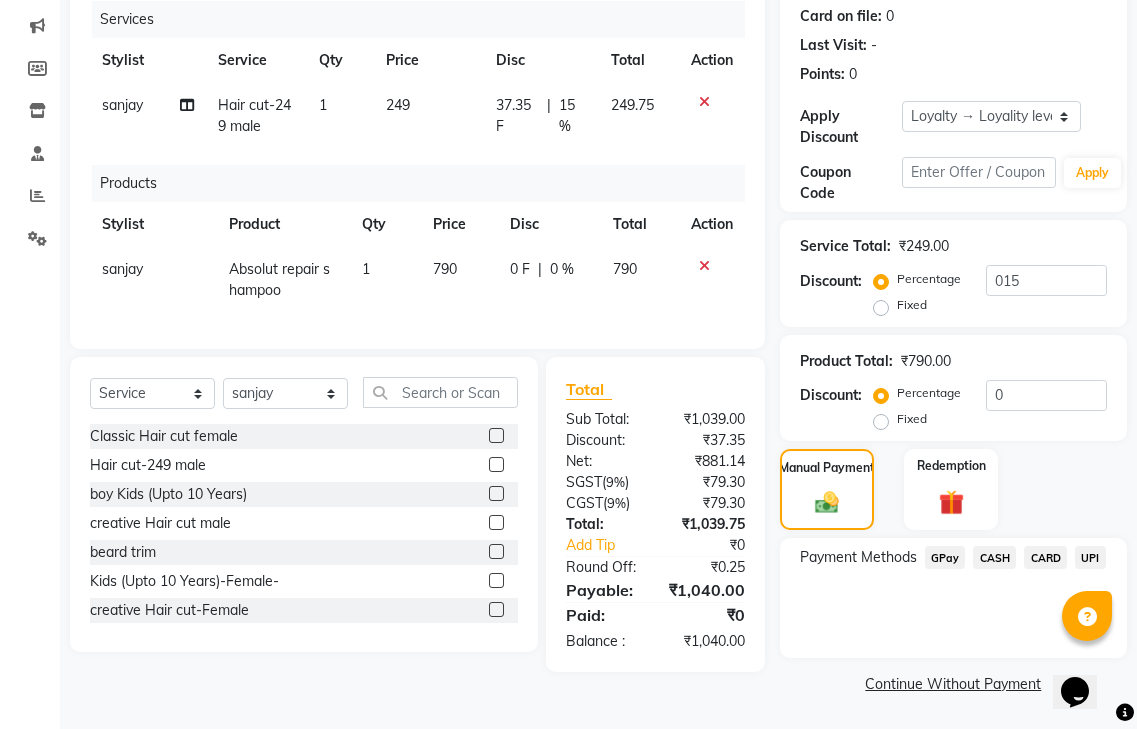 click on "CASH" 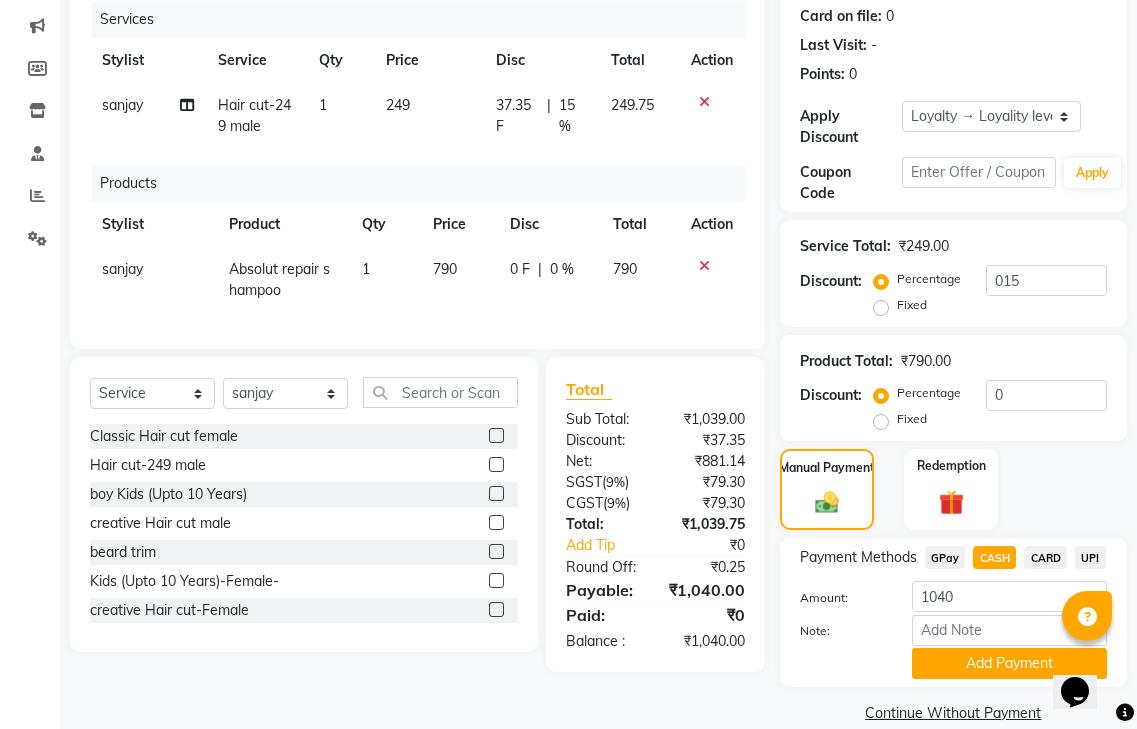 click on "Add Payment" 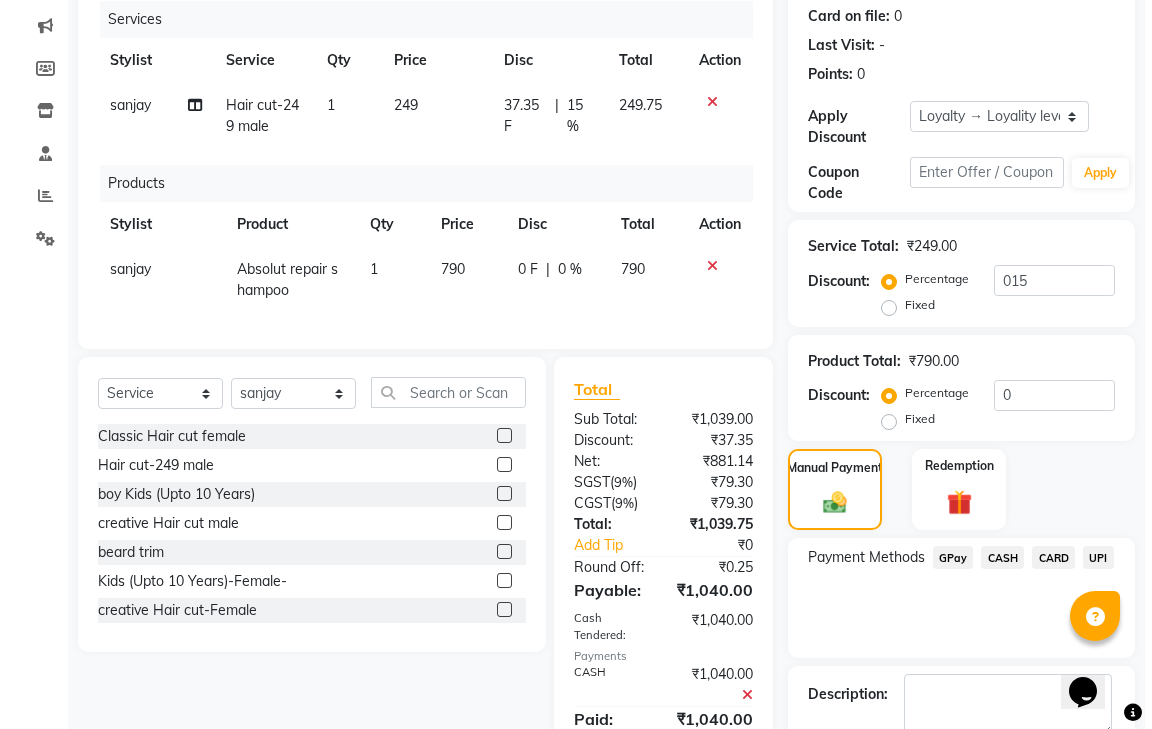 scroll, scrollTop: 500, scrollLeft: 0, axis: vertical 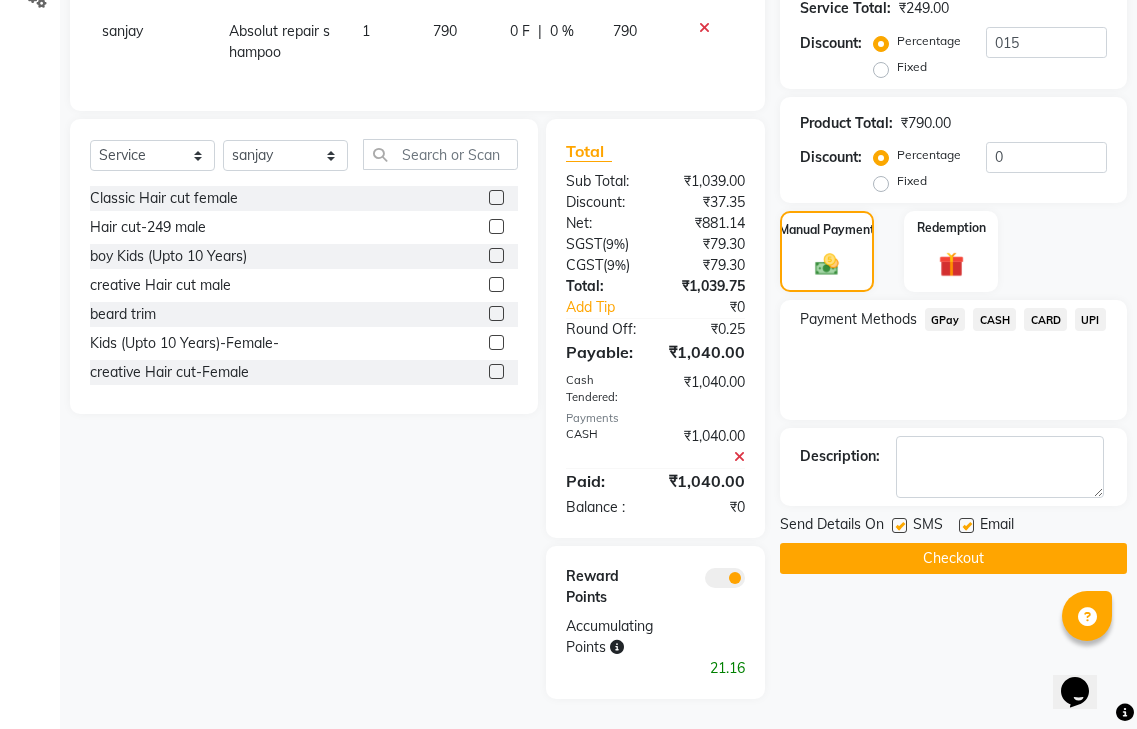 click 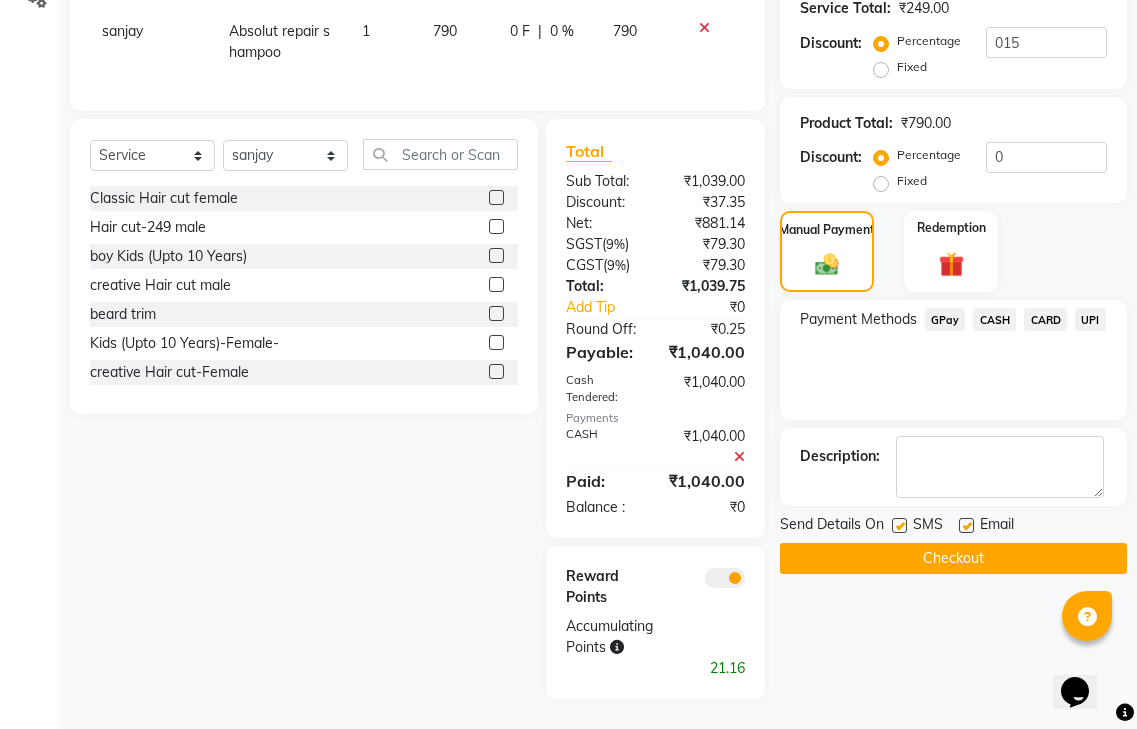 click 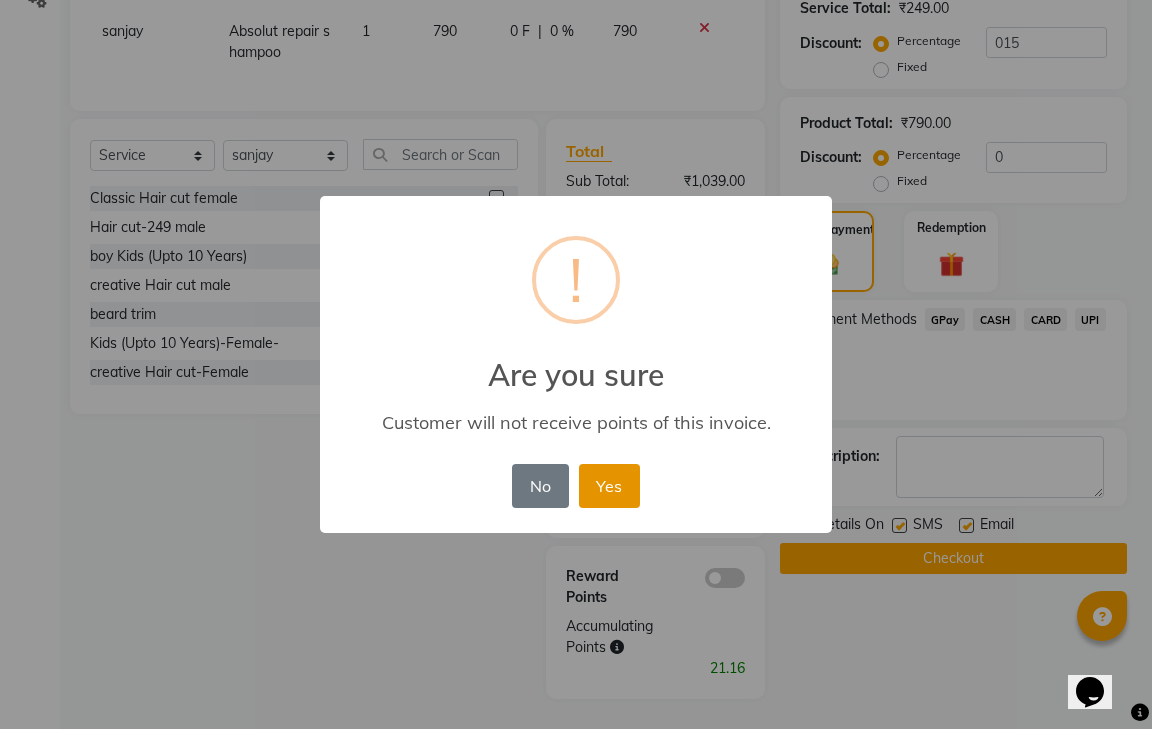 click on "Yes" at bounding box center [609, 486] 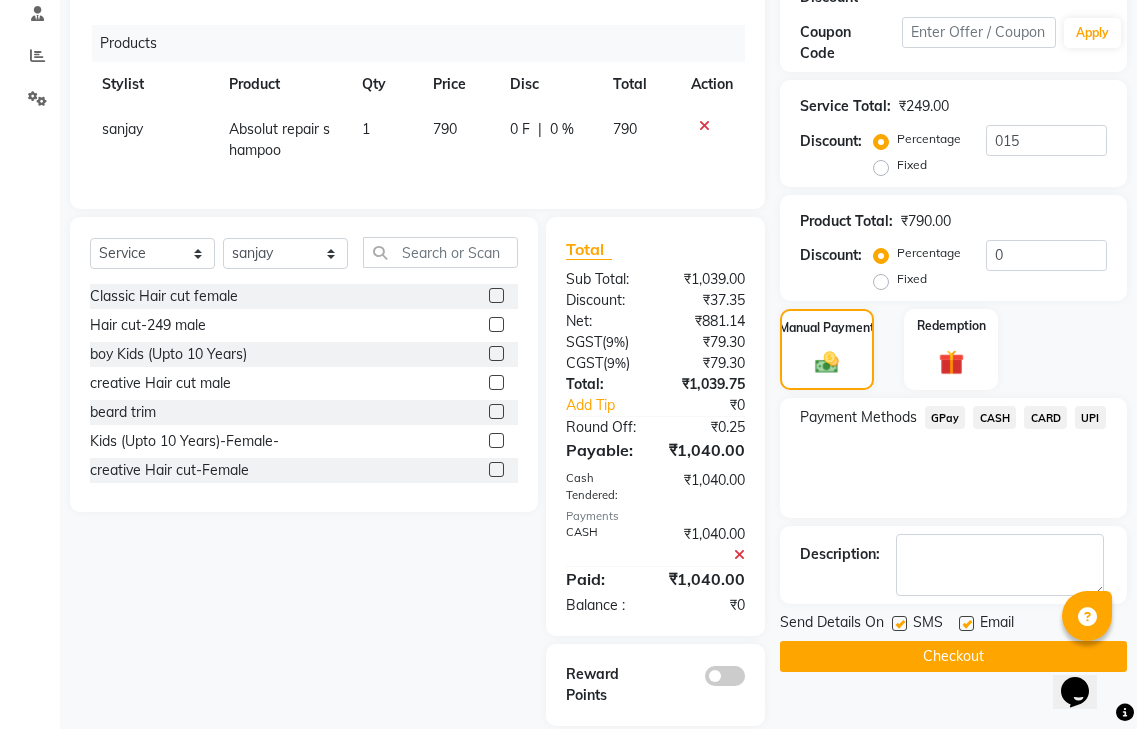 scroll, scrollTop: 400, scrollLeft: 0, axis: vertical 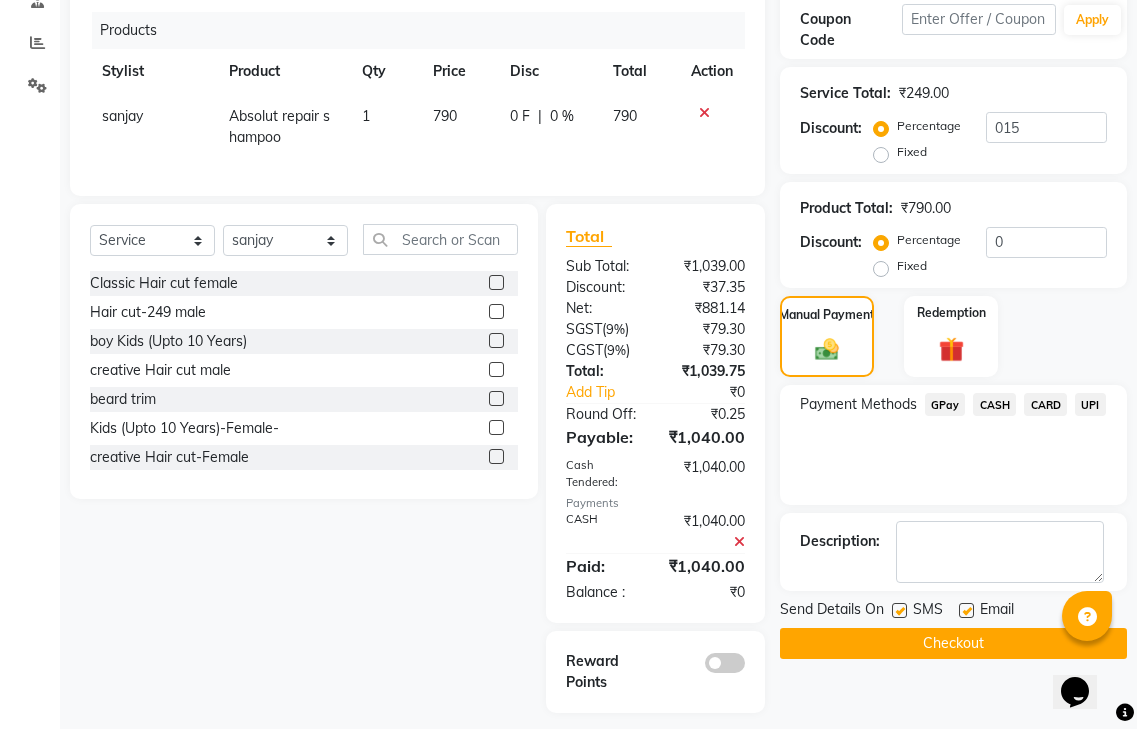 drag, startPoint x: 866, startPoint y: 642, endPoint x: 619, endPoint y: 555, distance: 261.87402 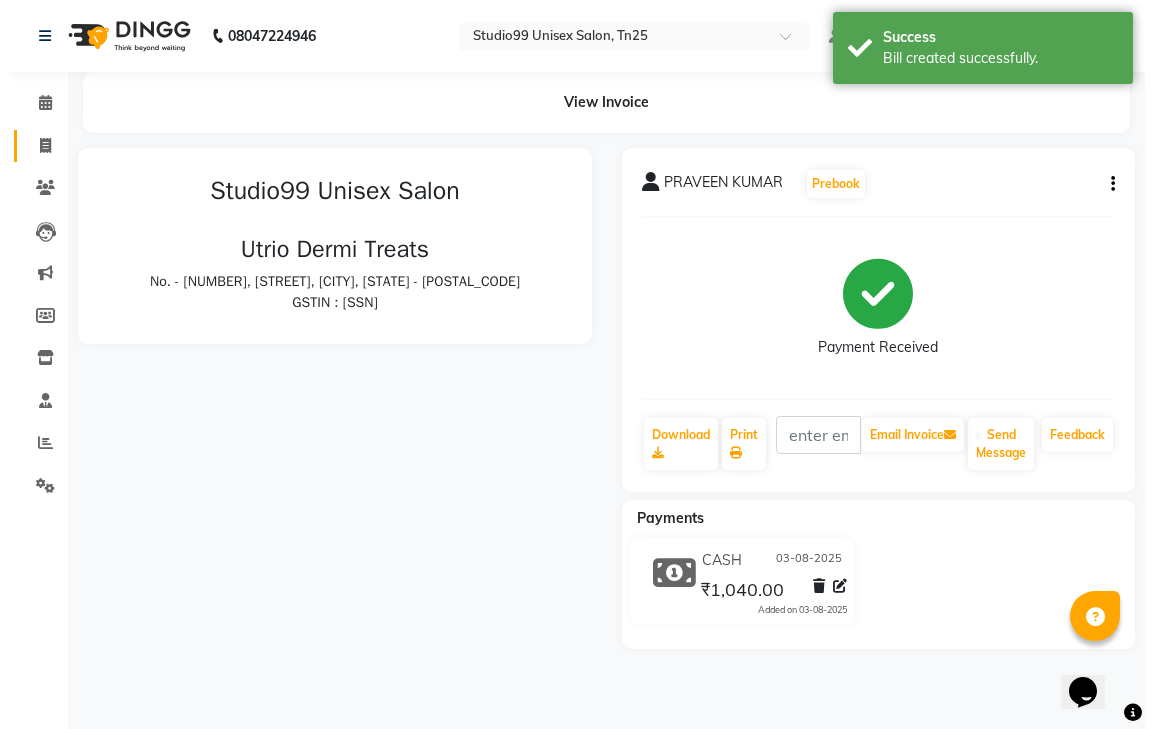 scroll, scrollTop: 0, scrollLeft: 0, axis: both 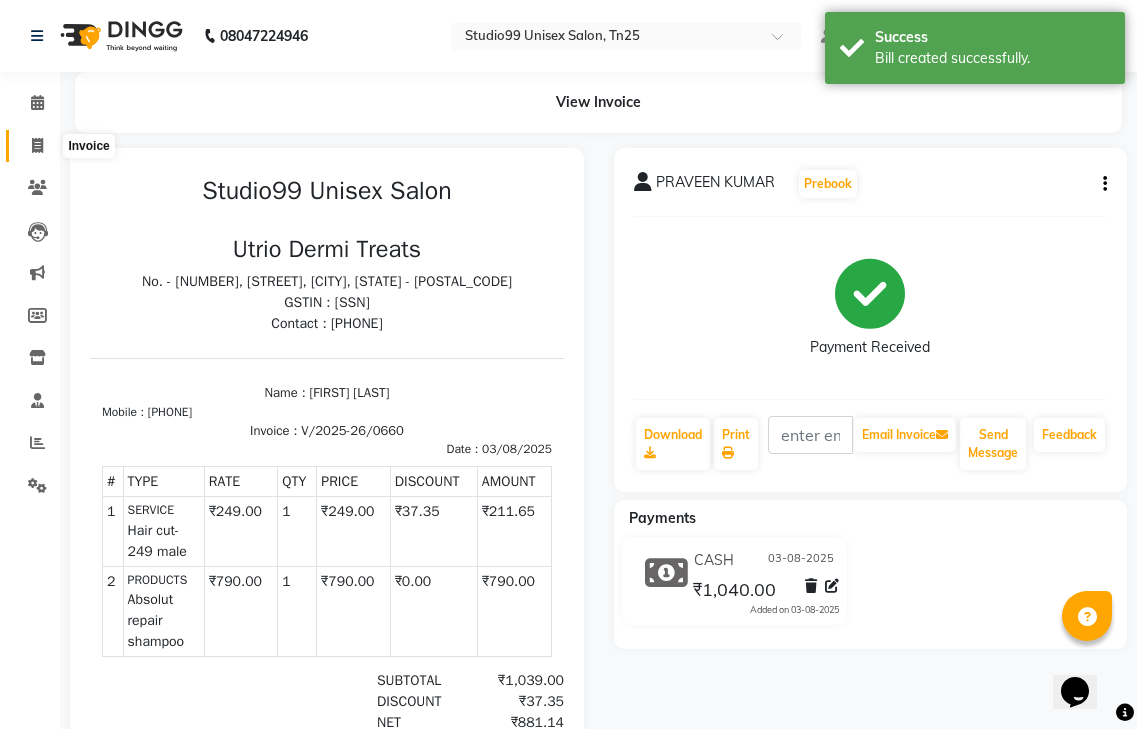 click 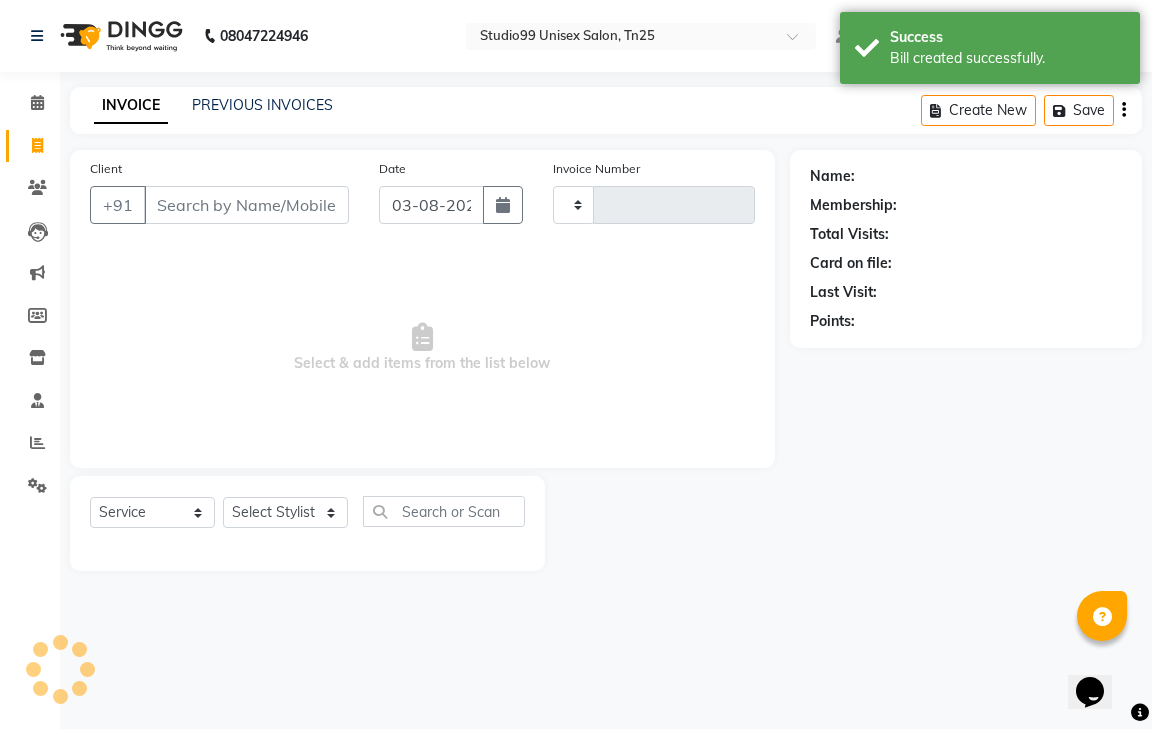 type on "0661" 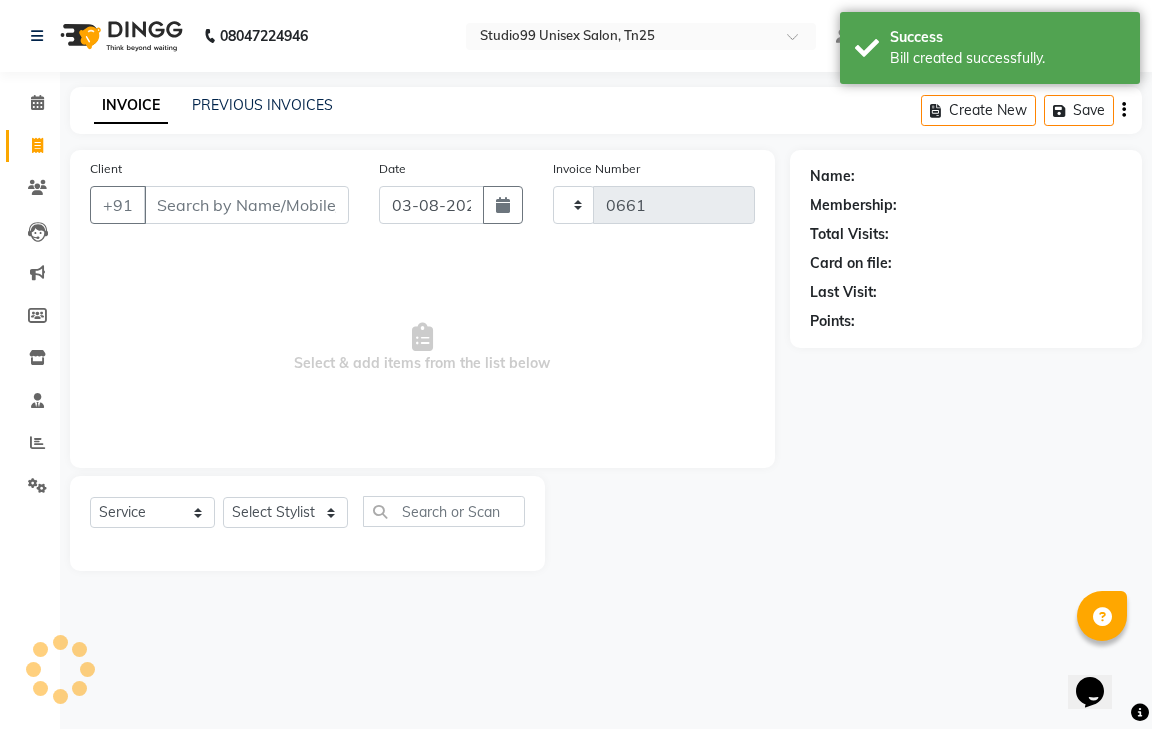 select on "8331" 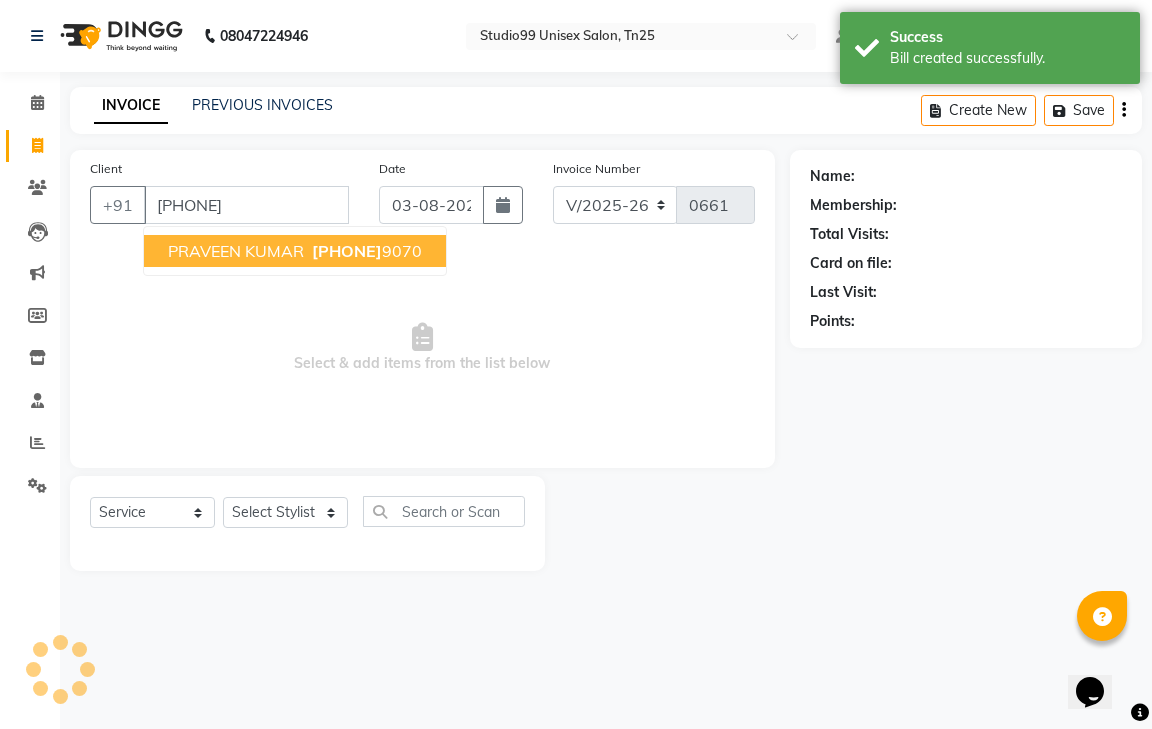 type on "[PHONE]" 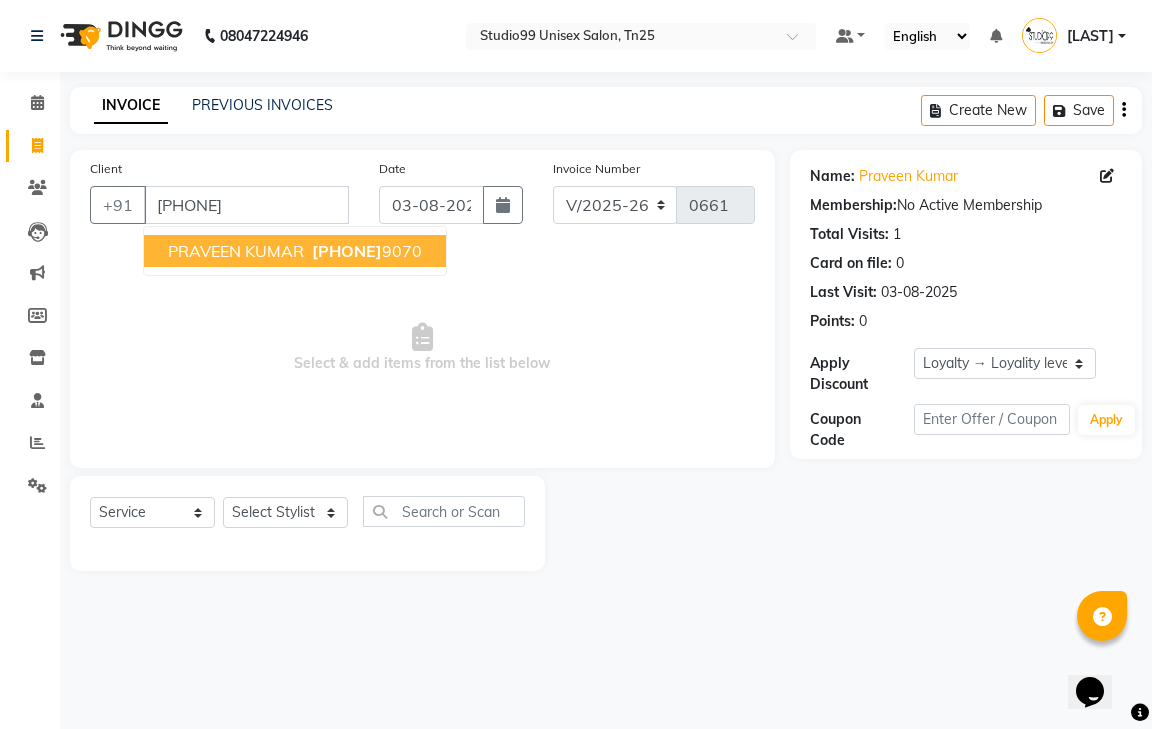 click on "PRAVEEN KUMAR" at bounding box center (236, 251) 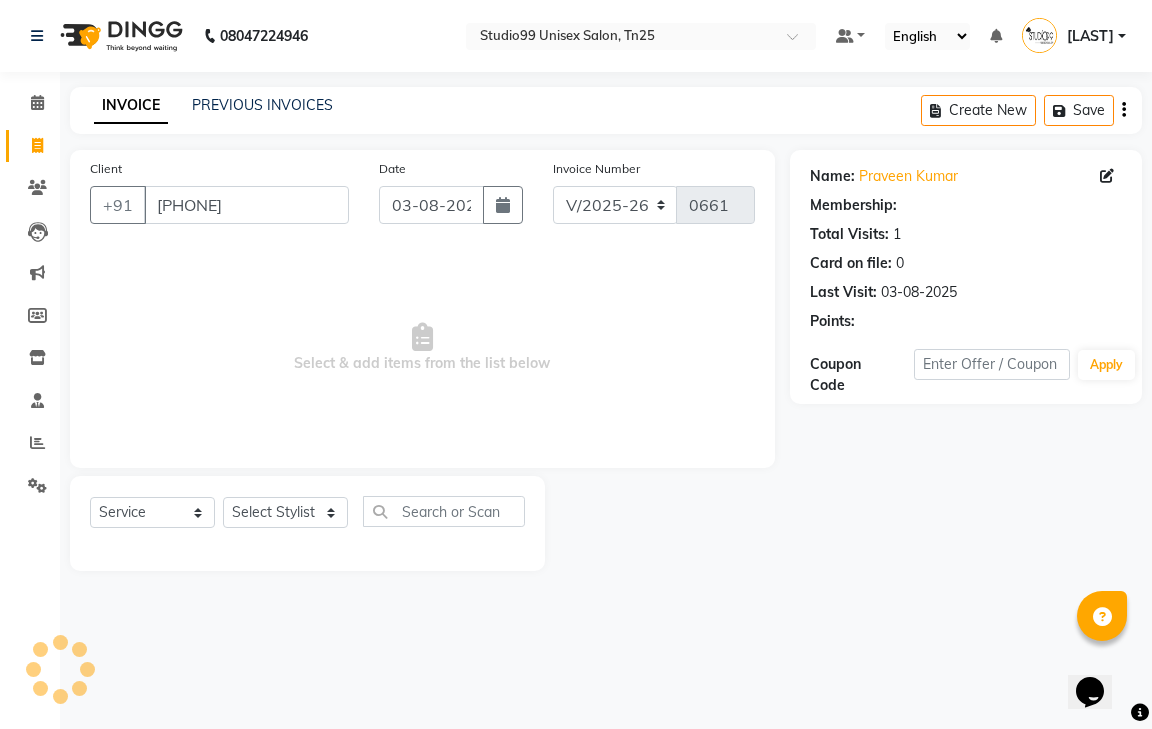 select on "1: Object" 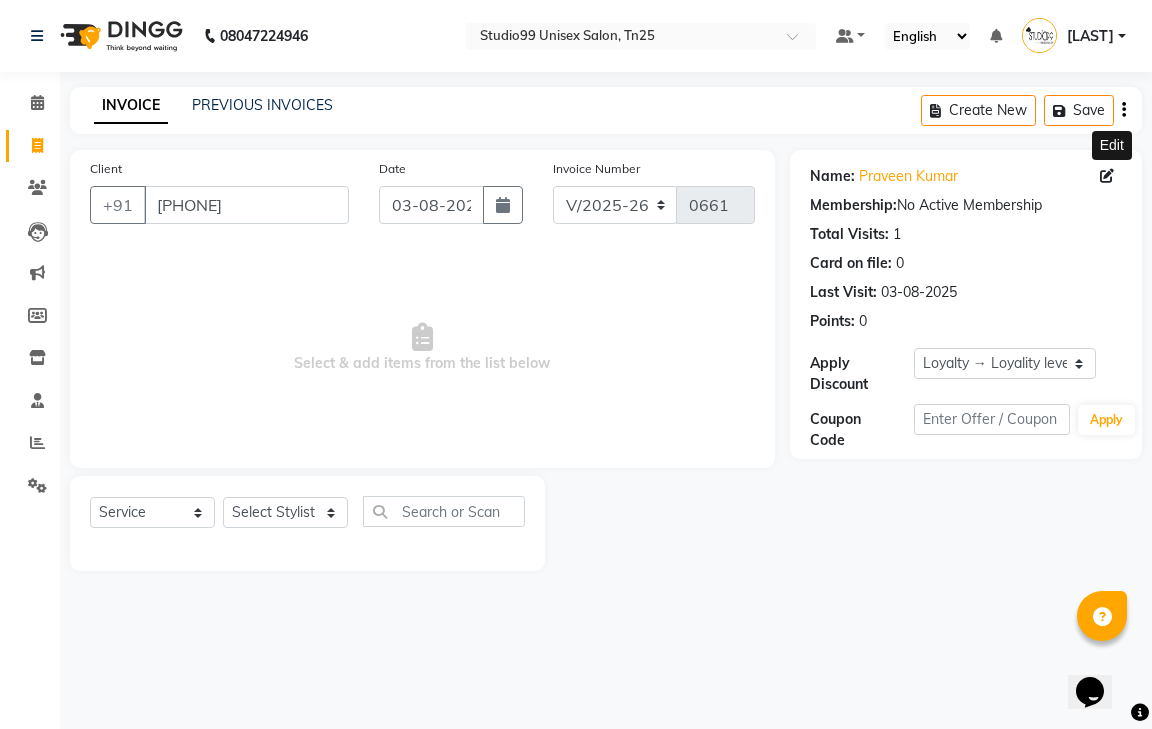 click 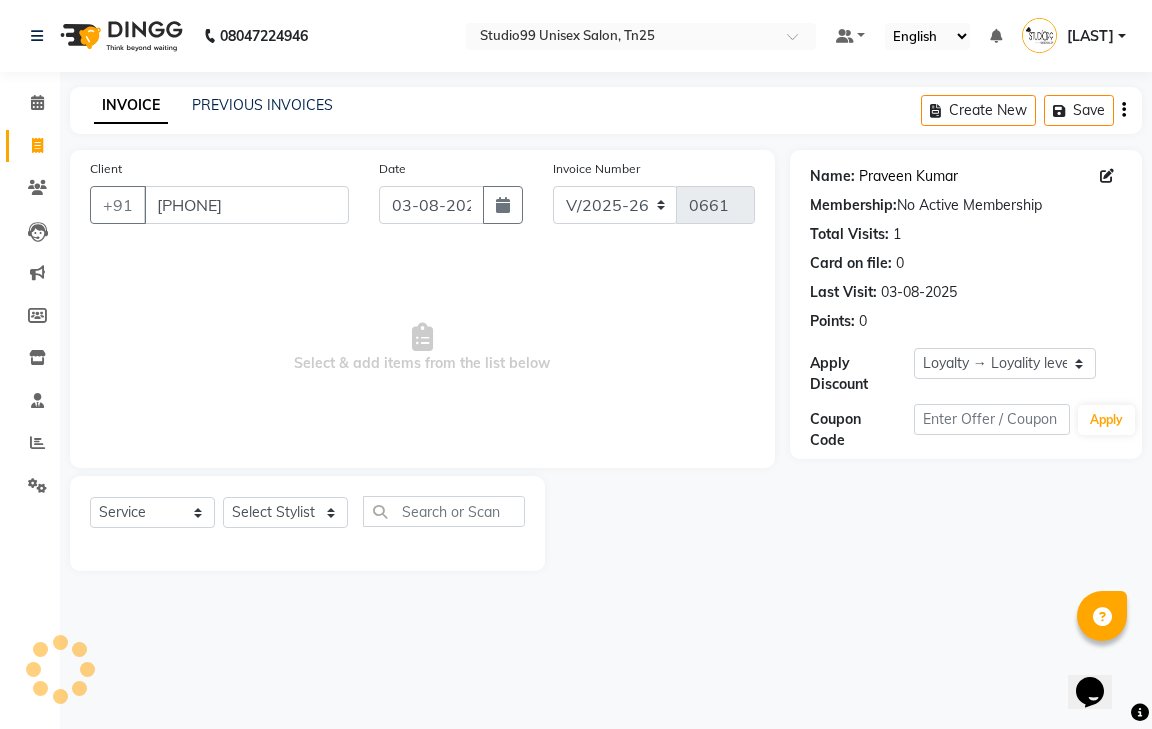 click on "Praveen Kumar" 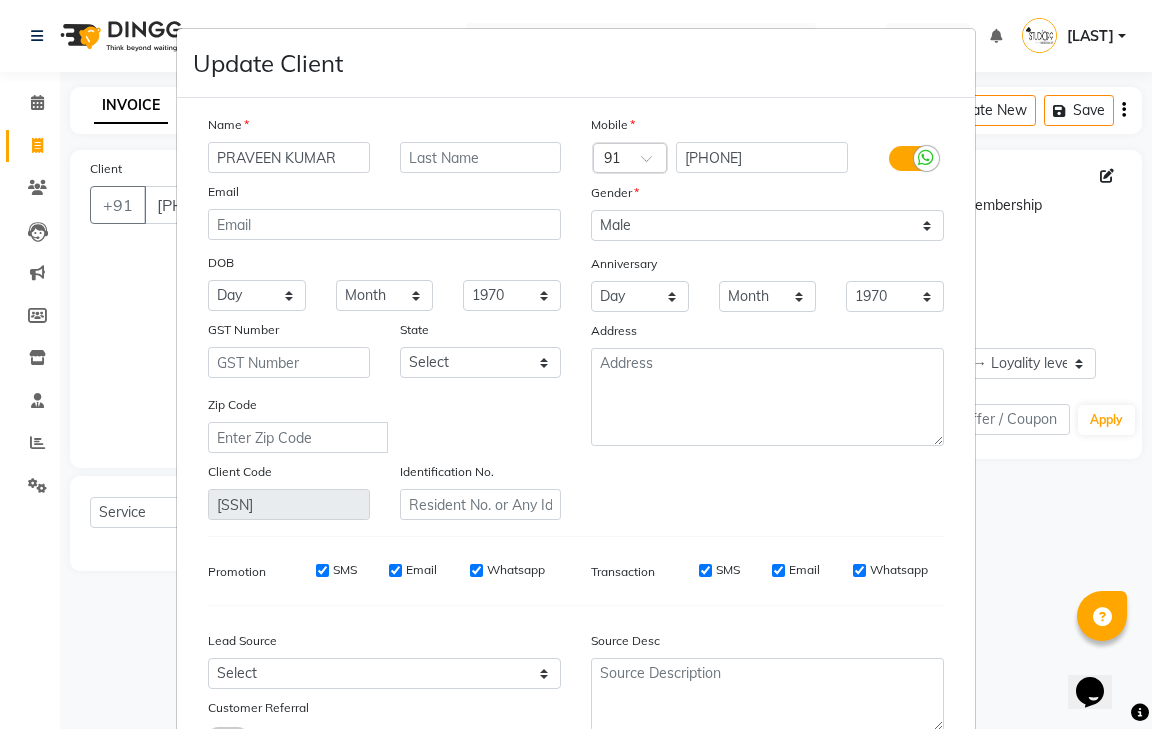 click on "Update Client Name [FIRST] [LAST] Email DOB Day 01 02 03 04 05 06 07 08 09 10 11 12 13 14 15 16 17 18 19 20 21 22 23 24 25 26 27 28 29 30 31 Month January February March April May June July August September October November December 1940 1941 1942 1943 1944 1945 1946 1947 1948 1949 1950 1951 1952 1953 1954 1955 1956 1957 1958 1959 1960 1961 1962 1963 1964 1965 1966 1967 1968 1969 1970 1971 1972 1973 1974 1975 1976 1977 1978 1979 1980 1981 1982 1983 1984 1985 1986 1987 1988 1989 1990 1991 1992 1993 1994 1995 1996 1997 1998 1999 2000 2001 2002 2003 2004 2005 2006 2007 2008 2009 2010 2011 2012 2013 2014 2015 2016 2017 2018 2019 2020 2021 2022 2023 2024 GST Number State Select Andaman and Nicobar Islands Andhra Pradesh Arunachal Pradesh Assam Bihar Chandigarh Chhattisgarh Dadra and Nagar Haveli Daman and Diu Delhi Goa Gujarat Haryana Himachal Pradesh Jammu and Kashmir Jharkhand Karnataka Kerala Lakshadweep Madhya Pradesh Maharashtra Manipur Meghalaya Mizoram Nagaland Odisha Pondicherry Punjab Rajasthan Sikkim ×" at bounding box center [576, 364] 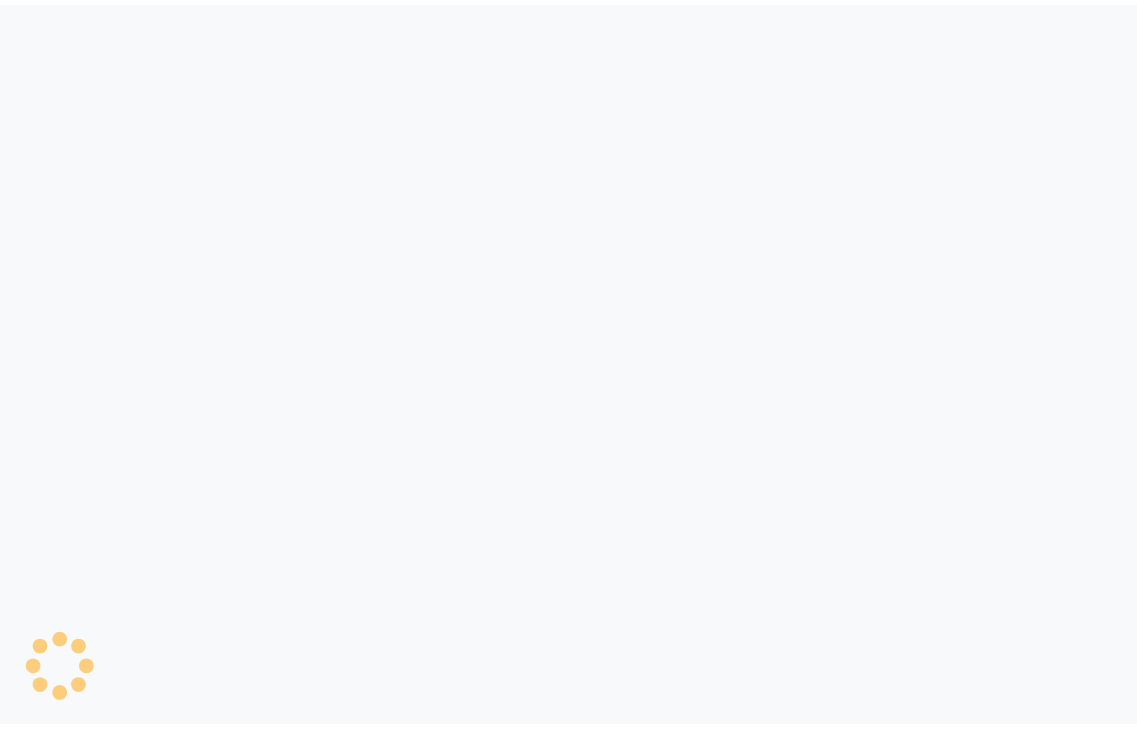 scroll, scrollTop: 0, scrollLeft: 0, axis: both 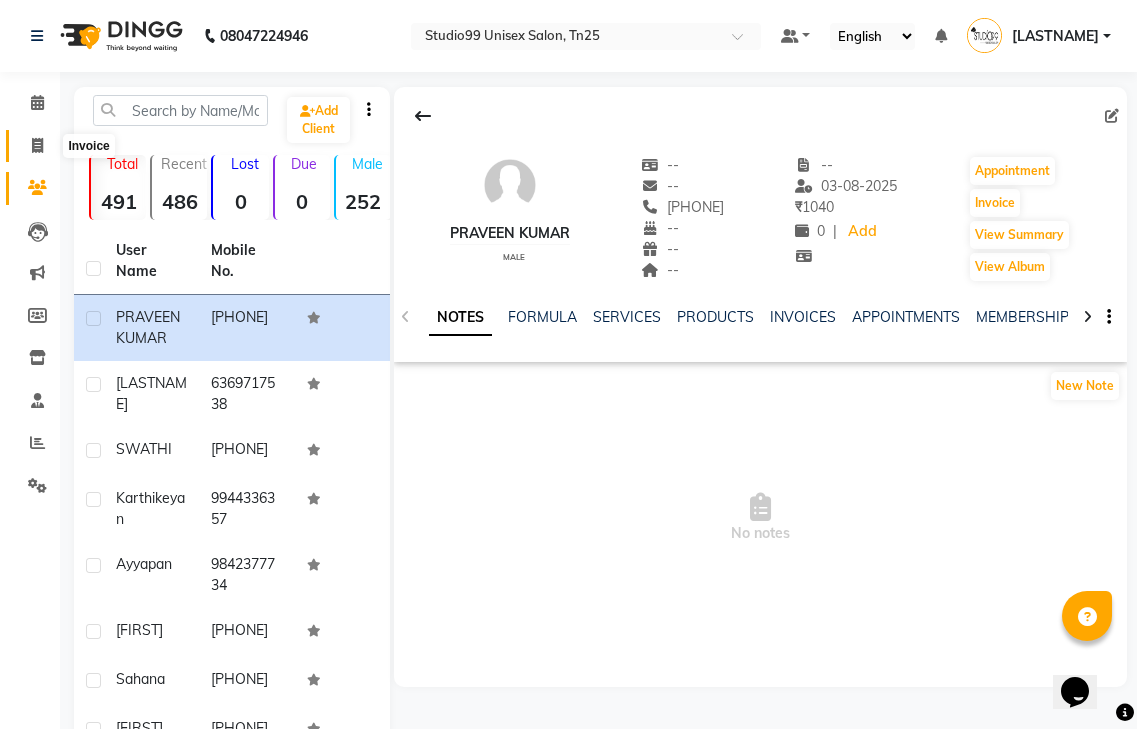 click 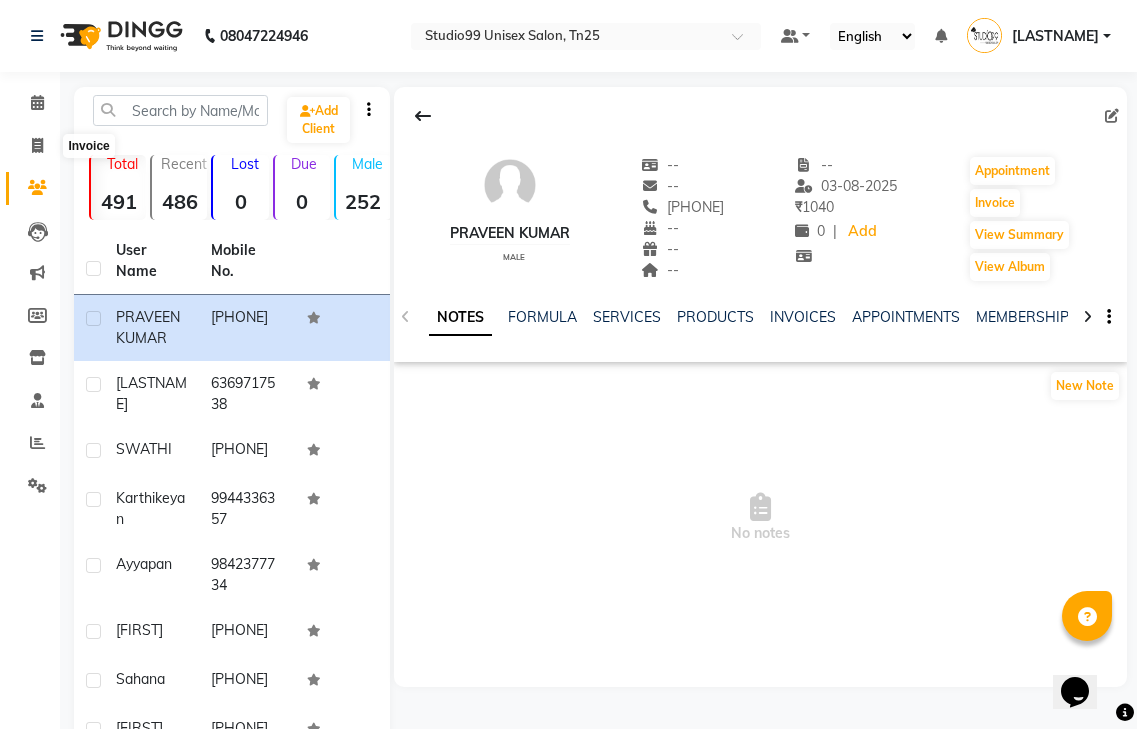 select on "service" 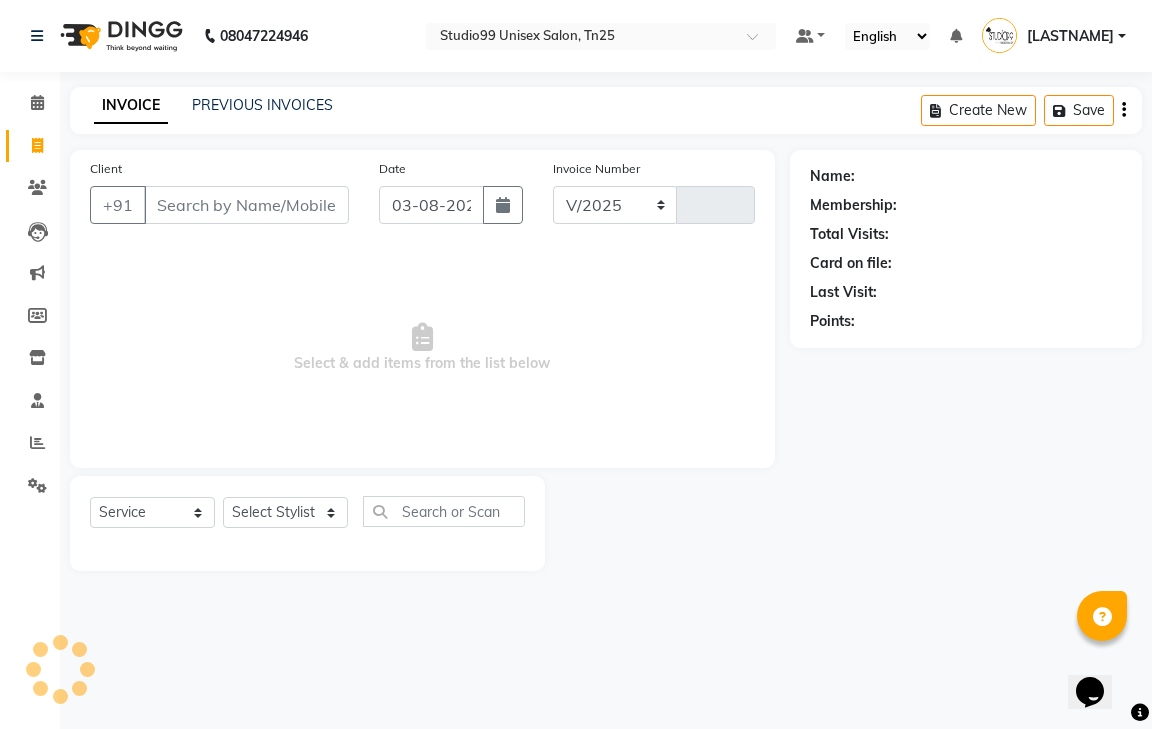 select on "8331" 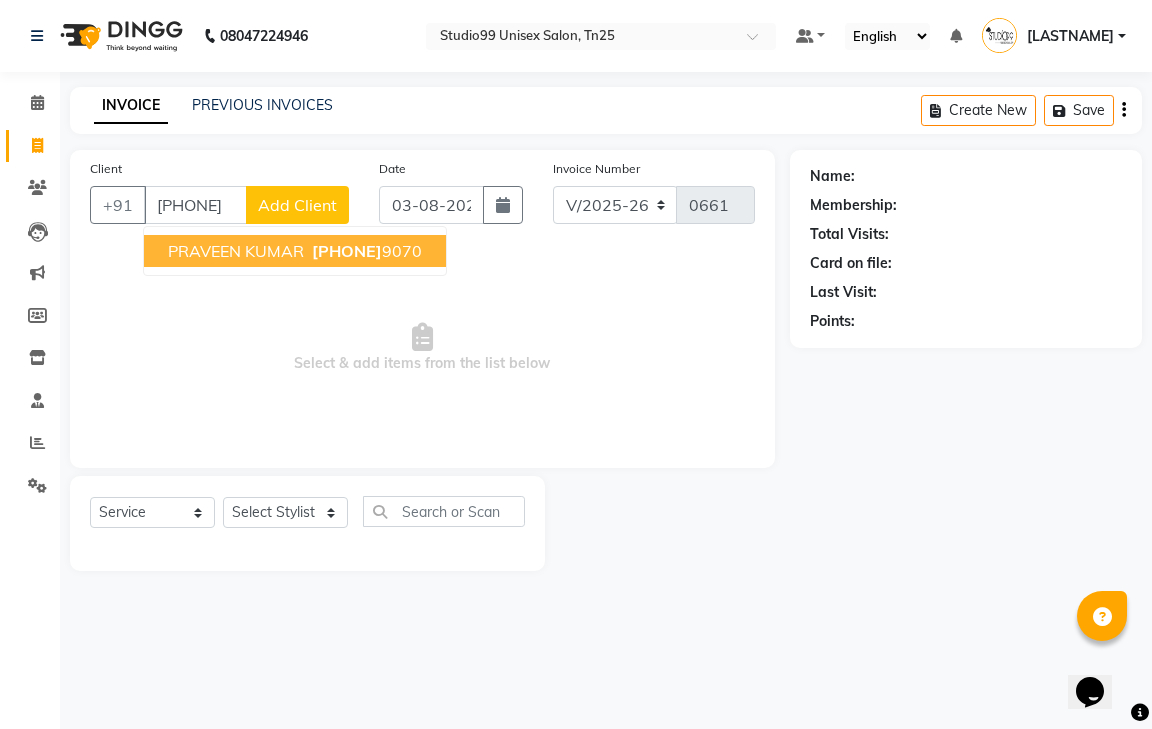 click on "PRAVEEN KUMAR" at bounding box center (236, 251) 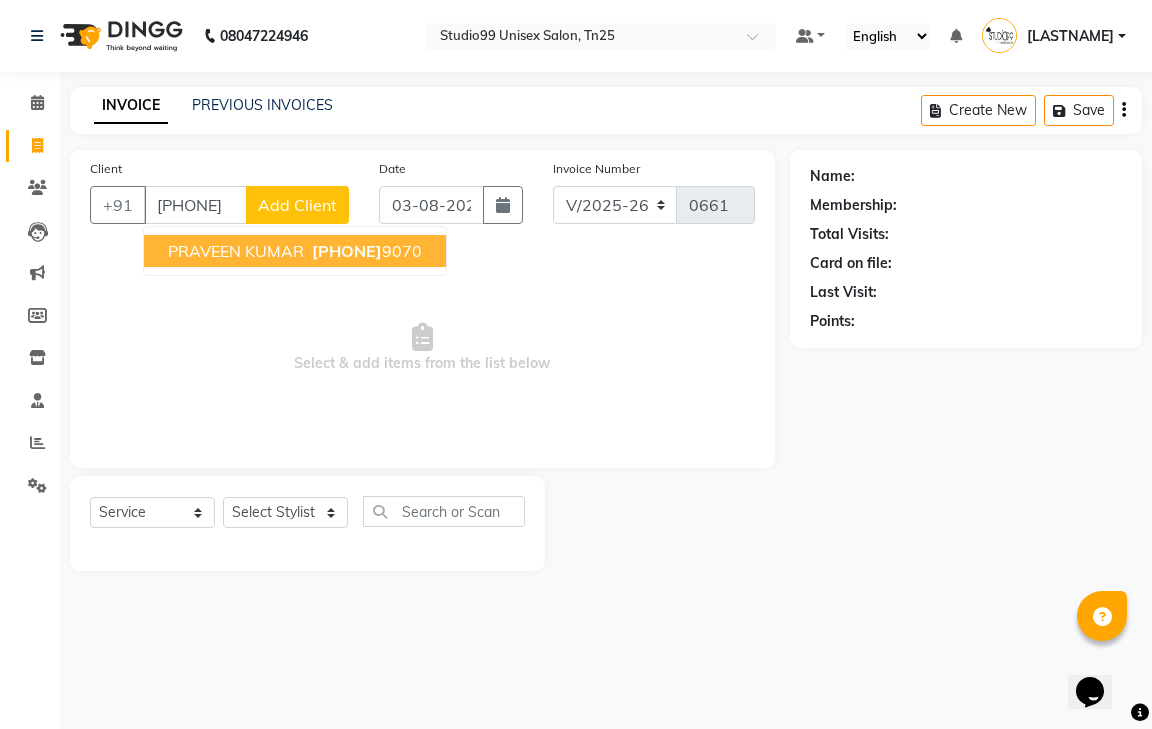 type on "[PHONE]" 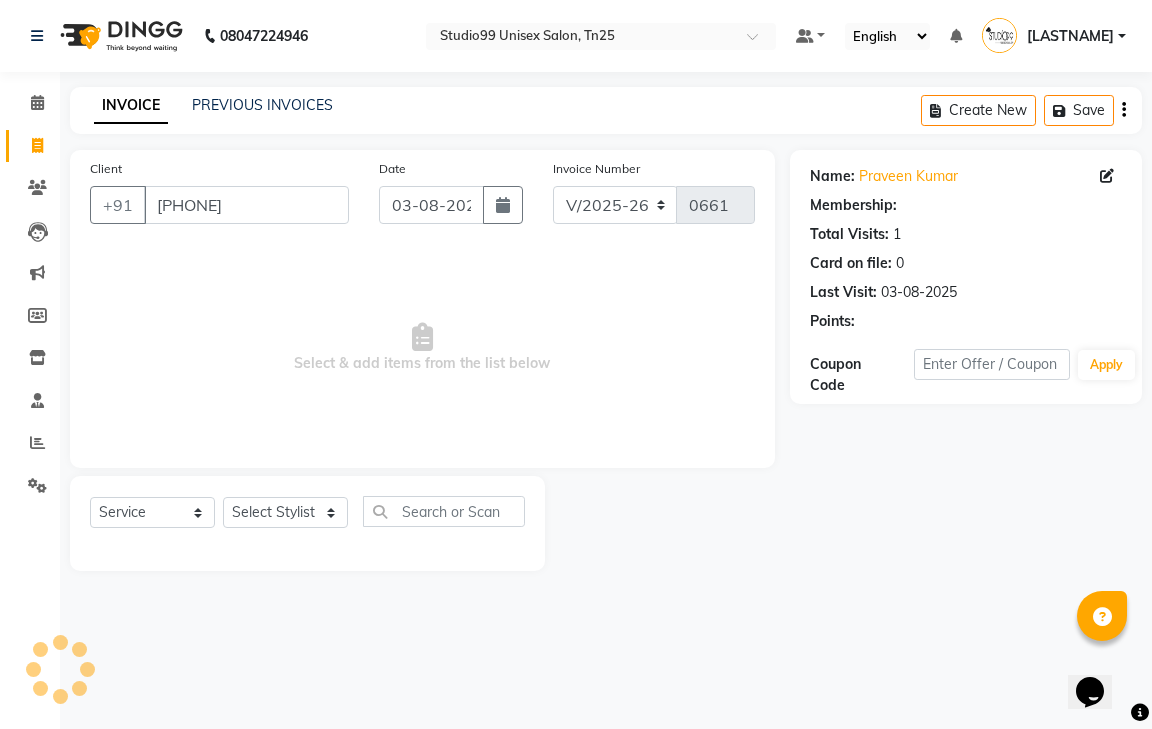 select on "1: Object" 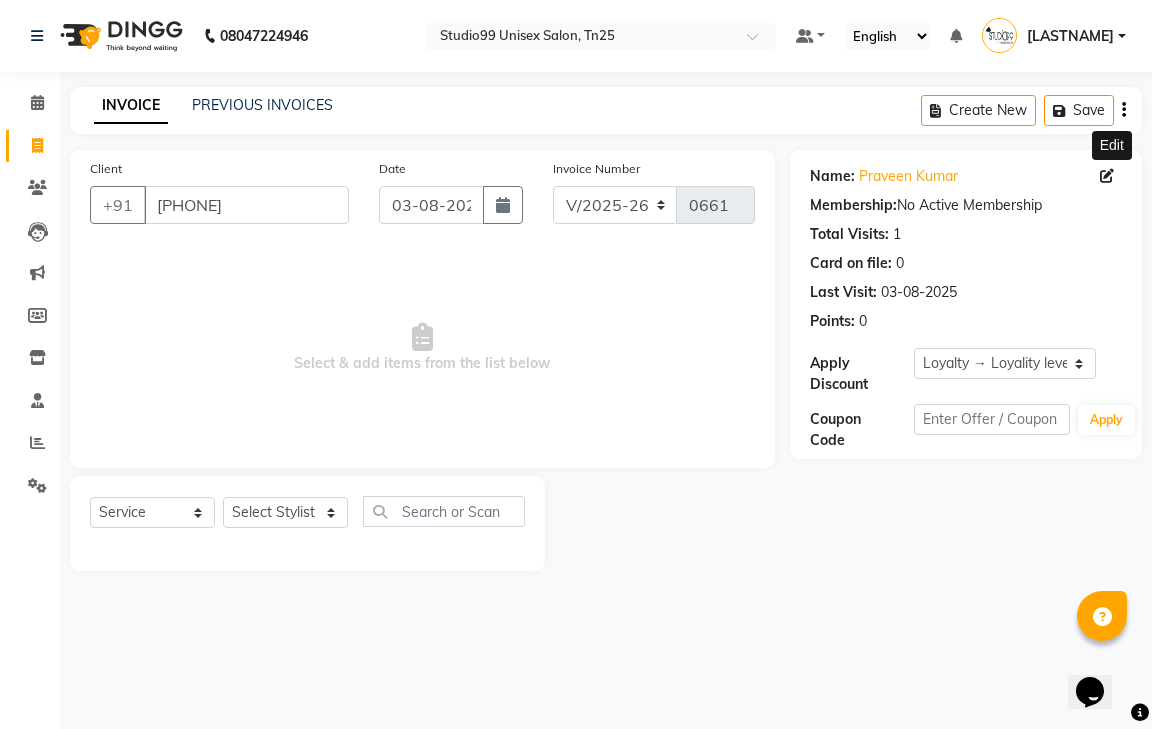click 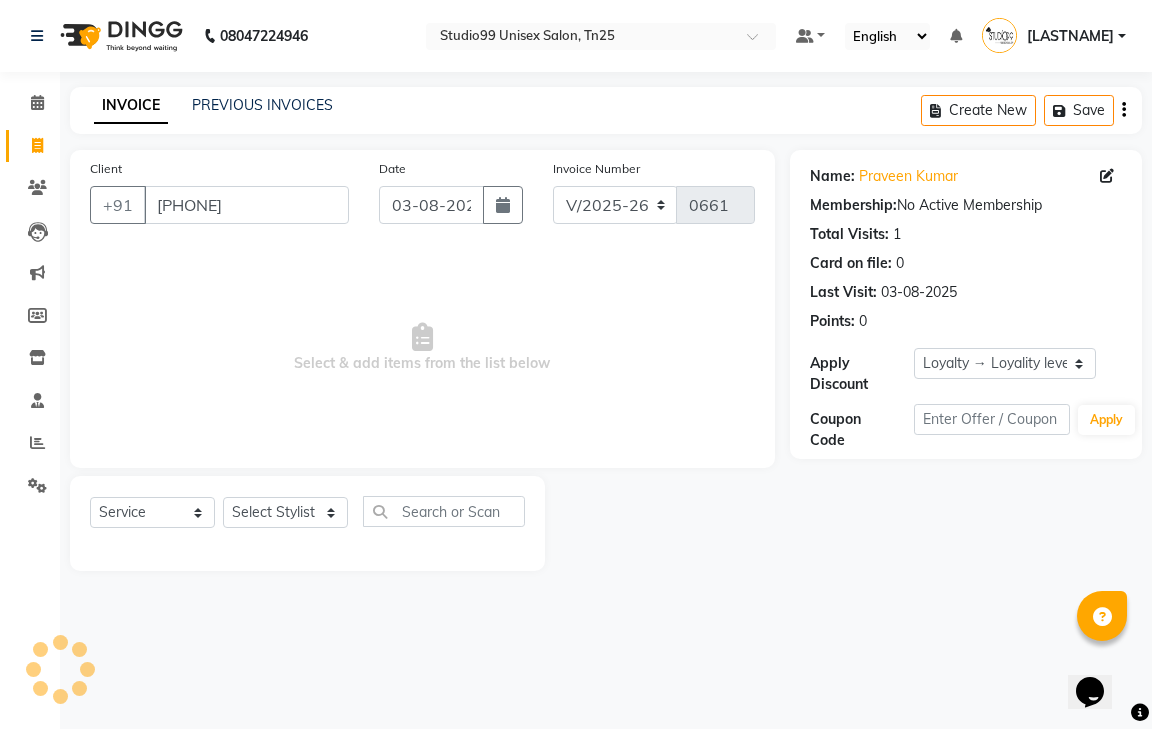 select on "male" 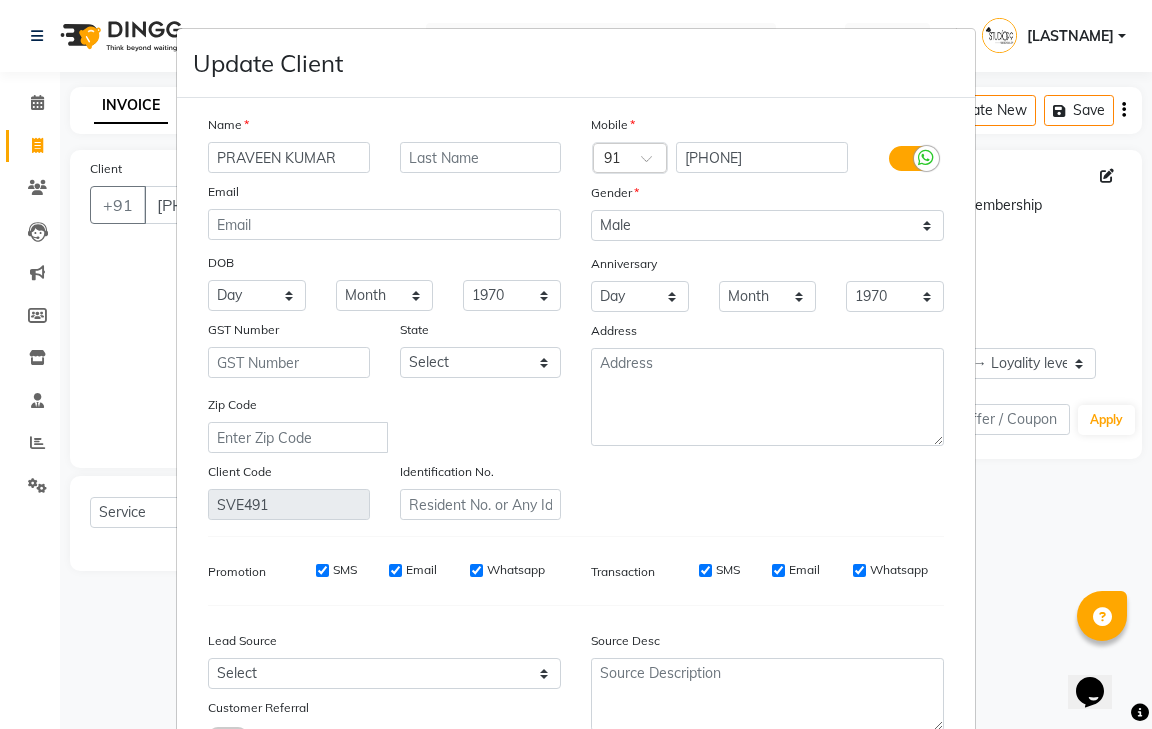 click on "Update Client Name [FIRST] [LAST] Email DOB Day 01 02 03 04 05 06 07 08 09 10 11 12 13 14 15 16 17 18 19 20 21 22 23 24 25 26 27 28 29 30 31 Month January February March April May June July August September October November December 1940 1941 1942 1943 1944 1945 1946 1947 1948 1949 1950 1951 1952 1953 1954 1955 1956 1957 1958 1959 1960 1961 1962 1963 1964 1965 1966 1967 1968 1969 1970 1971 1972 1973 1974 1975 1976 1977 1978 1979 1980 1981 1982 1983 1984 1985 1986 1987 1988 1989 1990 1991 1992 1993 1994 1995 1996 1997 1998 1999 2000 2001 2002 2003 2004 2005 2006 2007 2008 2009 2010 2011 2012 2013 2014 2015 2016 2017 2018 2019 2020 2021 2022 2023 2024 GST Number State Select Andaman and Nicobar Islands Andhra Pradesh Arunachal Pradesh Assam Bihar Chandigarh Chhattisgarh Dadra and Nagar Haveli Daman and Diu Delhi Goa Gujarat Haryana Himachal Pradesh Jammu and Kashmir Jharkhand Karnataka Kerala Lakshadweep Madhya Pradesh Maharashtra Manipur Meghalaya Mizoram Nagaland Odisha Pondicherry Punjab Rajasthan Sikkim ×" at bounding box center [576, 364] 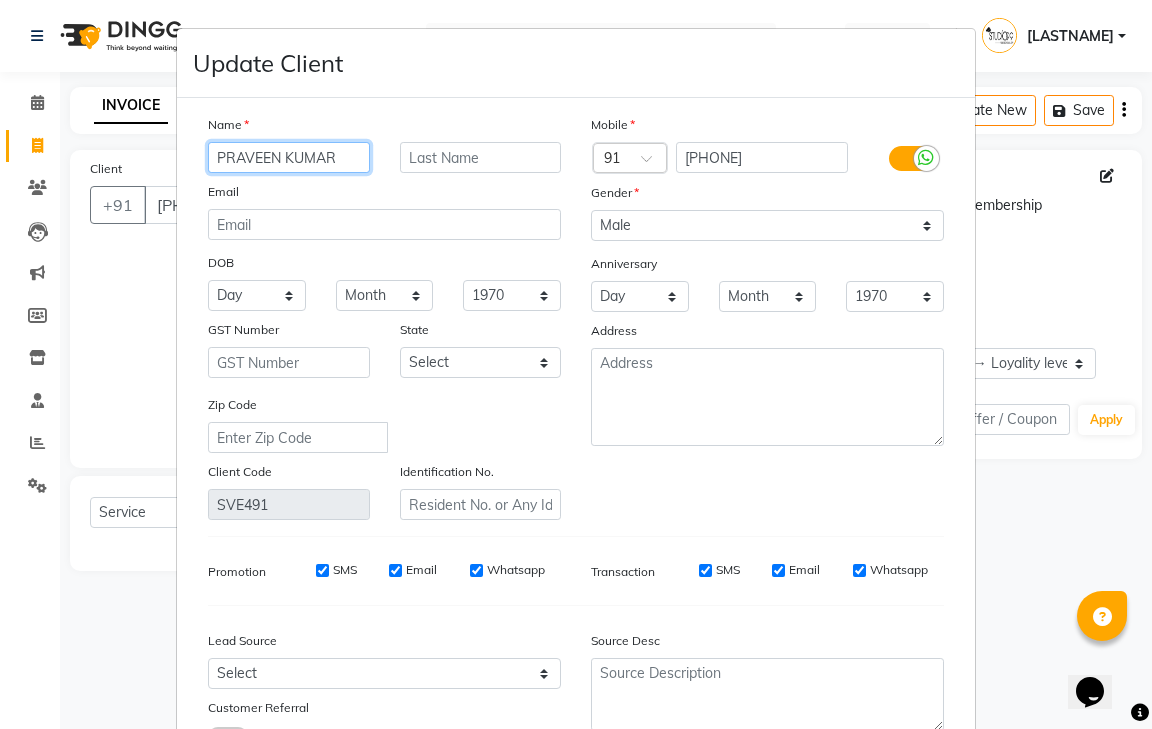 click on "PRAVEEN KUMAR" at bounding box center [289, 157] 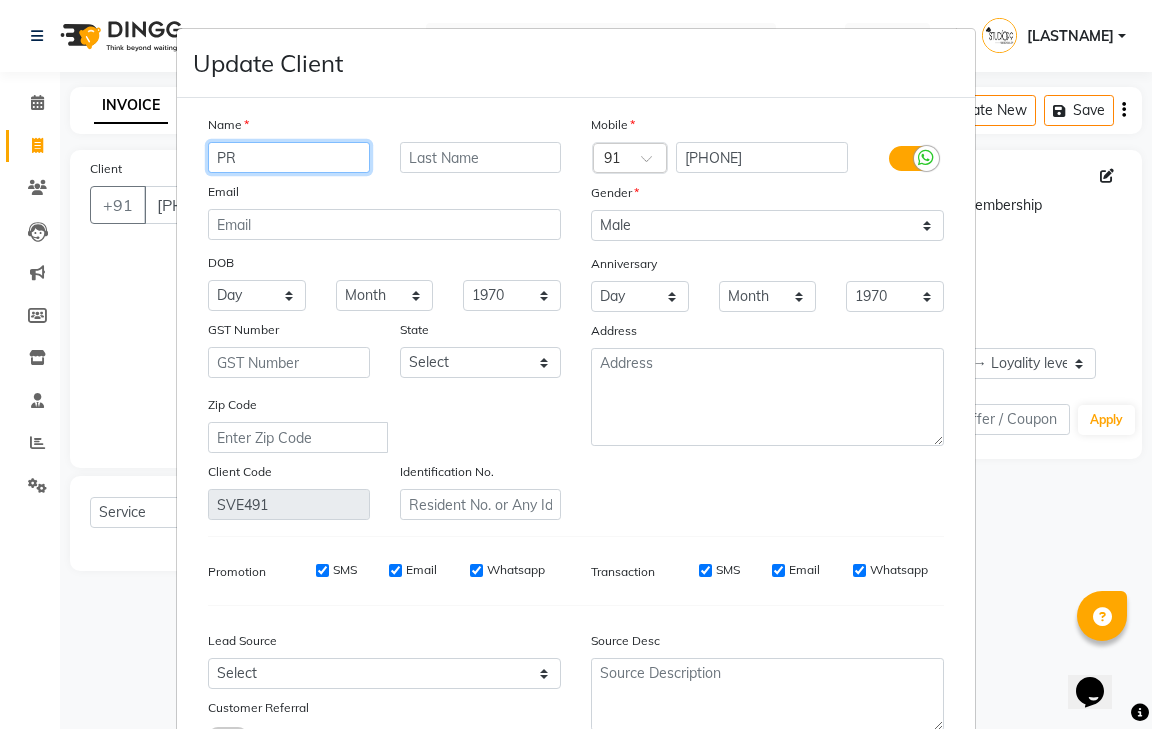 type on "P" 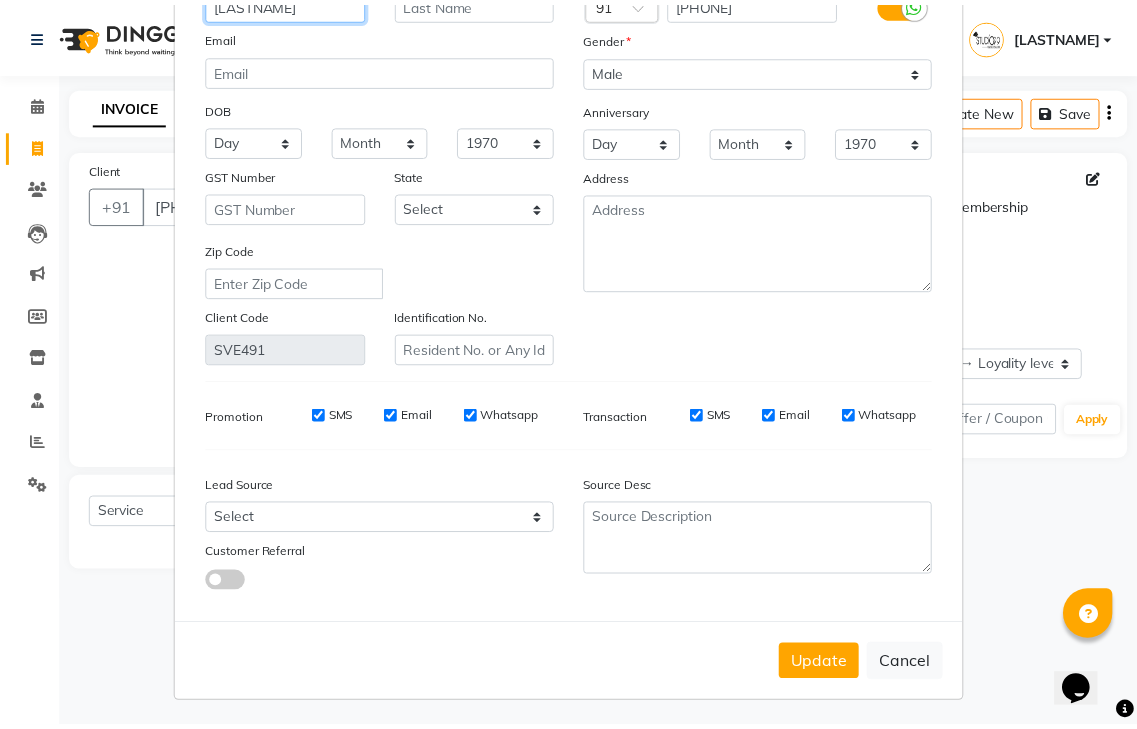 scroll, scrollTop: 158, scrollLeft: 0, axis: vertical 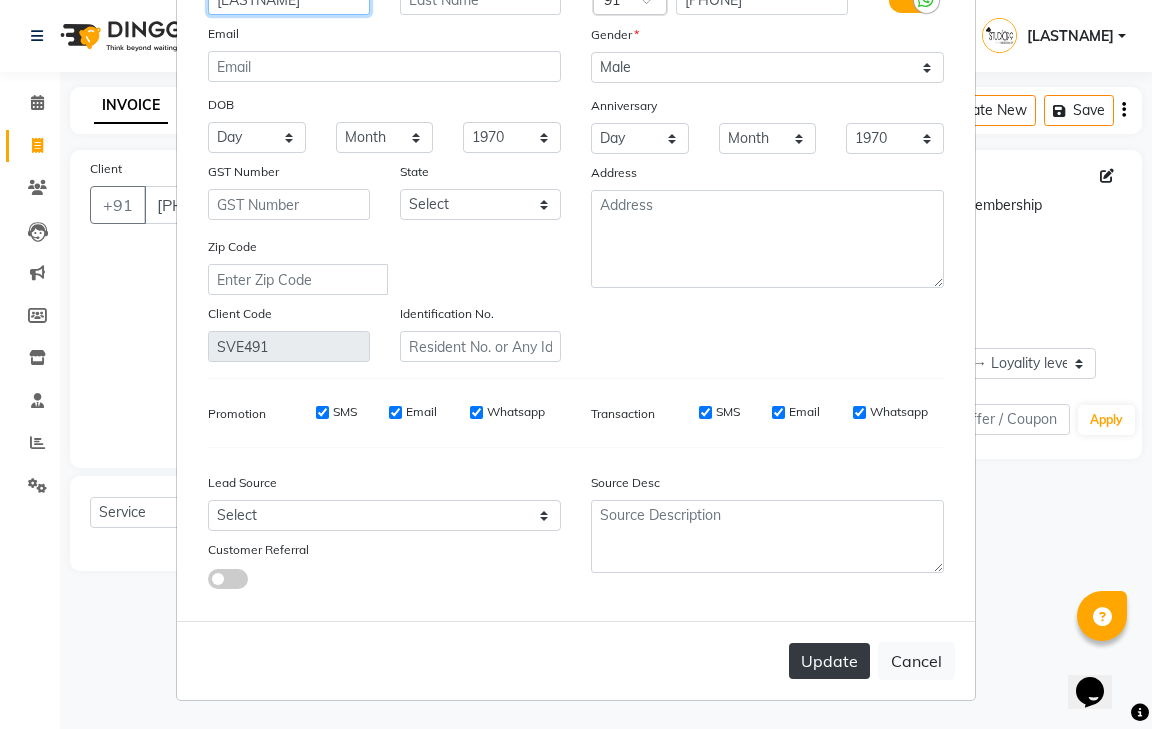 type on "[LASTNAME]" 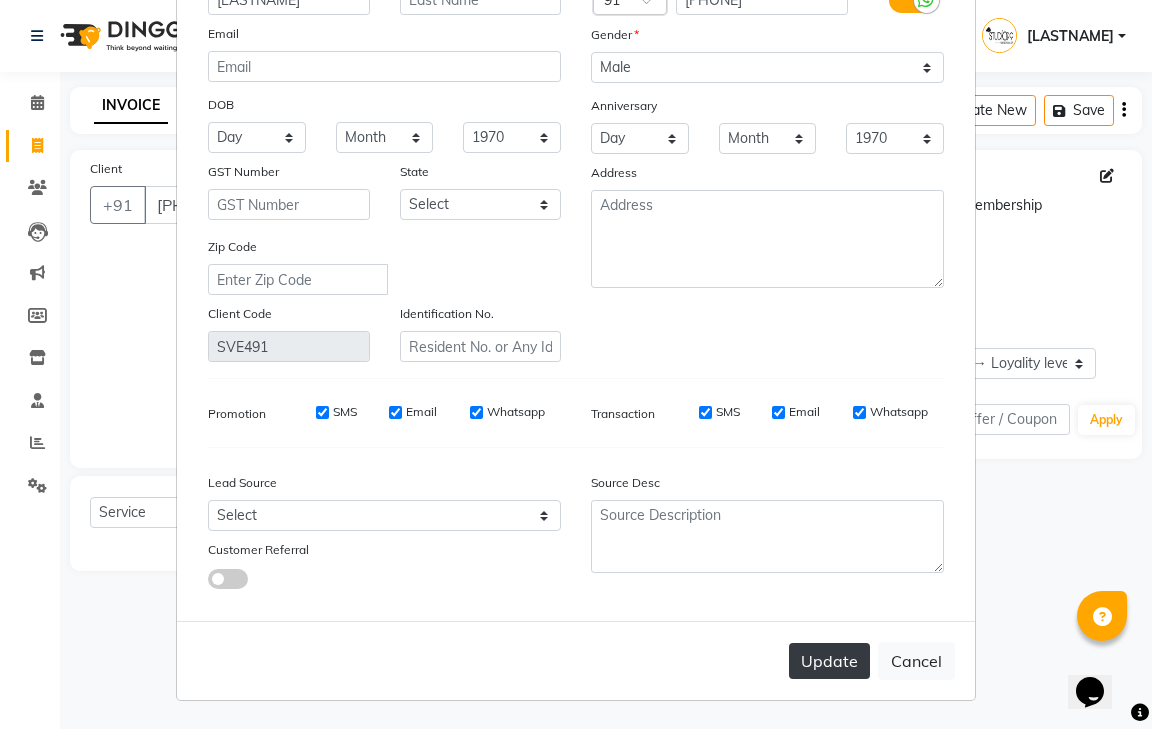 click on "Update" at bounding box center (829, 661) 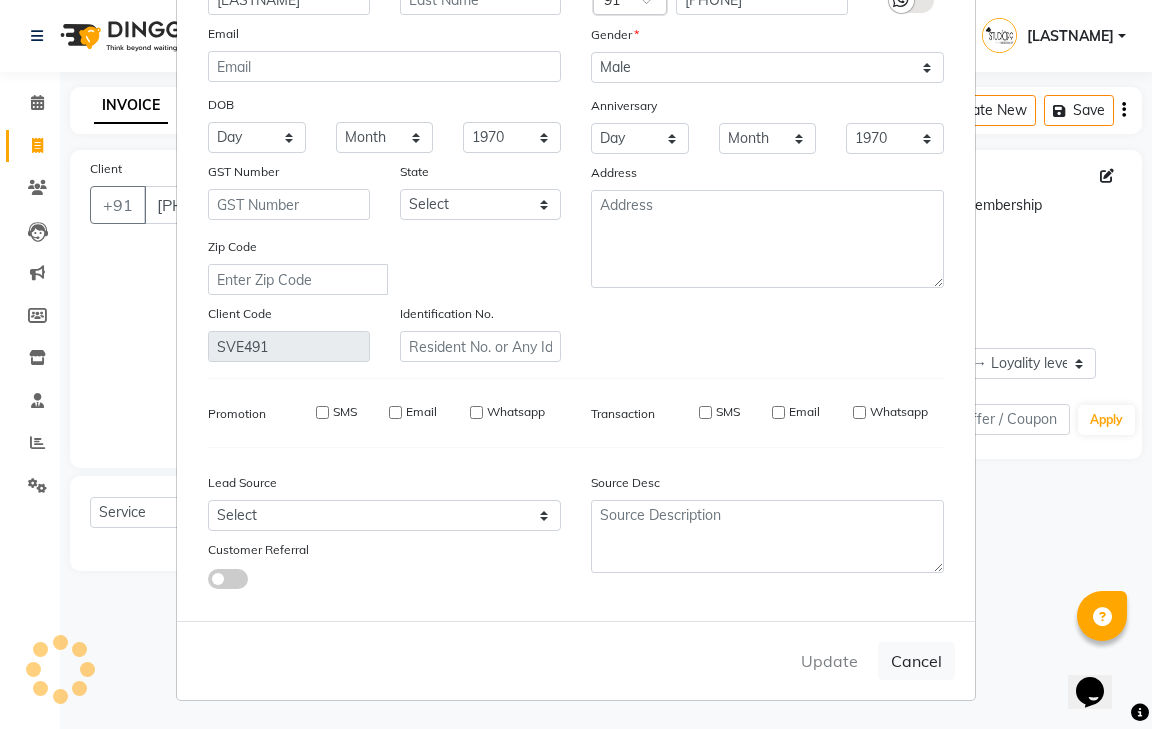 type 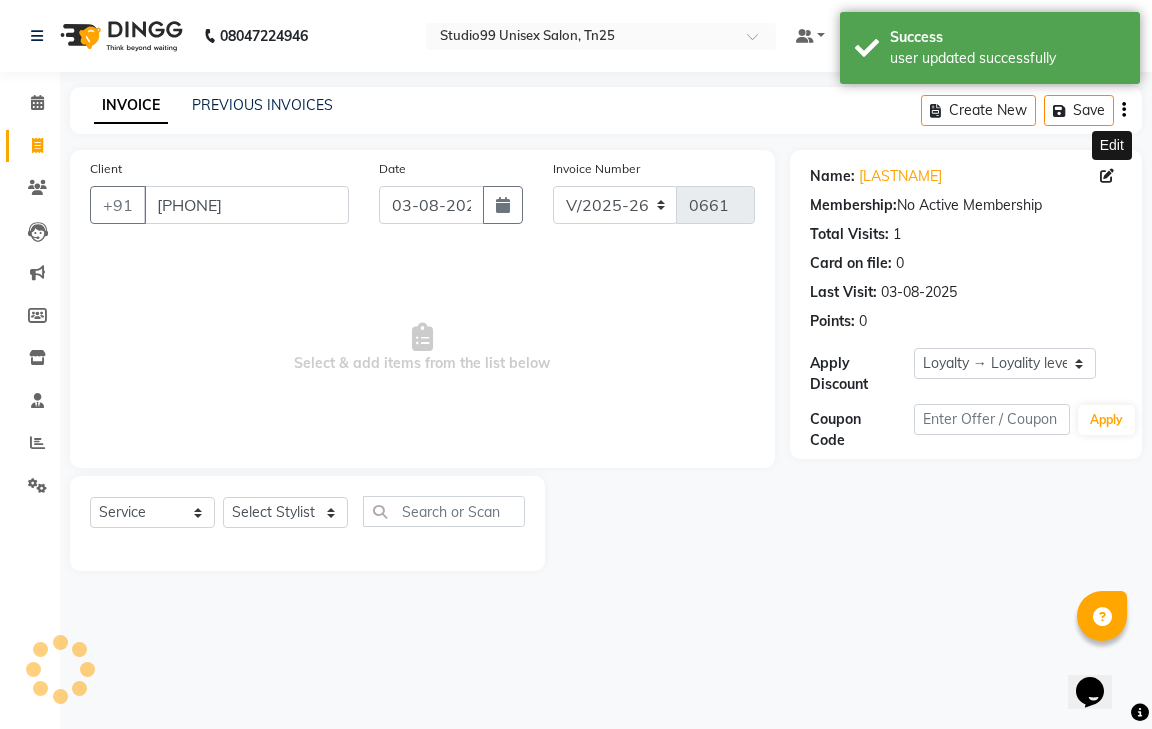 select on "1: Object" 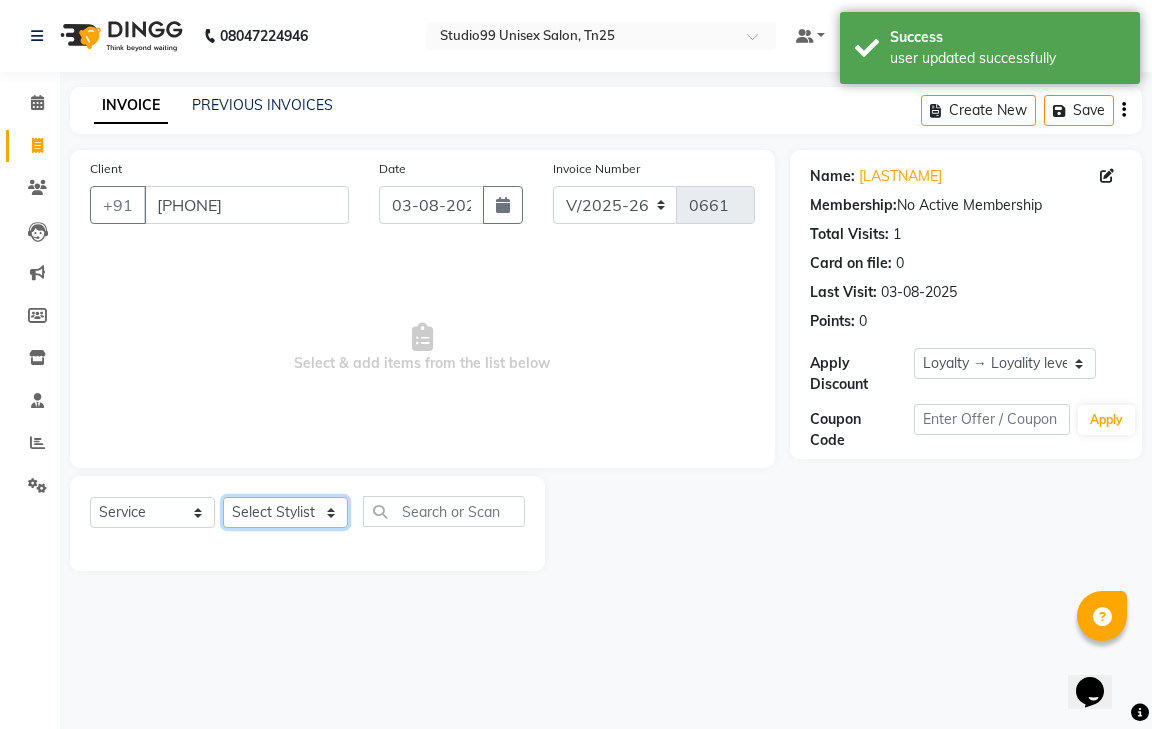 click on "Select Stylist [LAST] [LAST] [LAST] [LAST] [LAST] [LAST] [LAST] Classic Hair cut female Hair cut-249 male boy Kids (Upto 10 Years) creative Hair cut male beard trim Kids (Upto 10 Years)-Female- creative Hair cut-Female classic shave beard spa creative layers kids creative cut -female Hair bangs Moustache colour Root Touch-up male Root Touch-up without Ammonia male Beard Color Fashion Color male Root Touch-up-Female-1199 Root Touch-up without Ammonia-Female-1299 Global-Female-2999 Global color without Ammonia-Female Fashion Color-Female-3999 Streaks (Per Streak)-Female Root Touch-up-Male Root Touch-up without Ammonia-Male Beard Color-Male Fashion Color-Male Streaks (Per Streak)-Male Root Touch-up-Female Root Touch-up without Ammonia-Female Global-Female Global Color without Ammonia-Female Fashion Color-Female Coconut-499 male Almond /Olive Oil / Mythic Oil male Coconut female Oil" 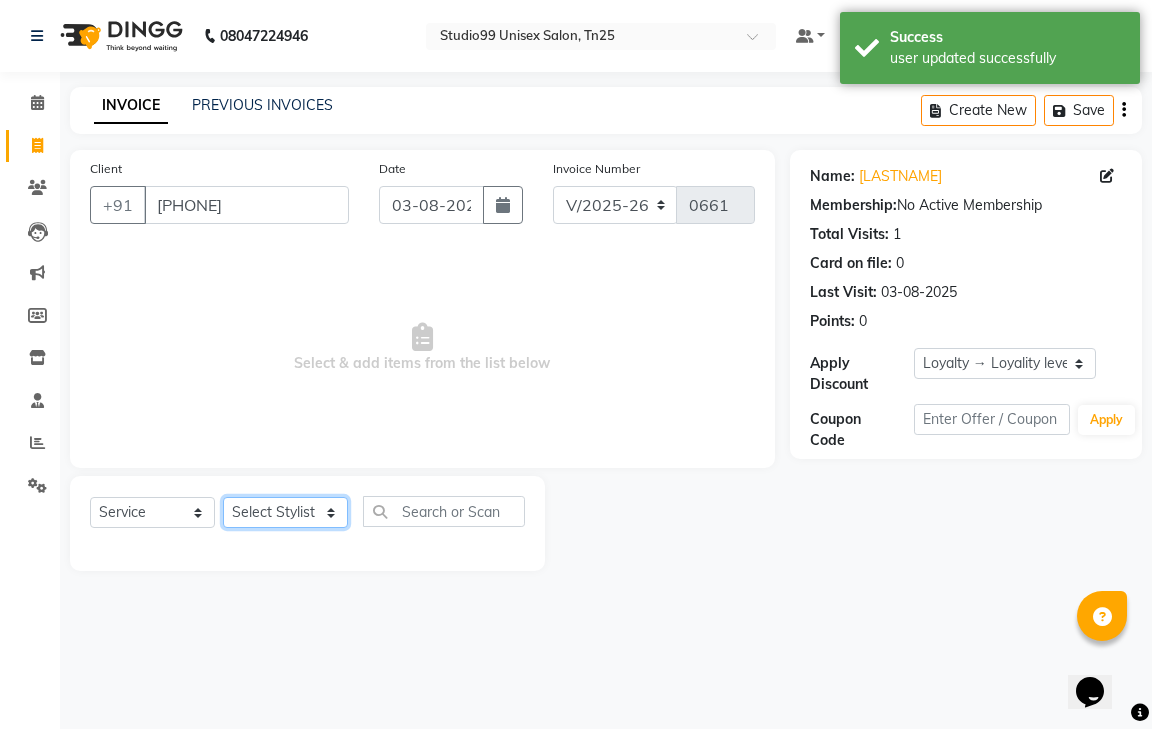 select on "[PHONE]" 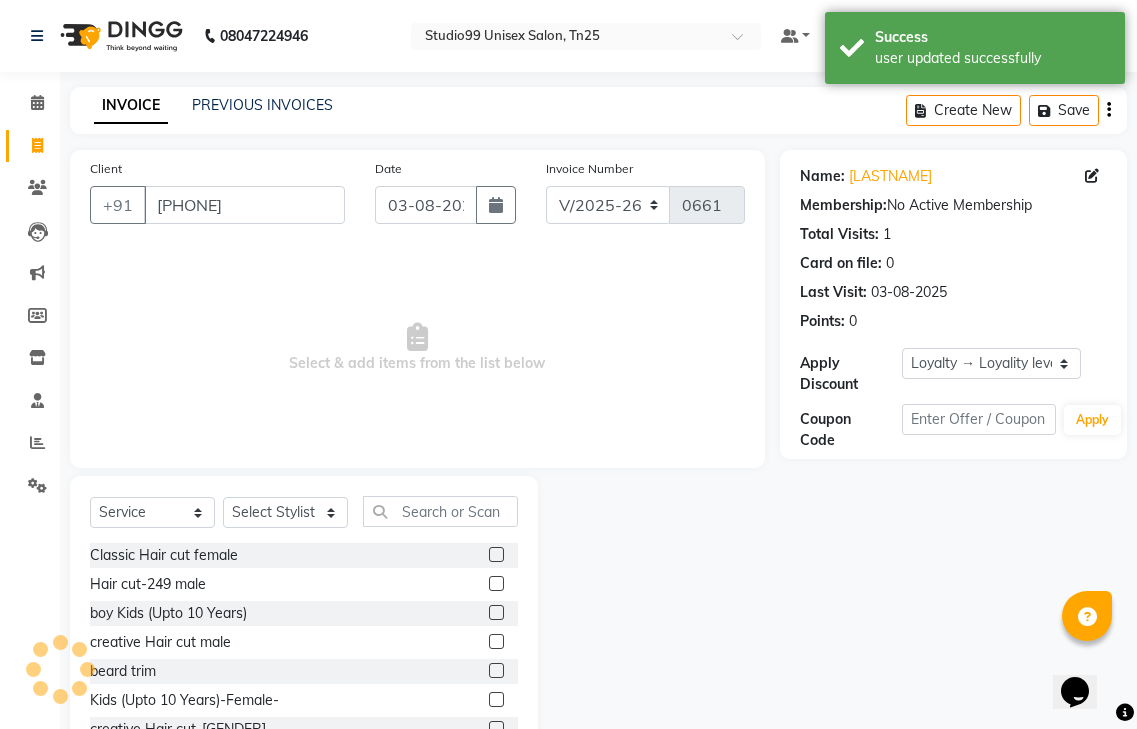 click 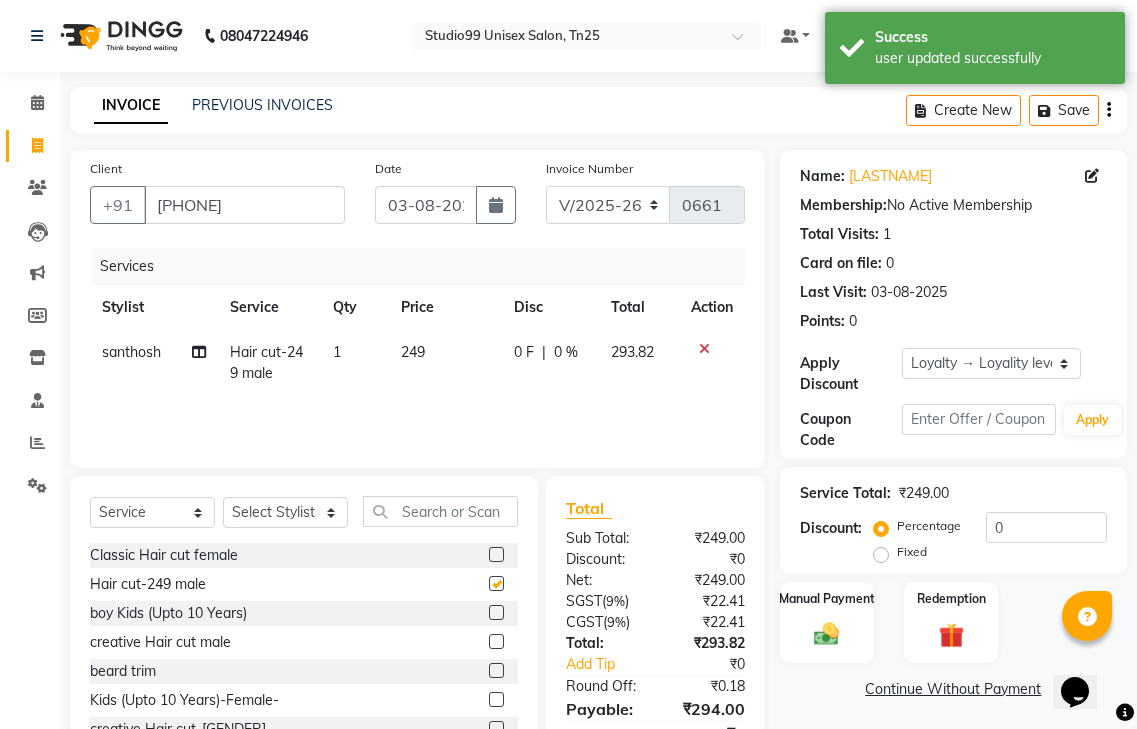checkbox on "false" 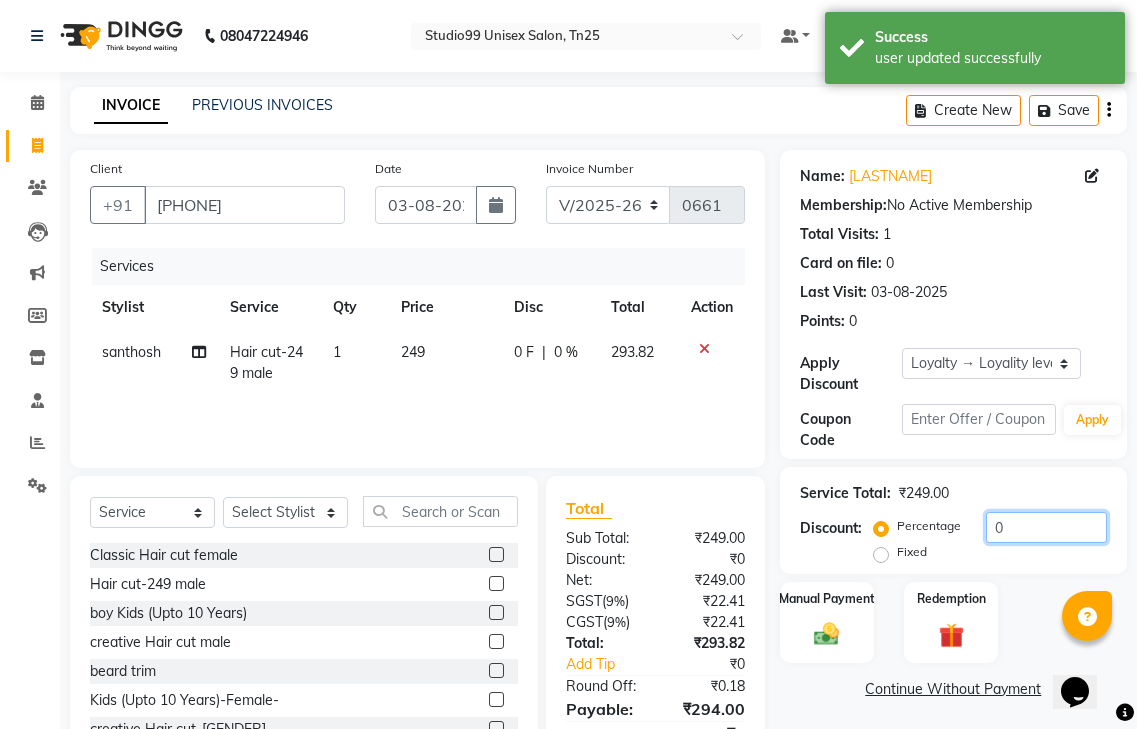 click on "0" 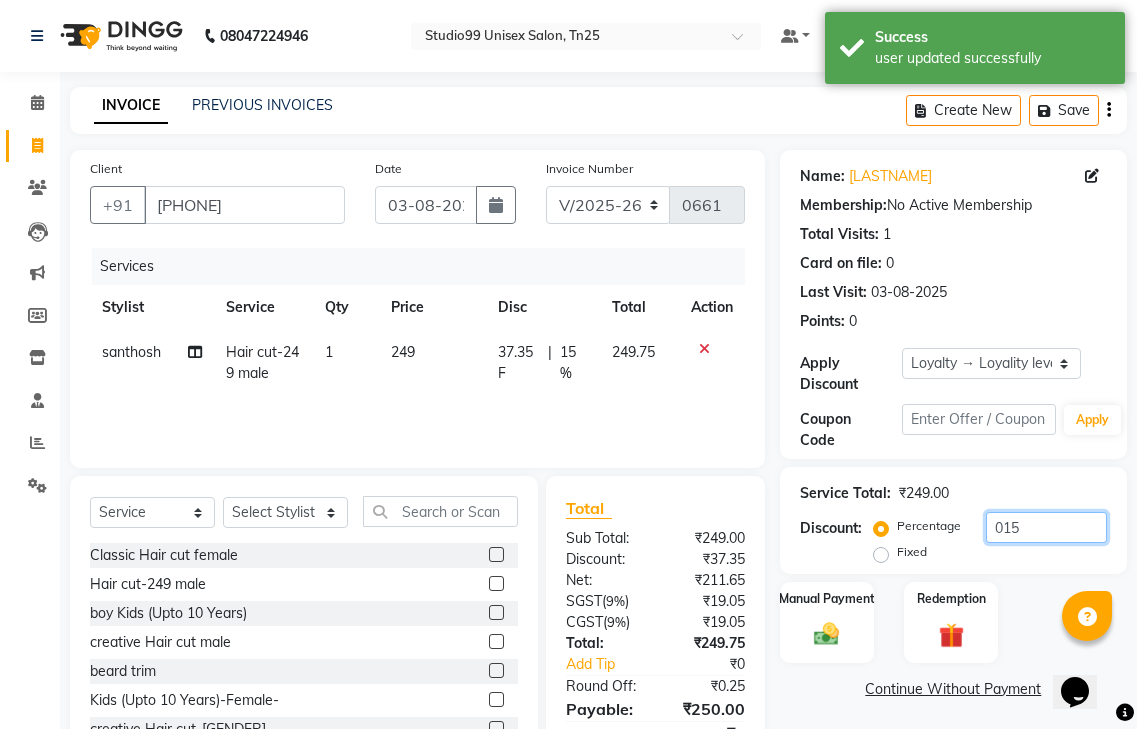 scroll, scrollTop: 92, scrollLeft: 0, axis: vertical 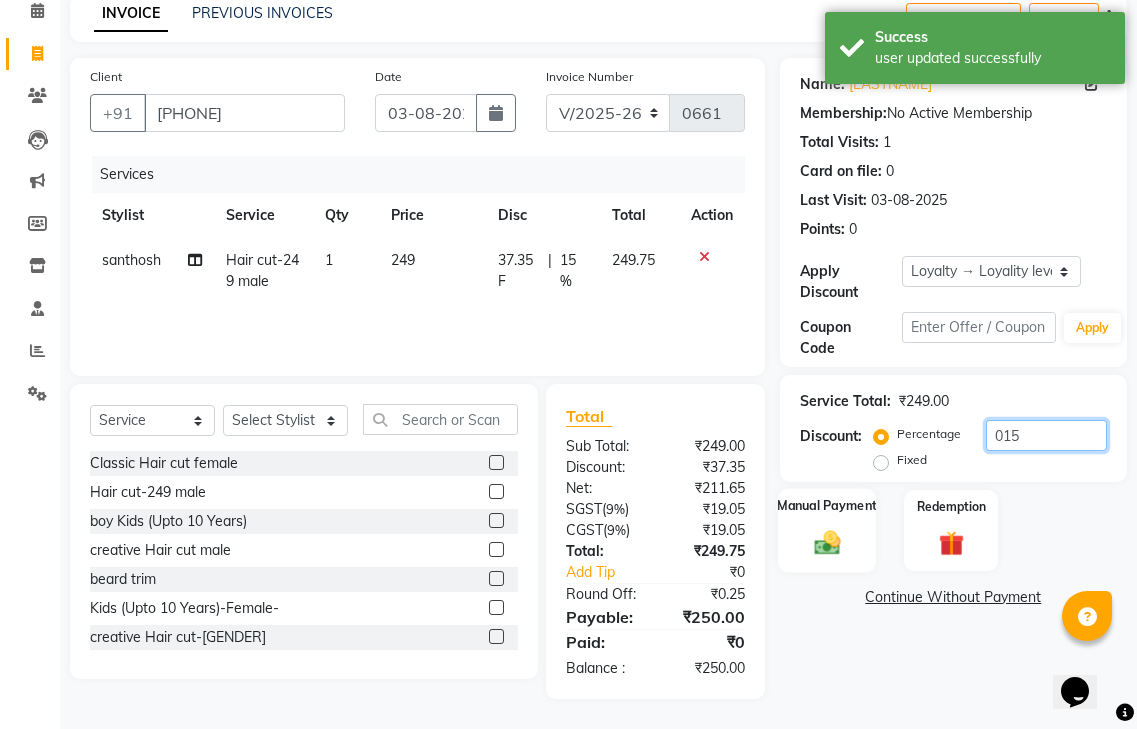 type on "015" 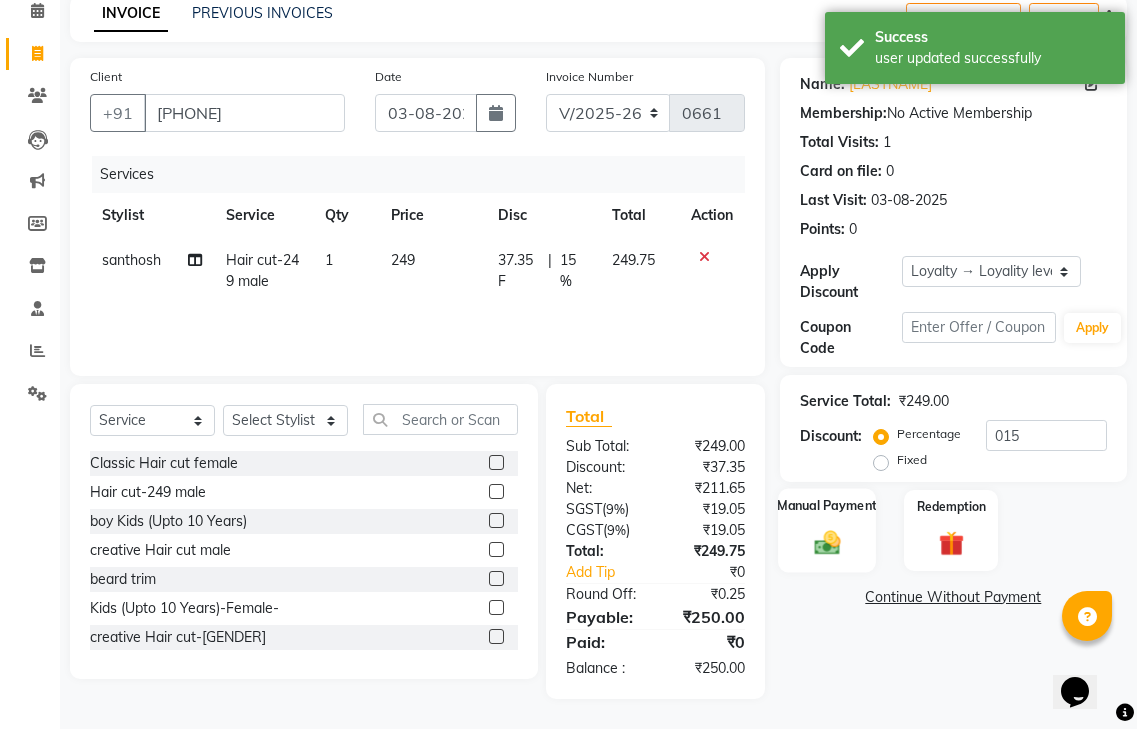 click on "Manual Payment" 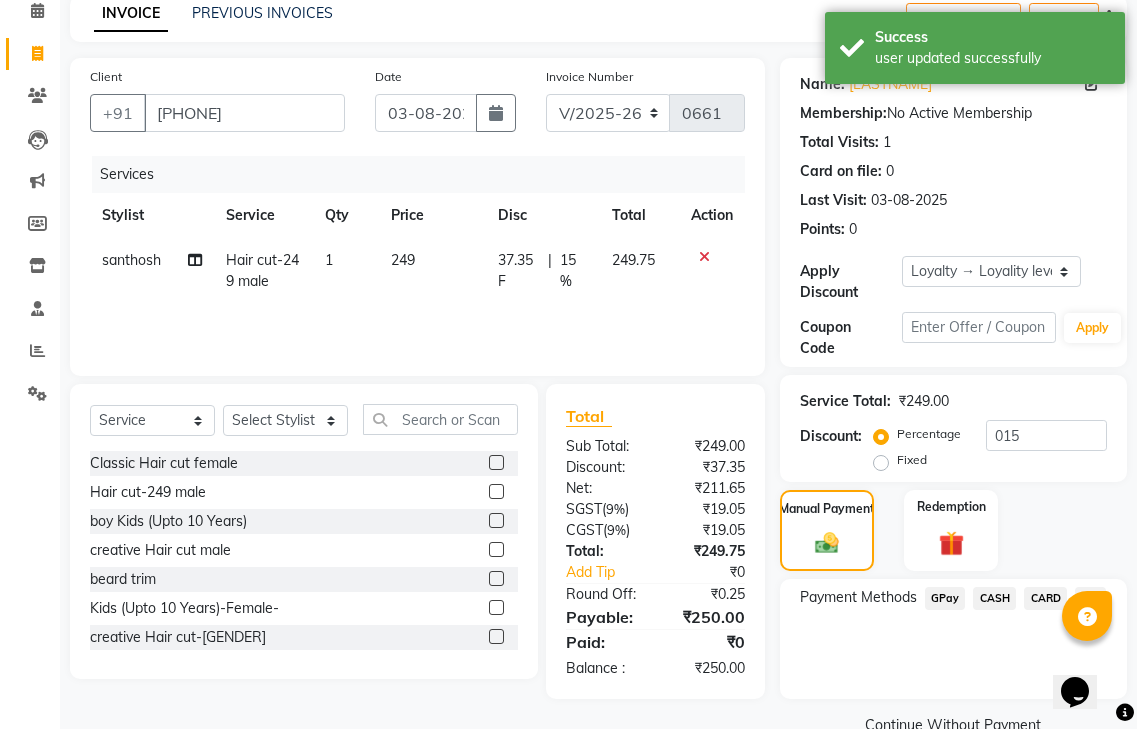 click on "CASH" 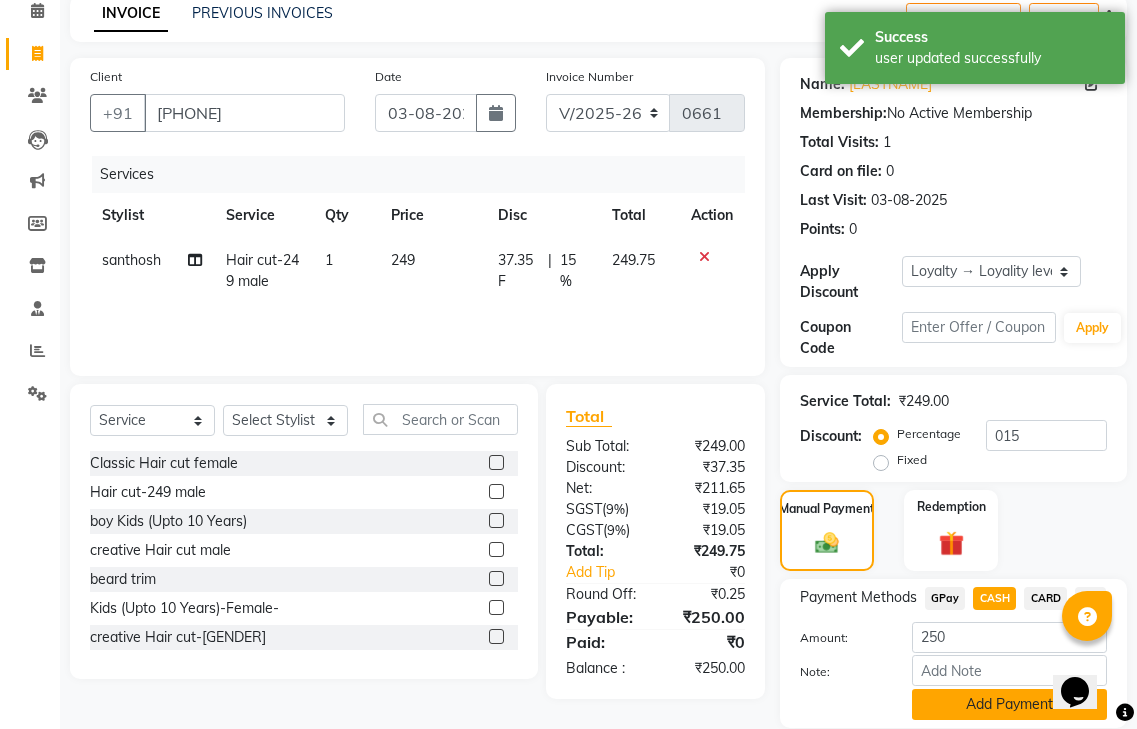 click on "Add Payment" 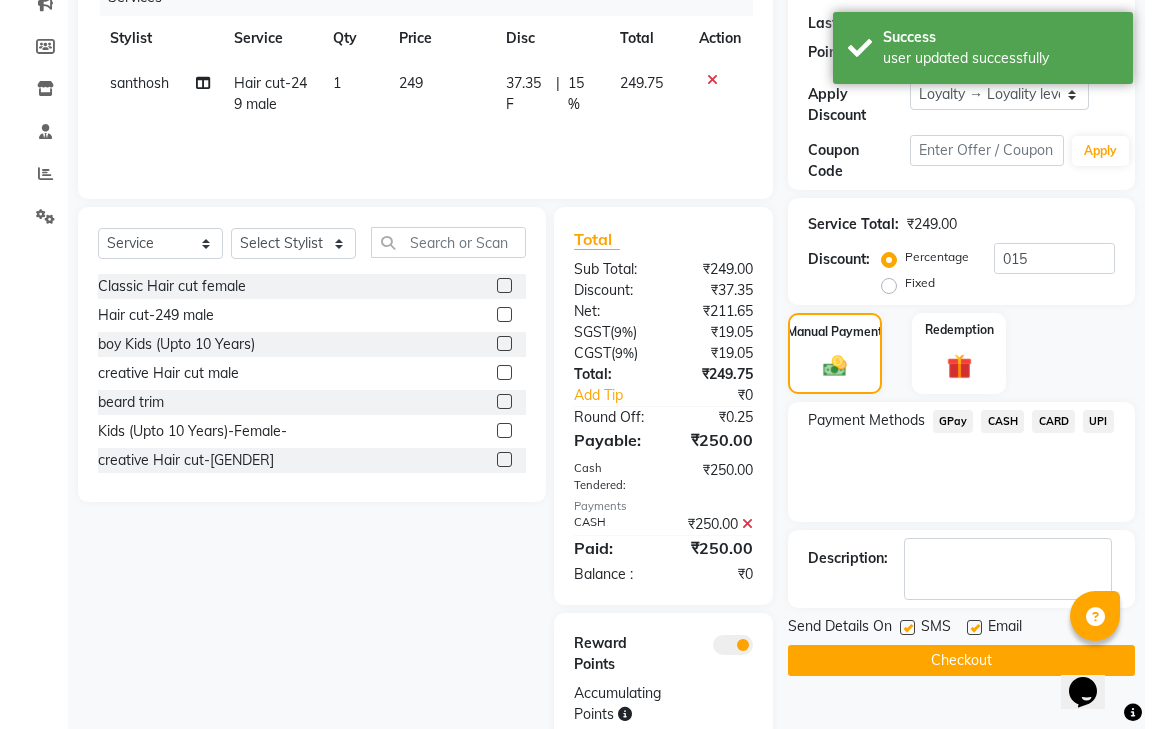 scroll, scrollTop: 336, scrollLeft: 0, axis: vertical 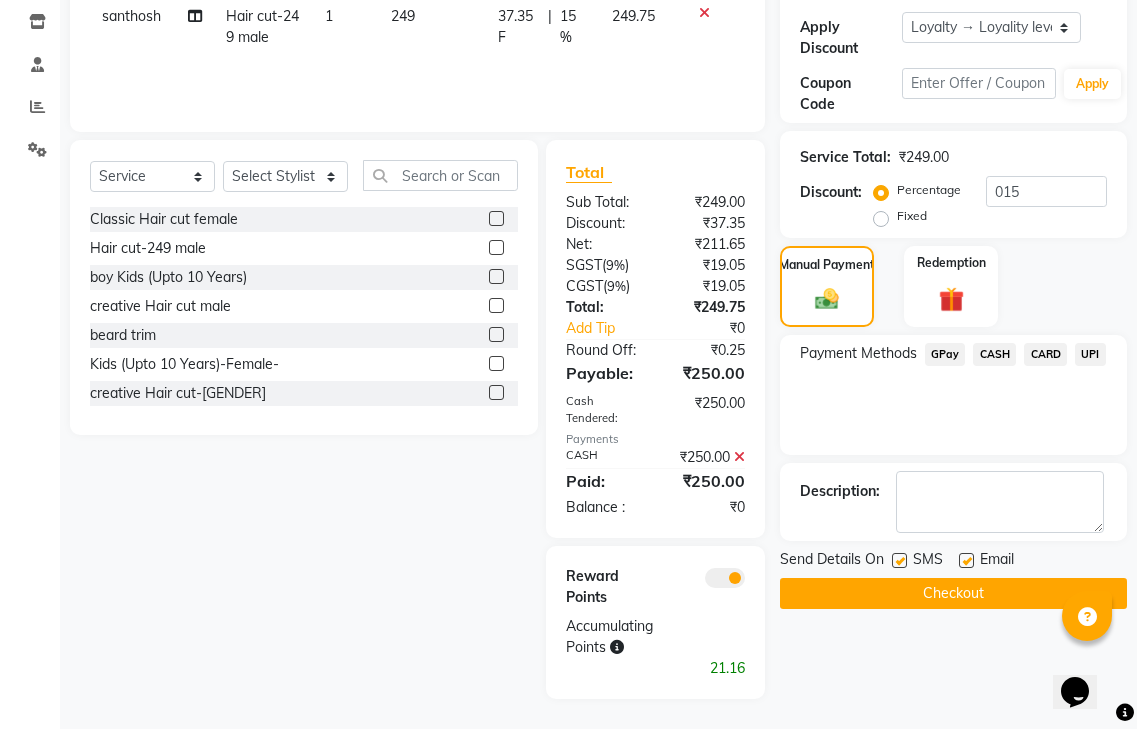 click 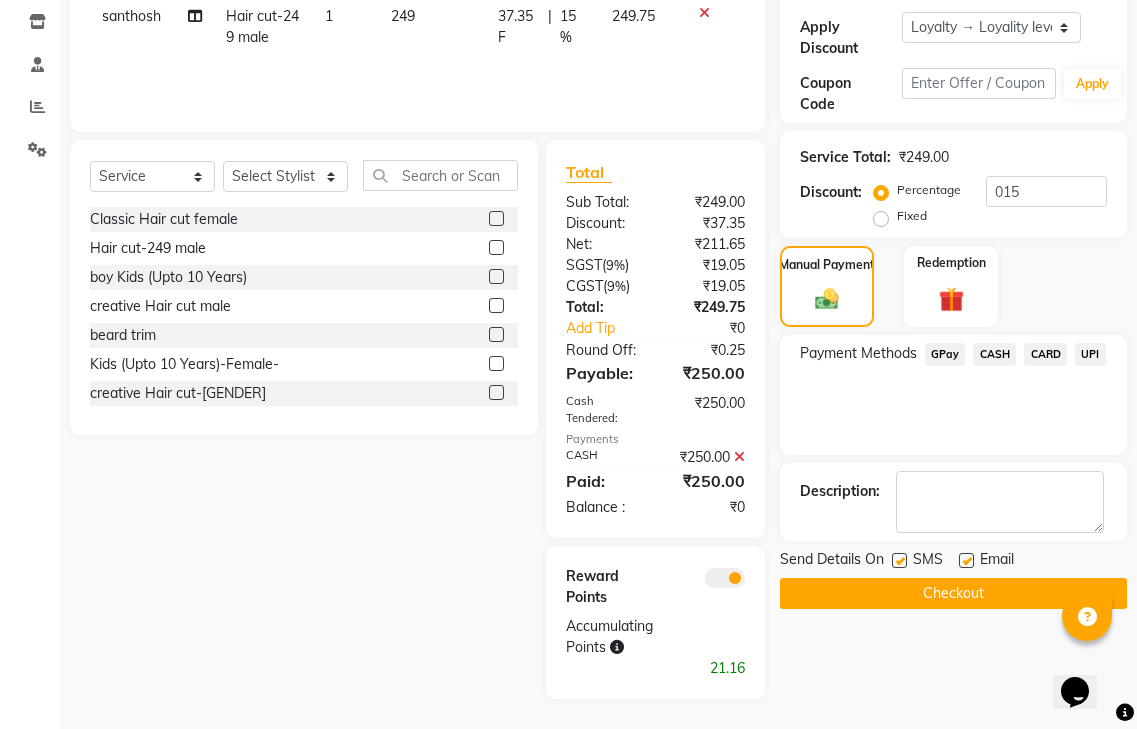 click 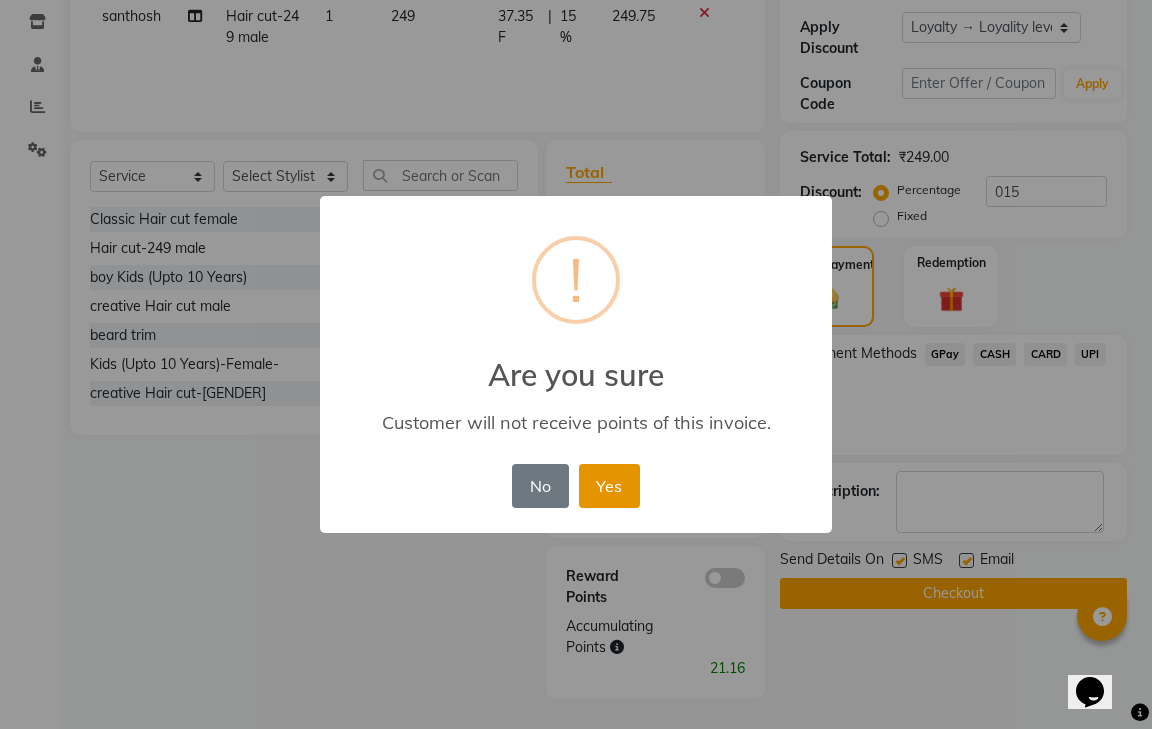 click on "Yes" at bounding box center [609, 486] 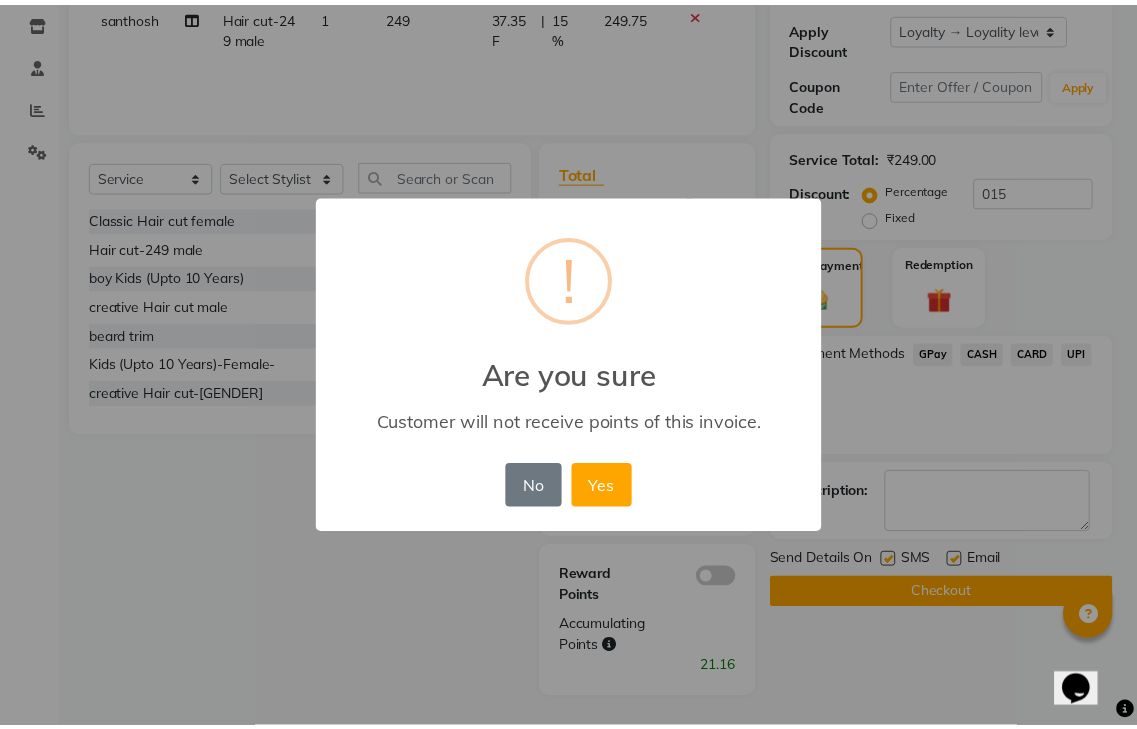 scroll, scrollTop: 265, scrollLeft: 0, axis: vertical 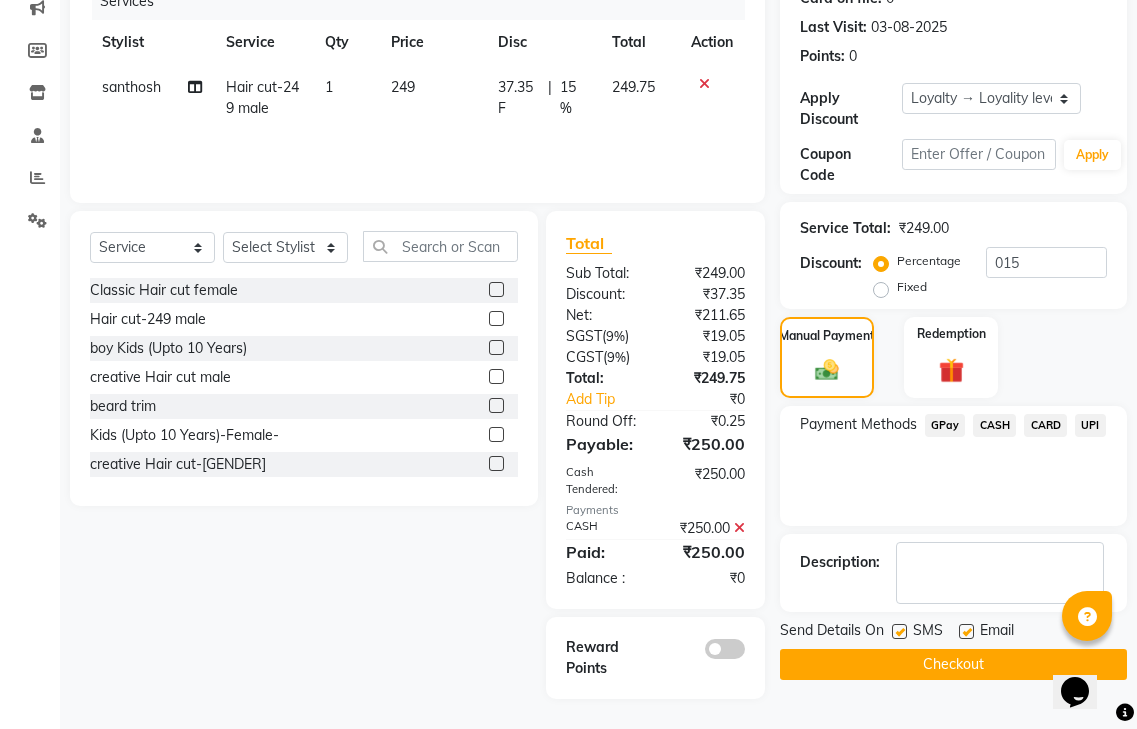click on "Checkout" 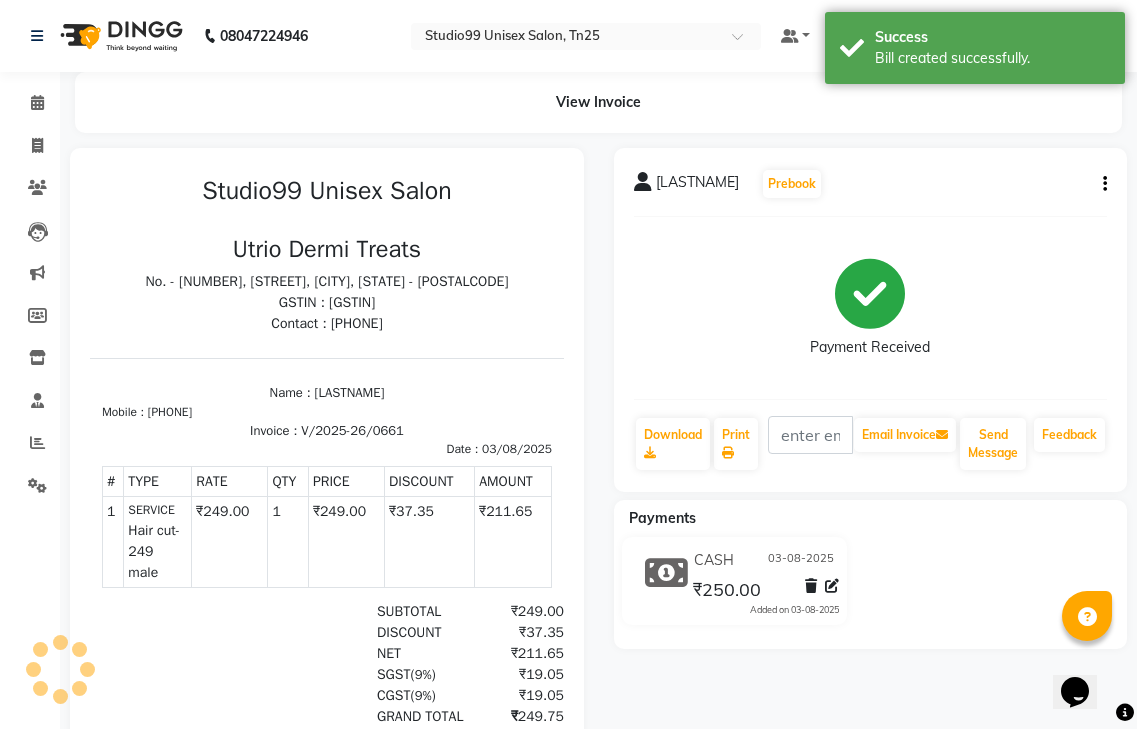 scroll, scrollTop: 0, scrollLeft: 0, axis: both 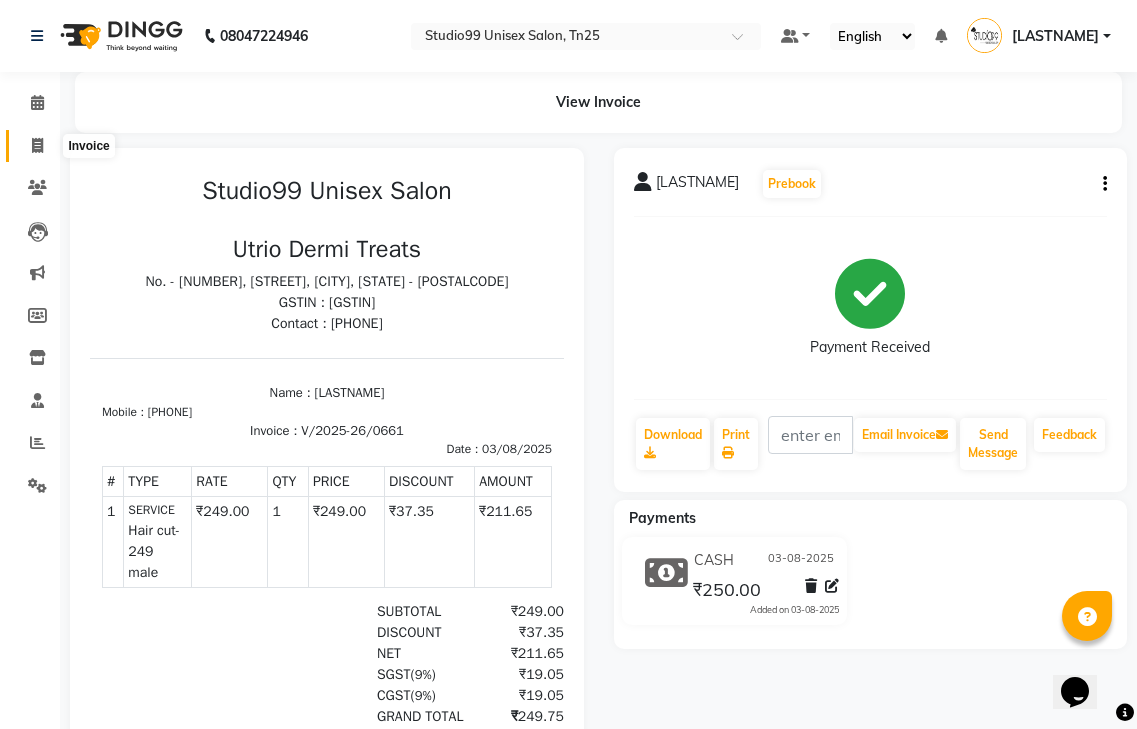click 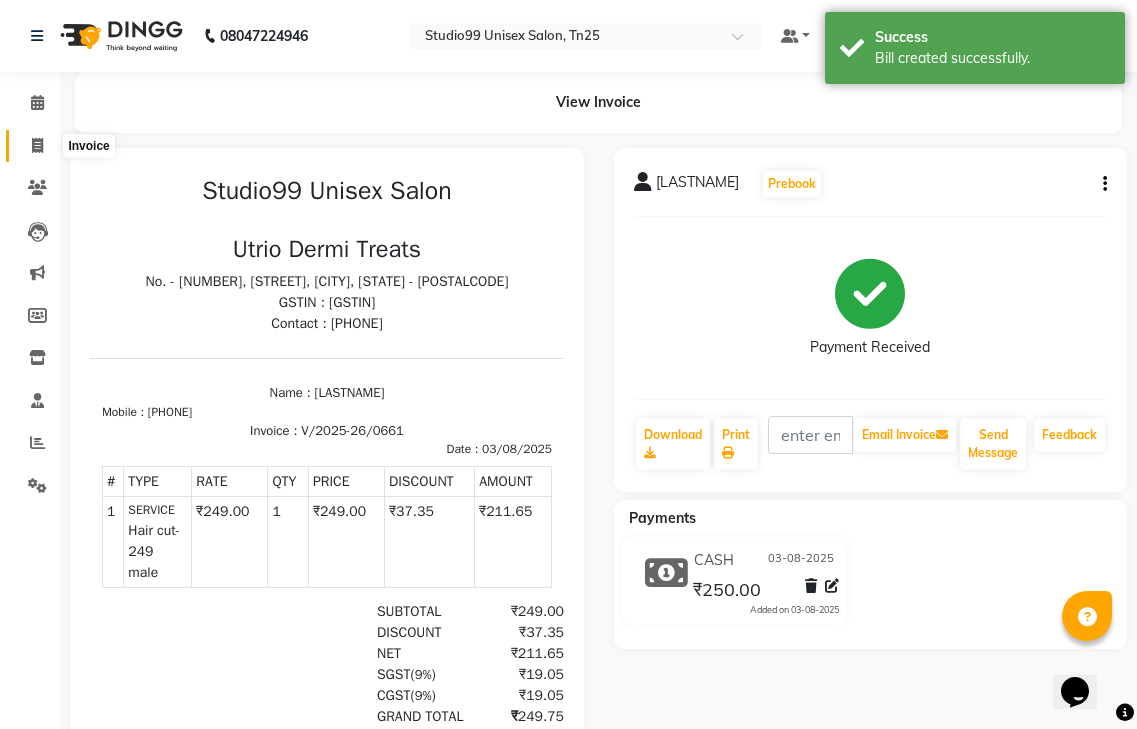 select on "service" 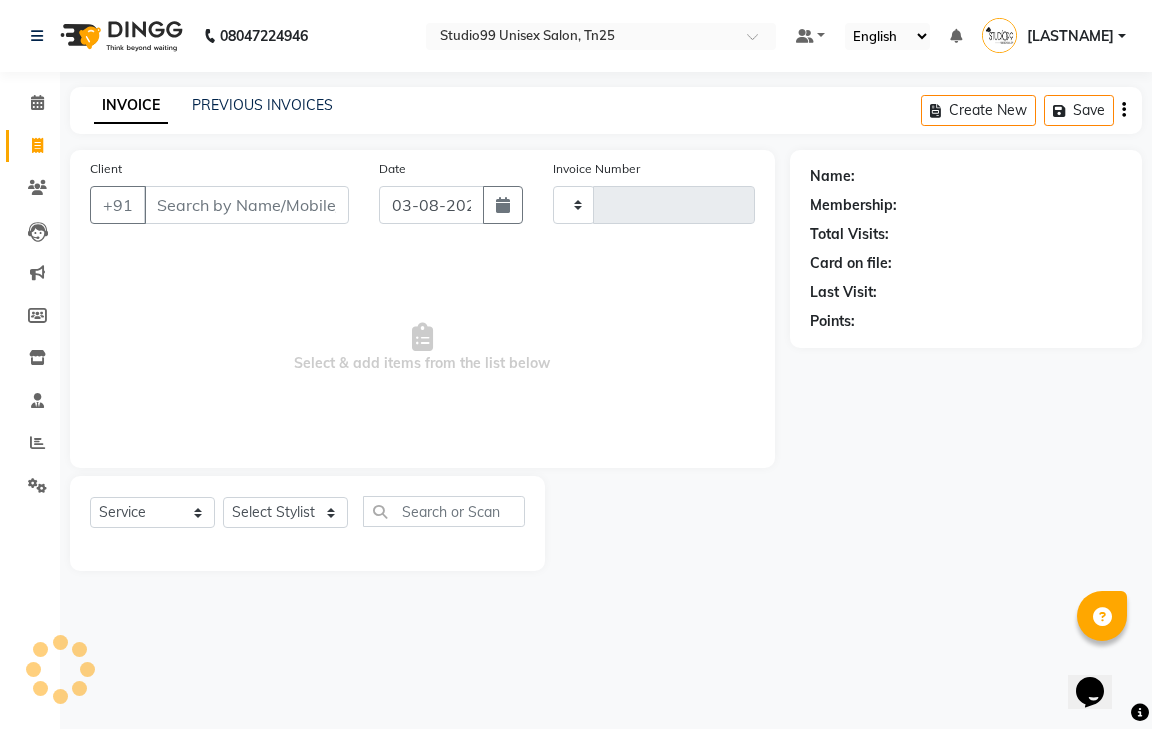 type on "0662" 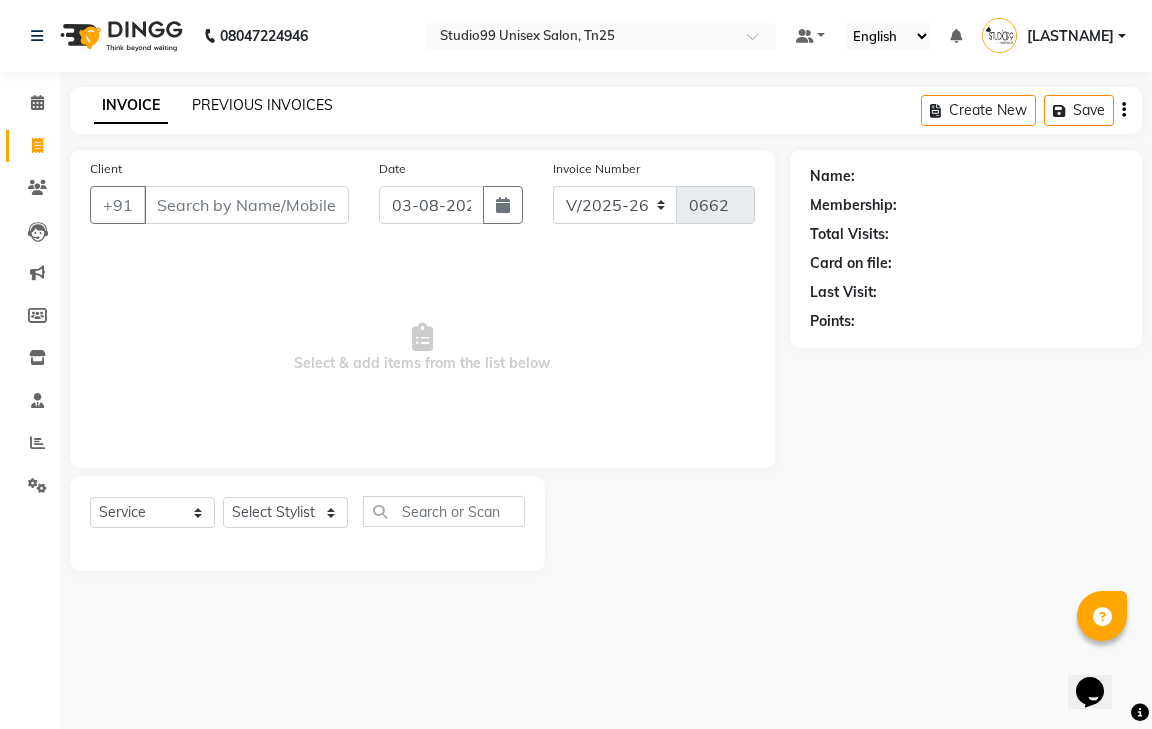 click on "PREVIOUS INVOICES" 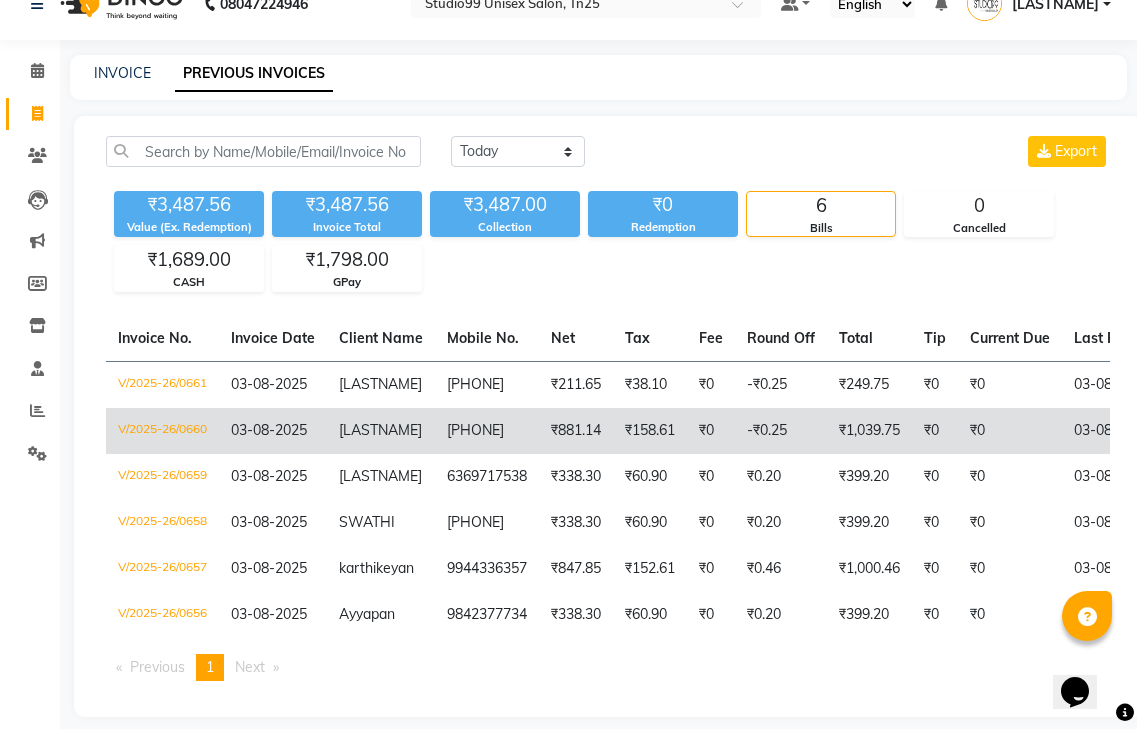 scroll, scrollTop: 0, scrollLeft: 0, axis: both 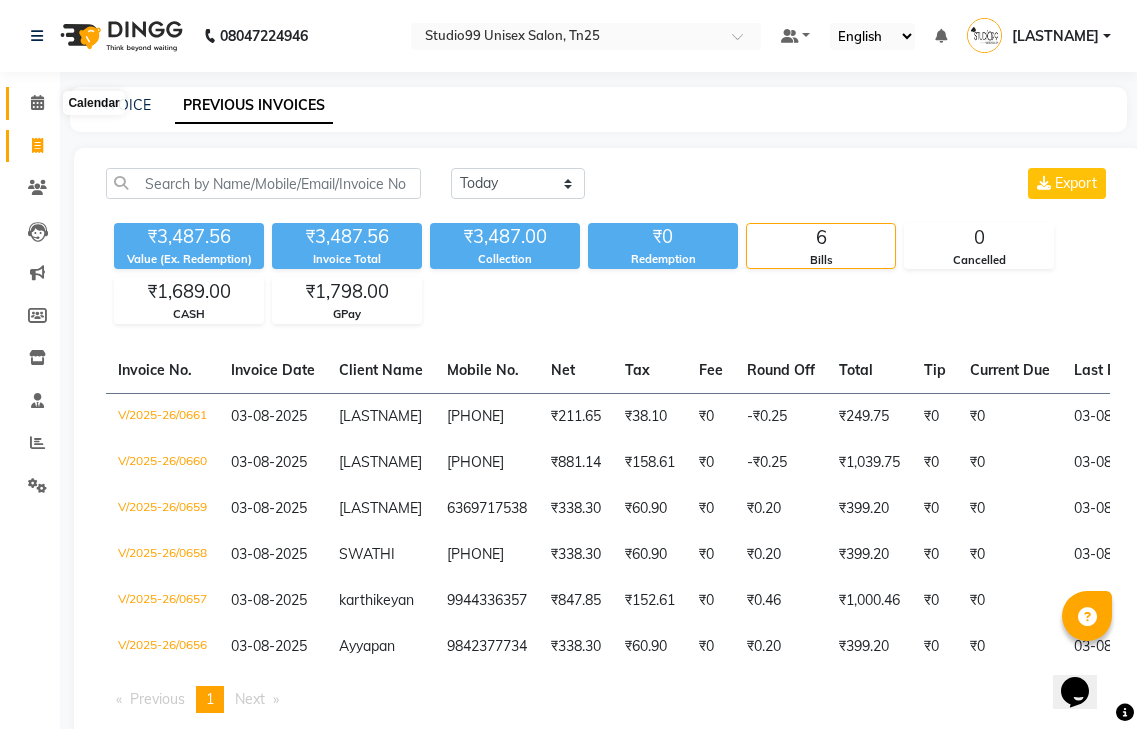 click 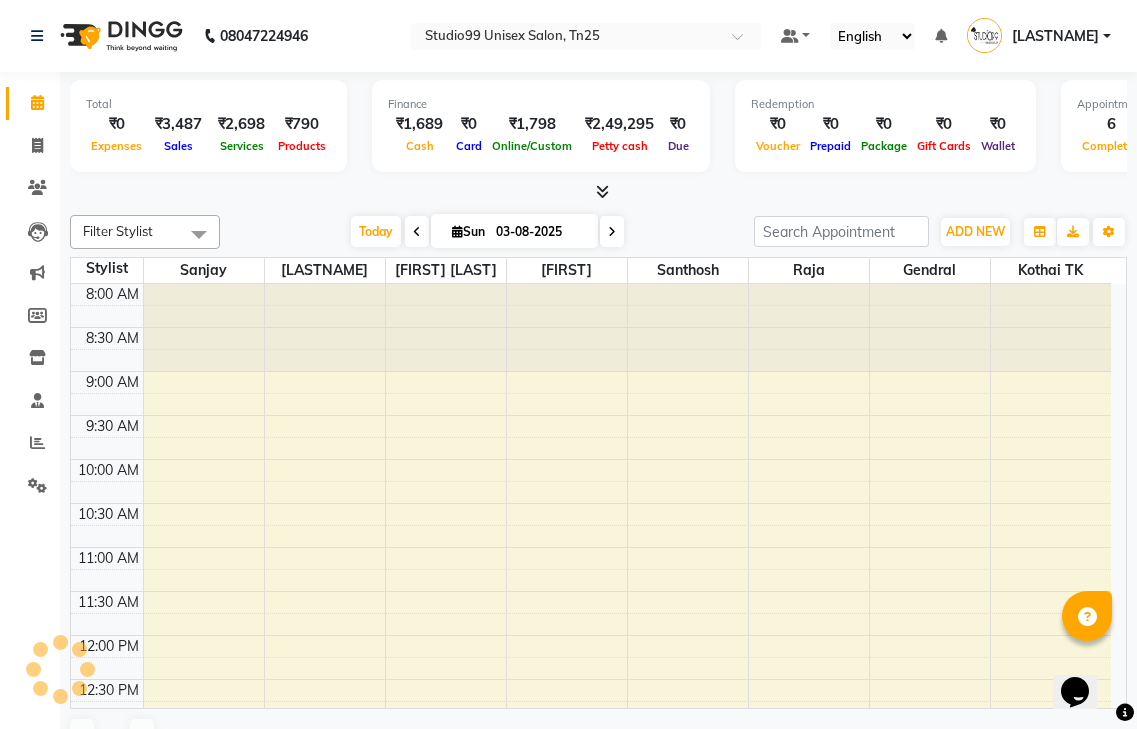 scroll, scrollTop: 0, scrollLeft: 0, axis: both 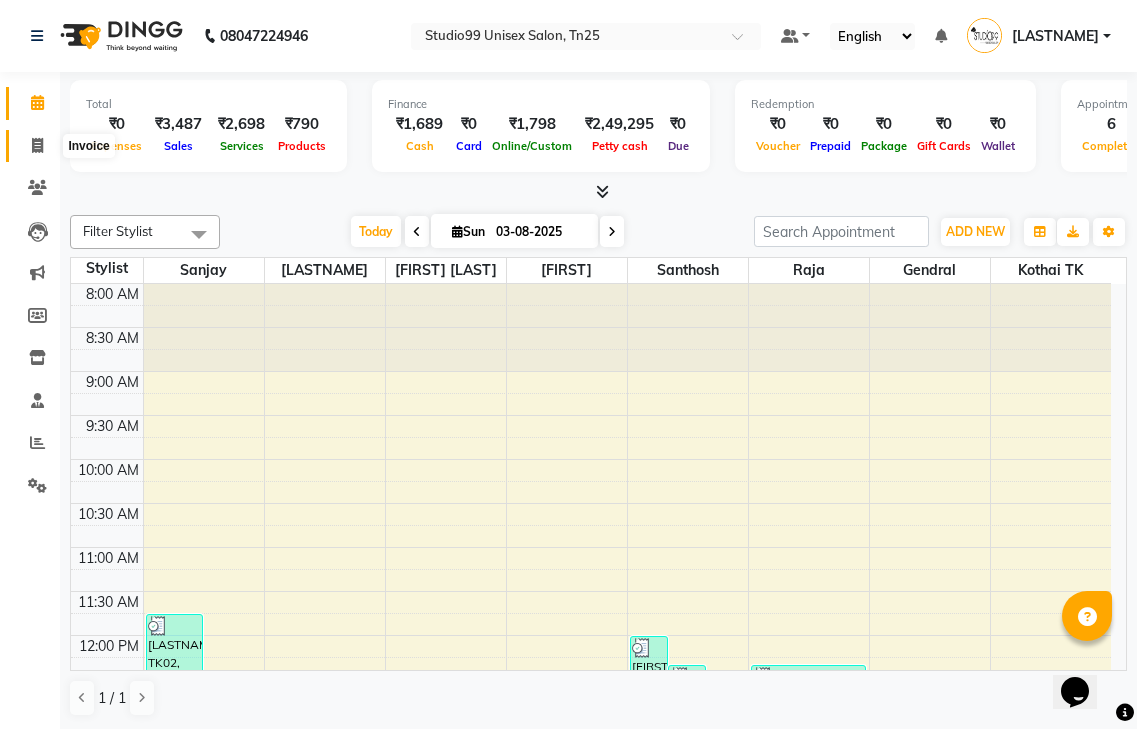 click 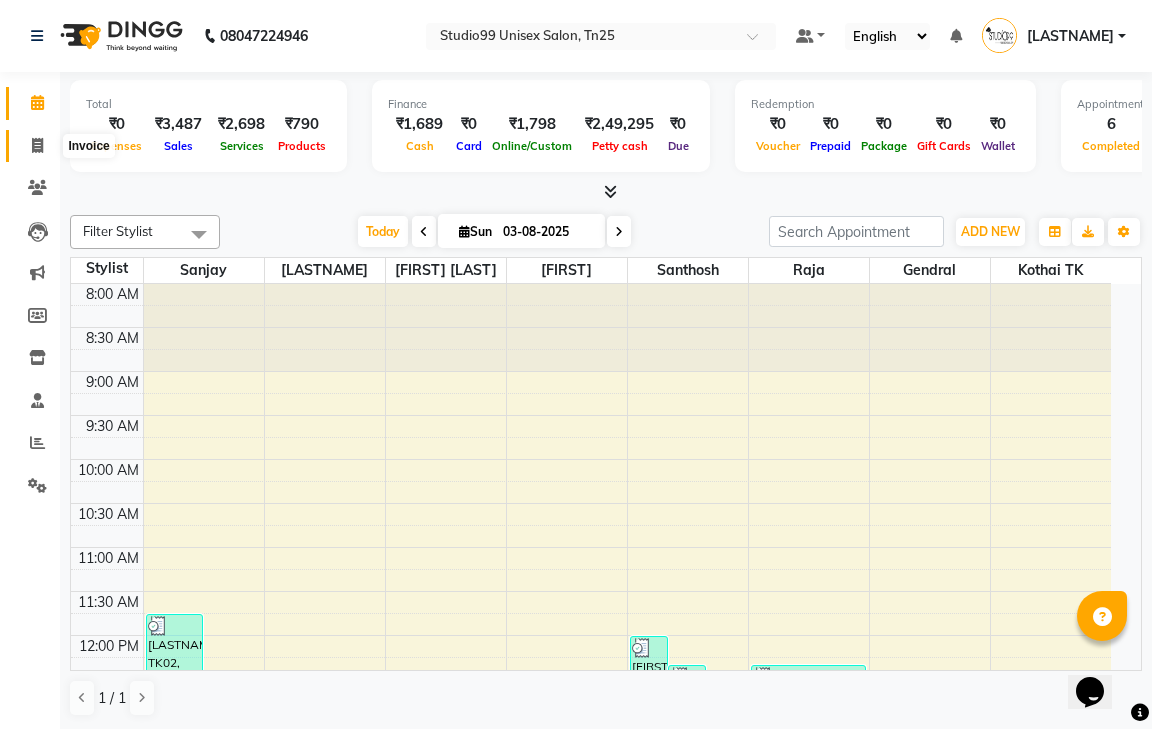 select on "service" 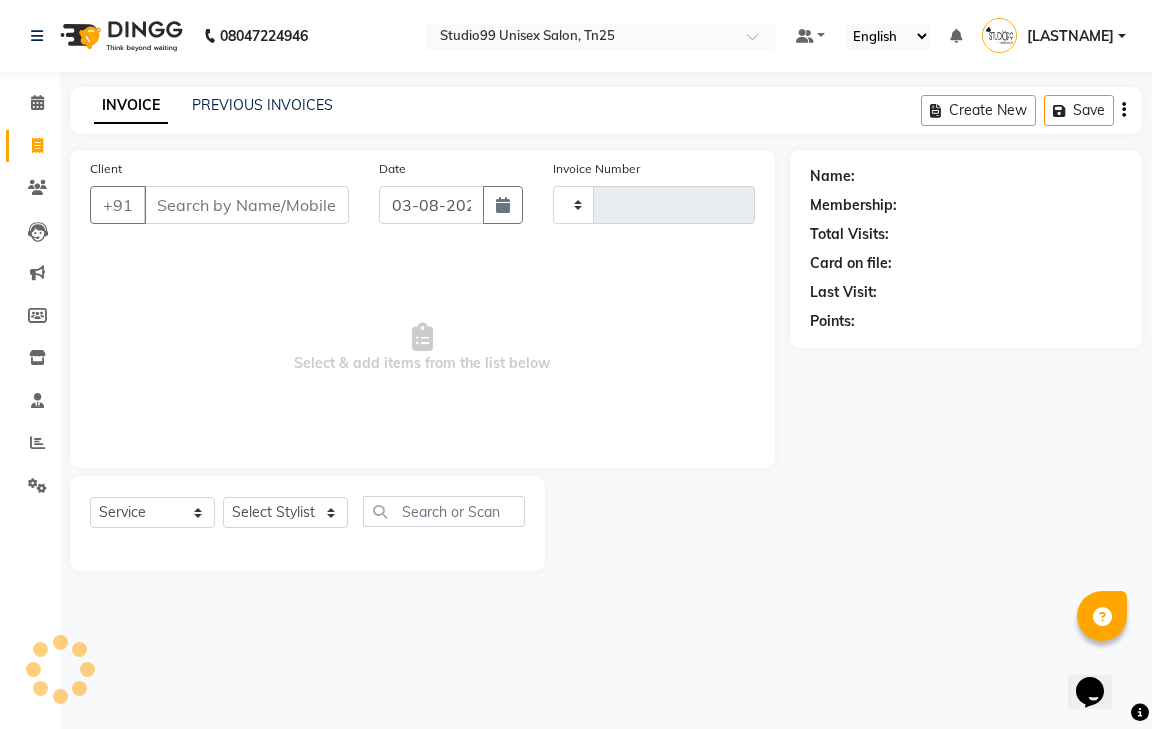 type on "0662" 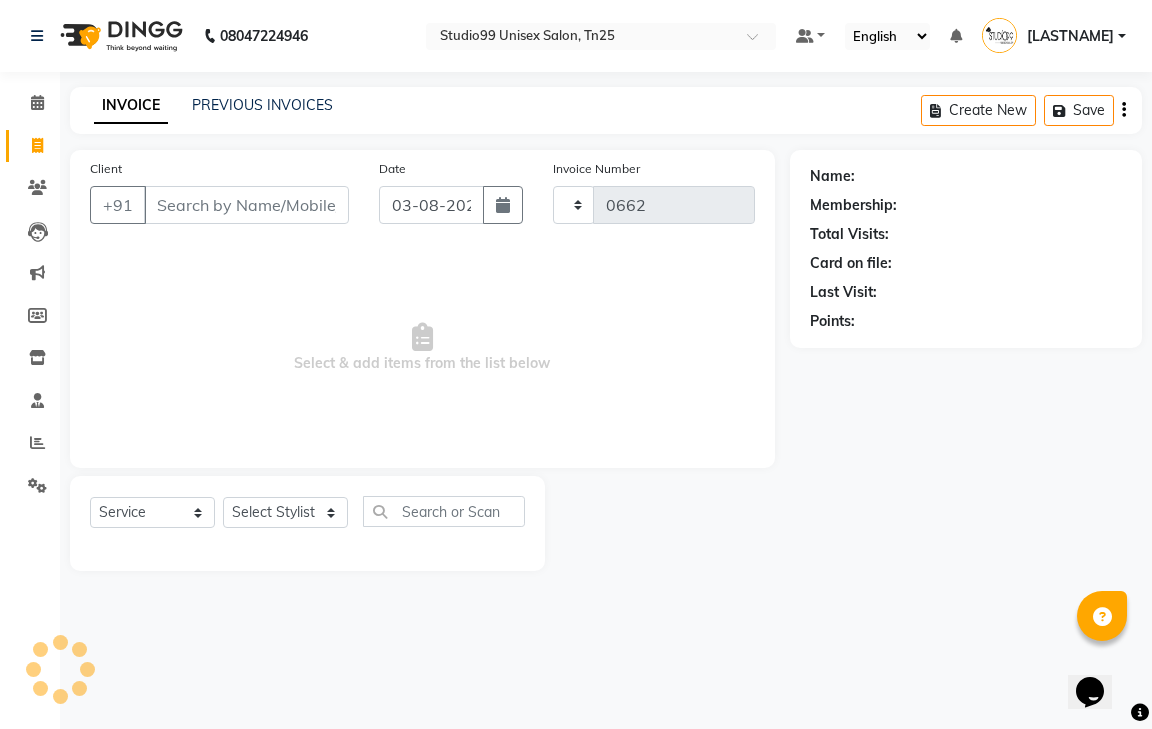 select on "8331" 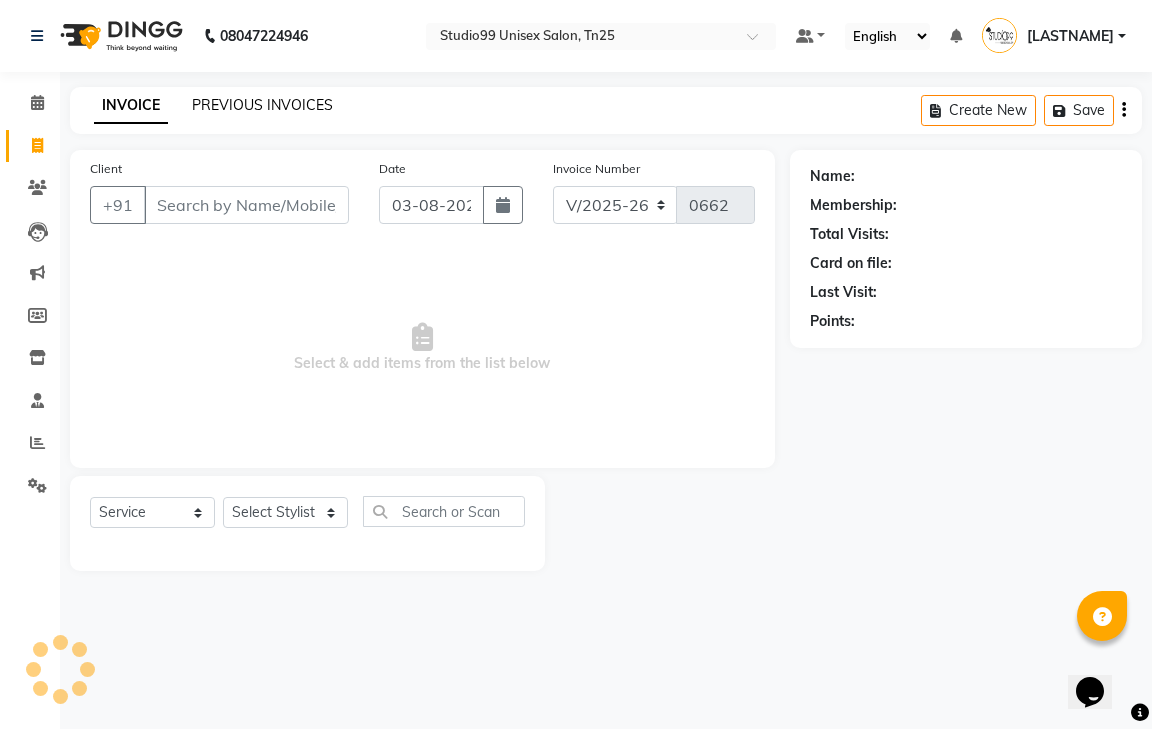 click on "PREVIOUS INVOICES" 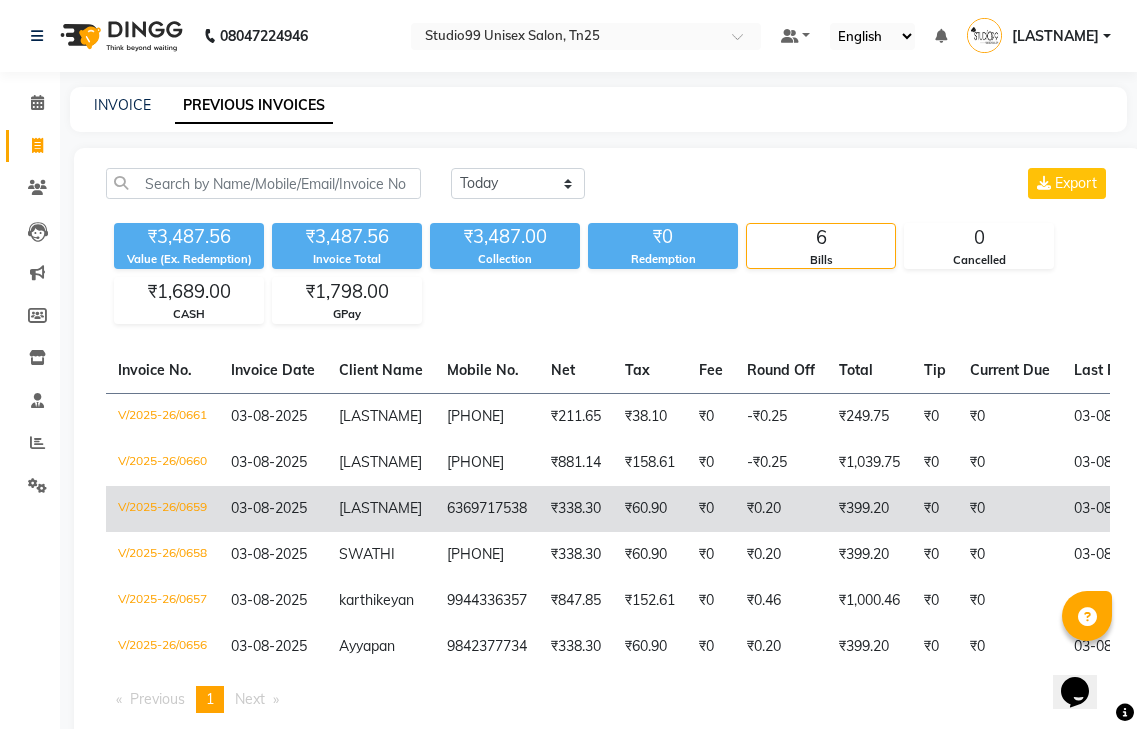 scroll, scrollTop: 65, scrollLeft: 0, axis: vertical 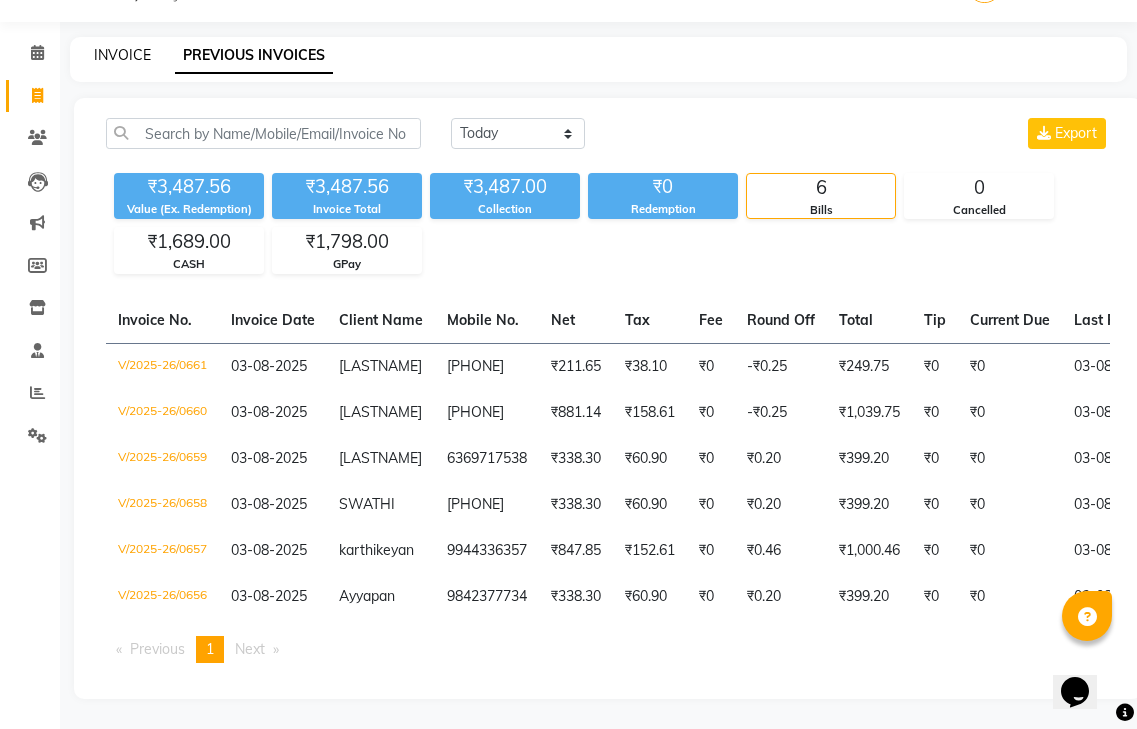 click on "INVOICE" 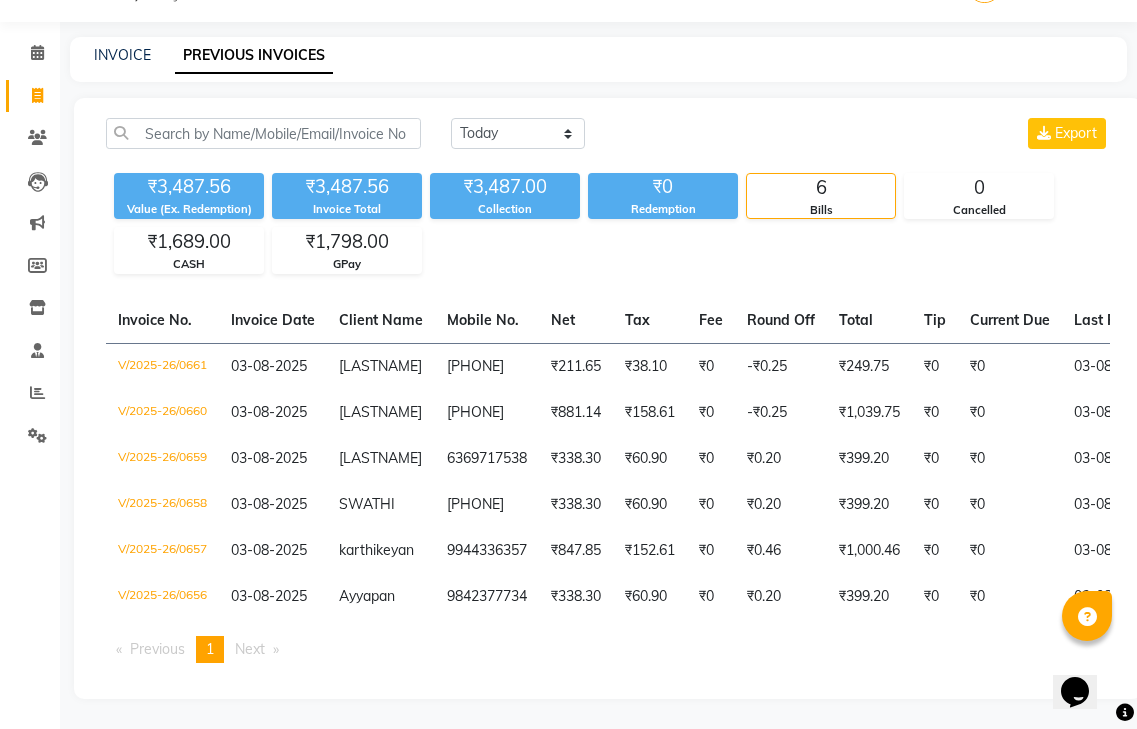 scroll, scrollTop: 0, scrollLeft: 0, axis: both 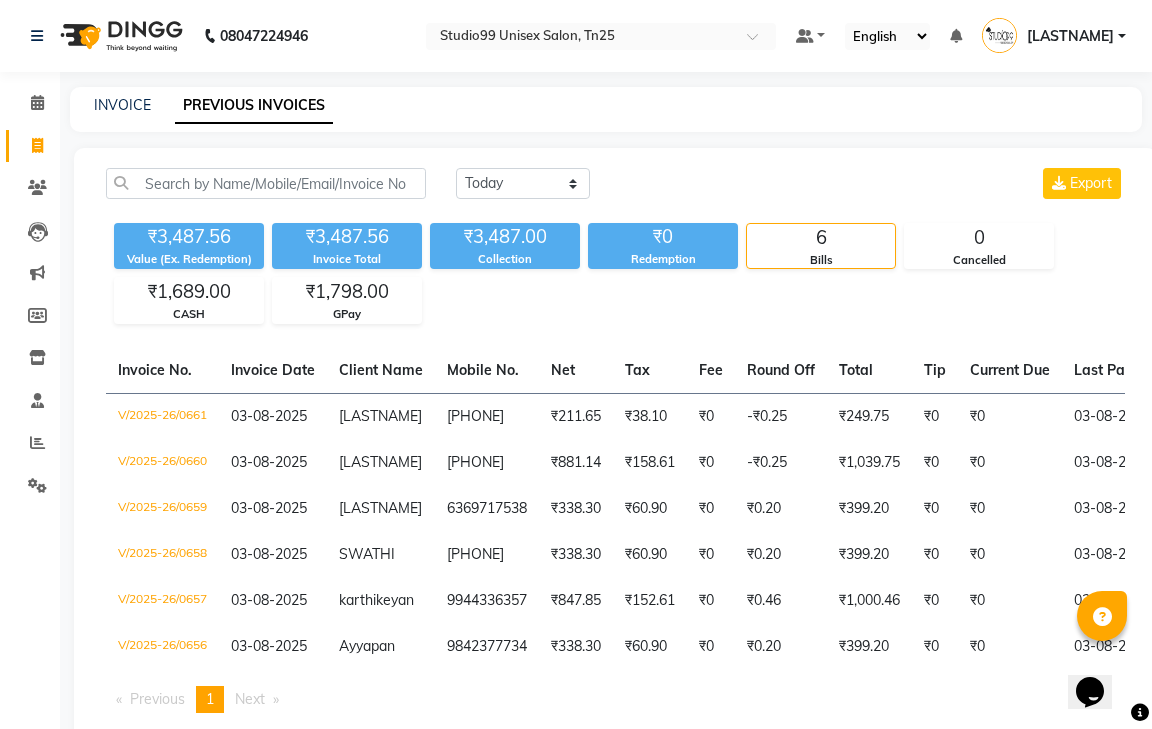select on "8331" 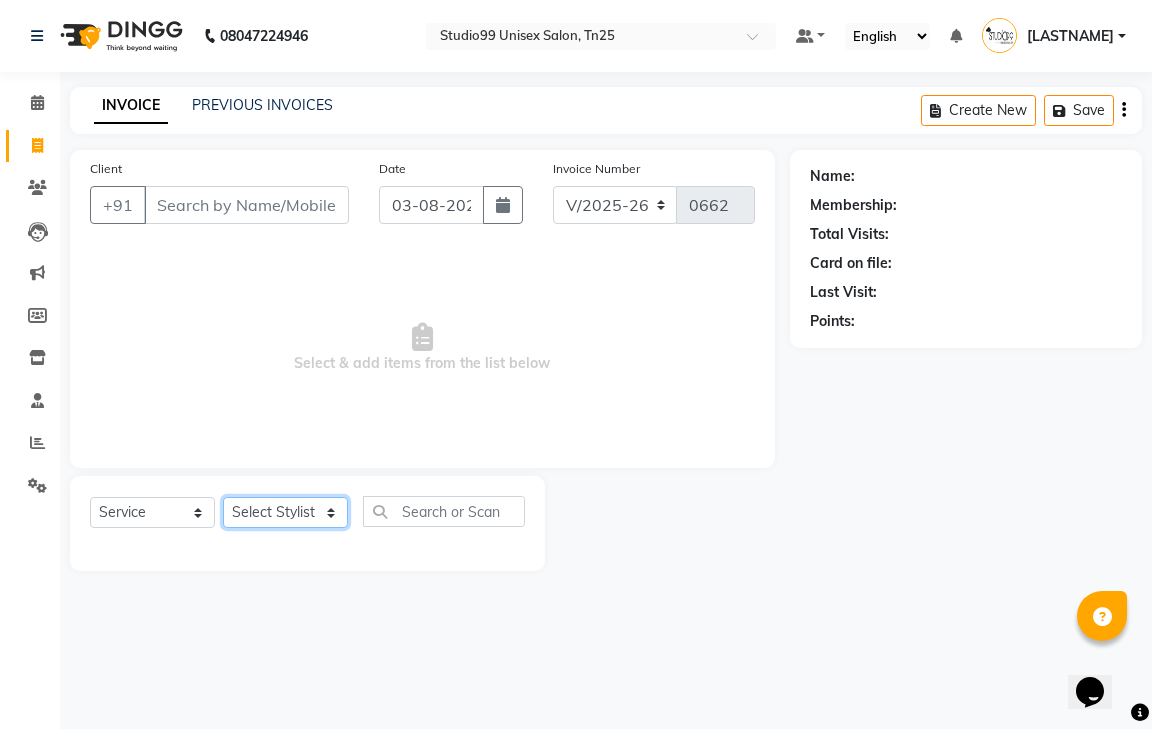 click on "Select Stylist [LAST] [LAST] [LAST] [LAST] [LAST] [LAST] [LAST] Classic Hair cut female Hair cut-249 male boy Kids (Upto 10 Years) creative Hair cut male beard trim Kids (Upto 10 Years)-Female- creative Hair cut-Female classic shave beard spa creative layers kids creative cut -female Hair bangs Moustache colour Root Touch-up male Root Touch-up without Ammonia male Beard Color Fashion Color male Root Touch-up-Female-1199 Root Touch-up without Ammonia-Female-1299 Global-Female-2999 Global color without Ammonia-Female Fashion Color-Female-3999 Streaks (Per Streak)-Female Root Touch-up-Male Root Touch-up without Ammonia-Male Beard Color-Male Fashion Color-Male Streaks (Per Streak)-Male Root Touch-up-Female Root Touch-up without Ammonia-Female Global-Female Global Color without Ammonia-Female Fashion Color-Female Coconut-499 male Almond /Olive Oil / Mythic Oil male Coconut female Oil" 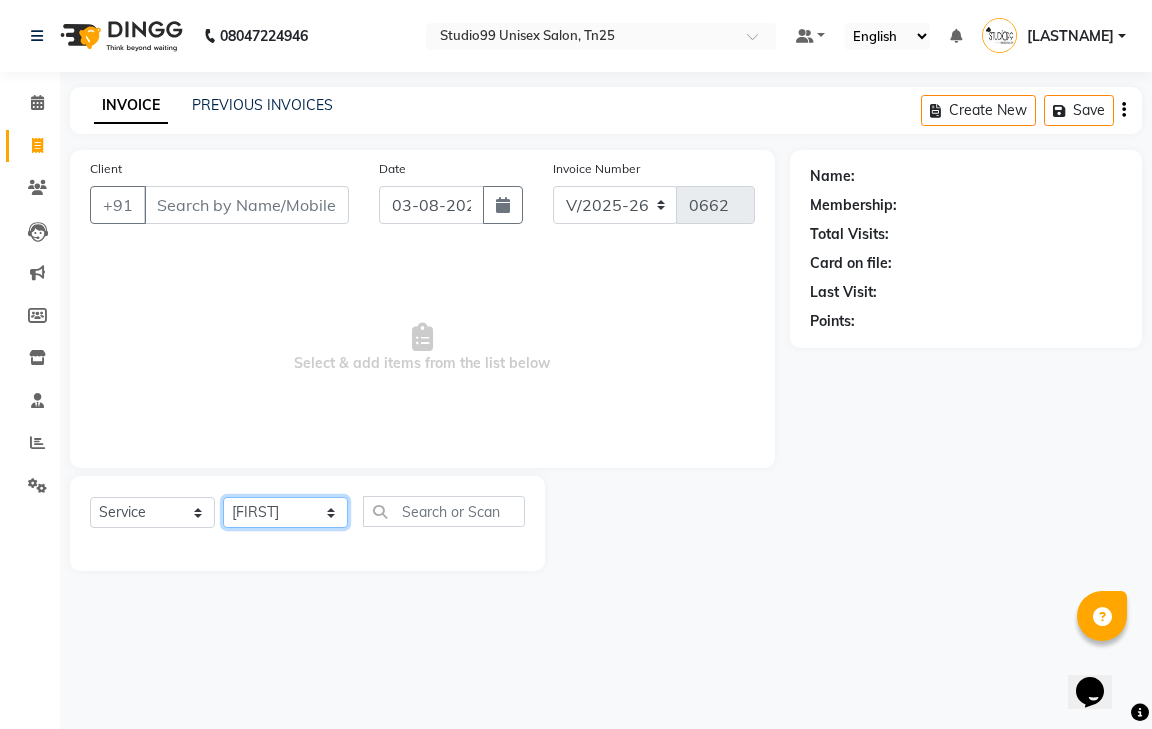 click on "Select Stylist [LAST] [LAST] [LAST] [LAST] [LAST] [LAST] [LAST] Classic Hair cut female Hair cut-249 male boy Kids (Upto 10 Years) creative Hair cut male beard trim Kids (Upto 10 Years)-Female- creative Hair cut-Female classic shave beard spa creative layers kids creative cut -female Hair bangs Moustache colour Root Touch-up male Root Touch-up without Ammonia male Beard Color Fashion Color male Root Touch-up-Female-1199 Root Touch-up without Ammonia-Female-1299 Global-Female-2999 Global color without Ammonia-Female Fashion Color-Female-3999 Streaks (Per Streak)-Female Root Touch-up-Male Root Touch-up without Ammonia-Male Beard Color-Male Fashion Color-Male Streaks (Per Streak)-Male Root Touch-up-Female Root Touch-up without Ammonia-Female Global-Female Global Color without Ammonia-Female Fashion Color-Female Coconut-499 male Almond /Olive Oil / Mythic Oil male Coconut female Oil" 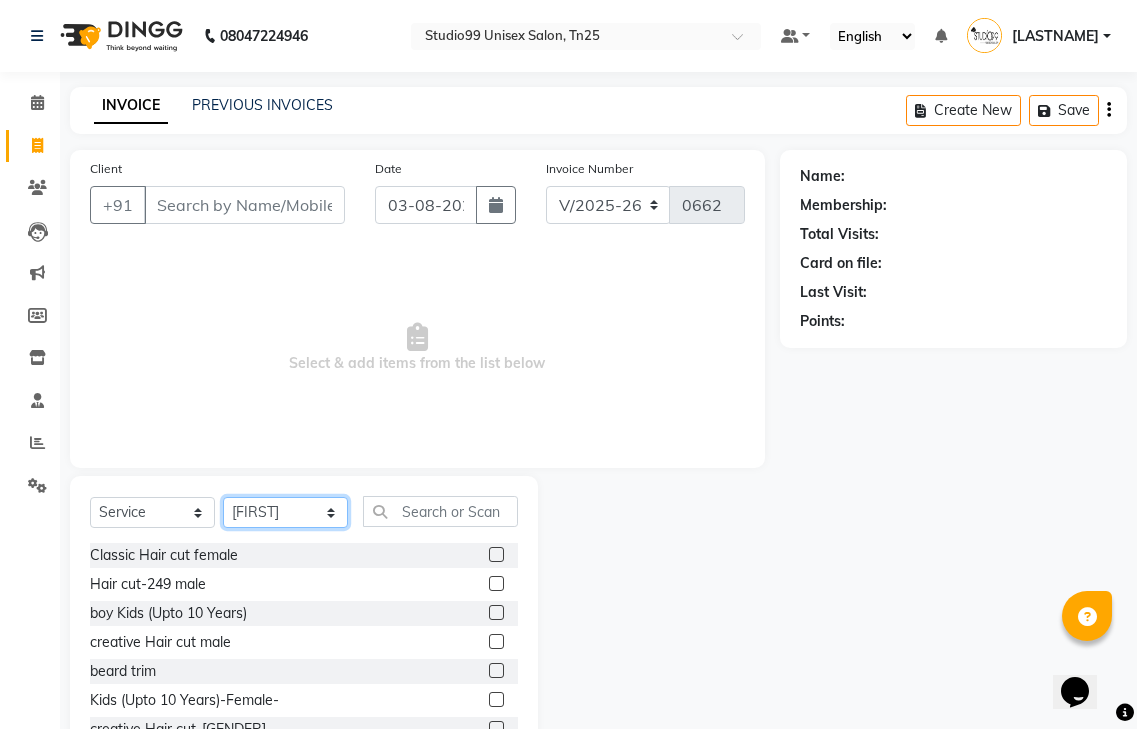 scroll, scrollTop: 100, scrollLeft: 0, axis: vertical 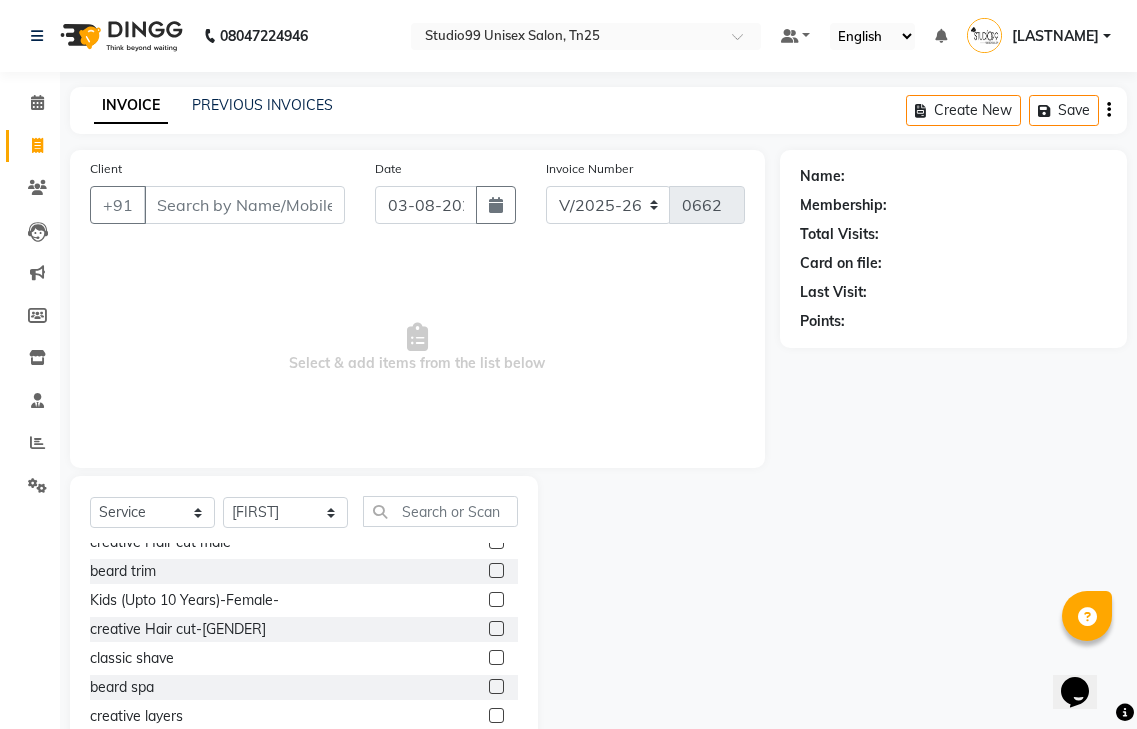 click 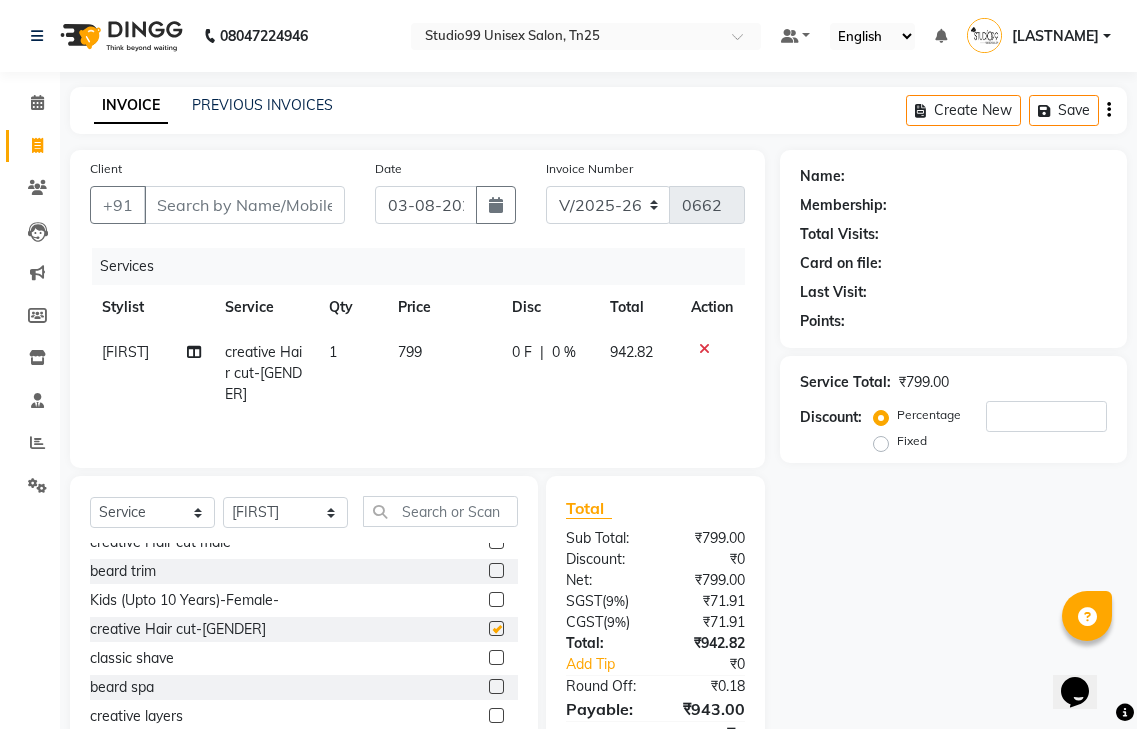 checkbox on "false" 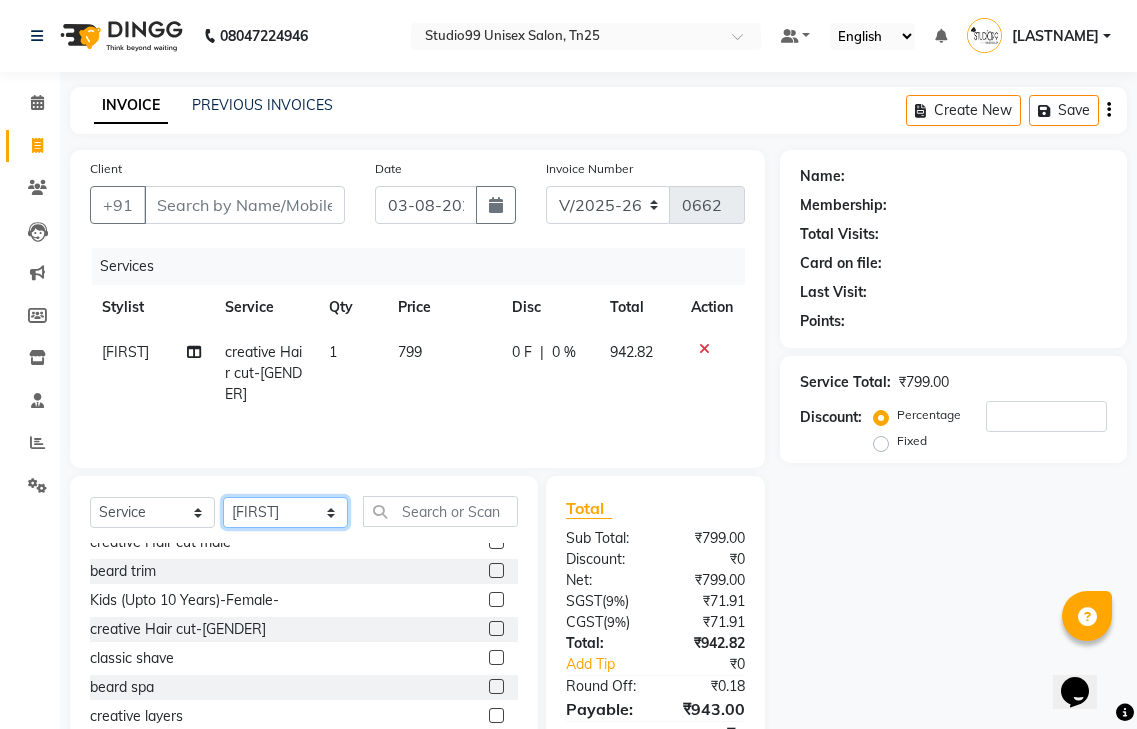 click on "Select Stylist [LAST] [LAST] [LAST] [LAST] [LAST] [LAST] [LAST] Classic Hair cut female Hair cut-249 male boy Kids (Upto 10 Years) creative Hair cut male beard trim Kids (Upto 10 Years)-Female- creative Hair cut-Female classic shave beard spa creative layers kids creative cut -female Hair bangs Moustache colour Root Touch-up male Root Touch-up without Ammonia male Beard Color Fashion Color male Root Touch-up-Female-1199 Root Touch-up without Ammonia-Female-1299 Global-Female-2999 Global color without Ammonia-Female Fashion Color-Female-3999 Streaks (Per Streak)-Female Root Touch-up-Male Root Touch-up without Ammonia-Male Beard Color-Male Fashion Color-Male Streaks (Per Streak)-Male Root Touch-up-Female Root Touch-up without Ammonia-Female Global-Female Global Color without Ammonia-Female Fashion Color-Female Coconut-499 male Almond /Olive Oil / Mythic Oil male Coconut female Oil" 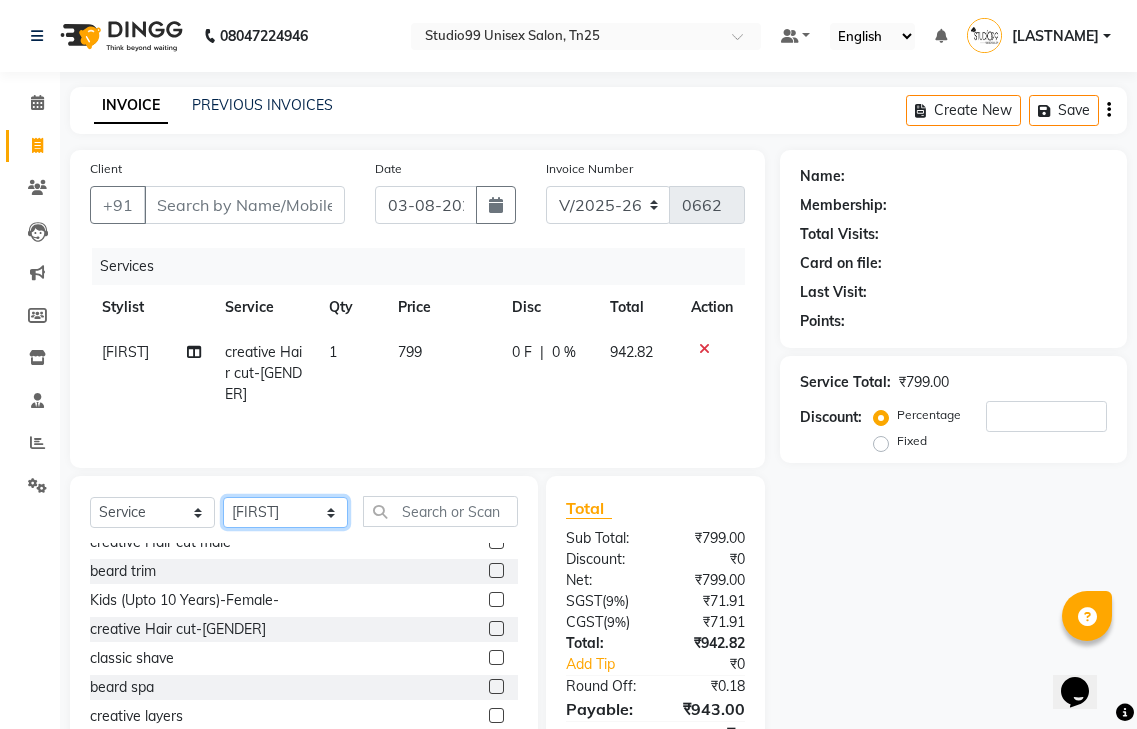 select on "80757" 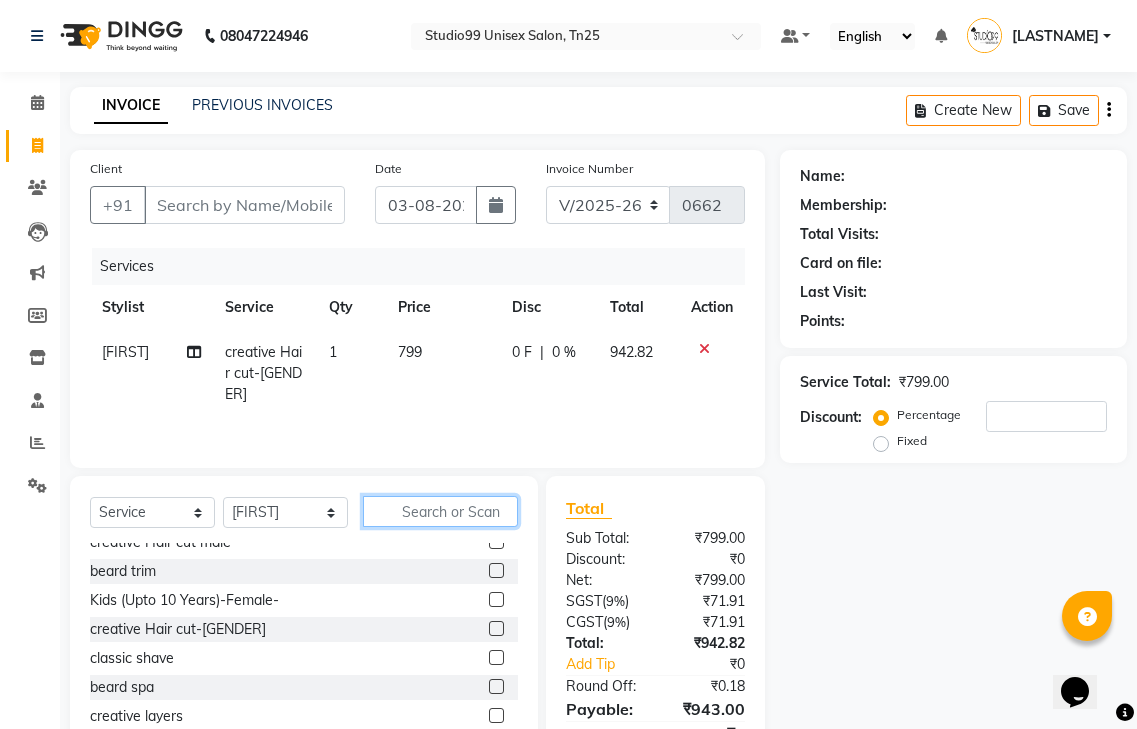 click 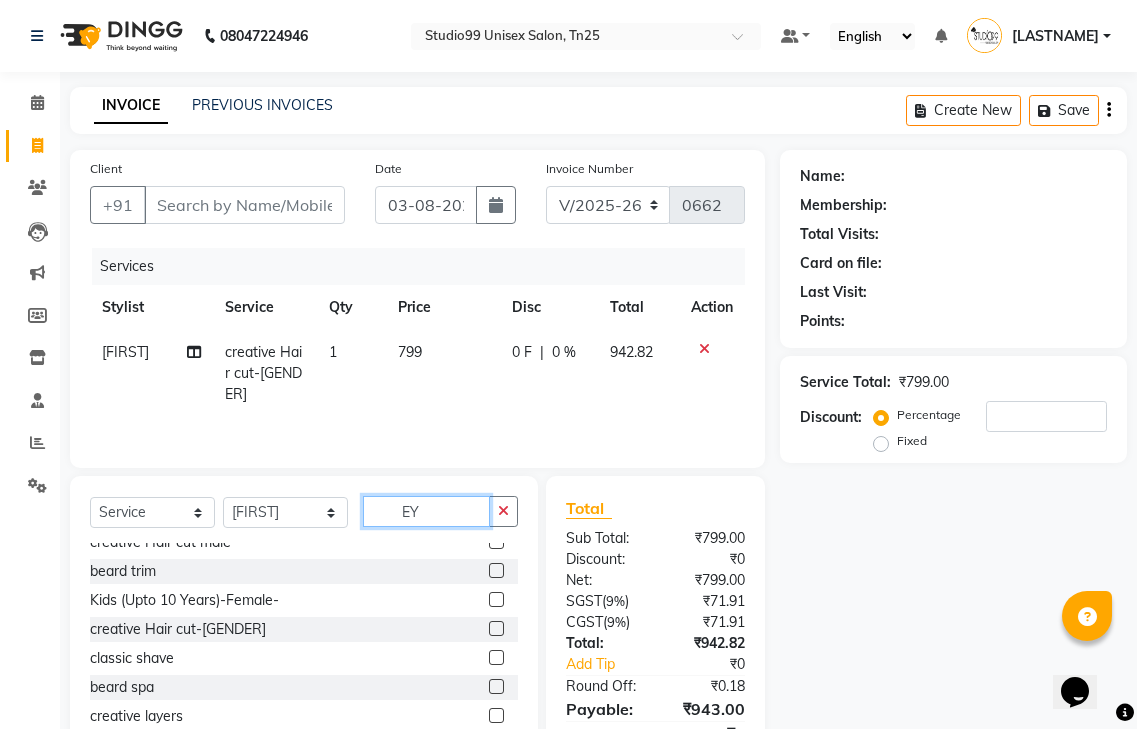 scroll, scrollTop: 0, scrollLeft: 0, axis: both 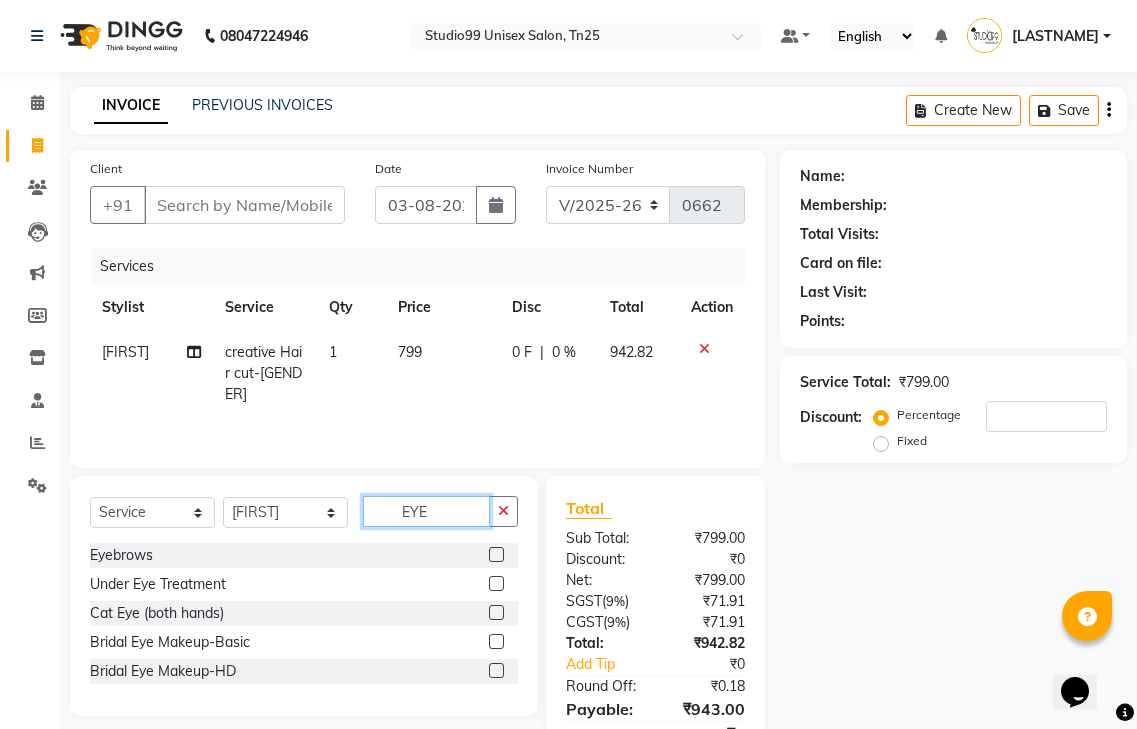 type on "EYE" 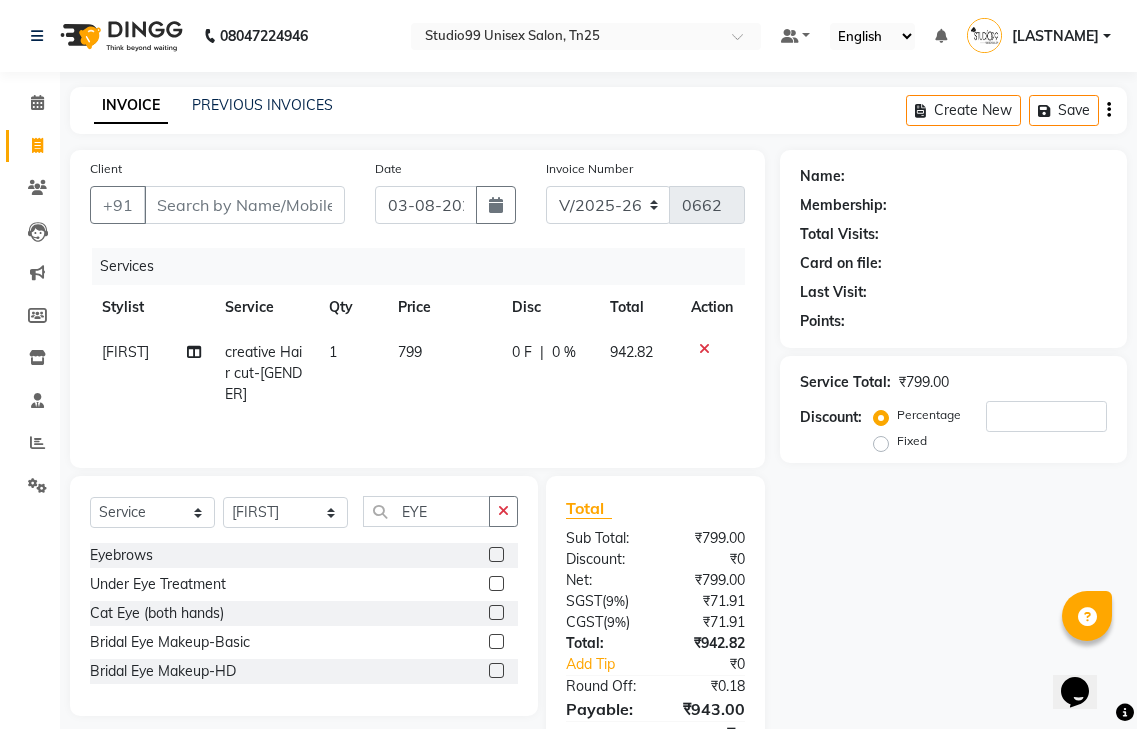click 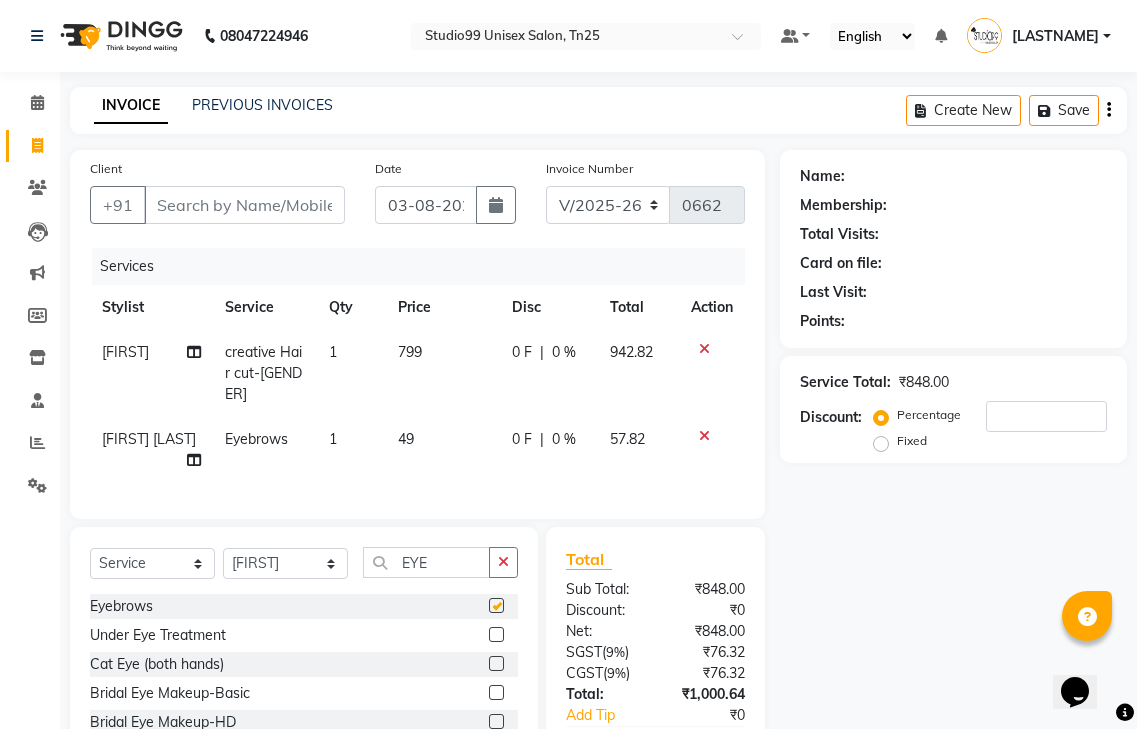 checkbox on "false" 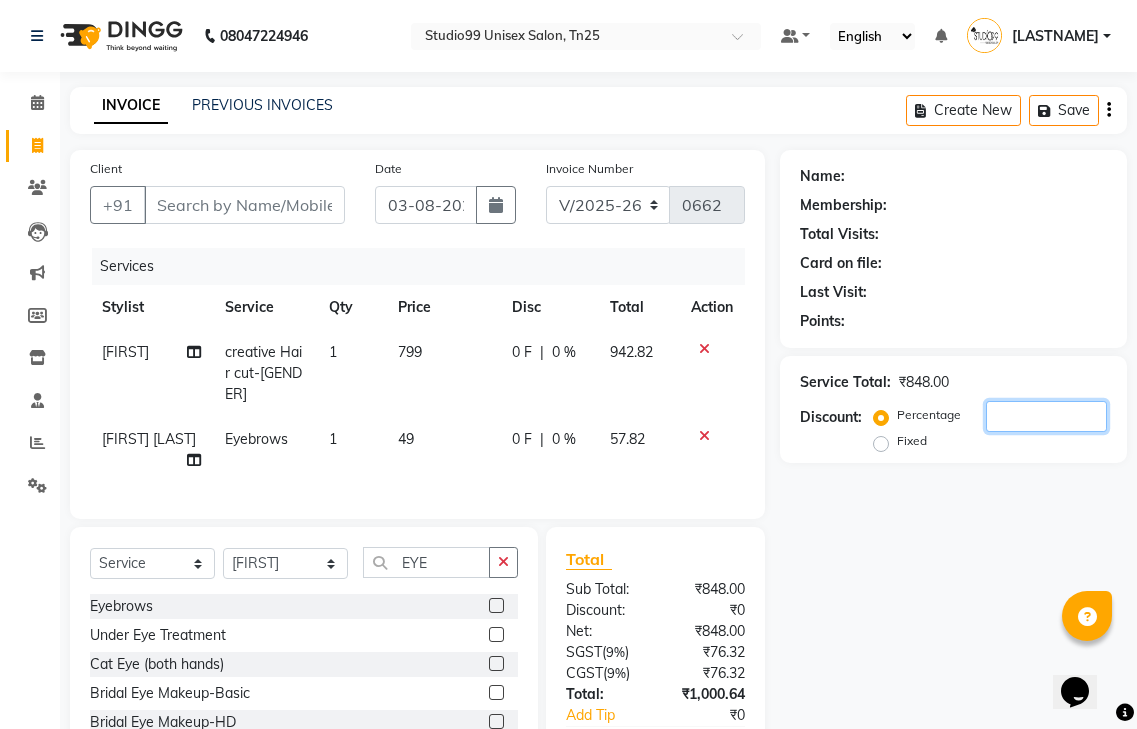 click 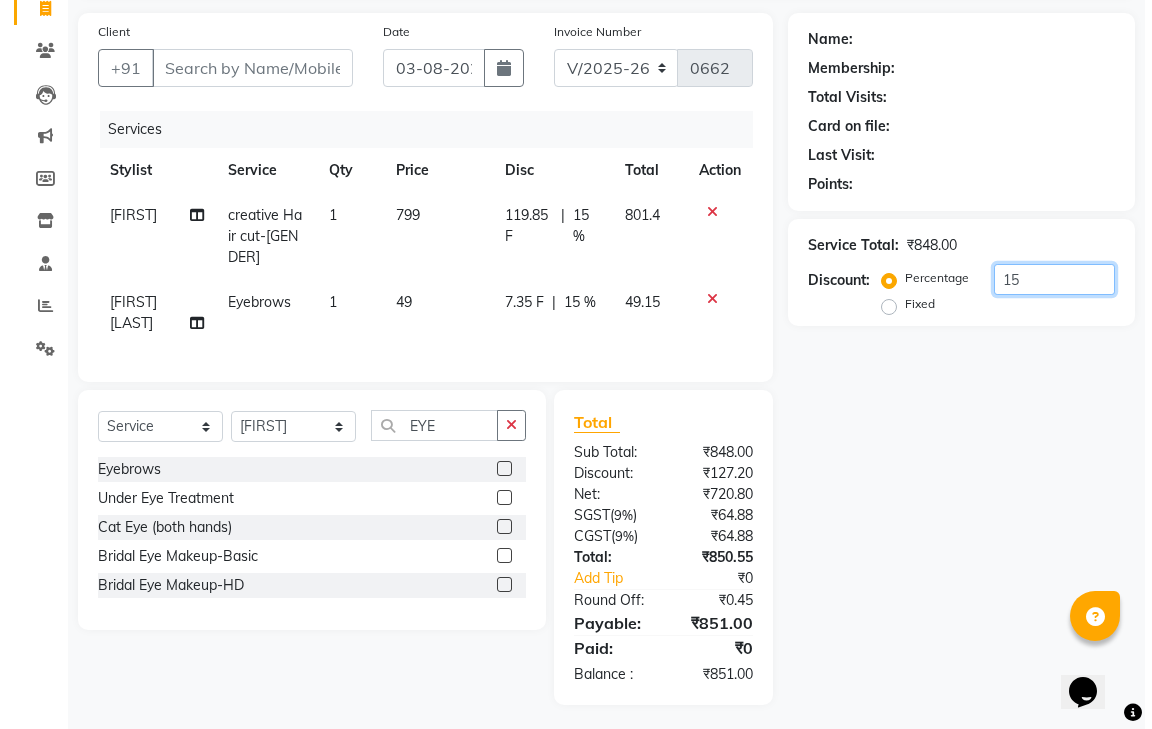 scroll, scrollTop: 0, scrollLeft: 0, axis: both 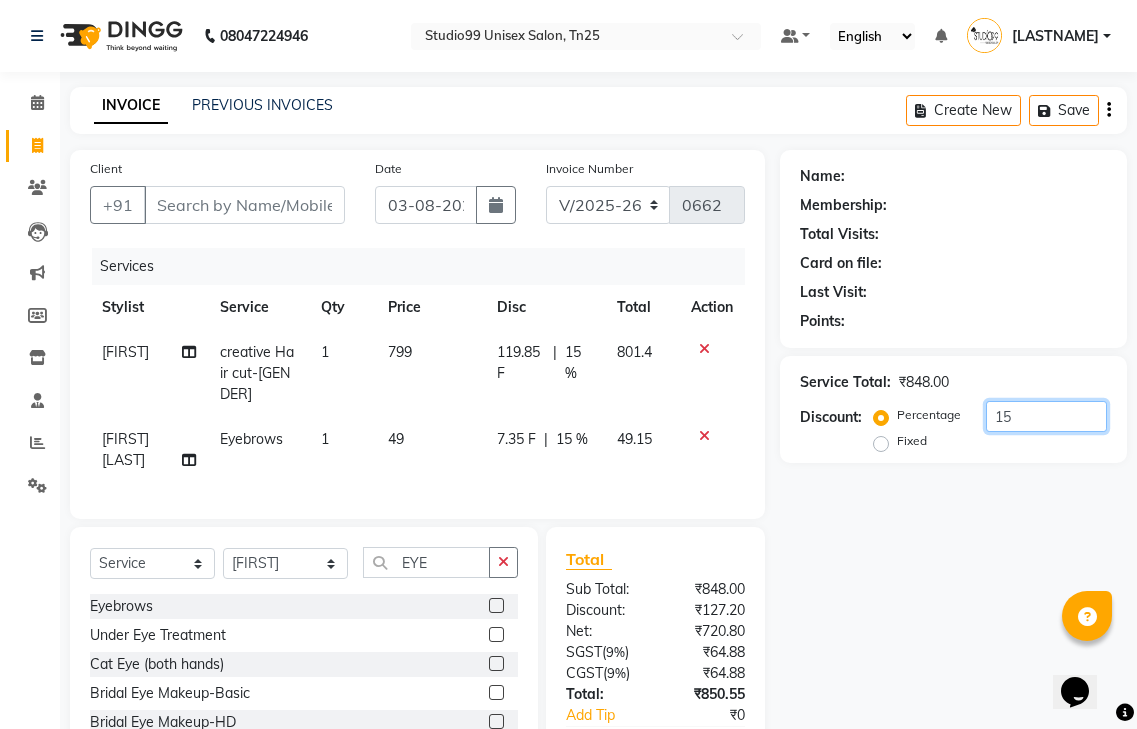 type on "15" 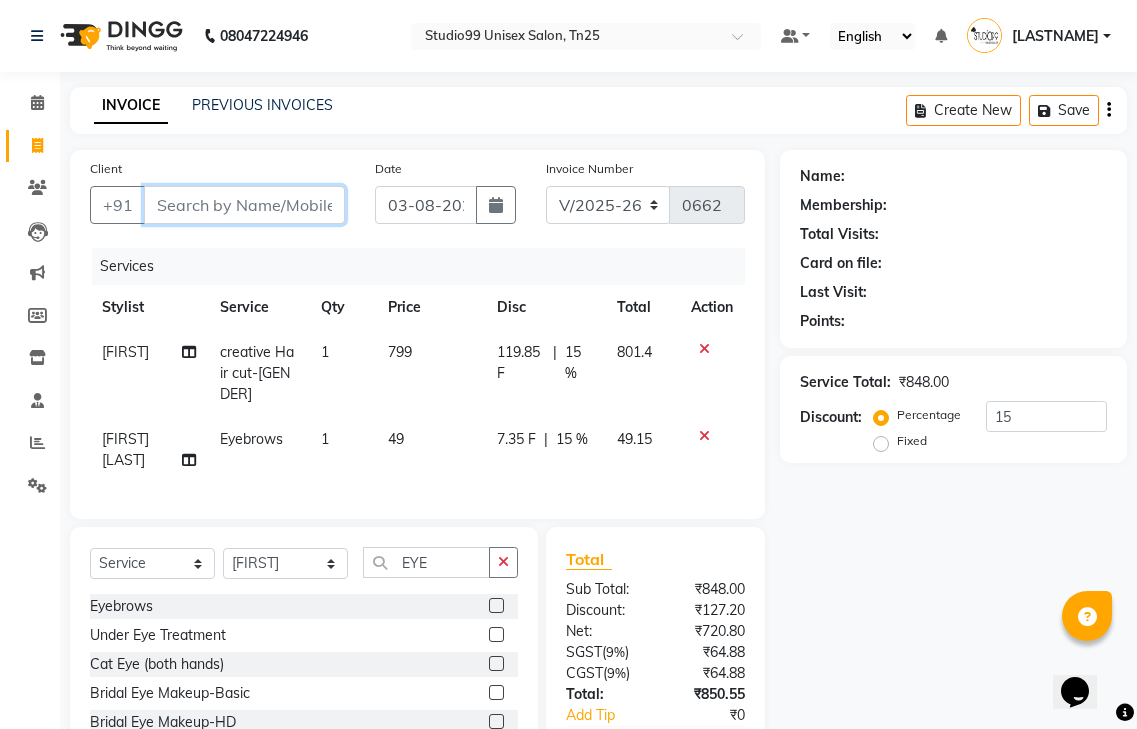 click on "Client" at bounding box center (244, 205) 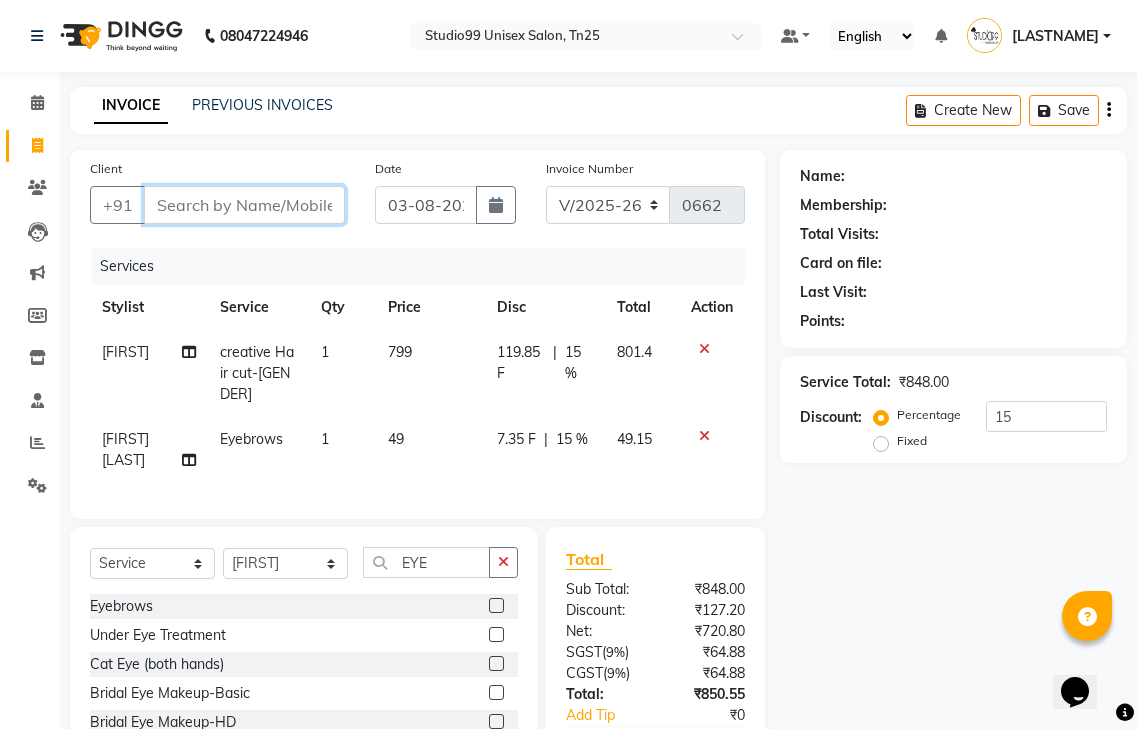 type on "7" 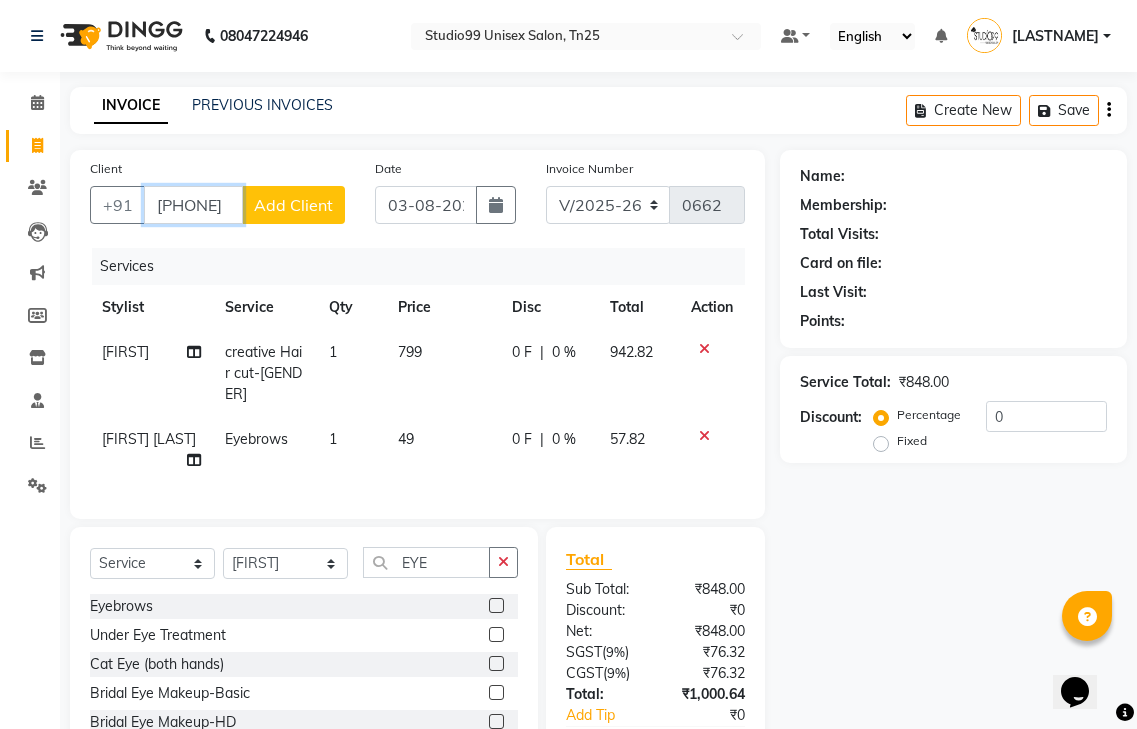 type on "7845089577" 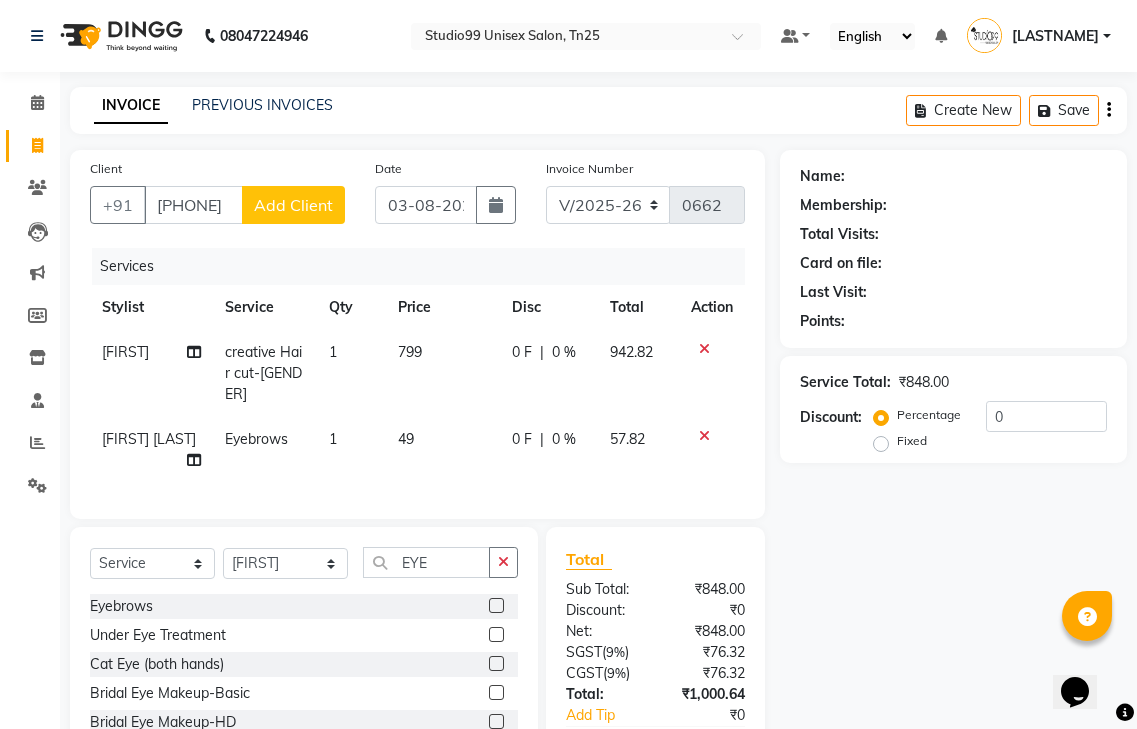click on "Add Client" 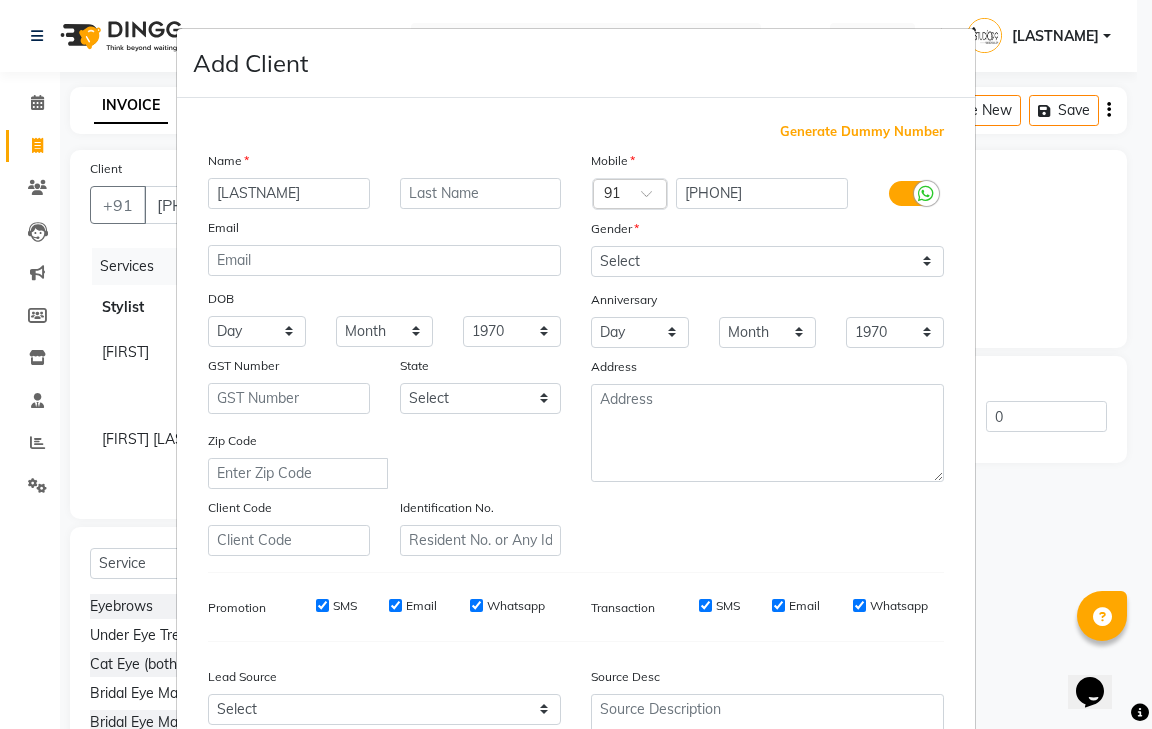 type on "BHUVANESHWARI" 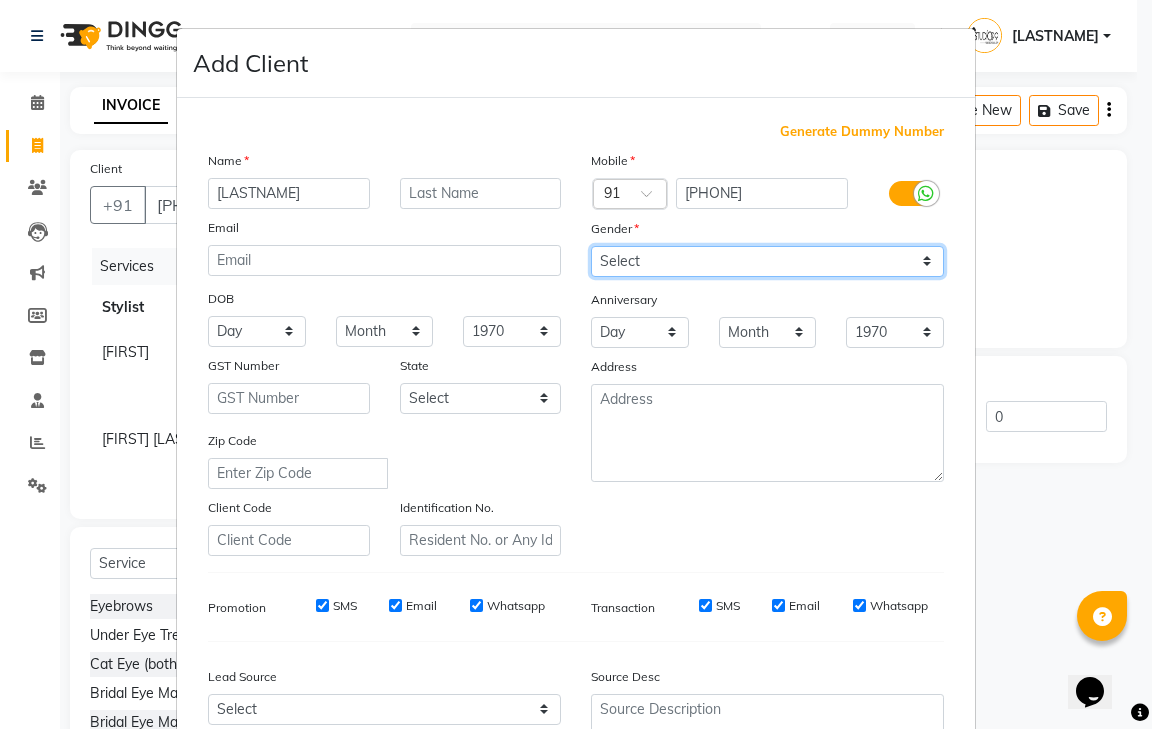 click on "Select Male Female Other Prefer Not To Say" at bounding box center (767, 261) 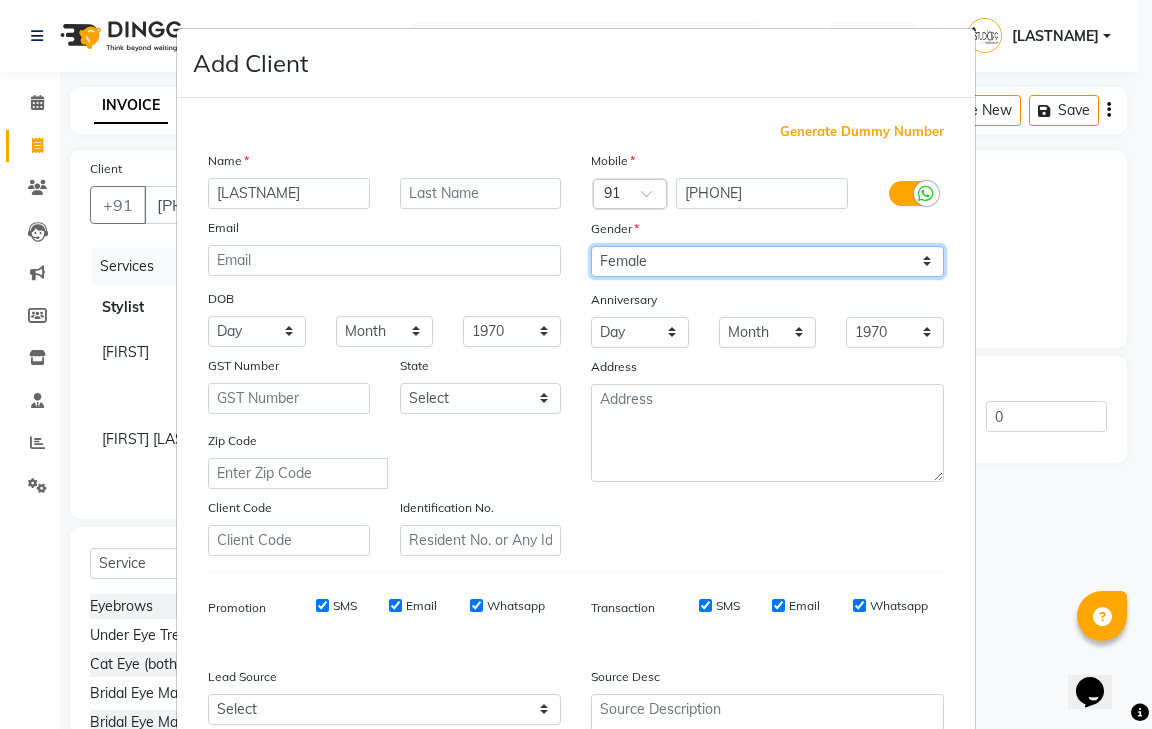 click on "Select Male Female Other Prefer Not To Say" at bounding box center [767, 261] 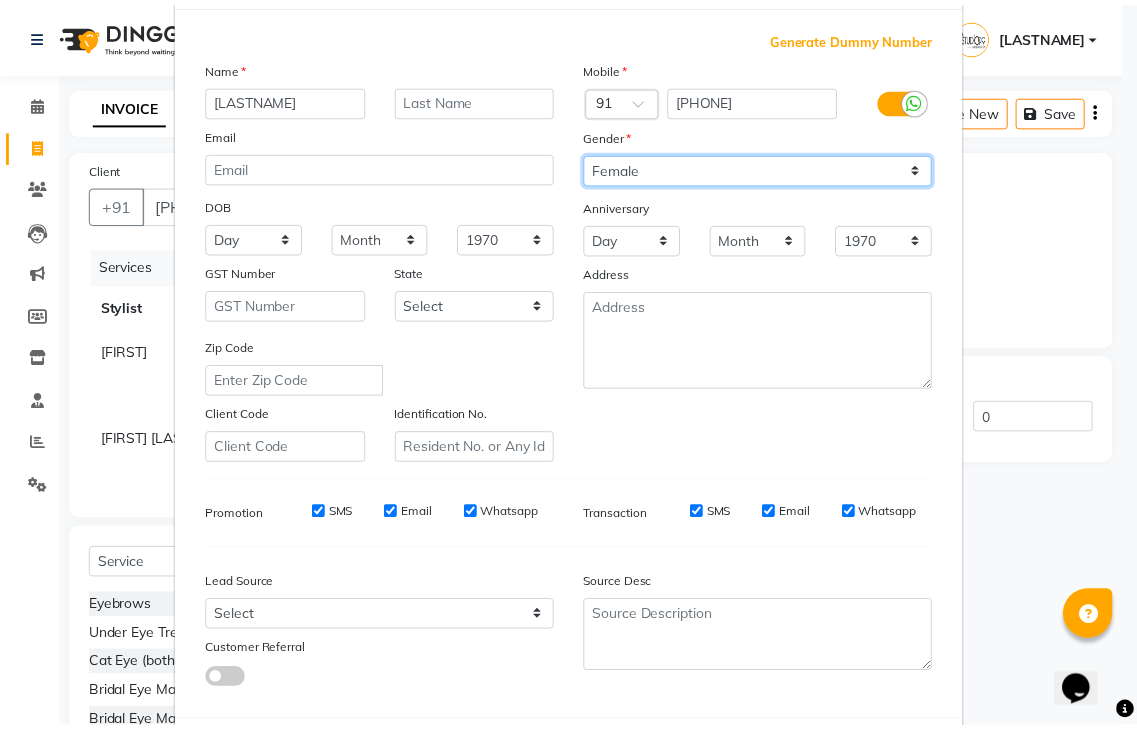scroll, scrollTop: 194, scrollLeft: 0, axis: vertical 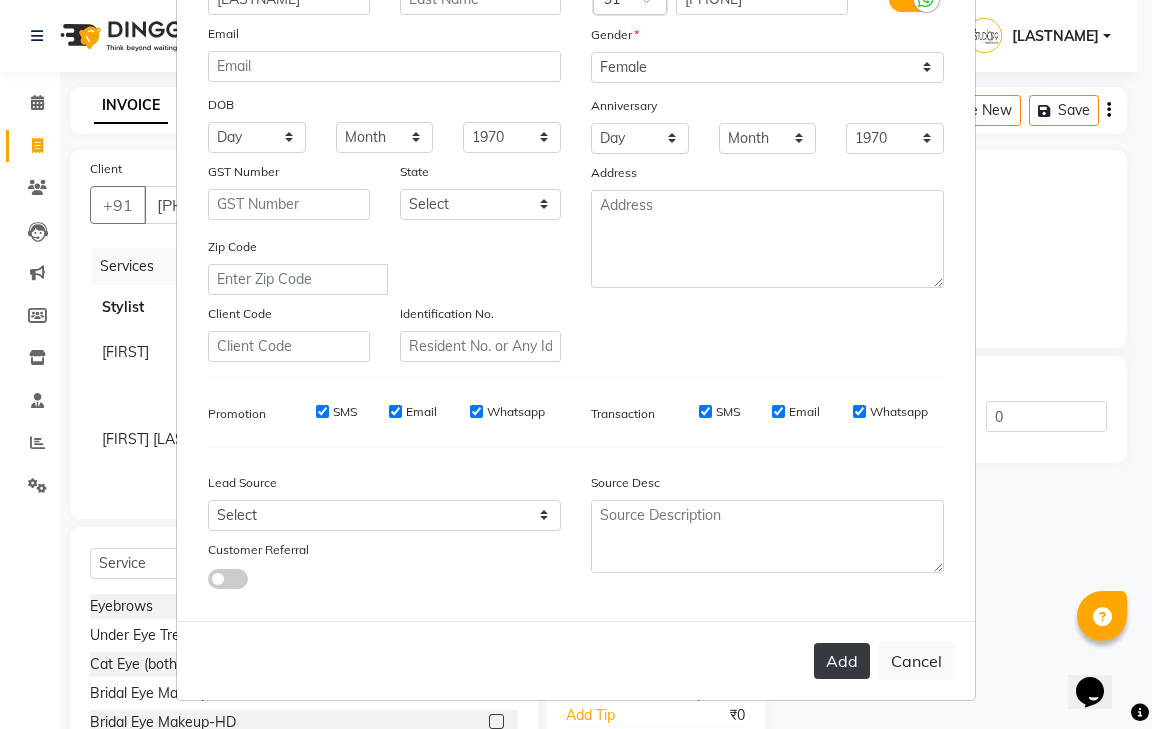click on "Add" at bounding box center (842, 661) 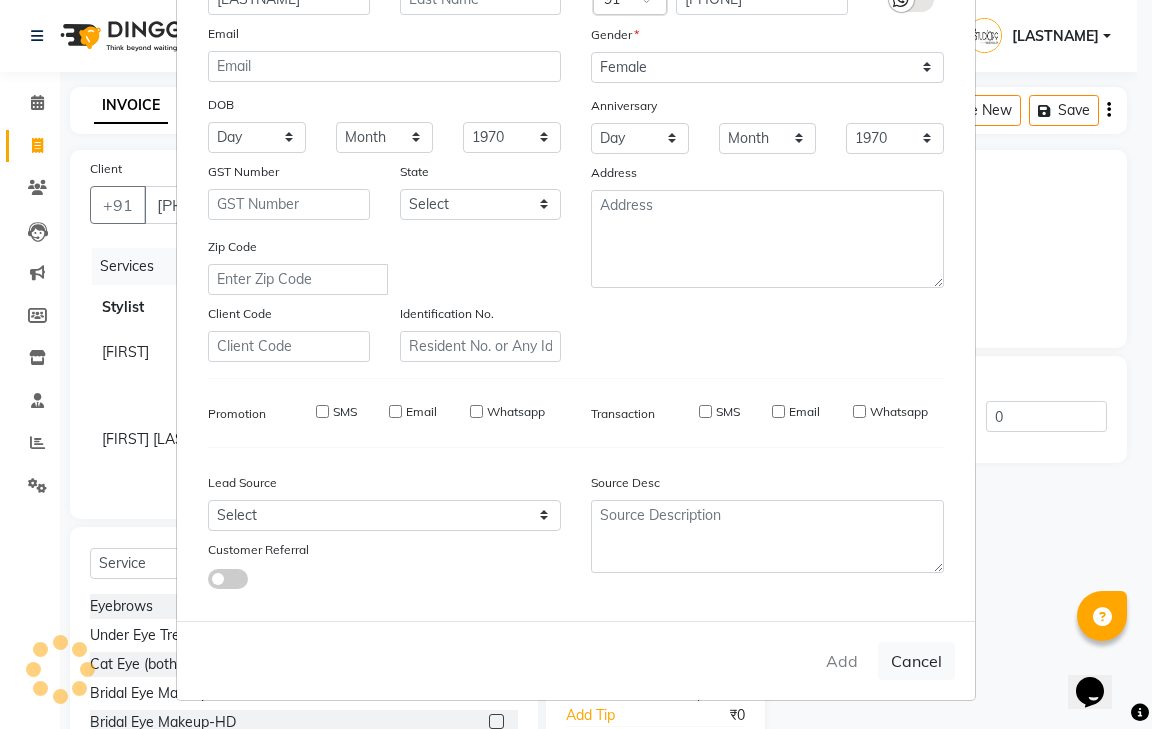 type 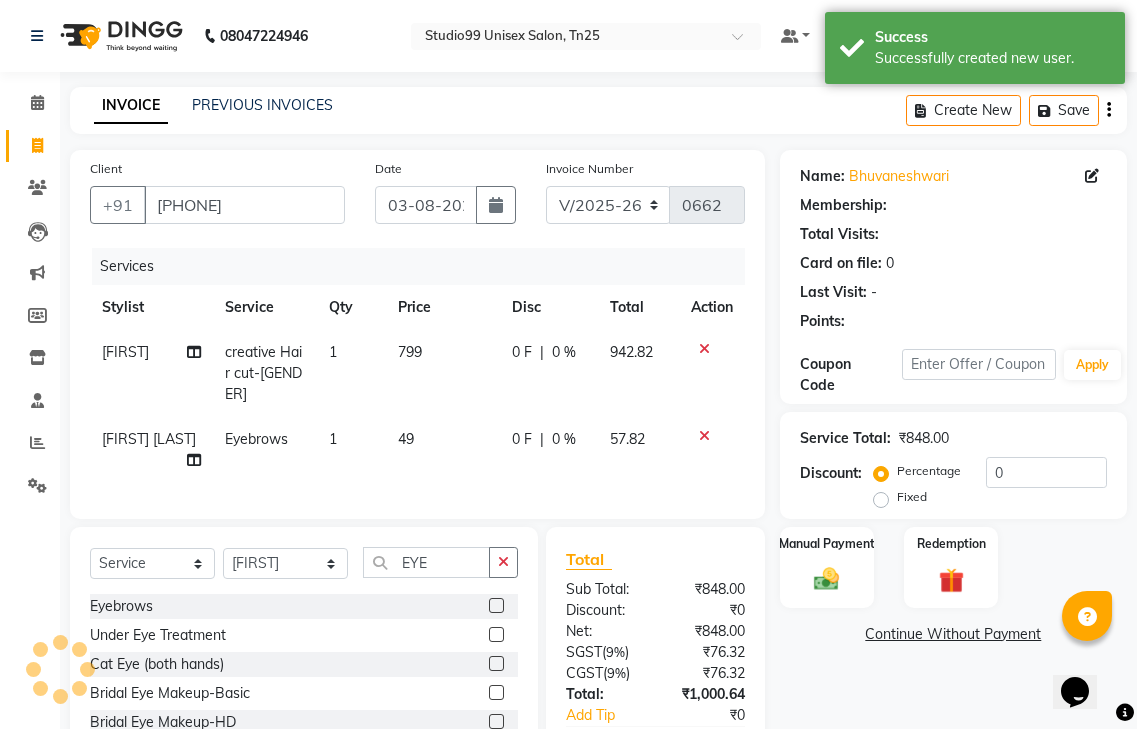 select on "1: Object" 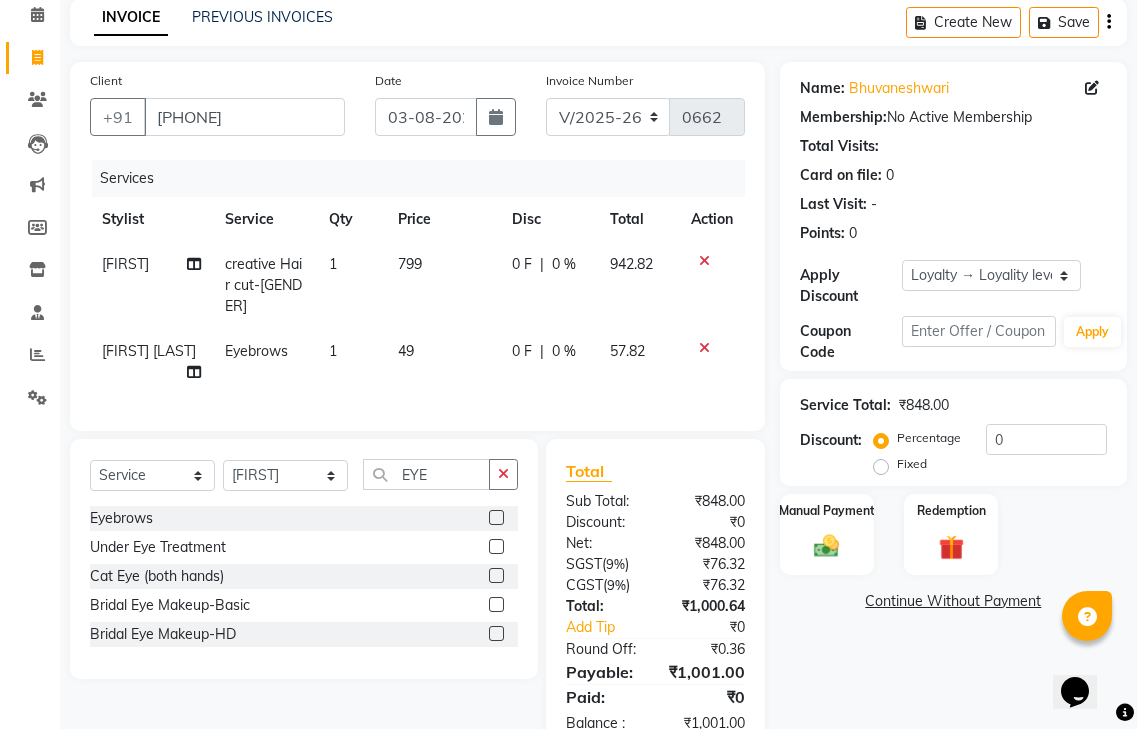 scroll, scrollTop: 137, scrollLeft: 0, axis: vertical 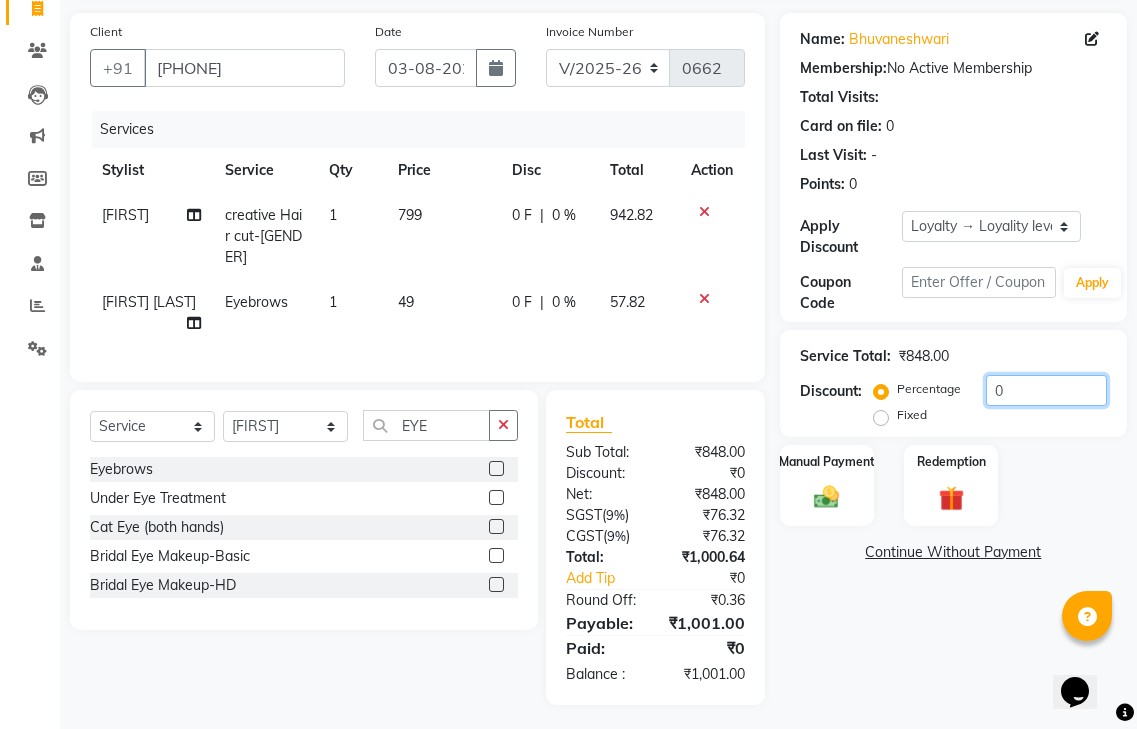click on "0" 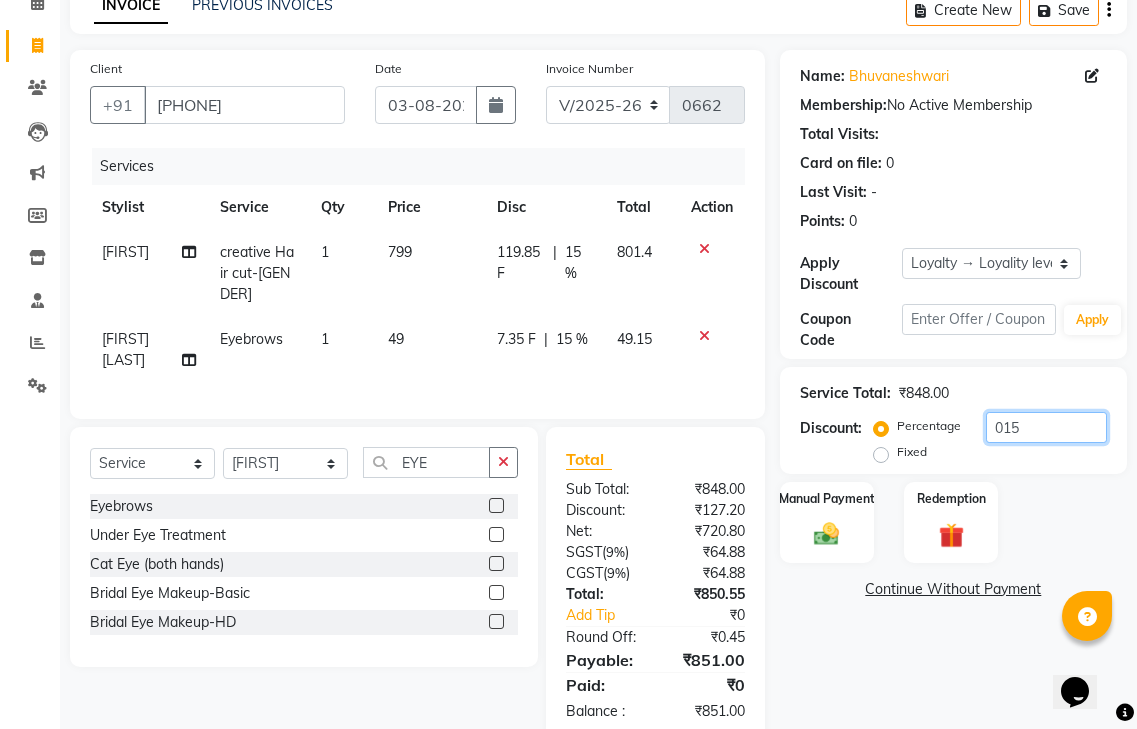 scroll, scrollTop: 137, scrollLeft: 0, axis: vertical 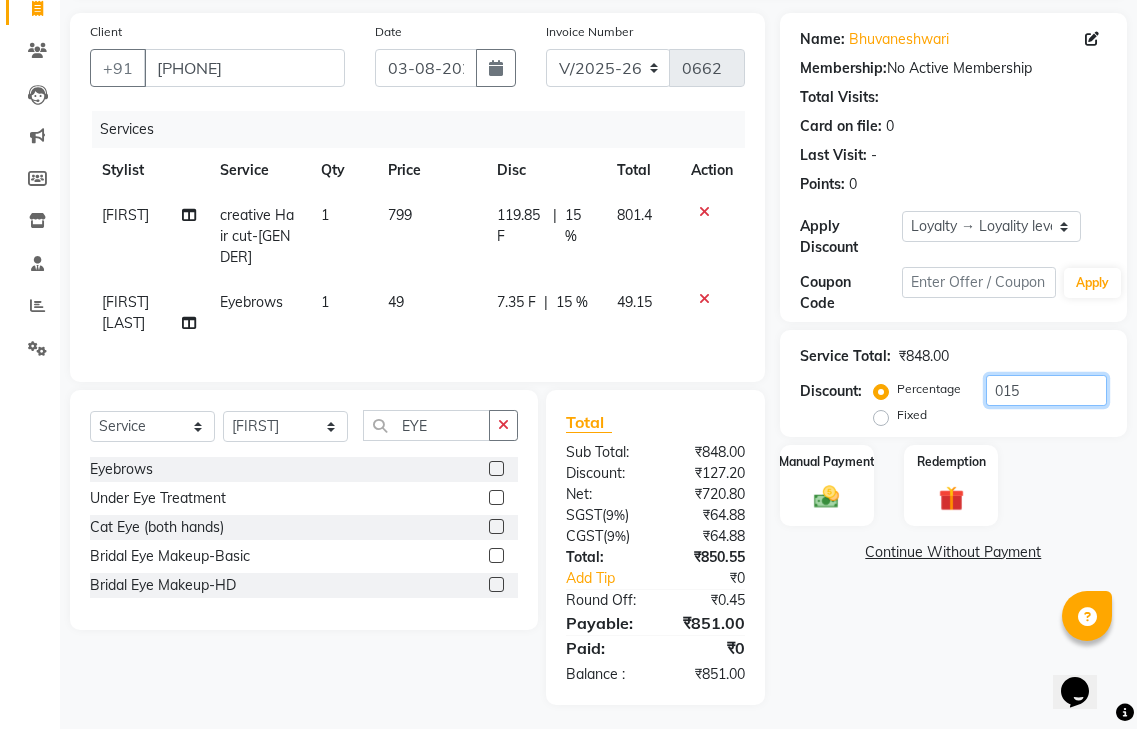 type on "015" 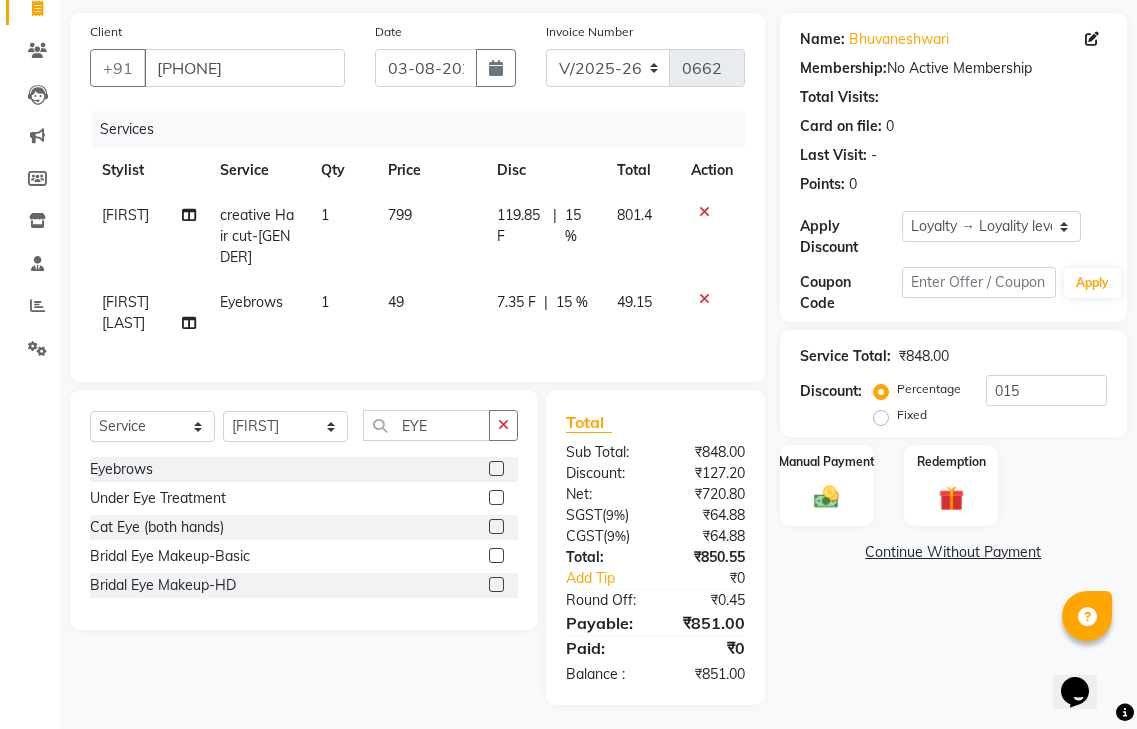 click on "Client +91 7845089577 Date 03-08-2025 Invoice Number V/2025 V/2025-26 0662 Services Stylist Service Qty Price Disc Total Action giri-ja creative Hair cut-Female 1 799 119.85 F | 15 % 801.4  jaya priya Eyebrows 1 49 7.35 F | 15 % 49.15 Select  Service  Product  Membership  Package Voucher Prepaid Gift Card  Select Stylist gendral giri-ja  jaya priya kothai TK raja sanjay santhosh VAISHALI.TK EYE Eyebrows  Under Eye Treatment  Cat Eye (both hands)  Bridal Eye Makeup-Basic  Bridal Eye Makeup-HD  Total Sub Total: ₹848.00 Discount: ₹127.20 Net: ₹720.80 SGST  ( 9% ) ₹64.88 CGST  ( 9% ) ₹64.88 Total: ₹850.55 Add Tip ₹0 Round Off: ₹0.45 Payable: ₹851.00 Paid: ₹0 Balance   : ₹851.00" 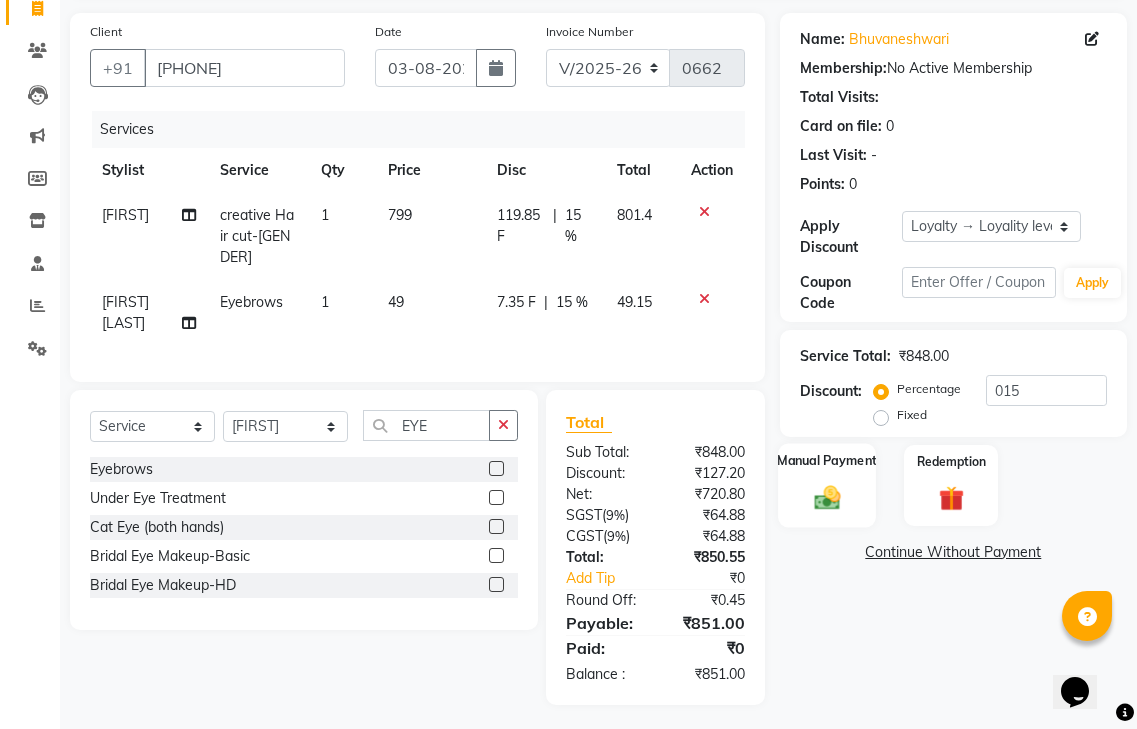 click 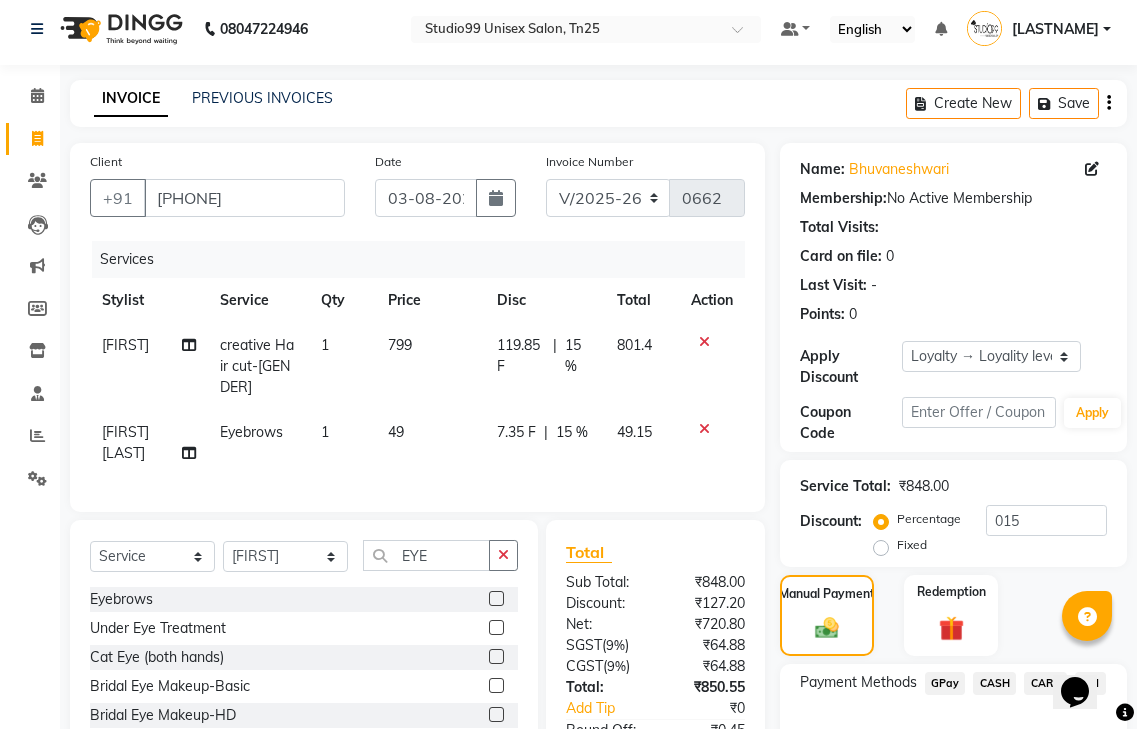scroll, scrollTop: 0, scrollLeft: 0, axis: both 